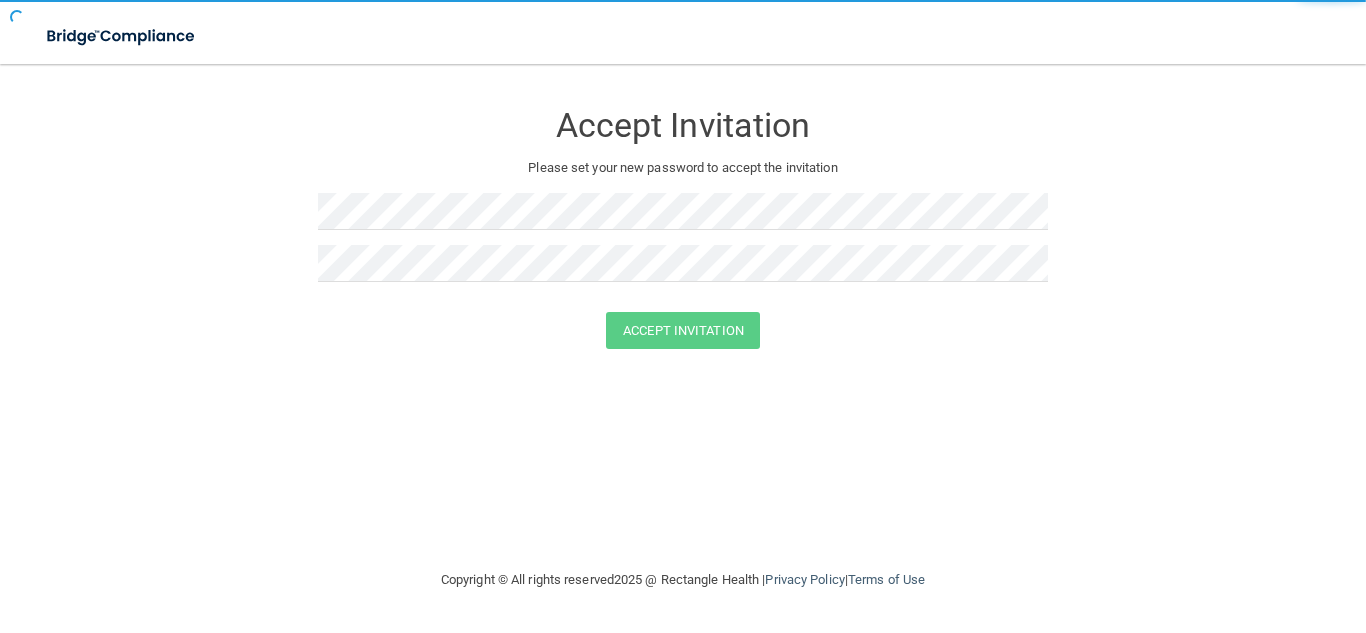 scroll, scrollTop: 0, scrollLeft: 0, axis: both 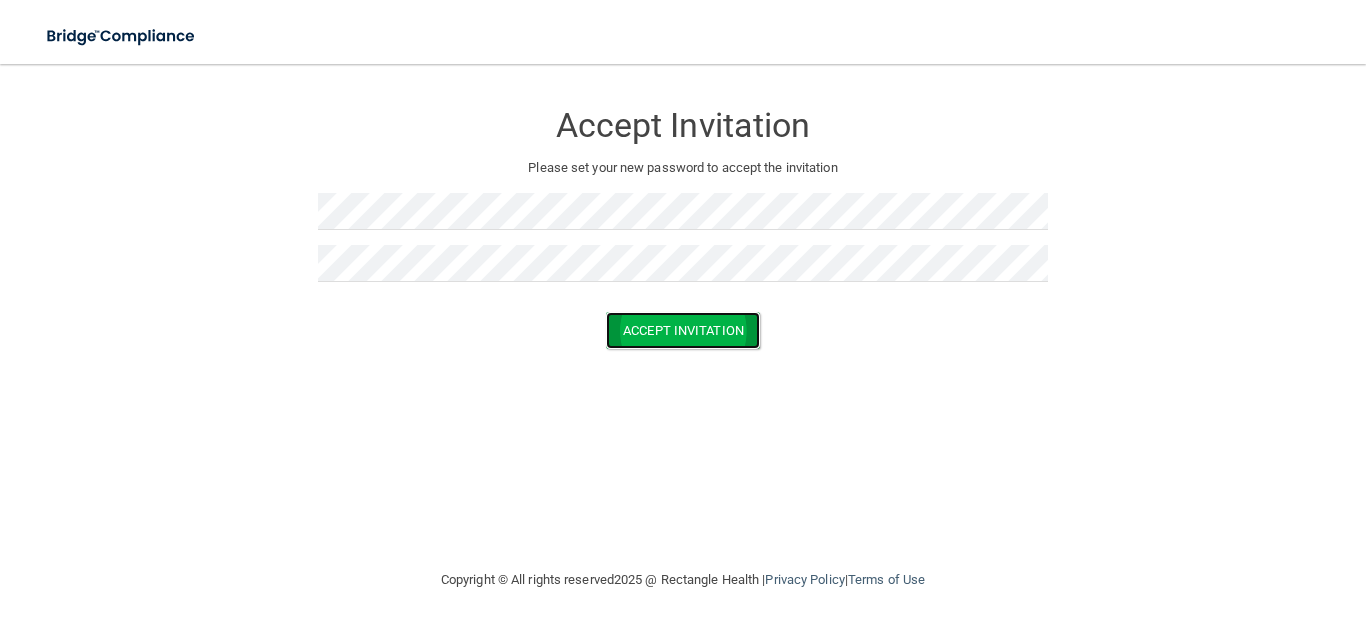 click on "Accept Invitation" at bounding box center (683, 330) 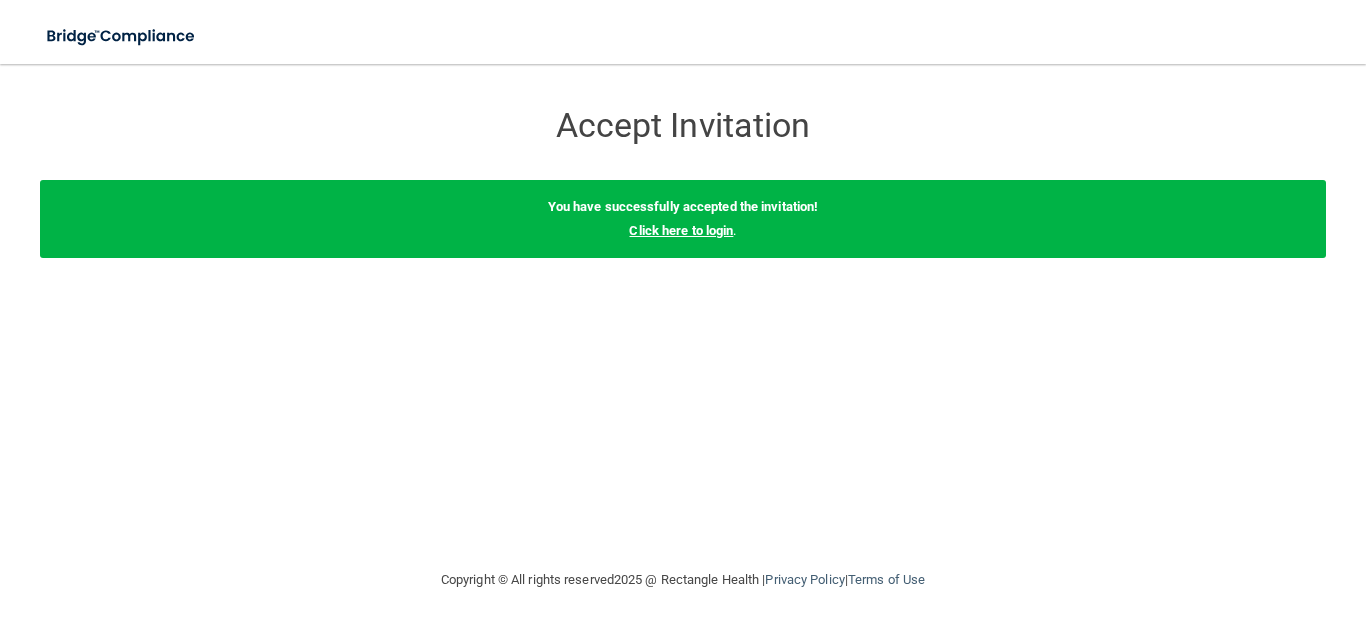 click on "Click here to login" at bounding box center [681, 230] 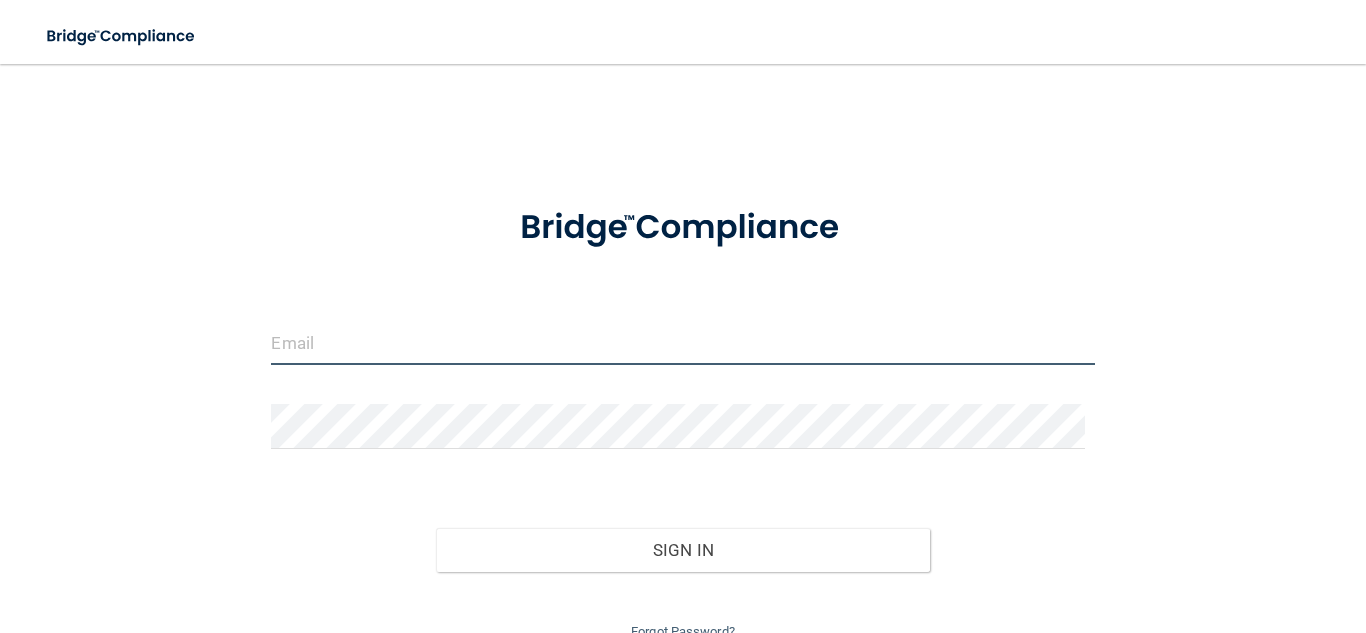 click at bounding box center (682, 342) 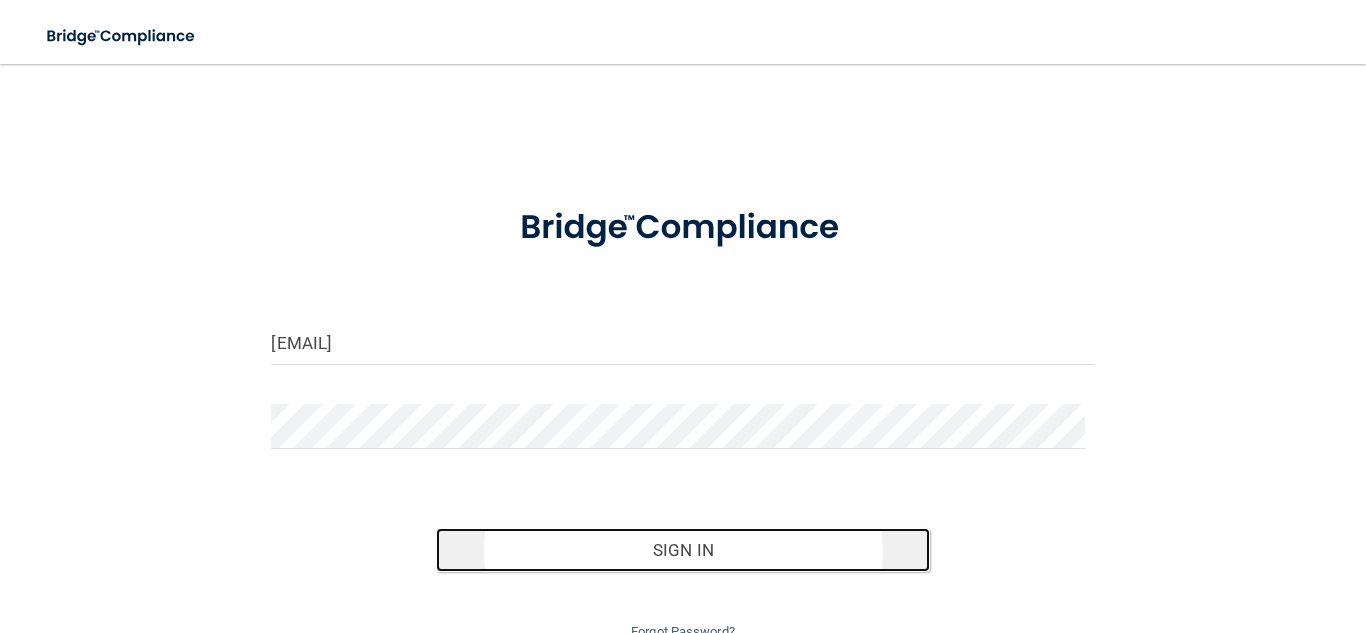 click on "Sign In" at bounding box center (683, 550) 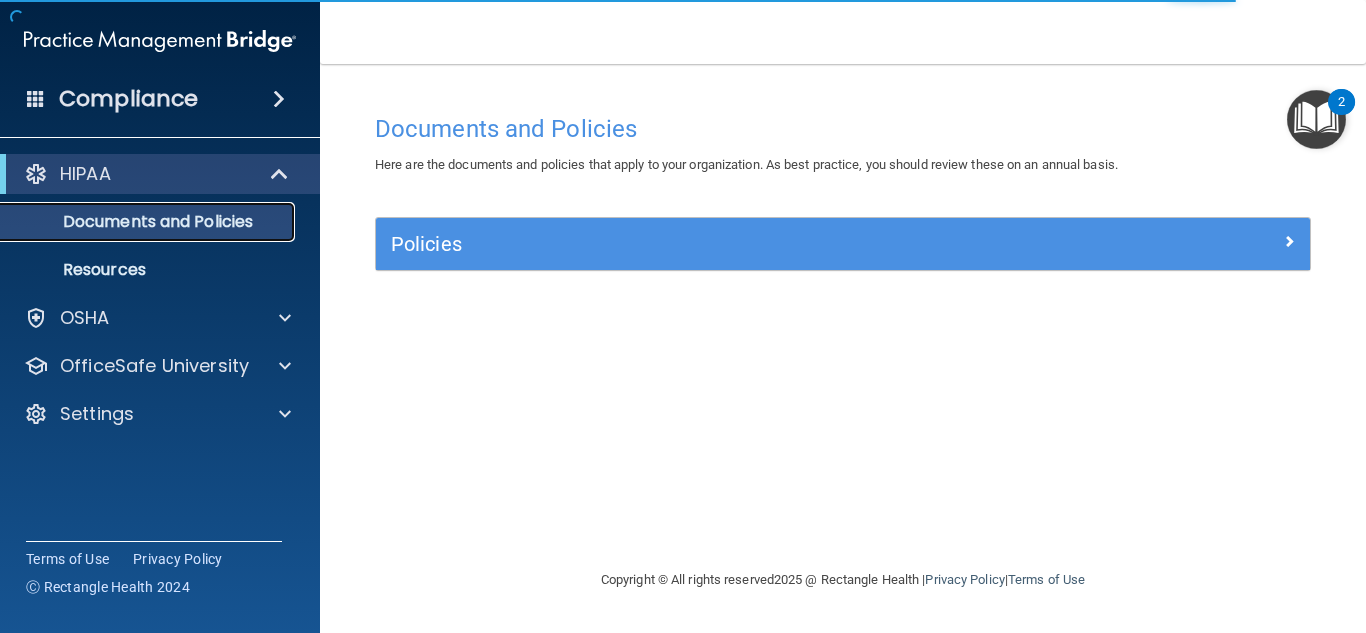 click on "Documents and Policies" at bounding box center (149, 222) 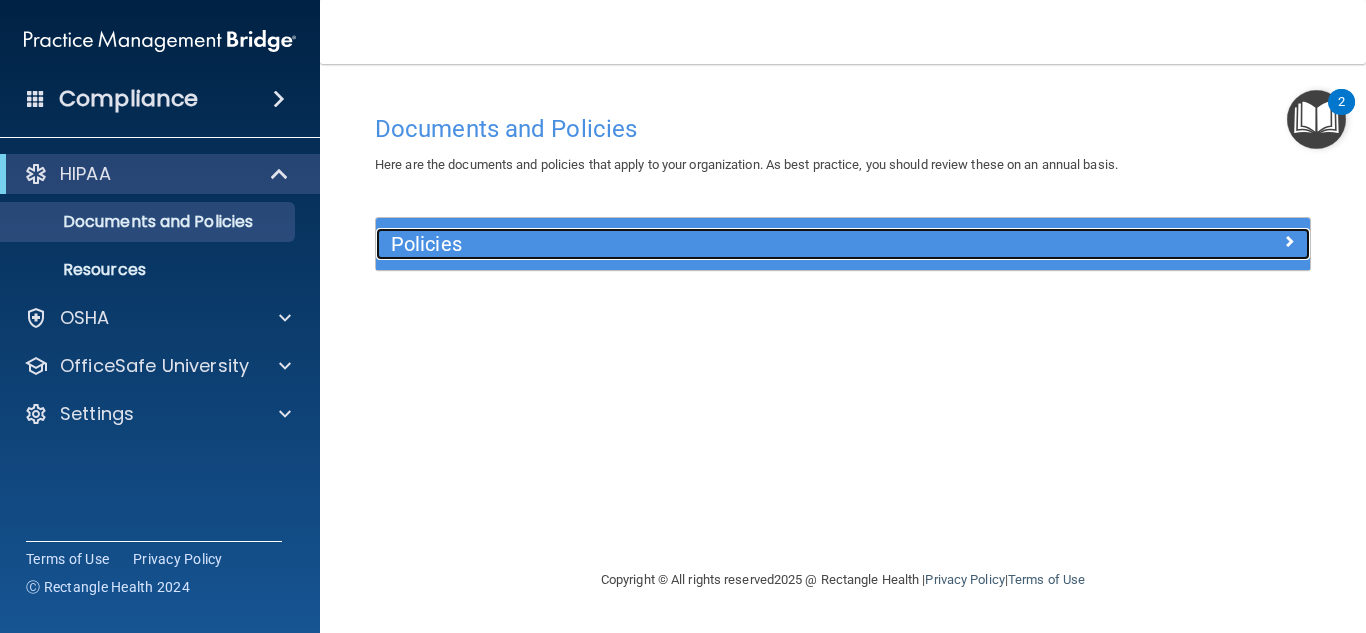 click at bounding box center [1289, 241] 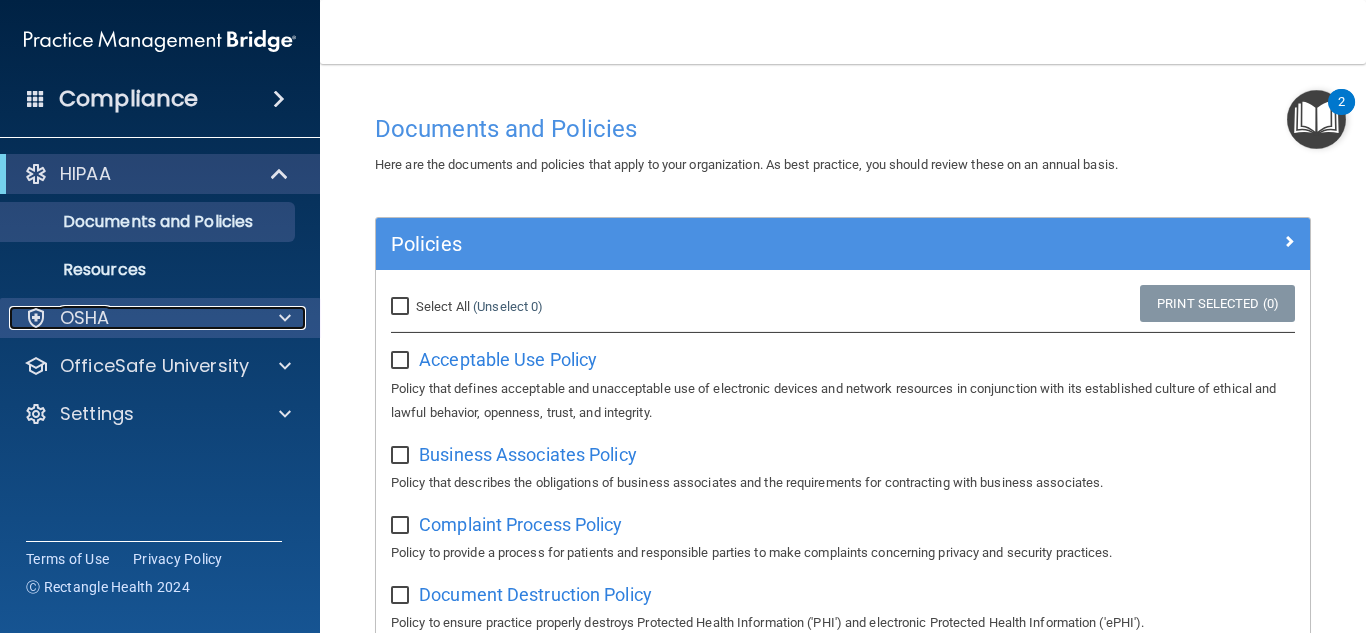 click on "OSHA" at bounding box center (133, 318) 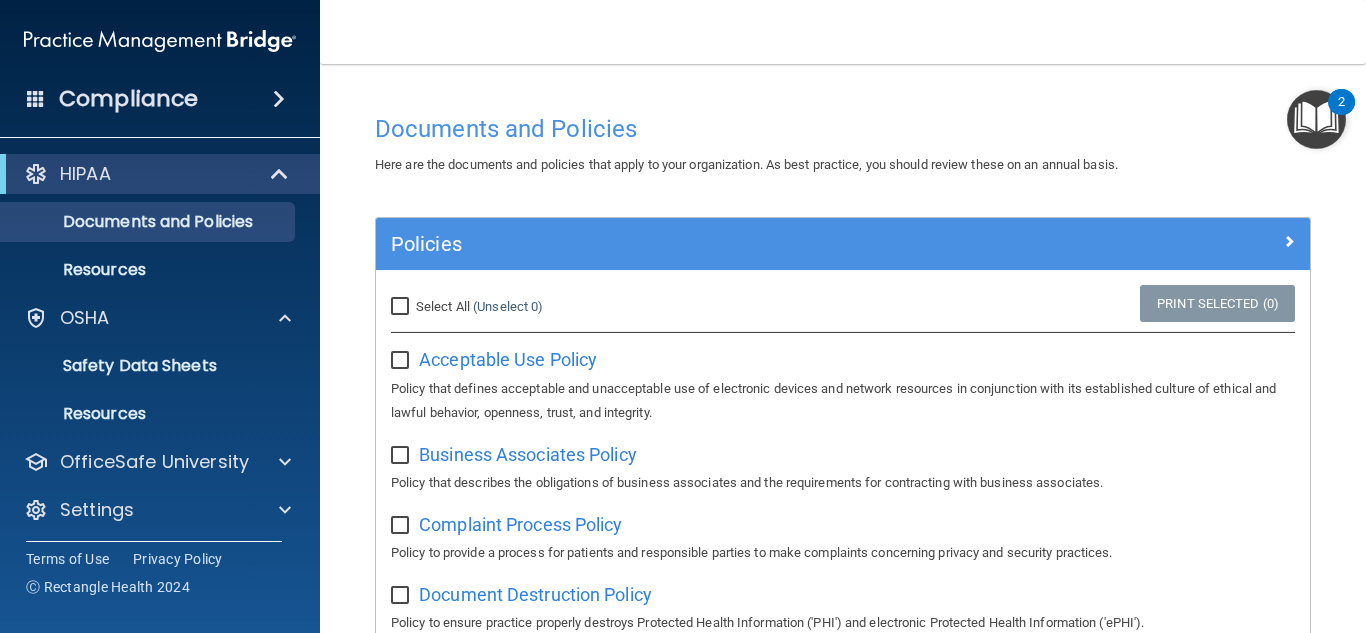 click on "Compliance" at bounding box center (160, 99) 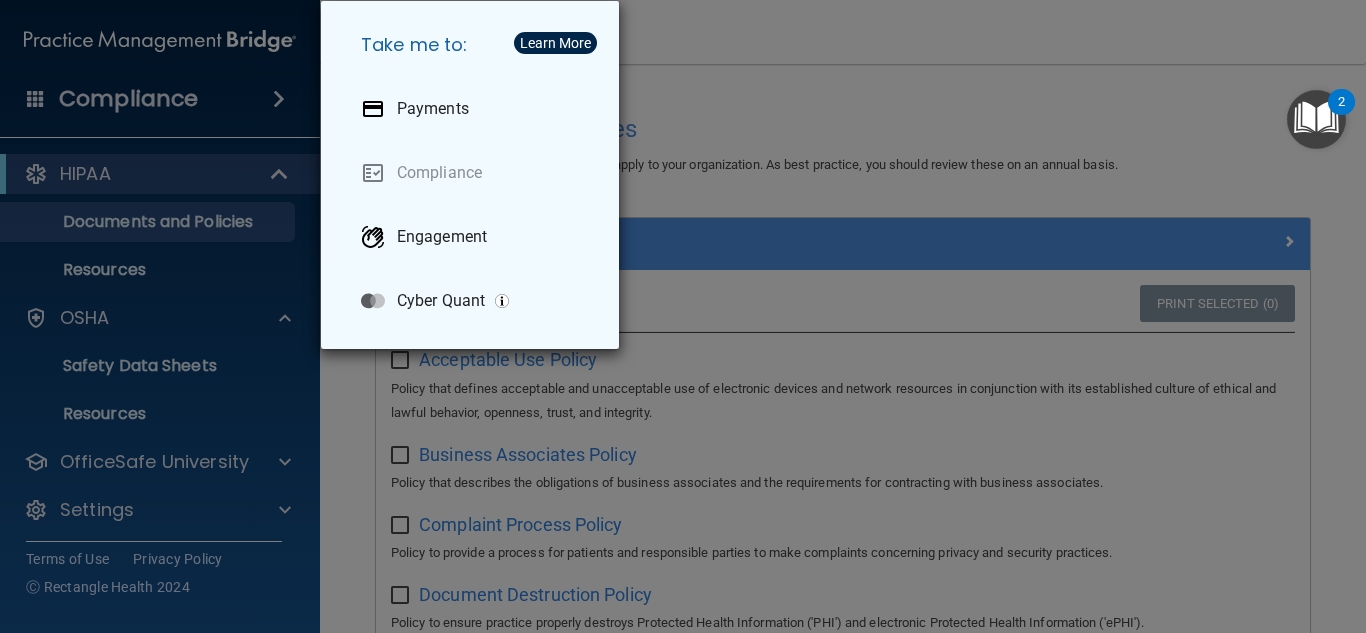 click on "Take me to:             Payments                   Compliance                     Engagement                     Cyber Quant" at bounding box center [683, 316] 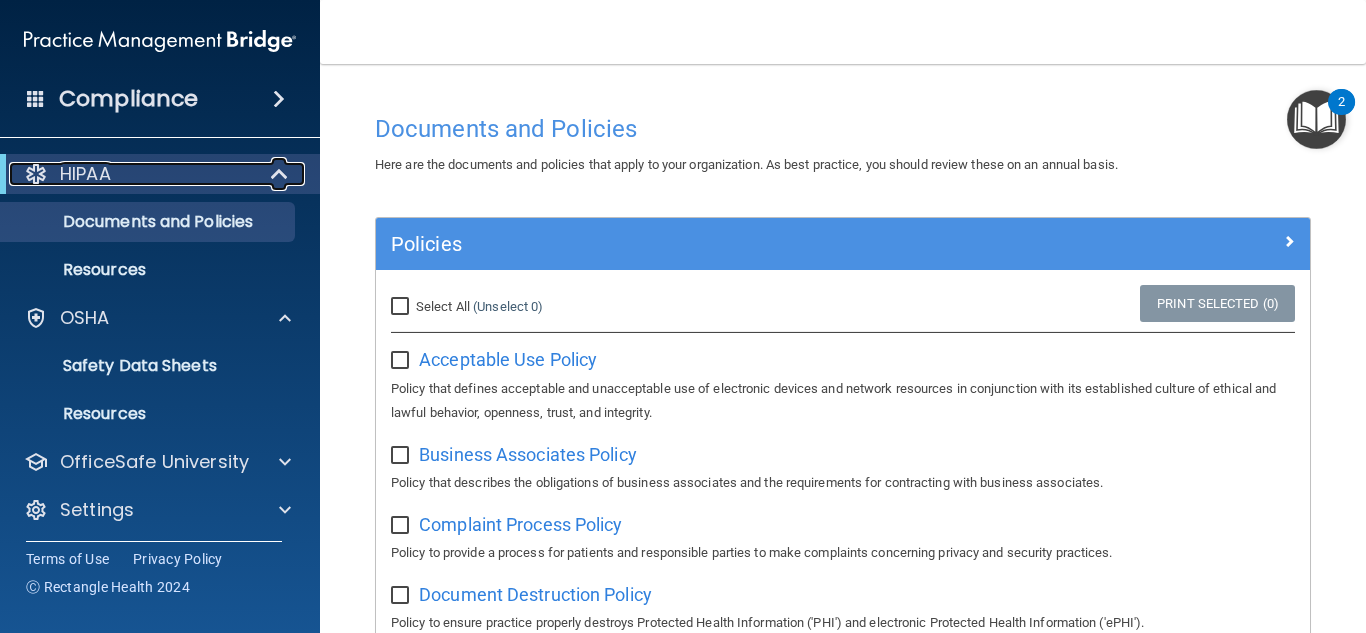 click at bounding box center (281, 174) 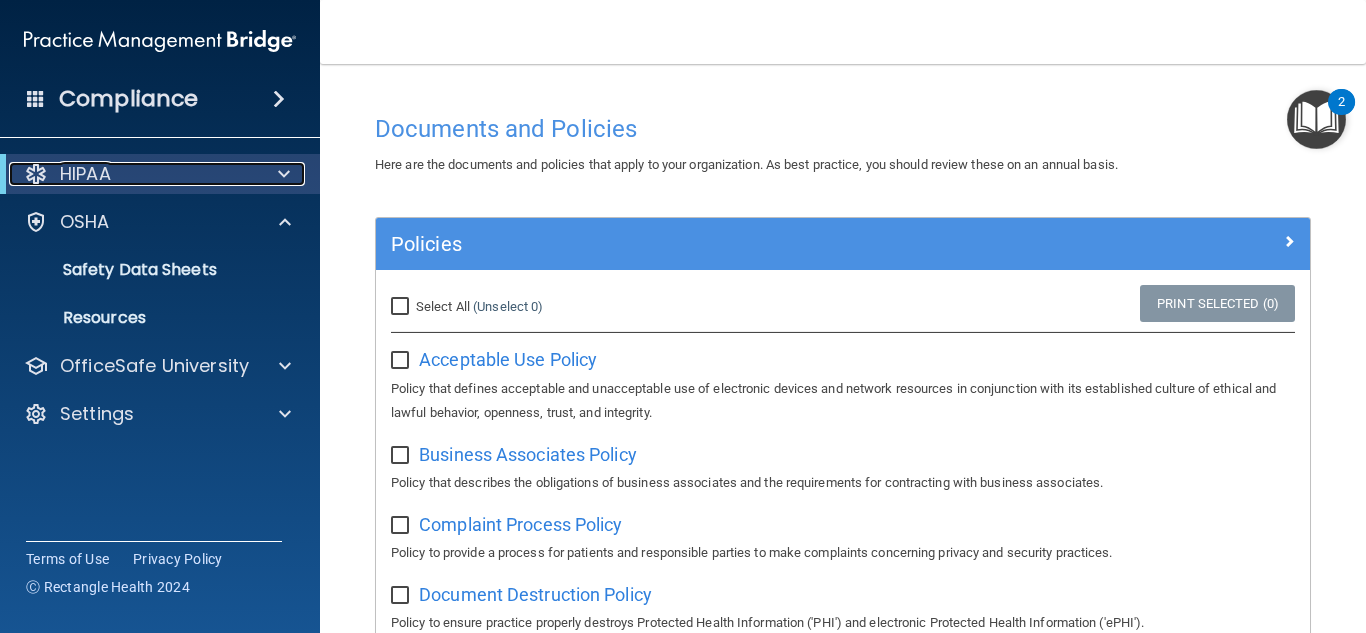 click at bounding box center [284, 174] 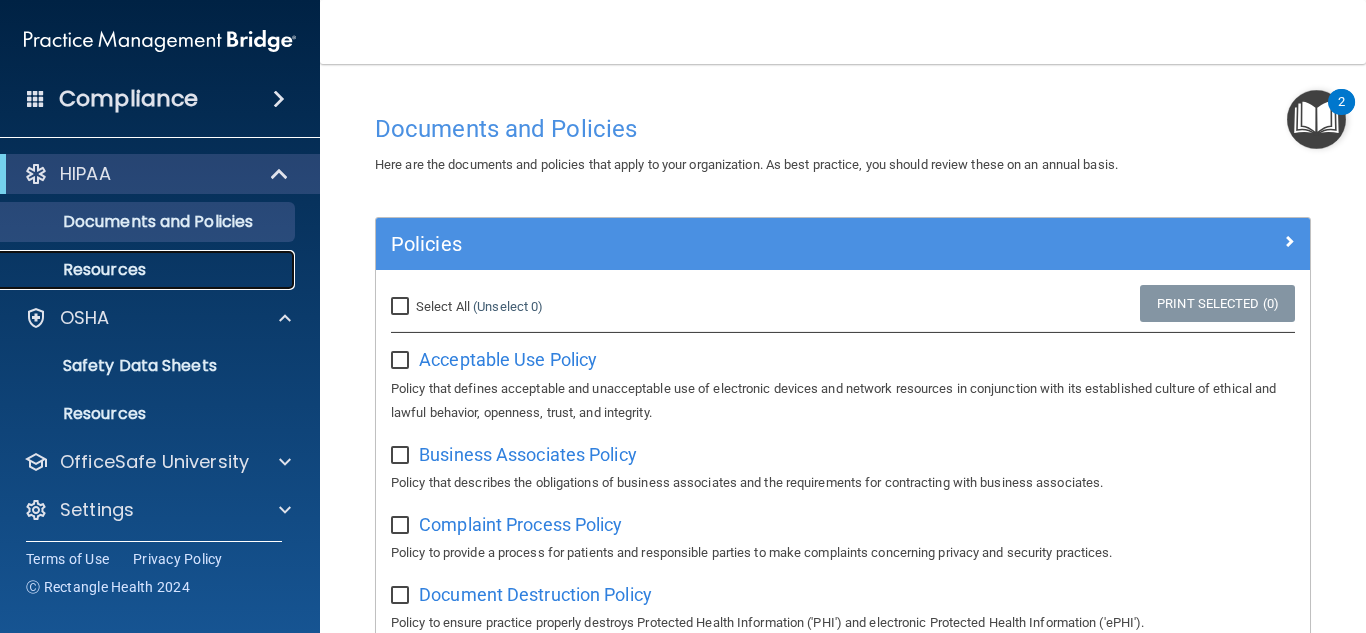 click on "Resources" at bounding box center (149, 270) 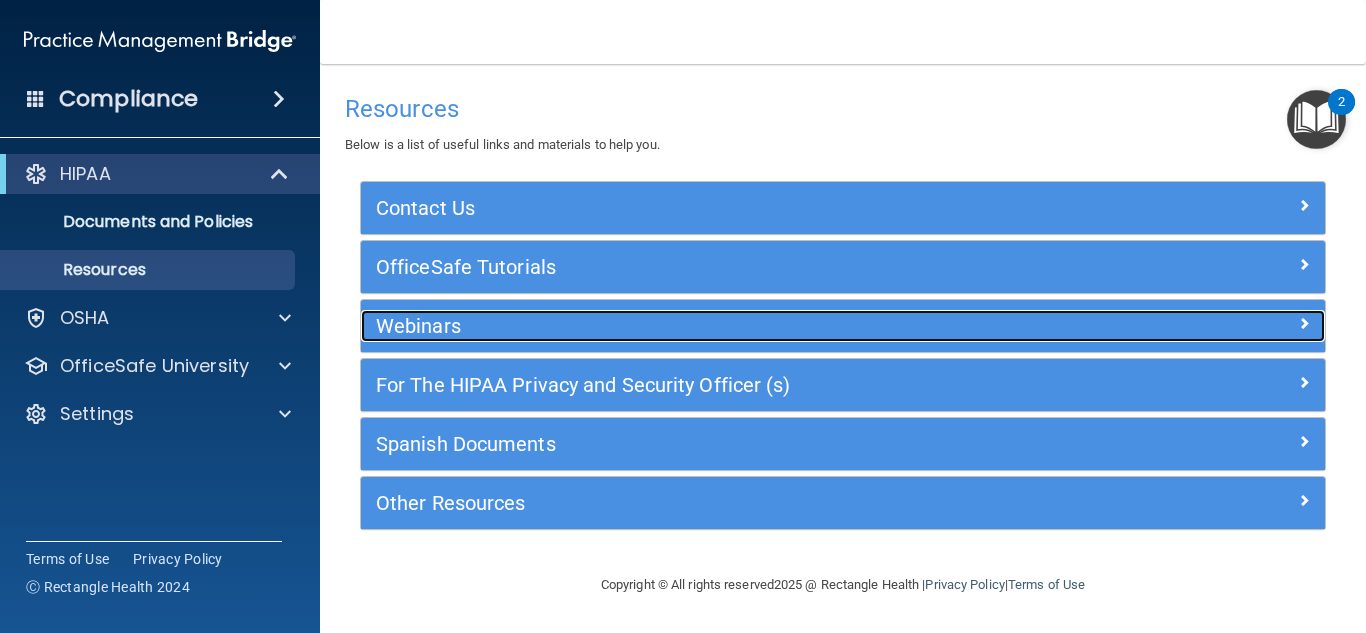 click on "Webinars" at bounding box center (722, 326) 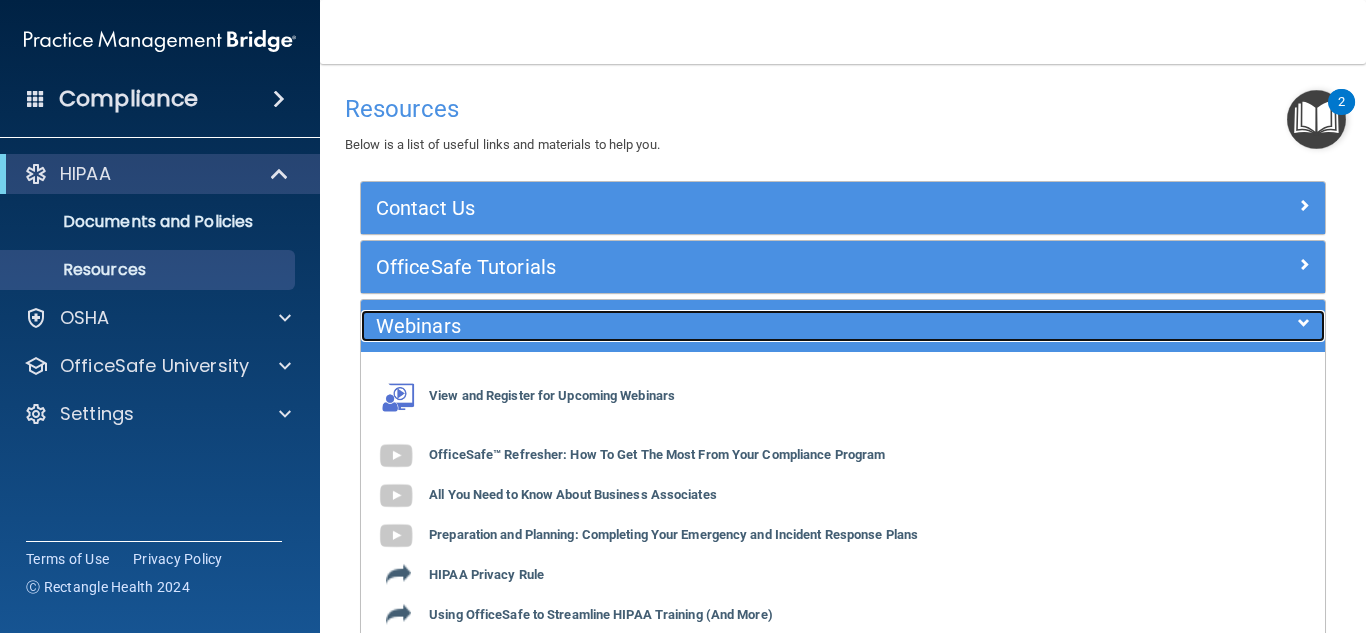click on "Webinars" at bounding box center (722, 326) 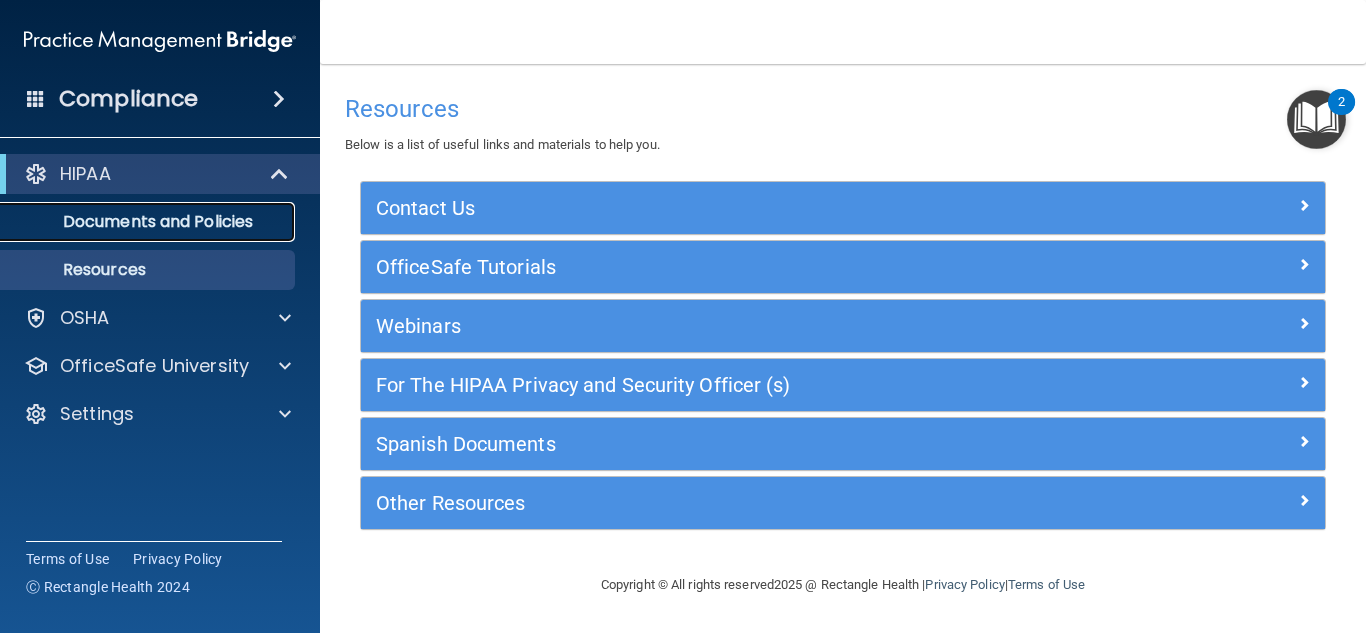 click on "Documents and Policies" at bounding box center (137, 222) 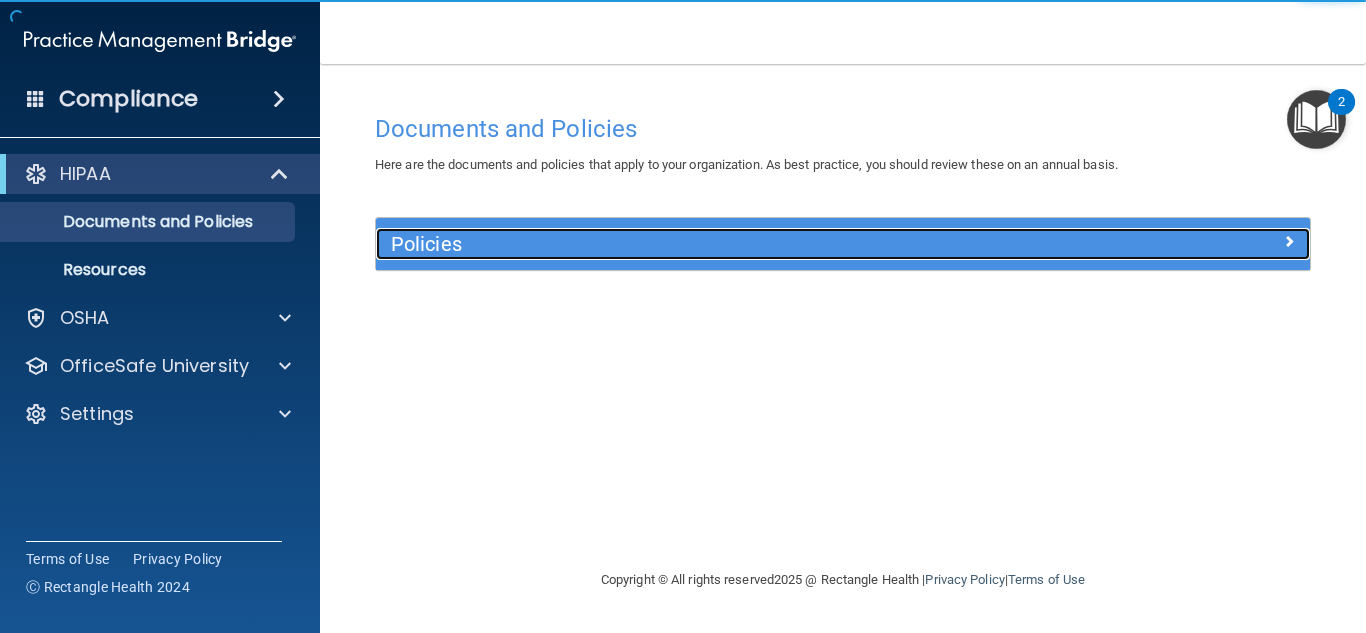 click on "Policies" at bounding box center (726, 244) 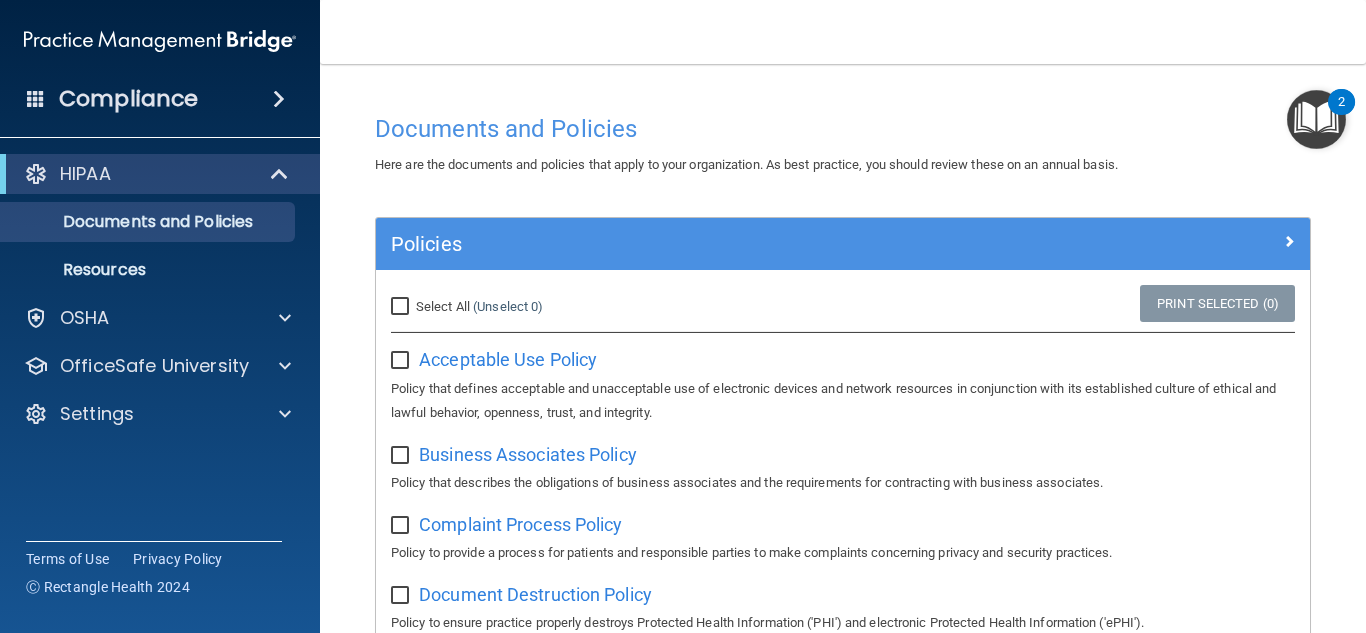 click at bounding box center (1316, 119) 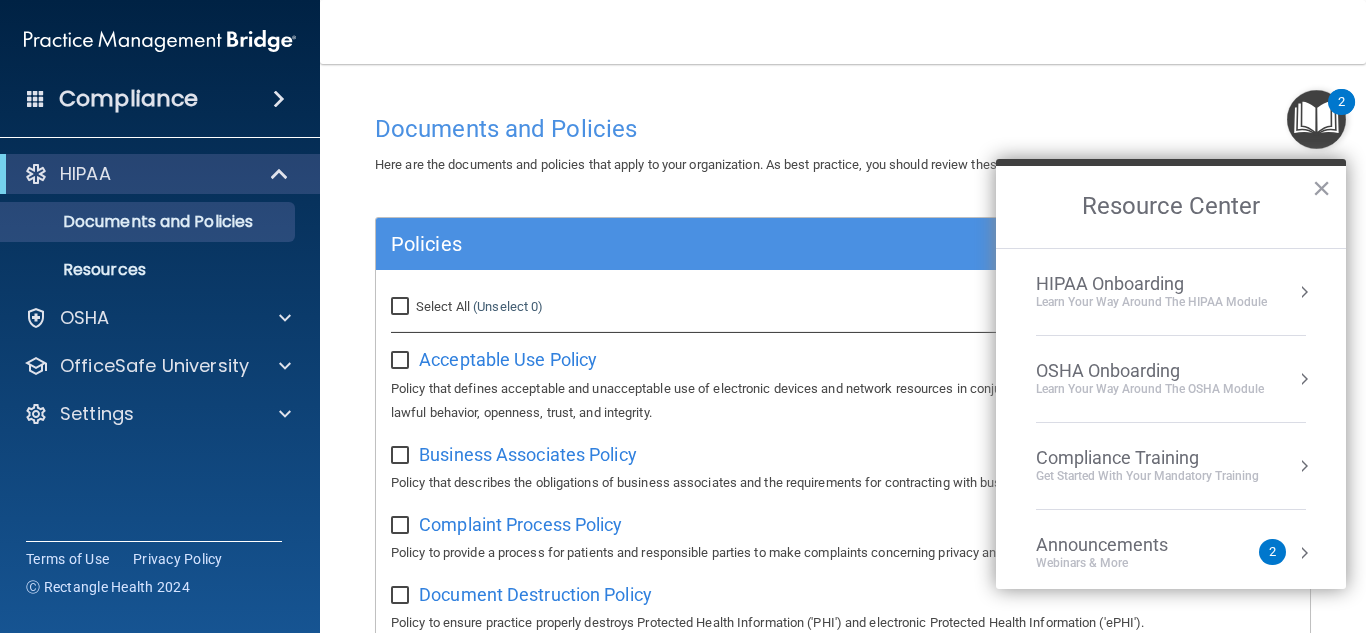 click on "HIPAA Onboarding" at bounding box center [1151, 284] 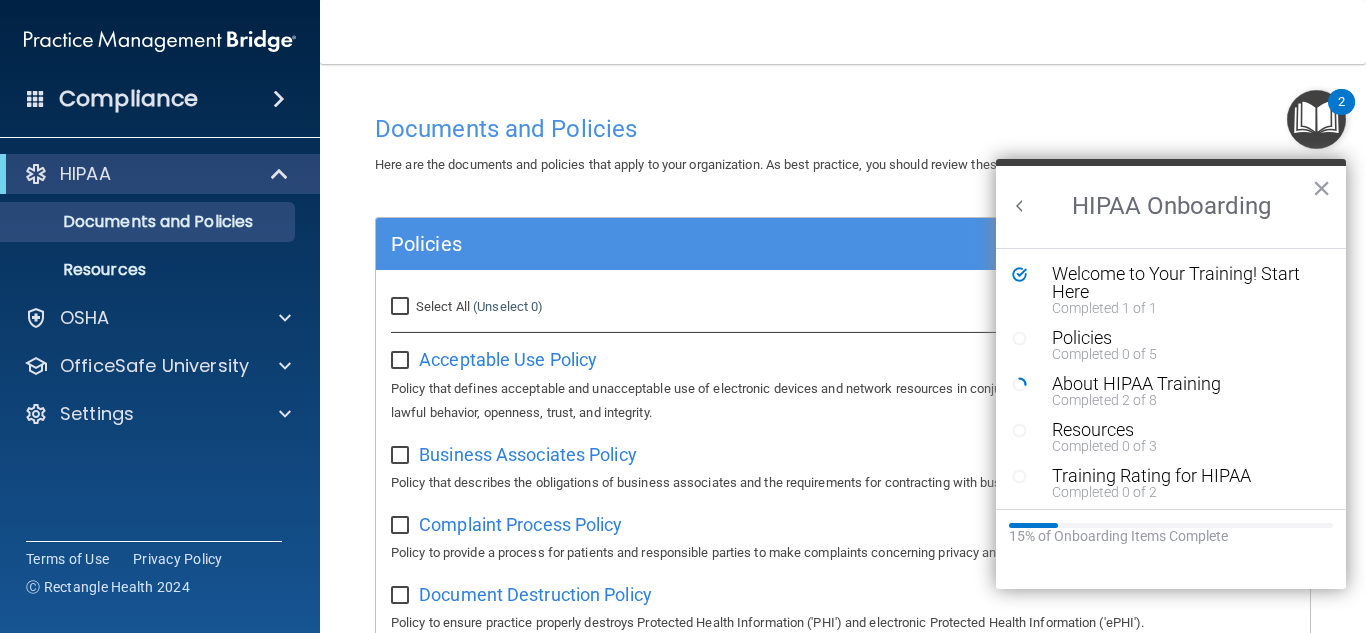 scroll, scrollTop: 0, scrollLeft: 0, axis: both 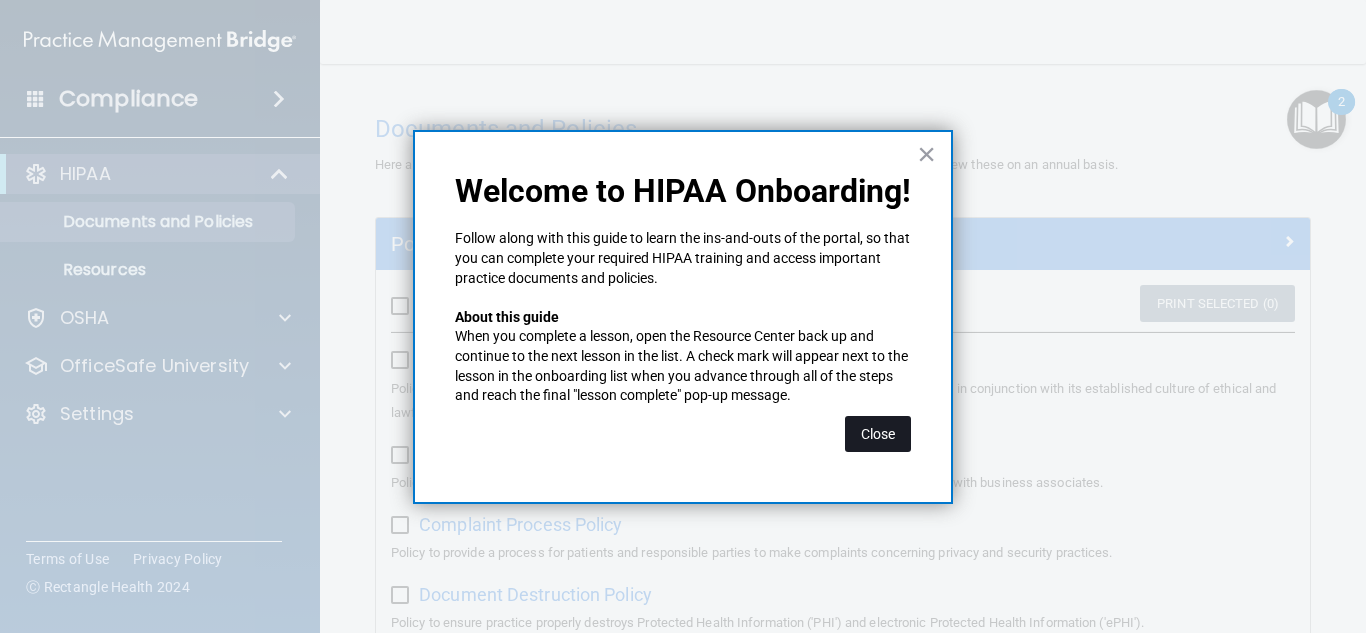 click on "Close" at bounding box center (878, 434) 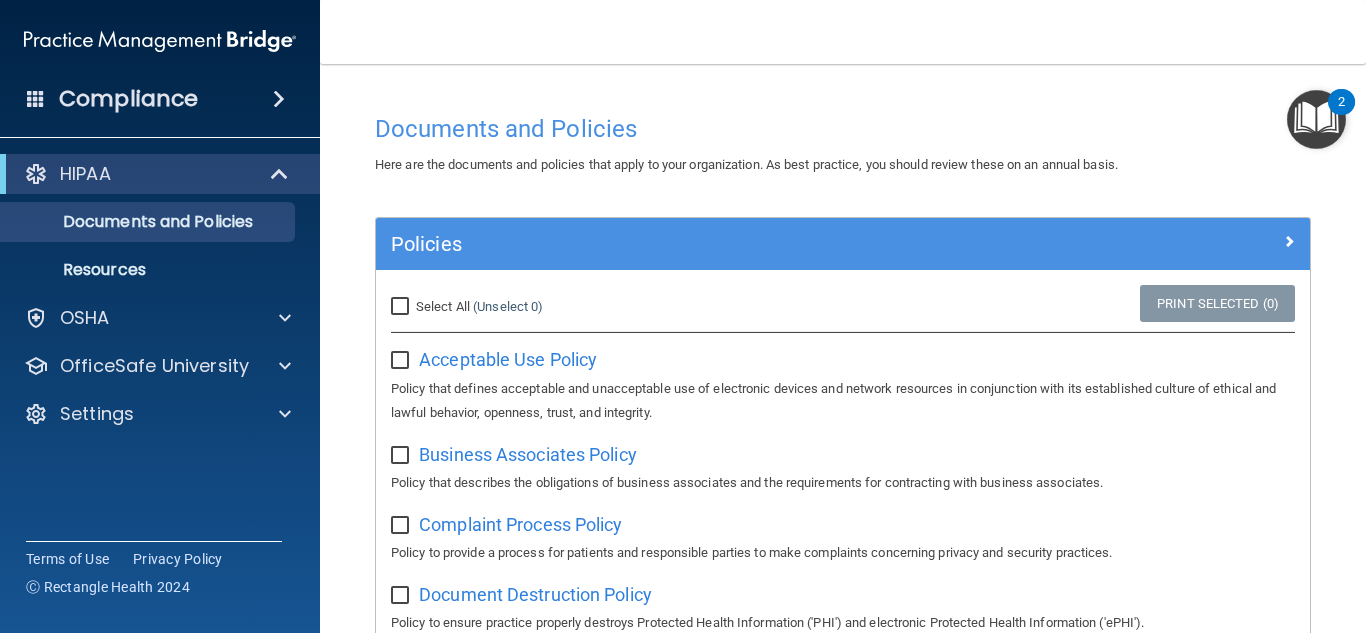 click at bounding box center (1316, 119) 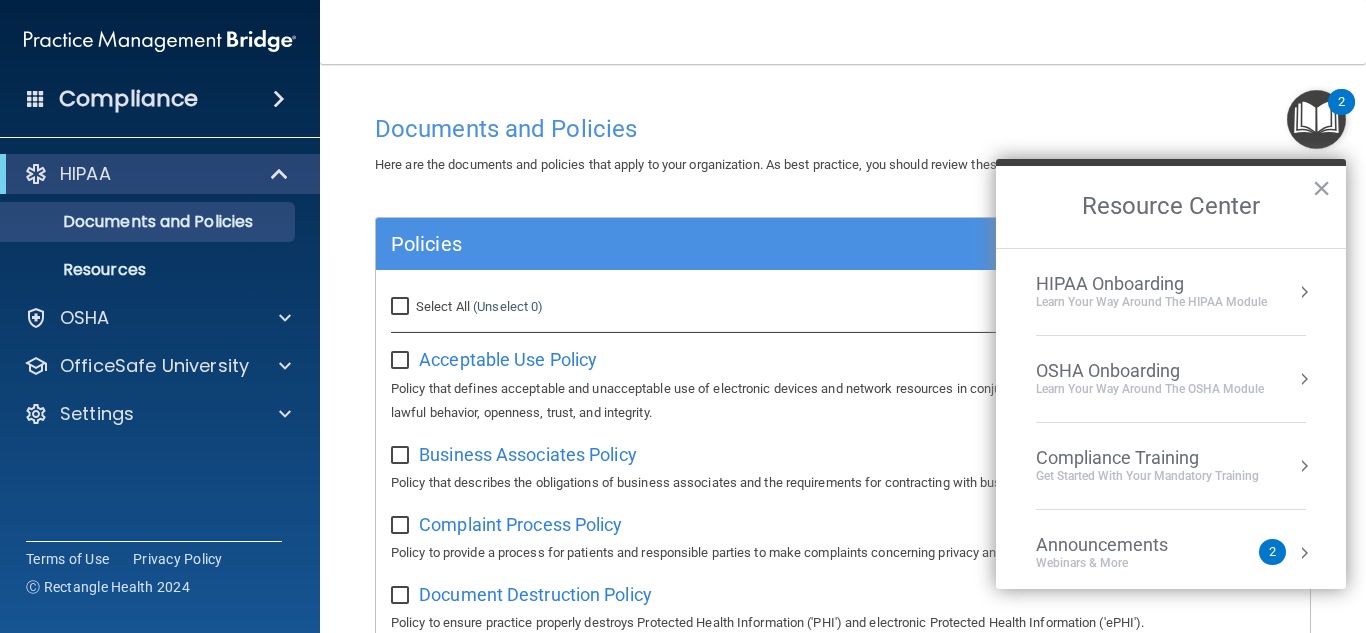 click on "Learn Your Way around the HIPAA module" at bounding box center [1151, 302] 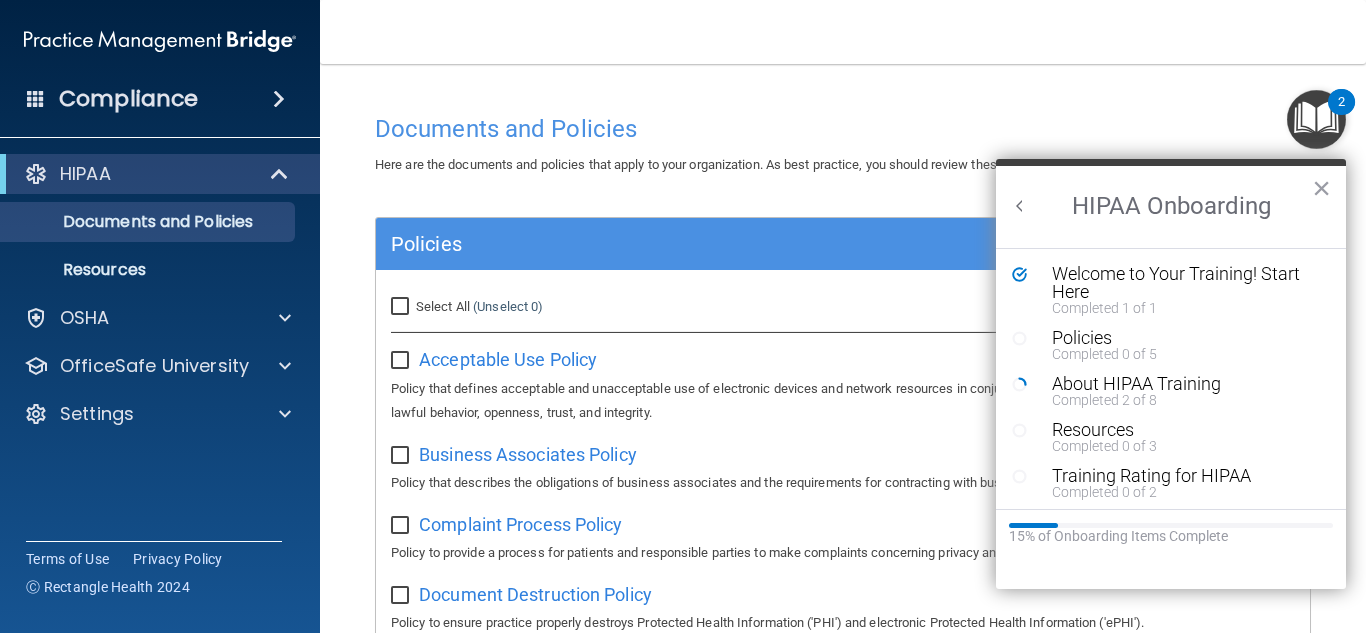 scroll, scrollTop: 0, scrollLeft: 0, axis: both 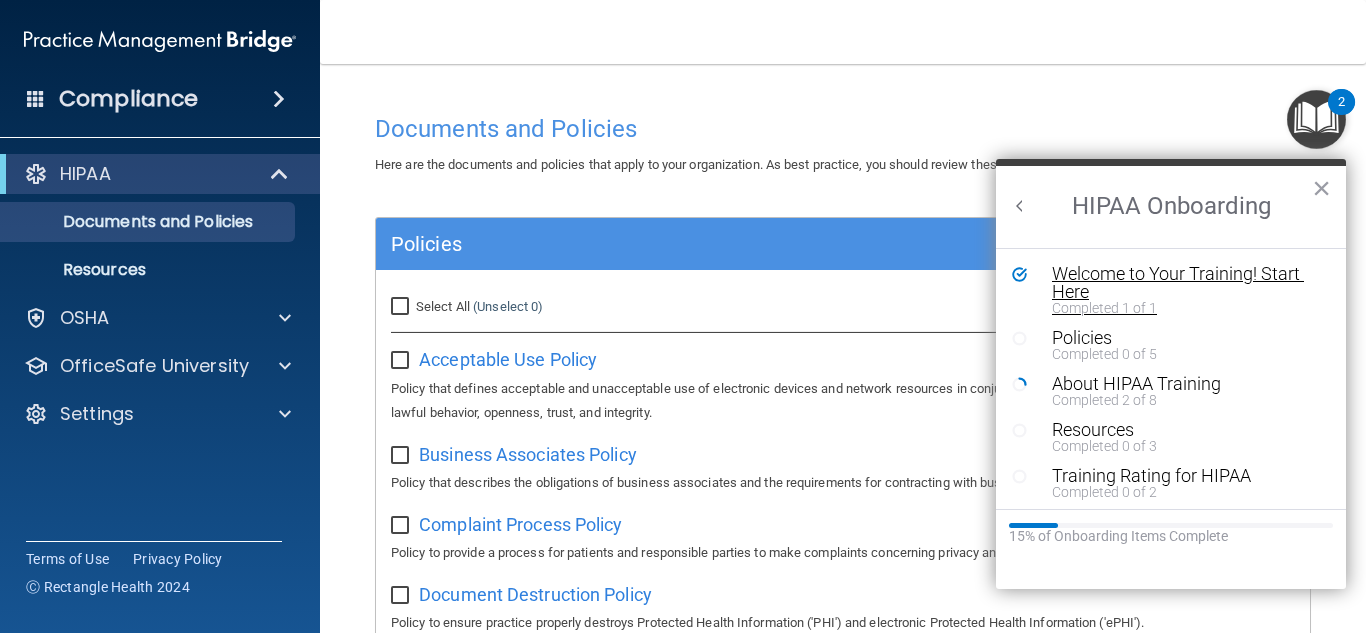 click on "Welcome to Your Training! Start Here" at bounding box center [1178, 283] 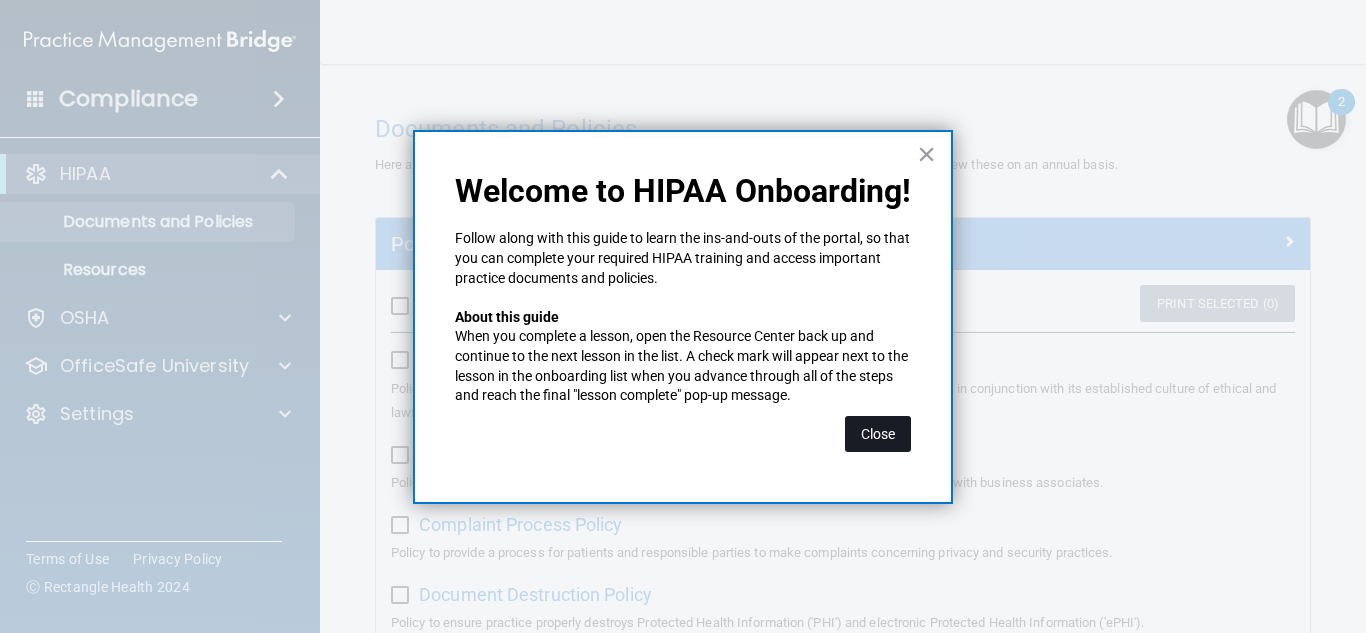 click on "Close" at bounding box center [878, 434] 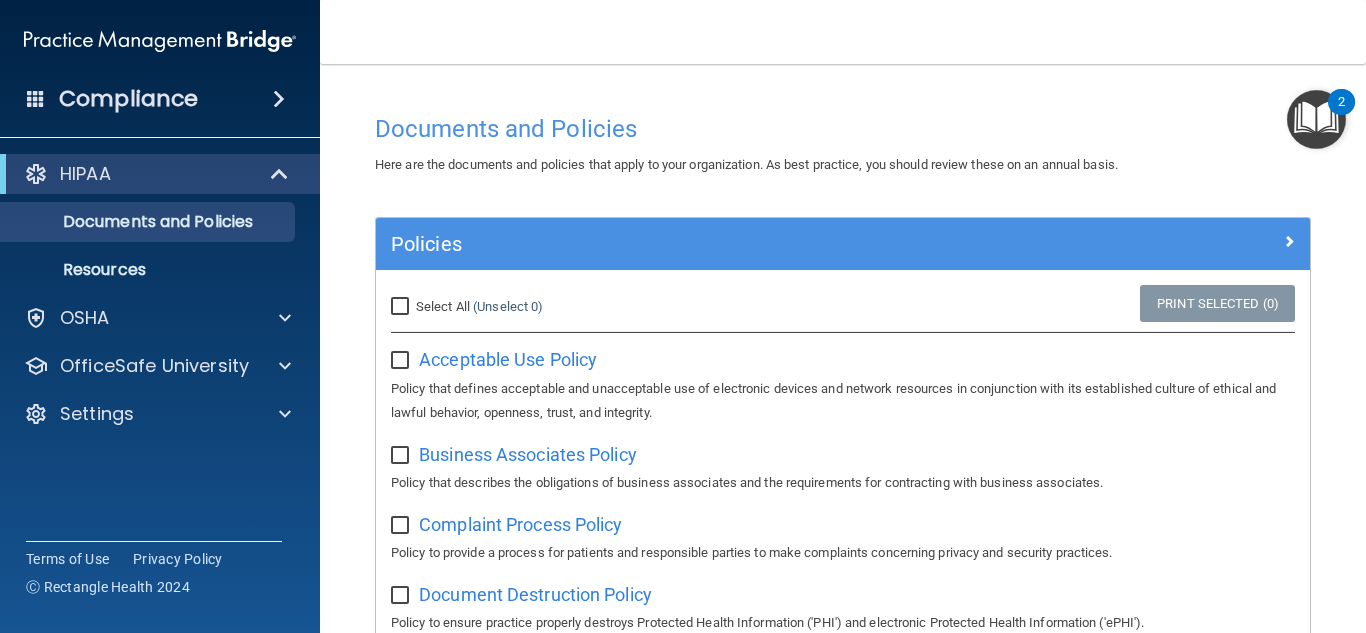 click at bounding box center [1316, 119] 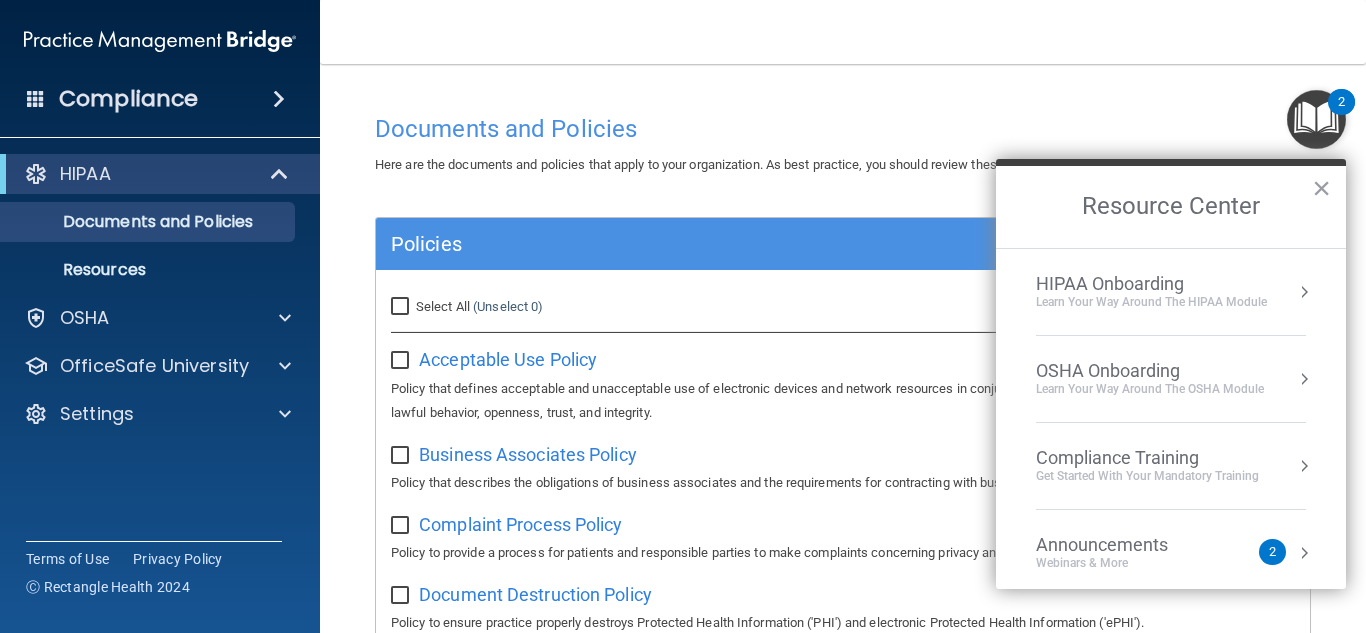 click on "Learn Your Way around the HIPAA module" at bounding box center (1151, 302) 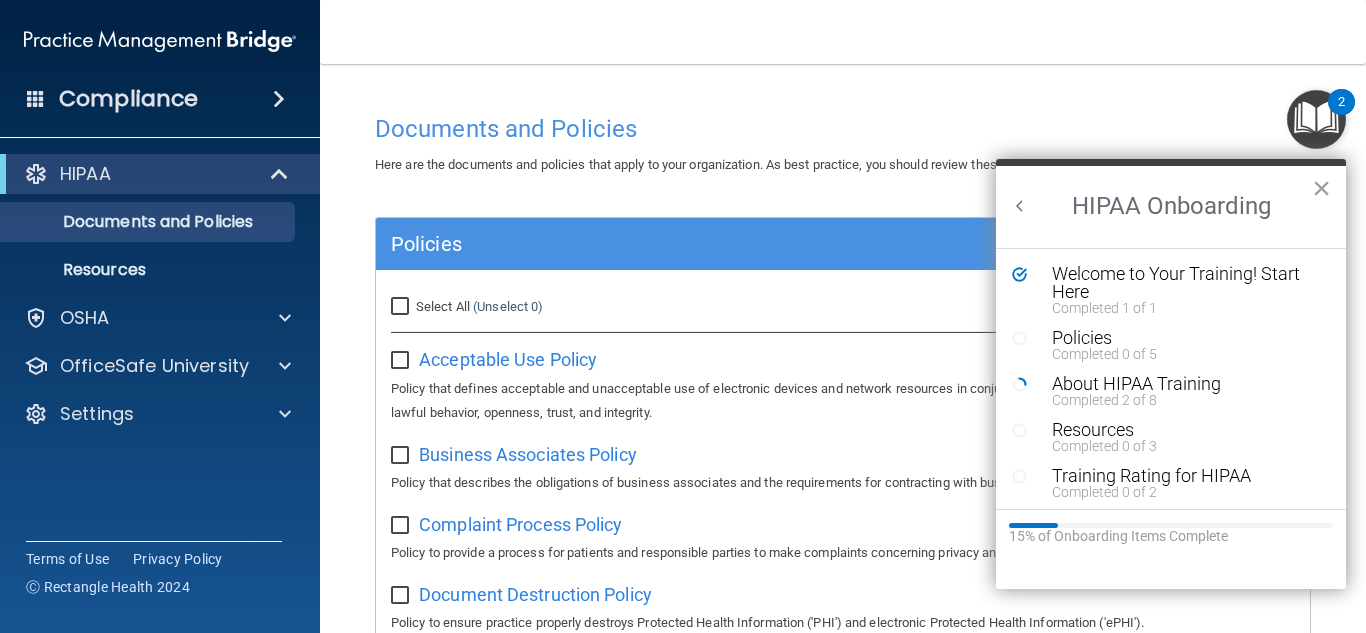 scroll, scrollTop: 0, scrollLeft: 0, axis: both 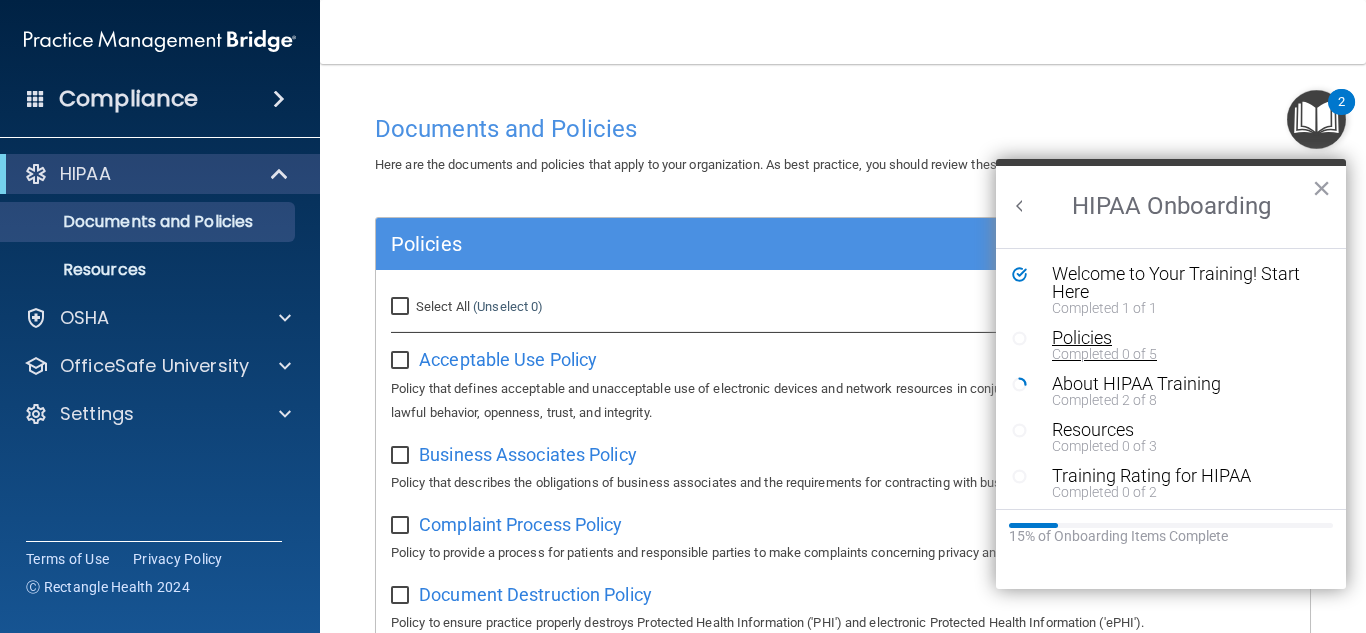 click on "Policies" at bounding box center [1178, 338] 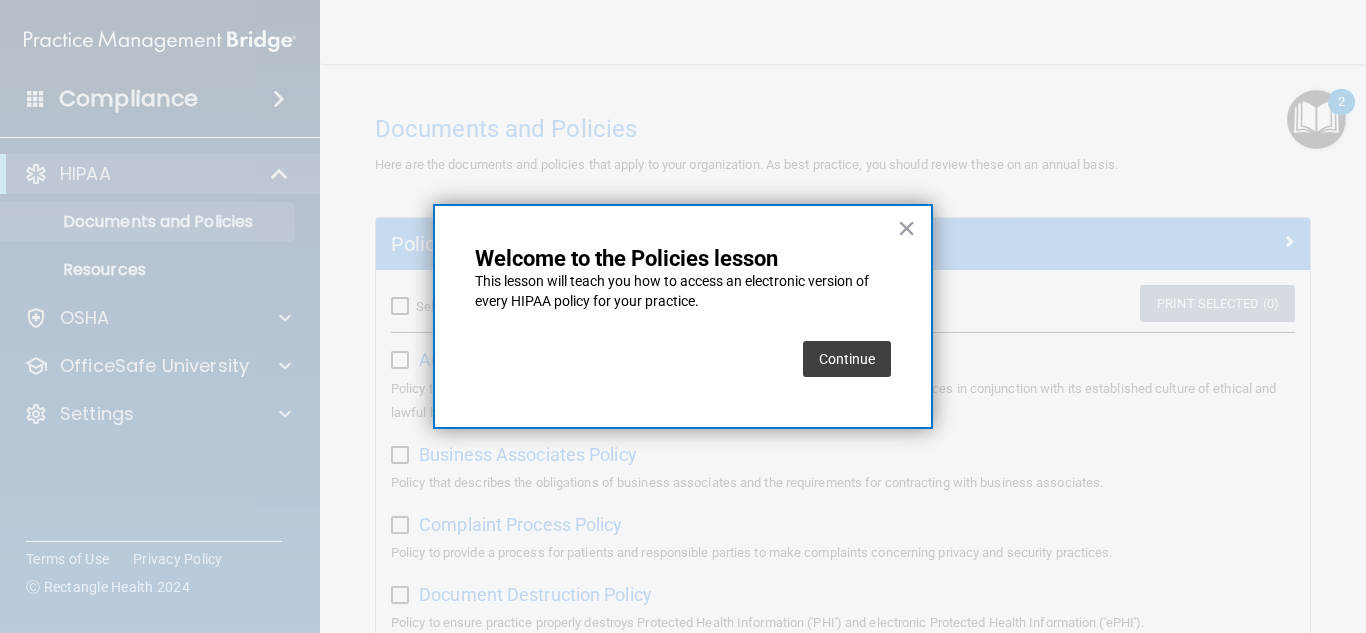 click on "× Welcome to the Policies lesson This lesson will teach you how to access an electronic version of every HIPAA policy for your practice. Continue" at bounding box center (683, 316) 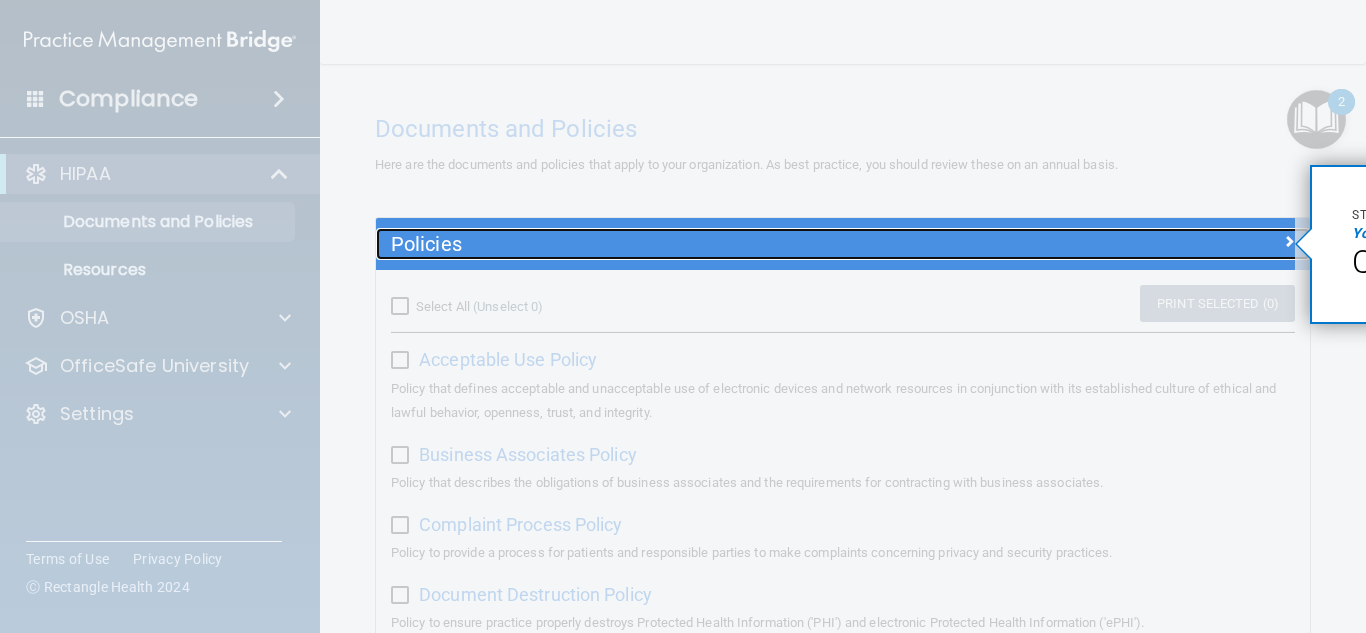 click at bounding box center [1289, 241] 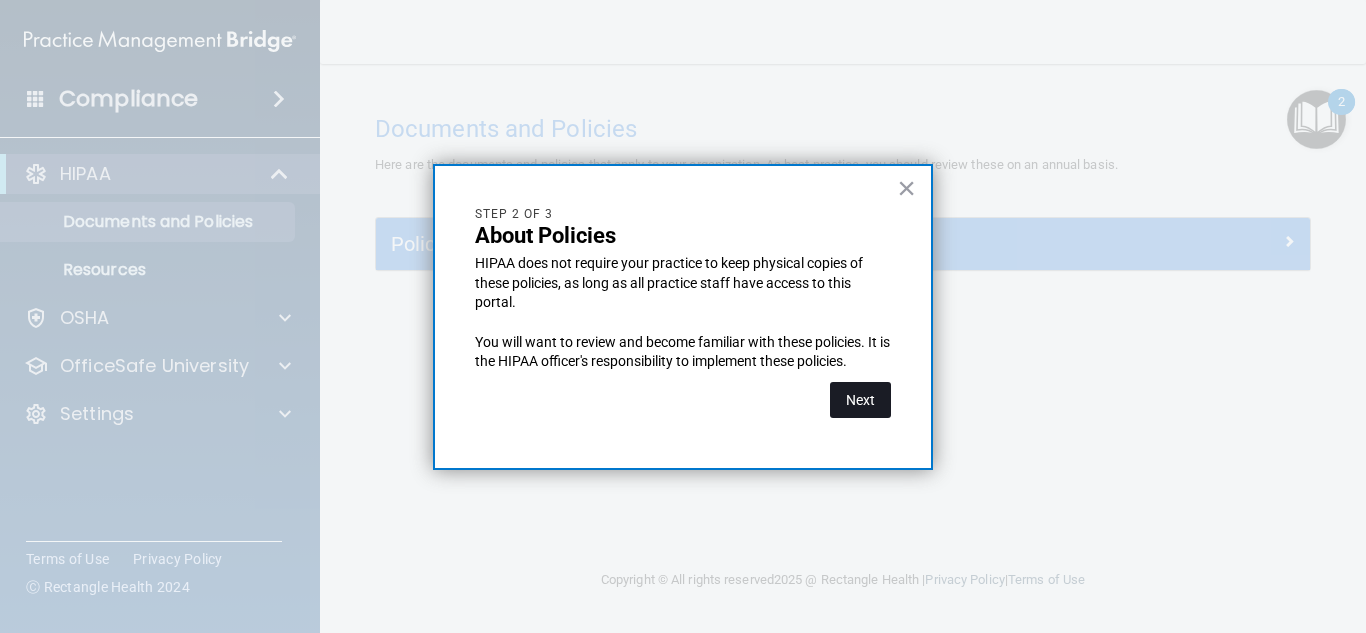 click on "Next" at bounding box center [860, 400] 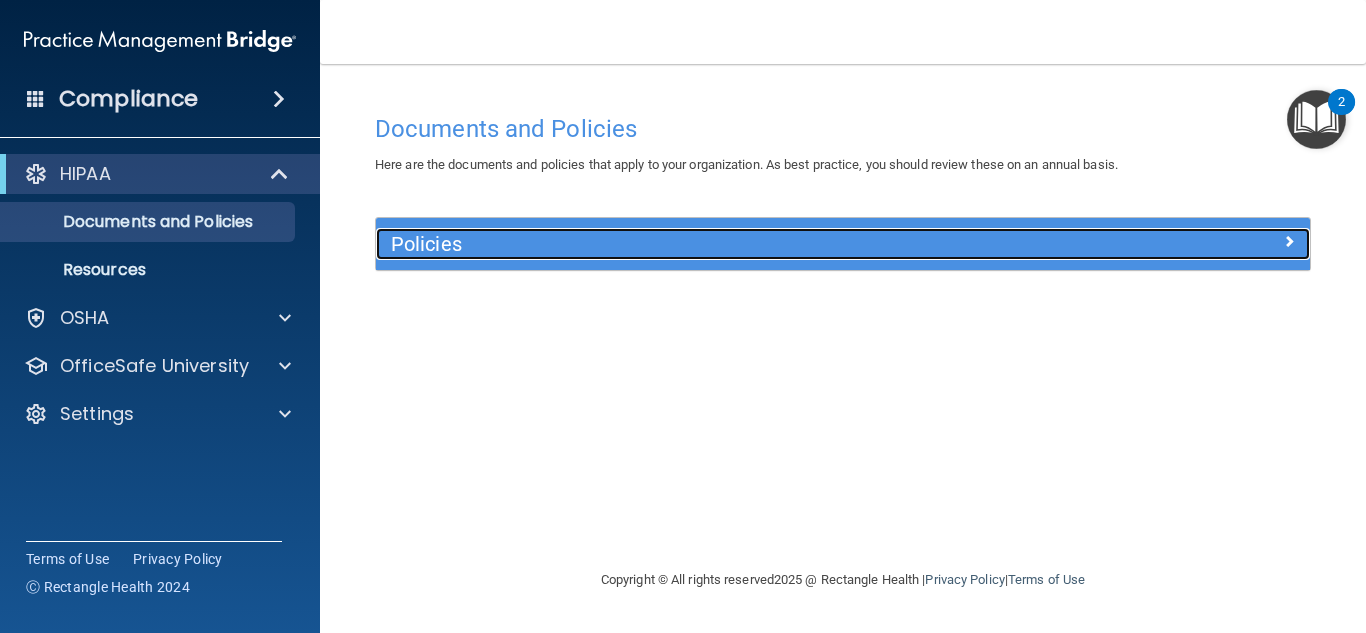 click at bounding box center (1194, 240) 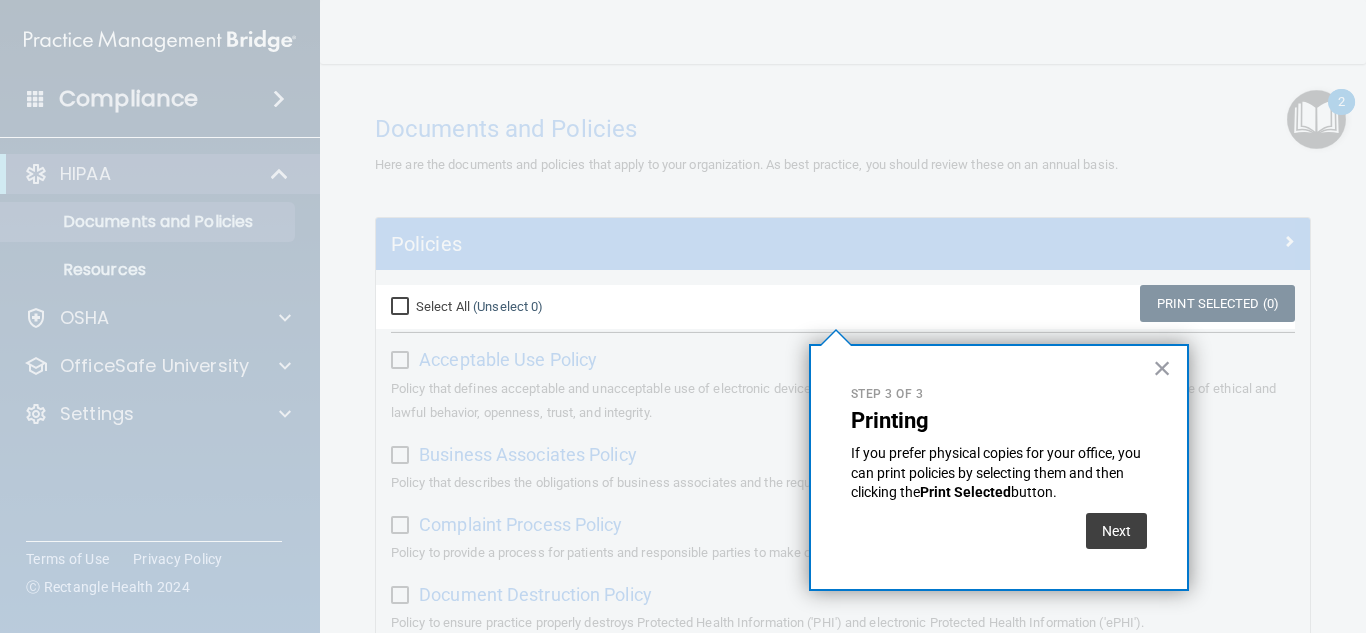 click on "If you prefer physical copies for your office, you can print policies by selecting them and then clicking the  Print Selected  button." at bounding box center [999, 473] 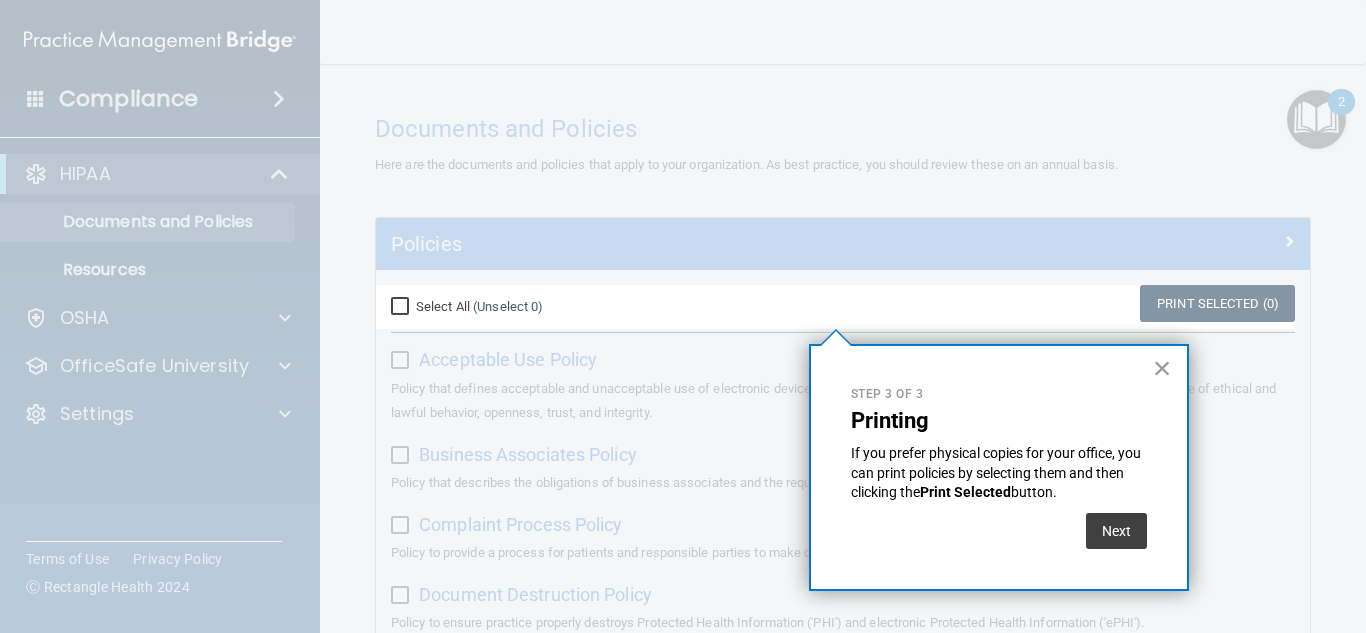 click on "×" at bounding box center (1162, 368) 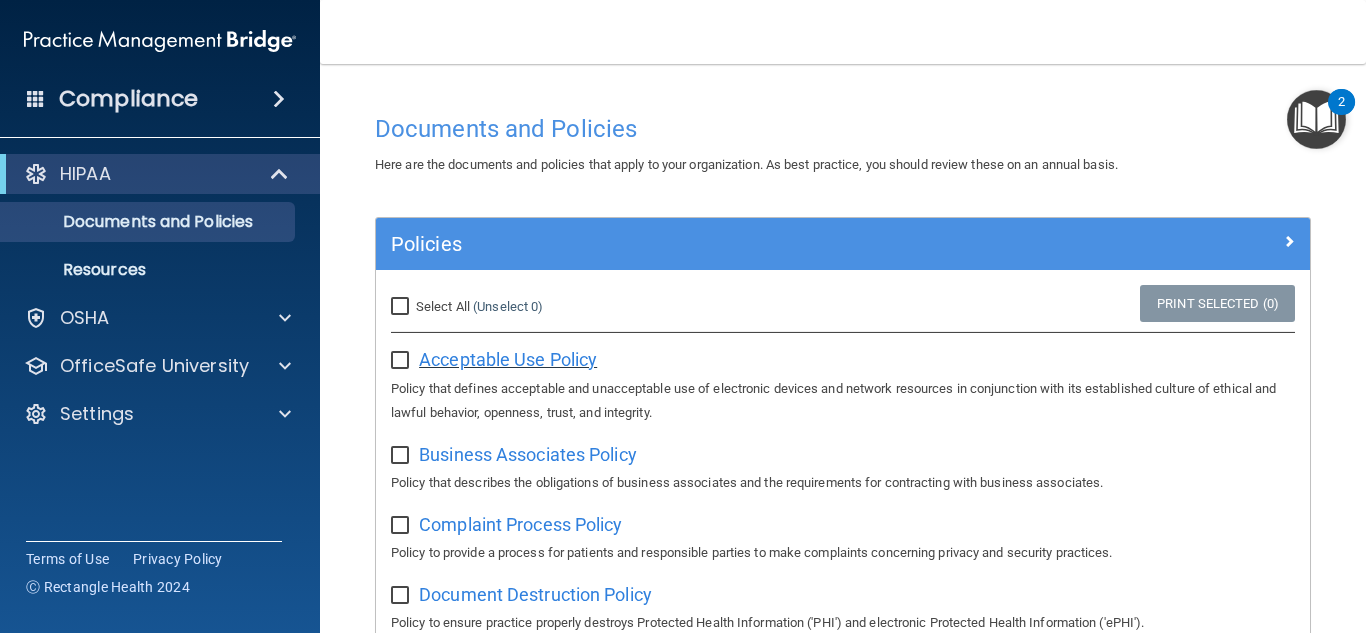 click on "Acceptable Use Policy" at bounding box center [508, 359] 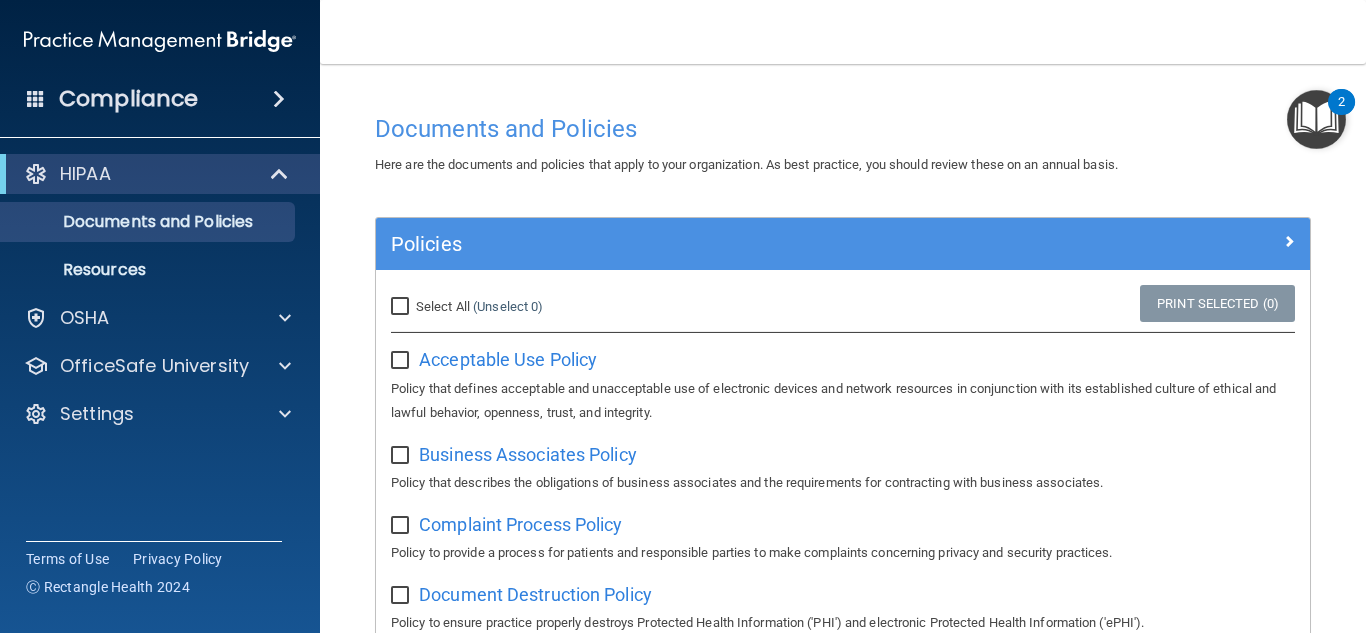 click at bounding box center (1316, 119) 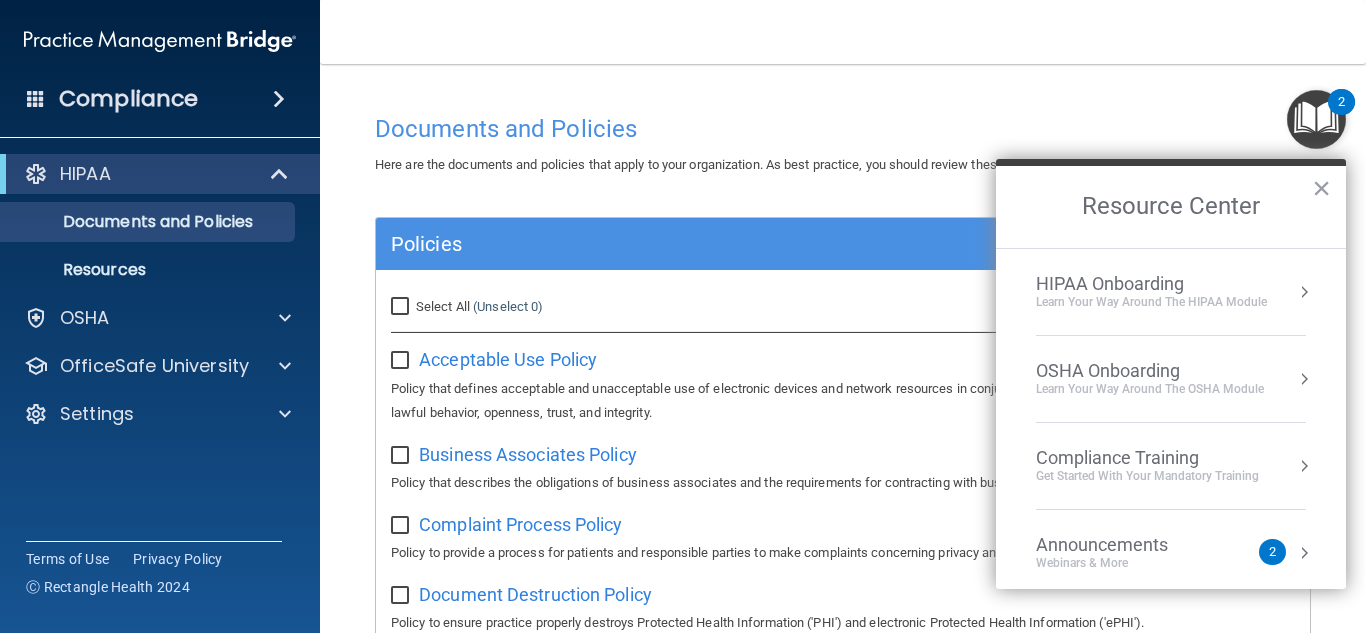 click on "Compliance Training" at bounding box center (1147, 458) 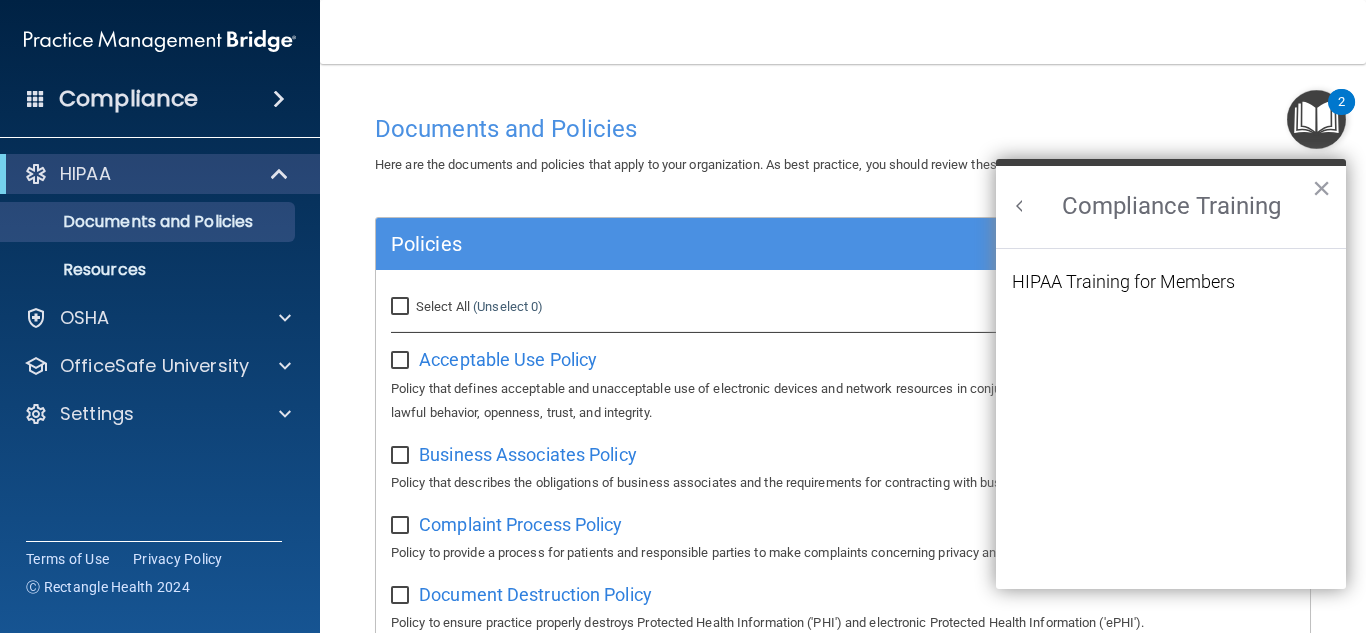 scroll, scrollTop: 0, scrollLeft: 0, axis: both 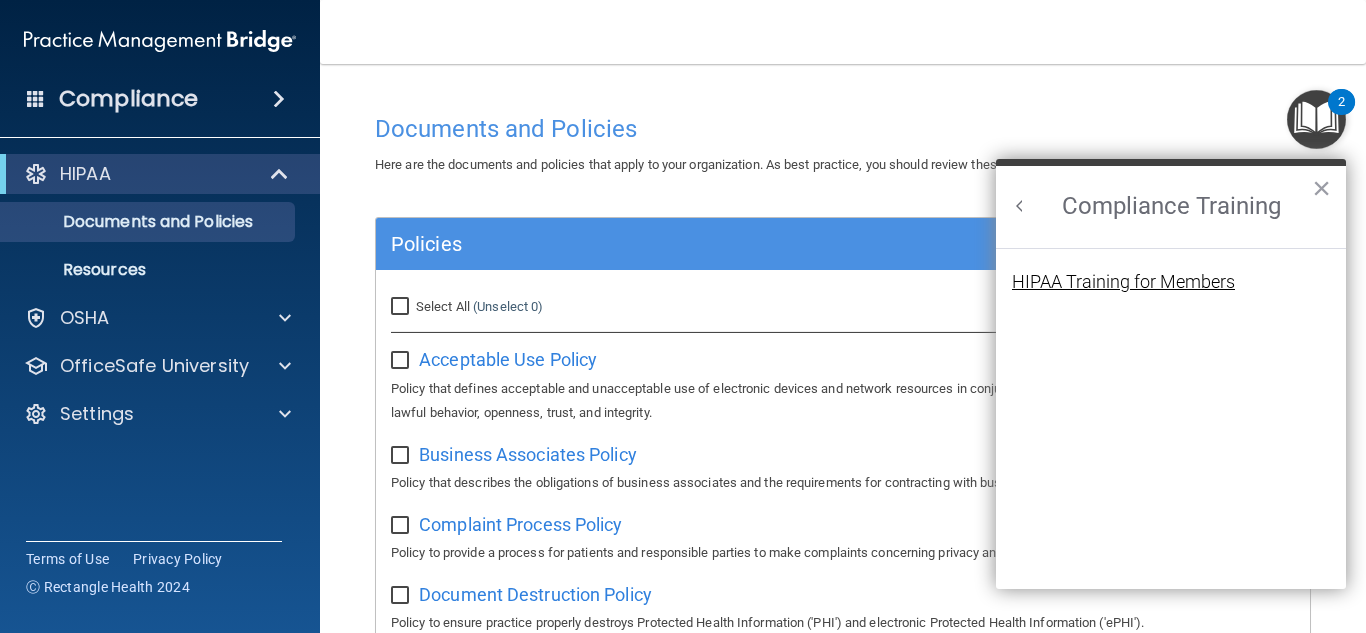 click on "HIPAA Training for Members" at bounding box center (1123, 282) 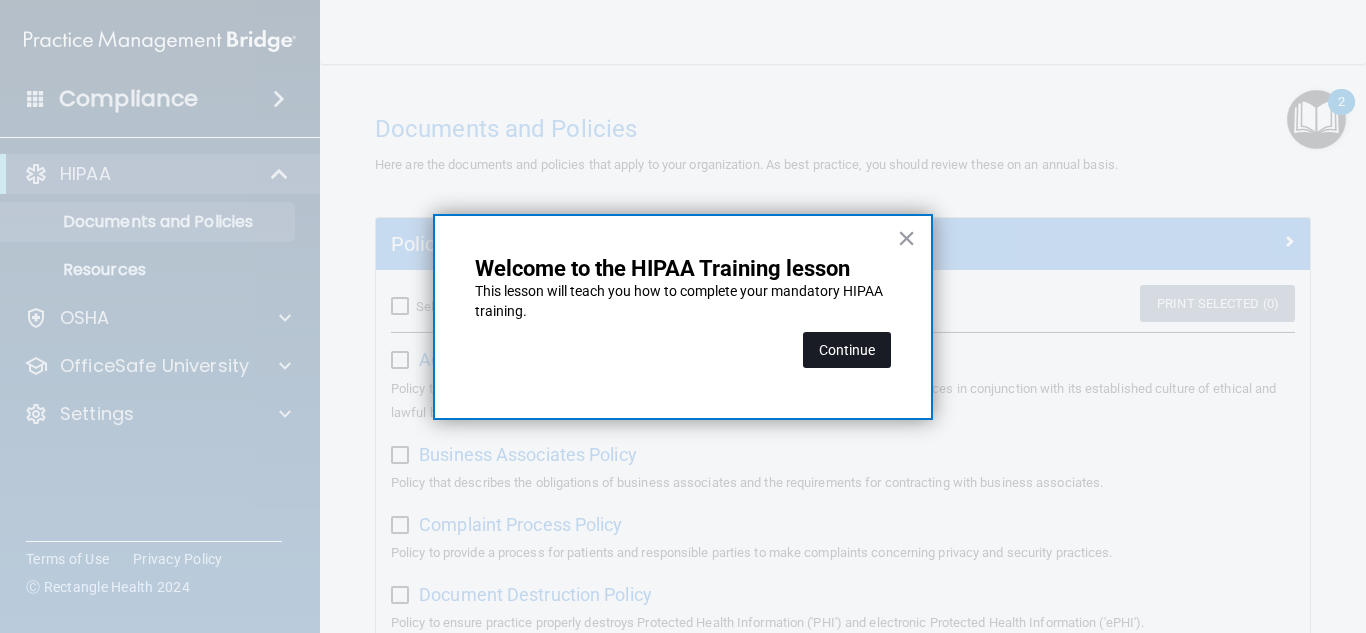 click on "Continue" at bounding box center (847, 350) 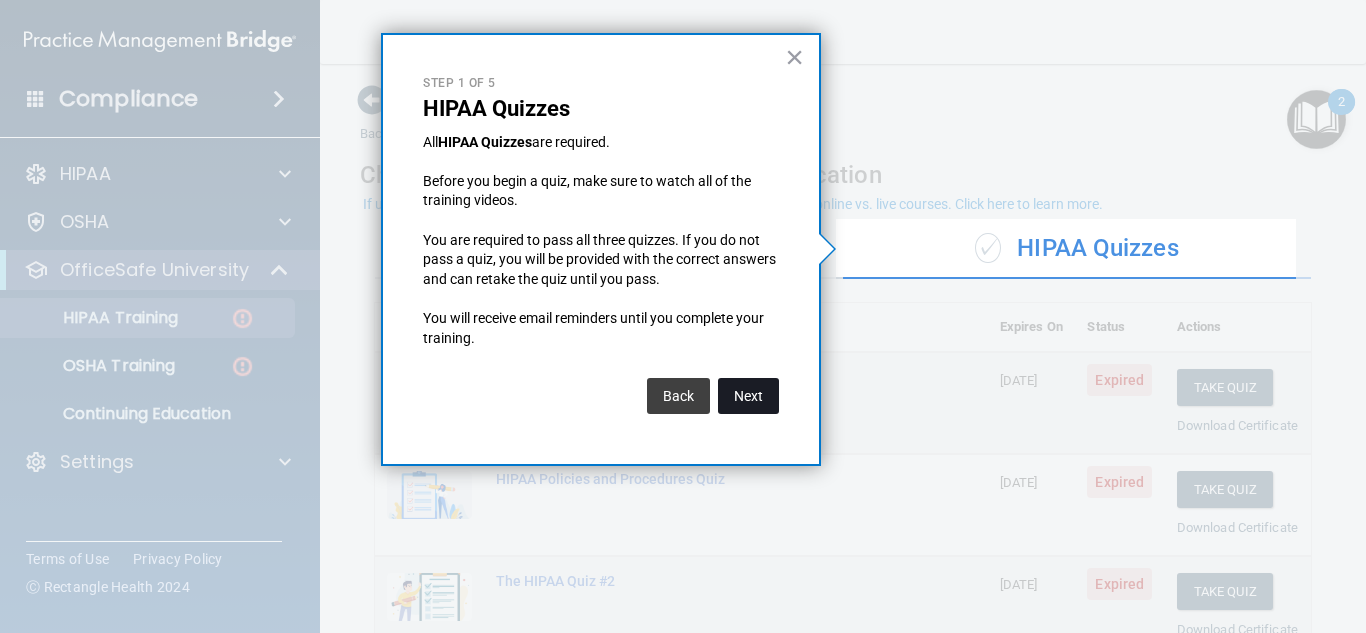 click on "Next" at bounding box center (748, 396) 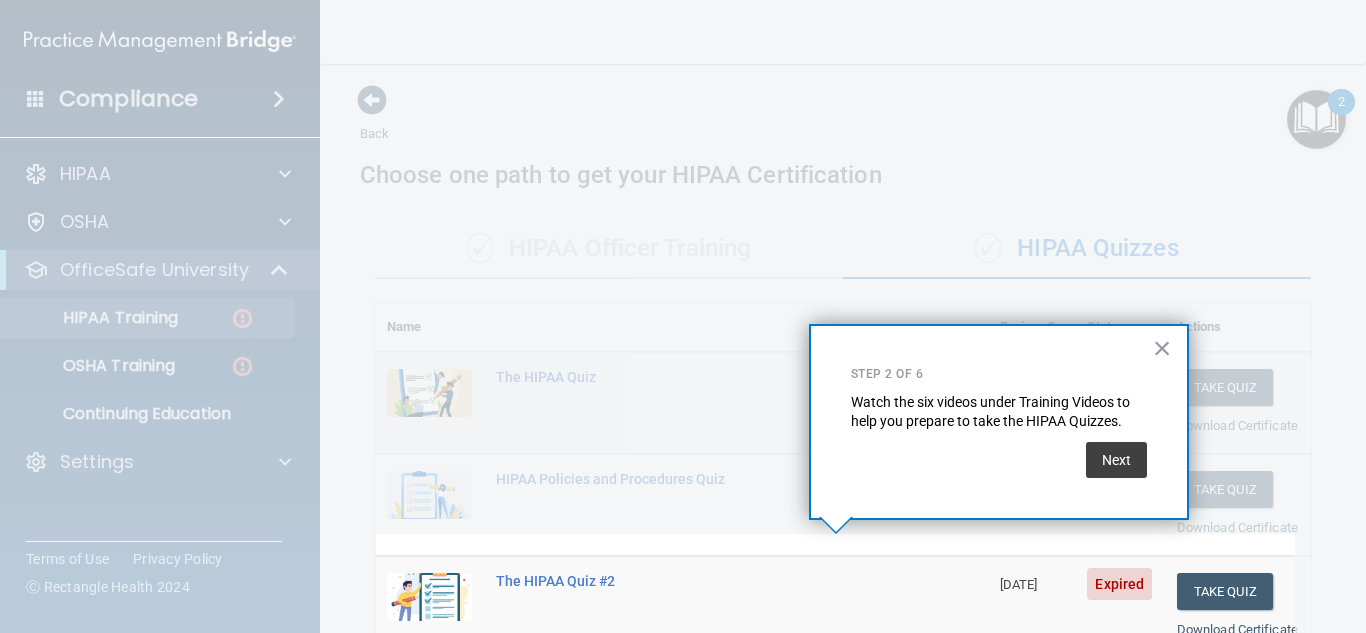 scroll, scrollTop: 424, scrollLeft: 0, axis: vertical 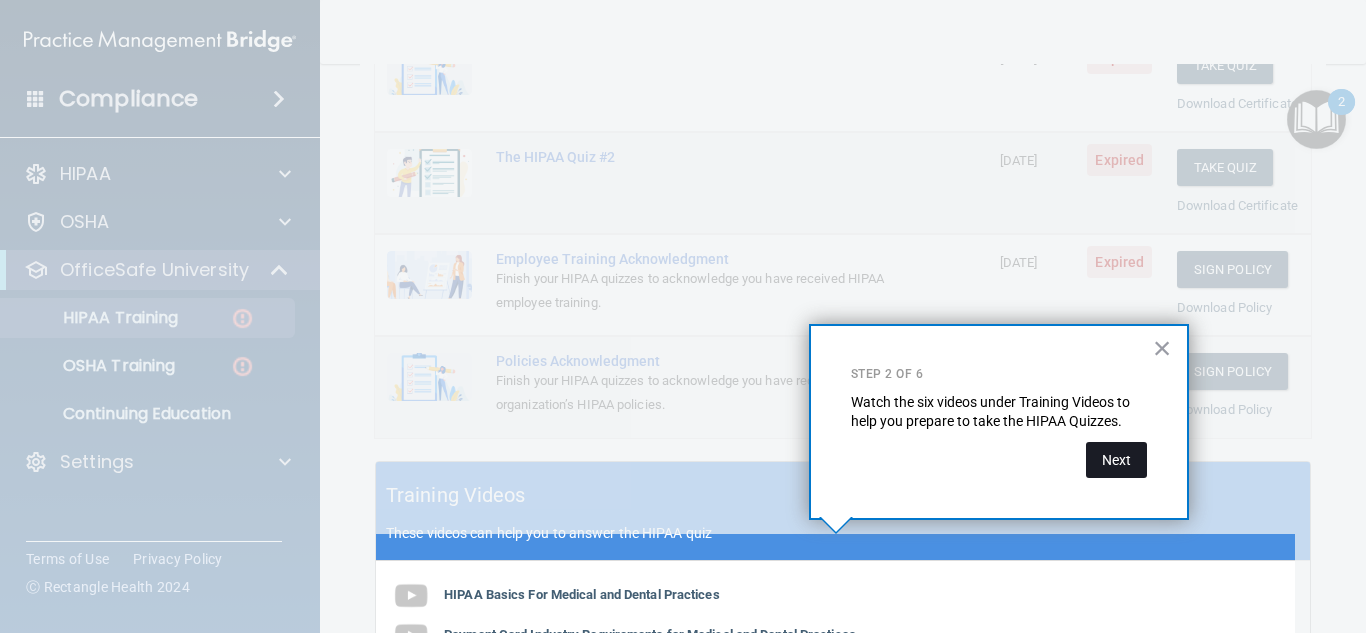click on "Next" at bounding box center [1116, 460] 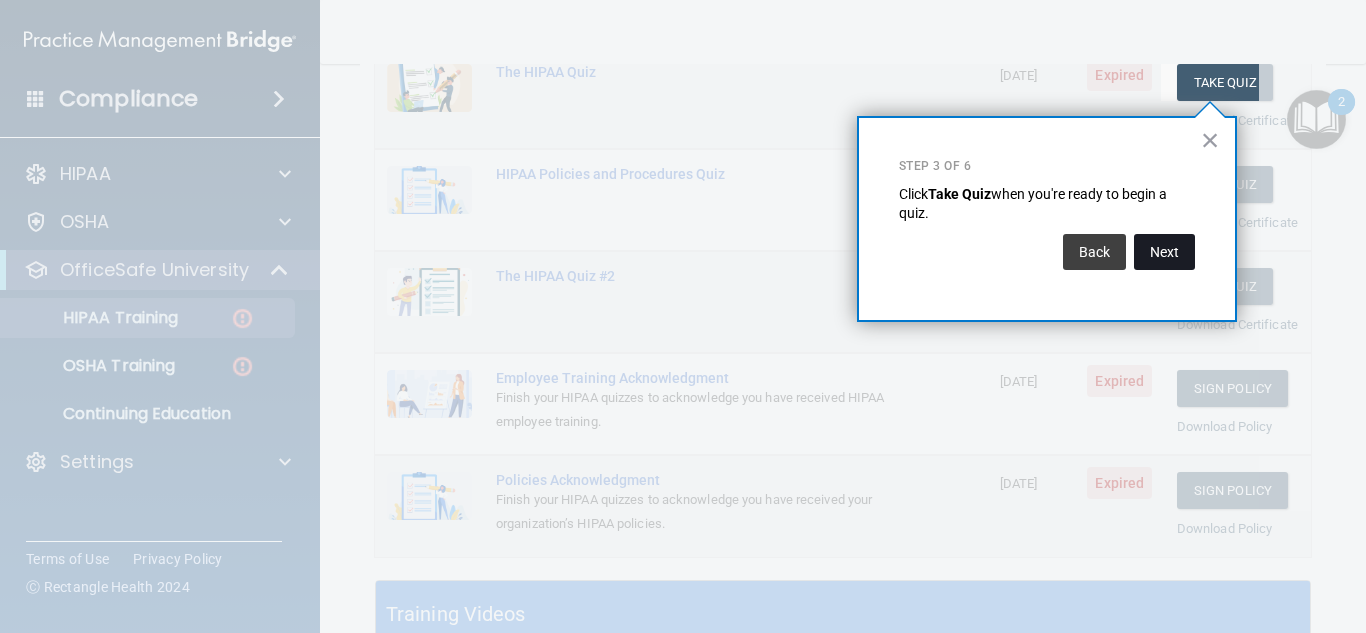 click on "Next" at bounding box center (1164, 252) 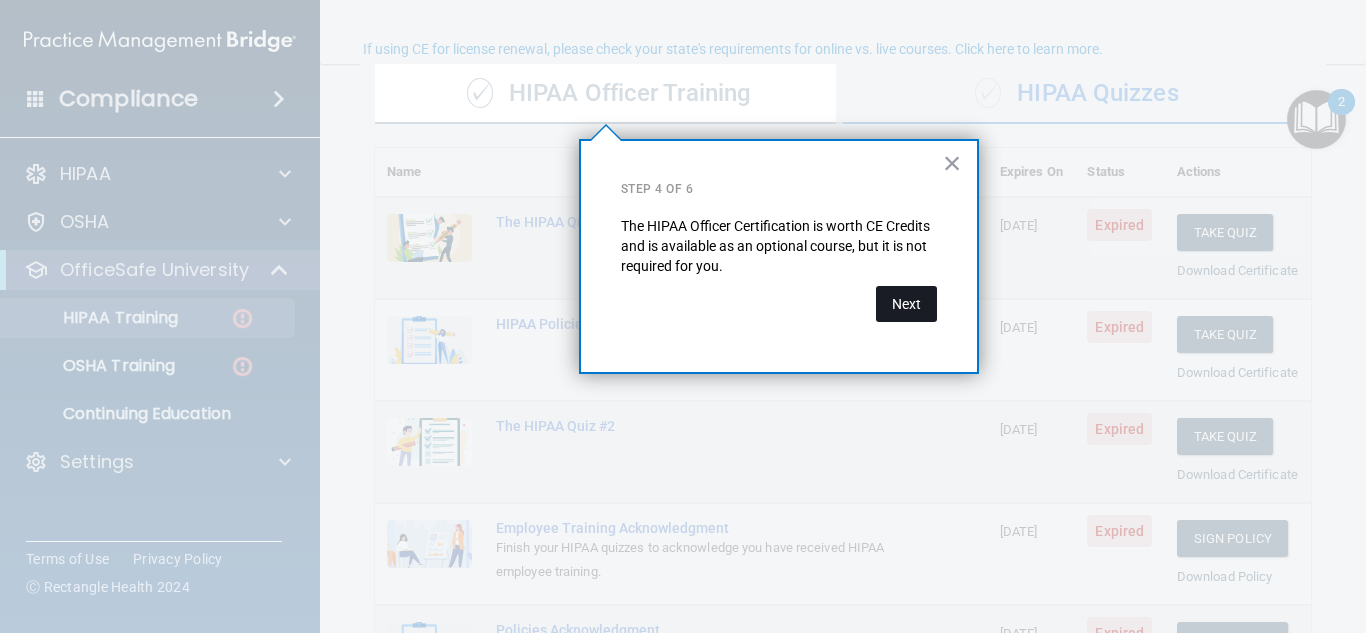 click on "Next" at bounding box center [906, 304] 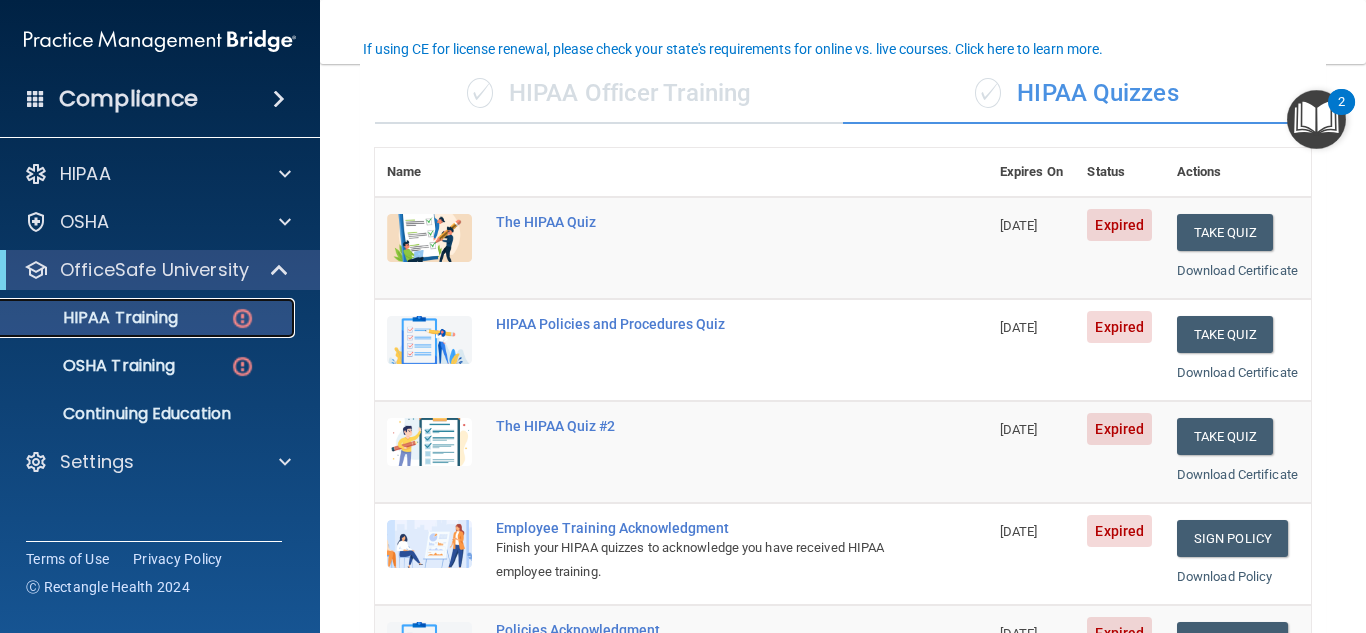 click on "HIPAA Training" at bounding box center [149, 318] 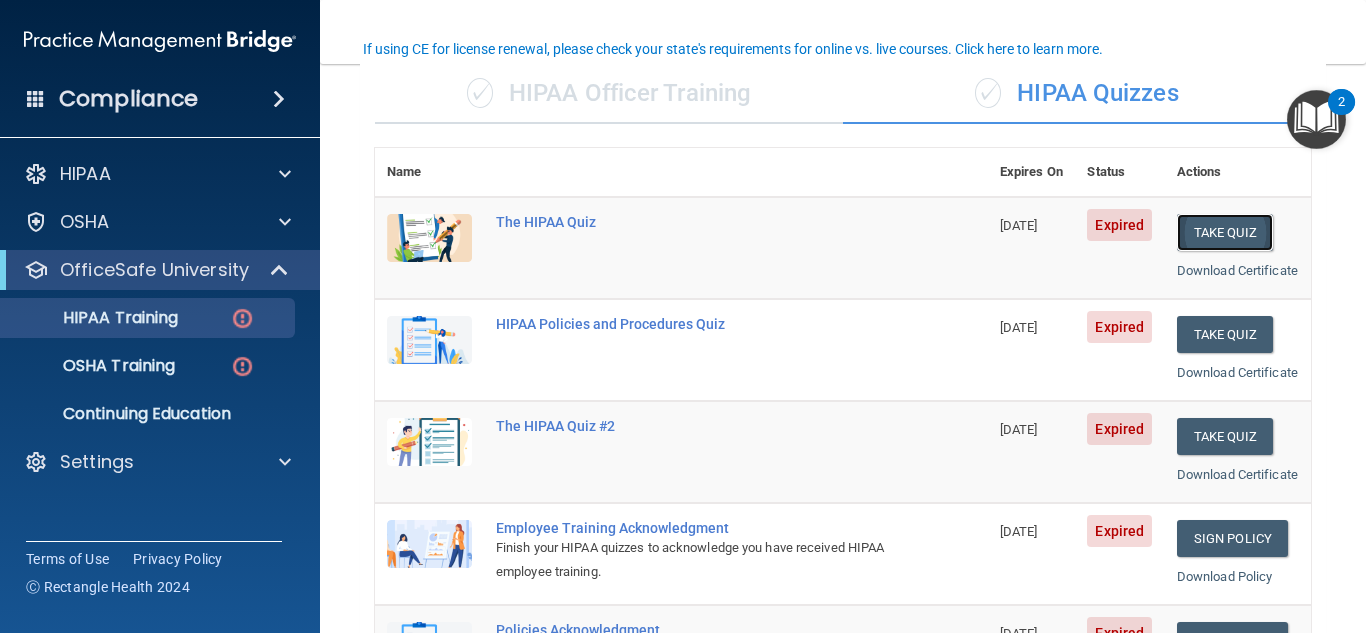 click on "Take Quiz" at bounding box center (1225, 232) 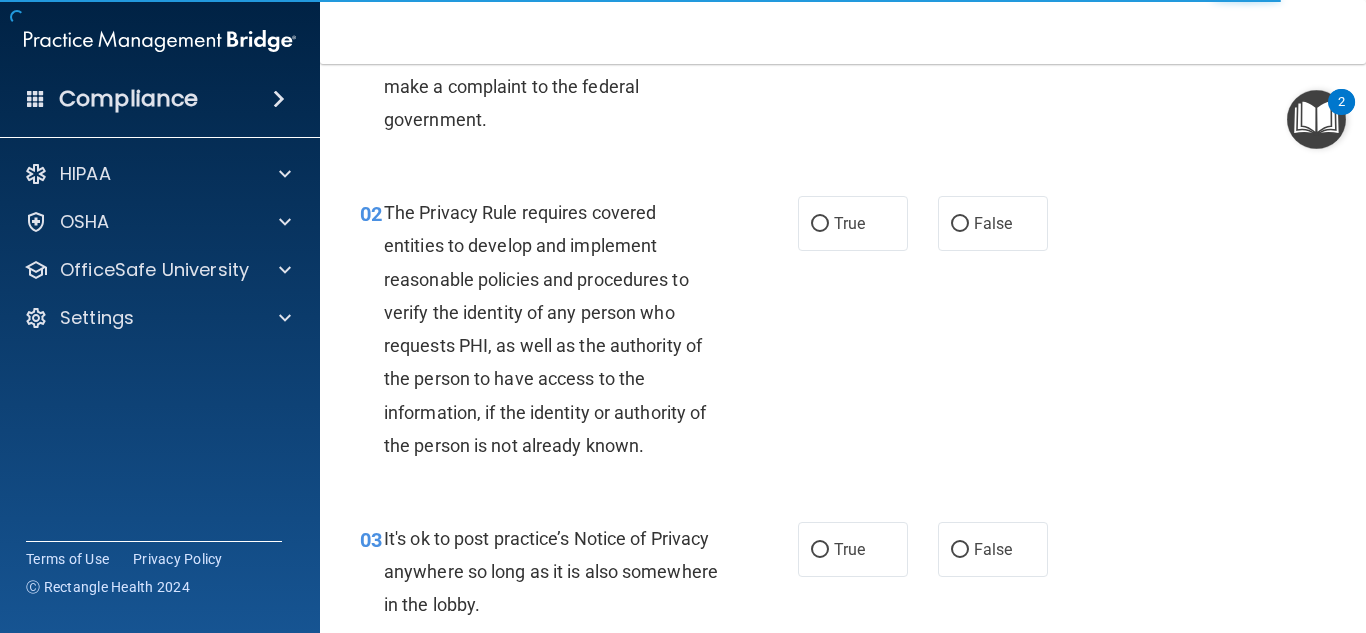scroll, scrollTop: 0, scrollLeft: 0, axis: both 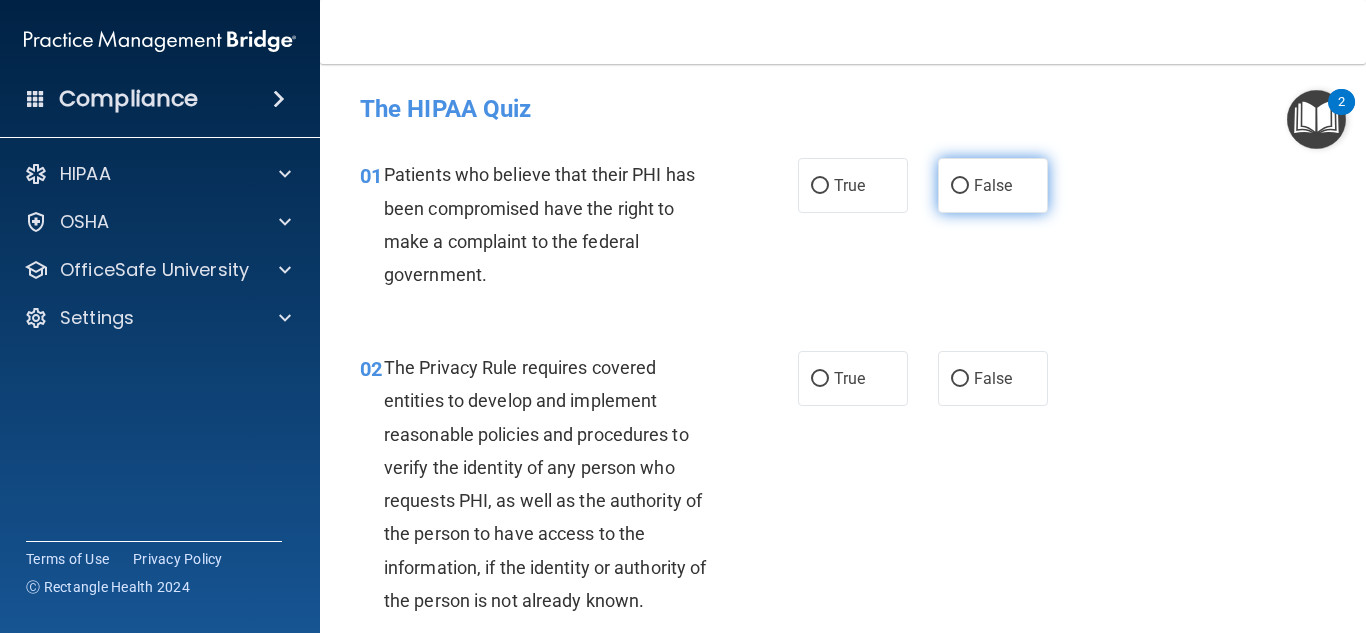 click on "False" at bounding box center [960, 186] 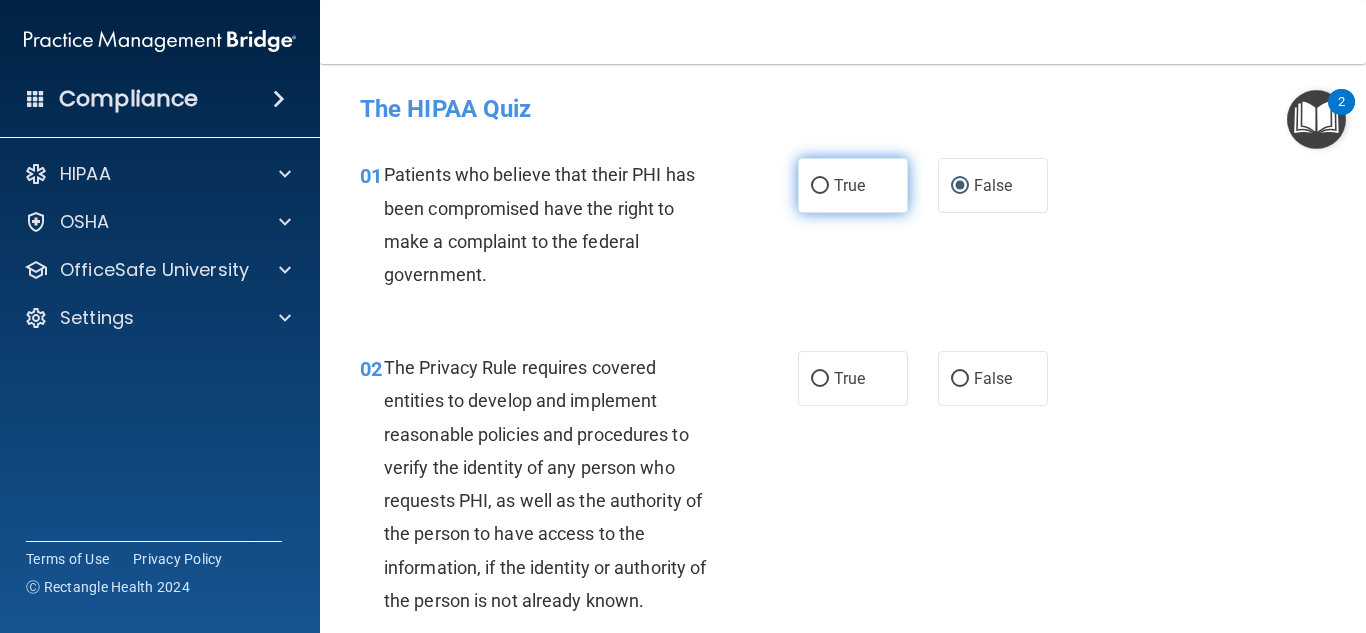 click on "True" at bounding box center (820, 186) 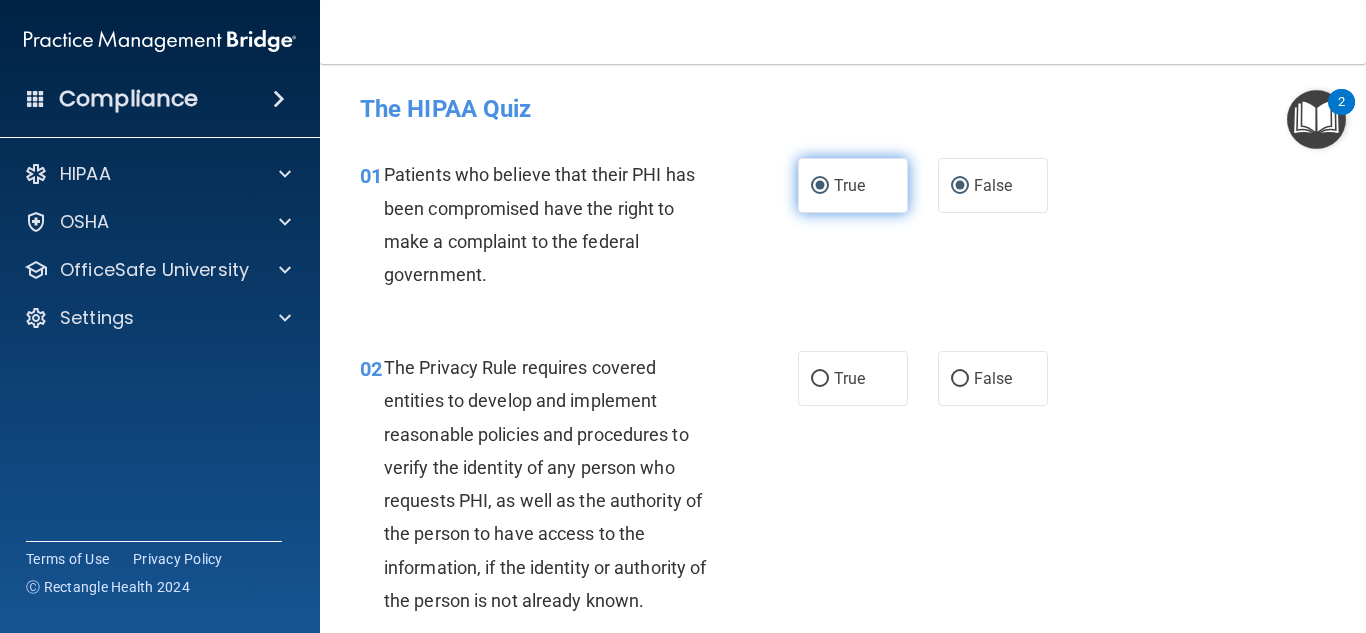 radio on "false" 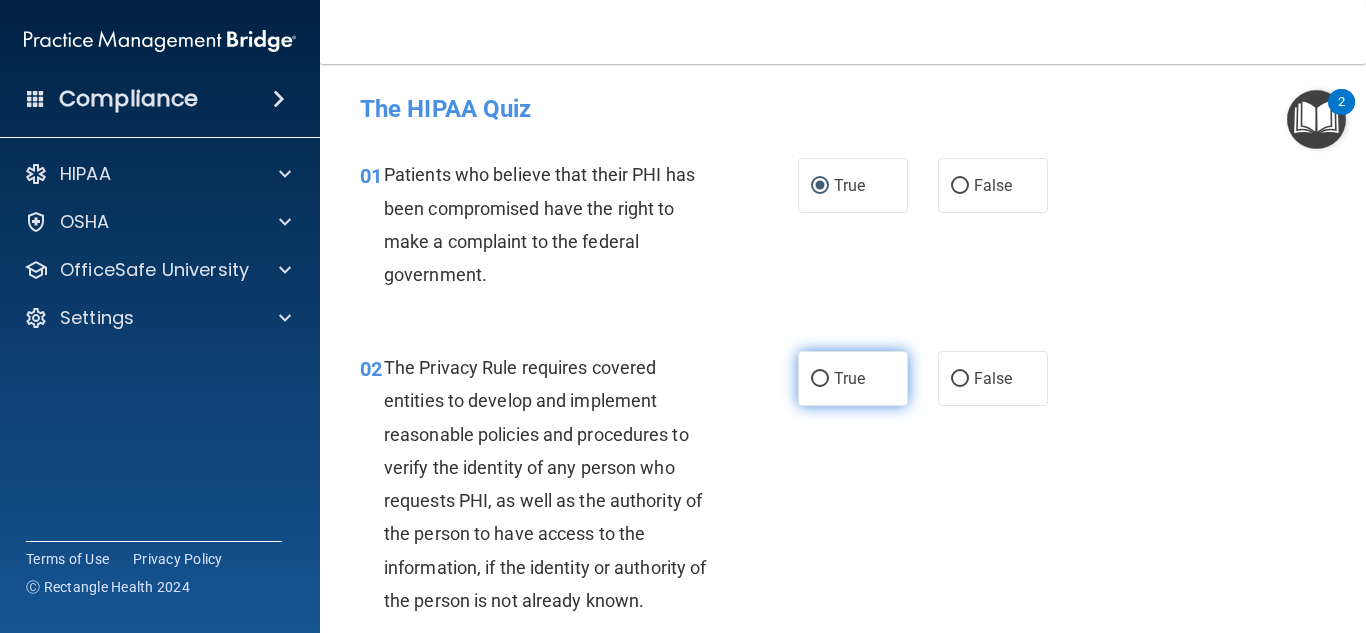 click on "True" at bounding box center [820, 379] 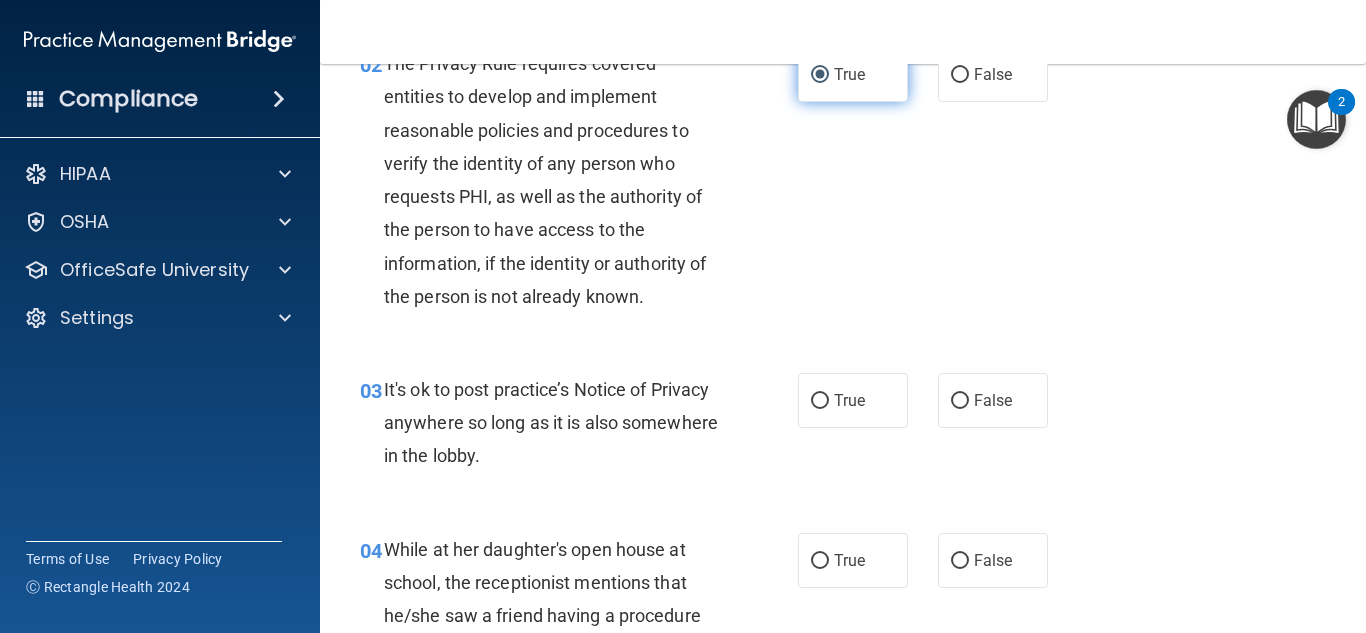 scroll, scrollTop: 306, scrollLeft: 0, axis: vertical 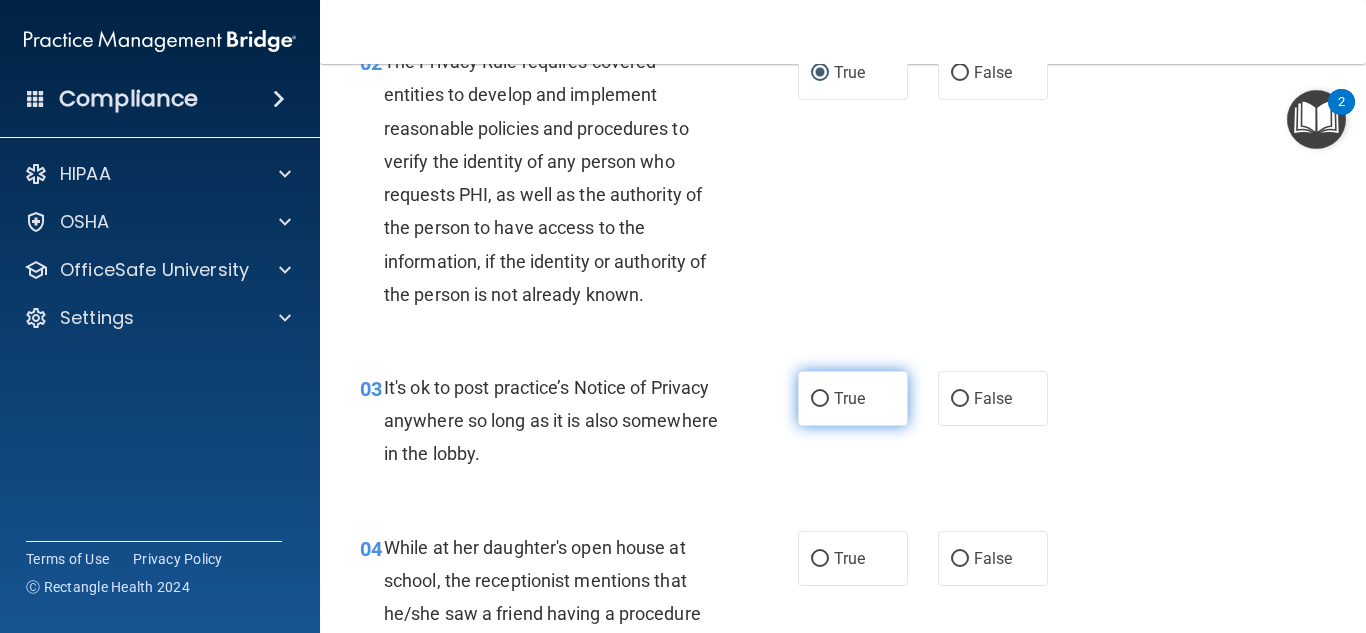 click on "True" at bounding box center (820, 399) 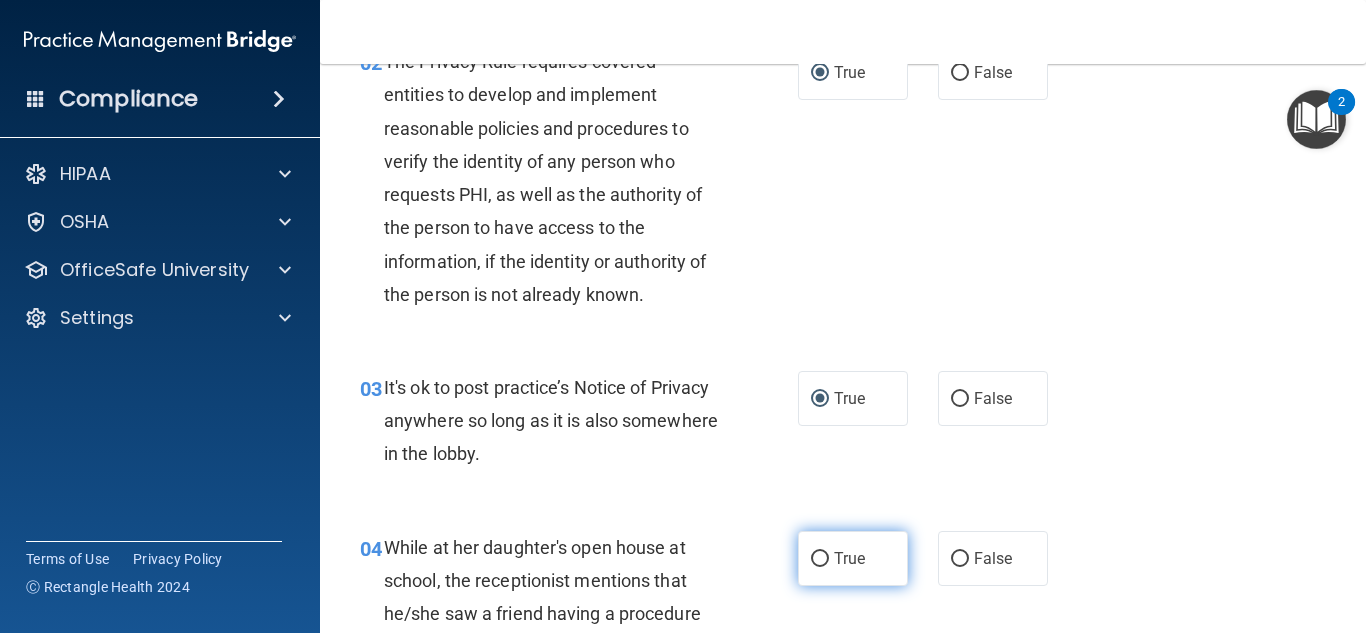 click on "True" at bounding box center (820, 559) 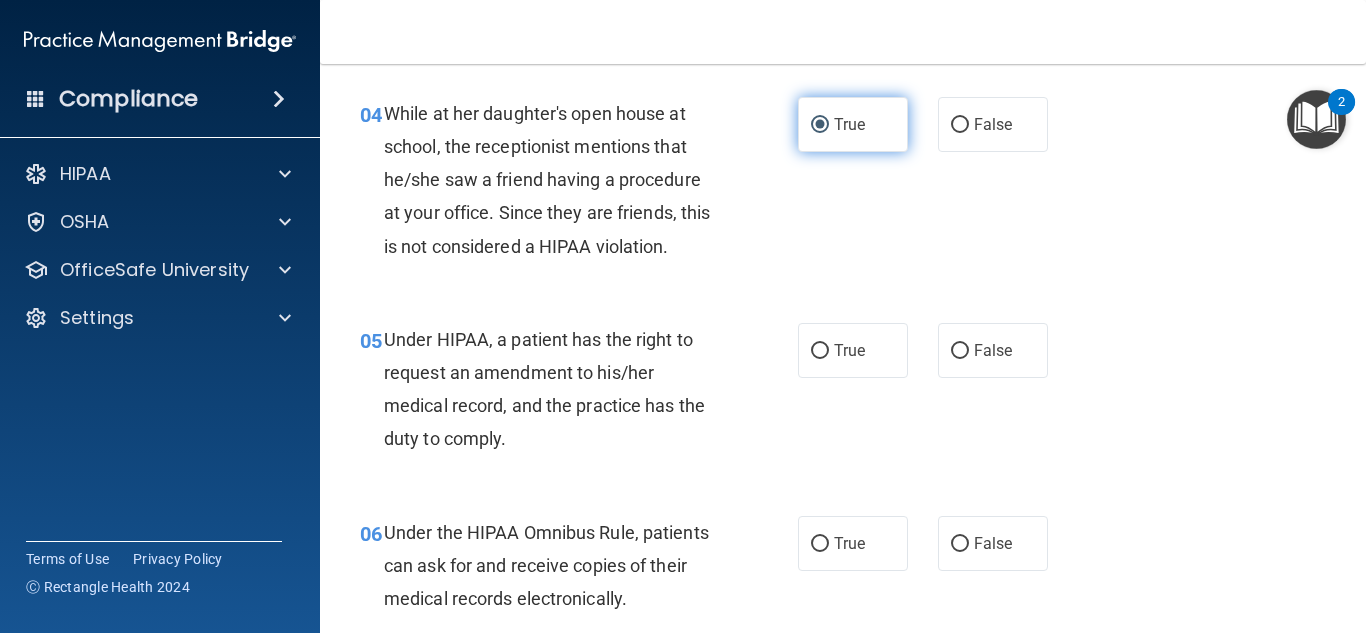 scroll, scrollTop: 749, scrollLeft: 0, axis: vertical 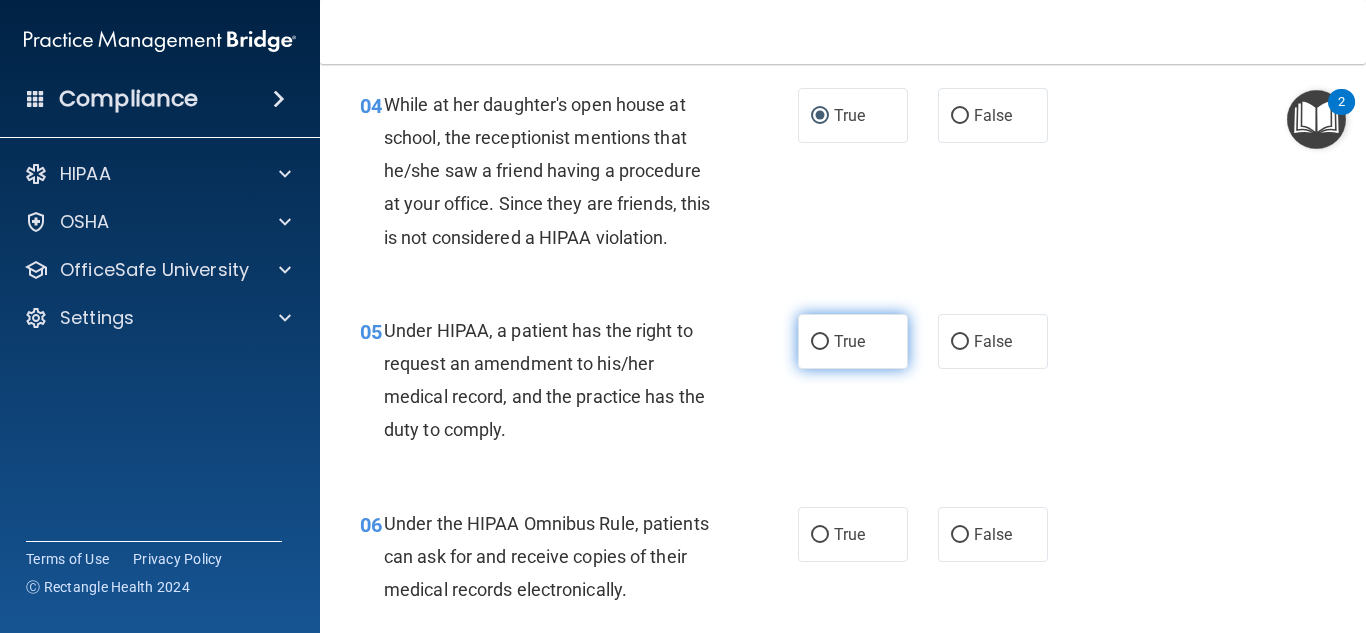 click on "True" at bounding box center [820, 342] 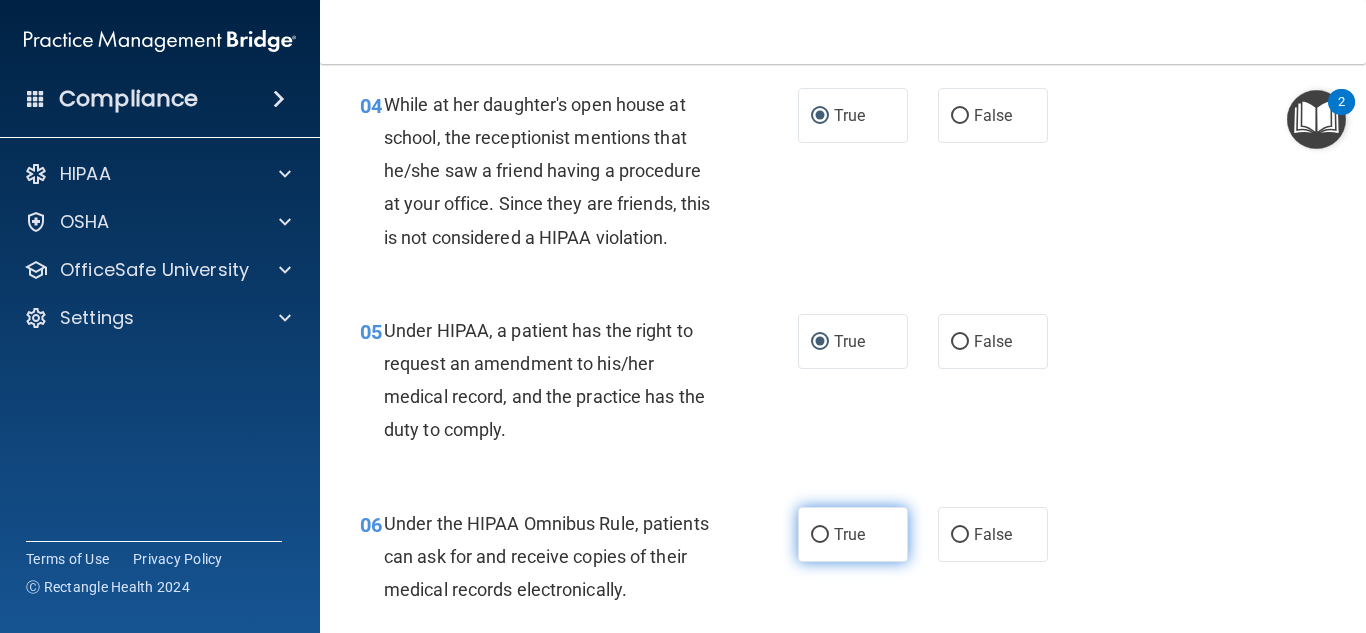 click on "True" at bounding box center [820, 535] 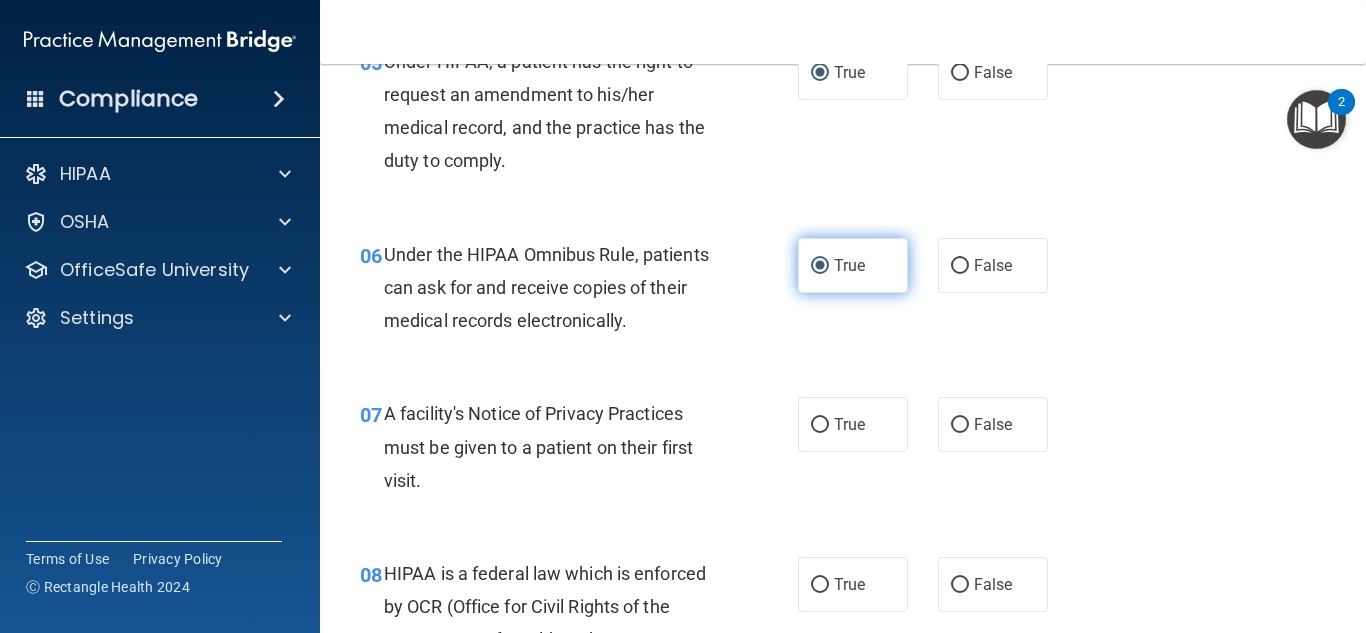 scroll, scrollTop: 1030, scrollLeft: 0, axis: vertical 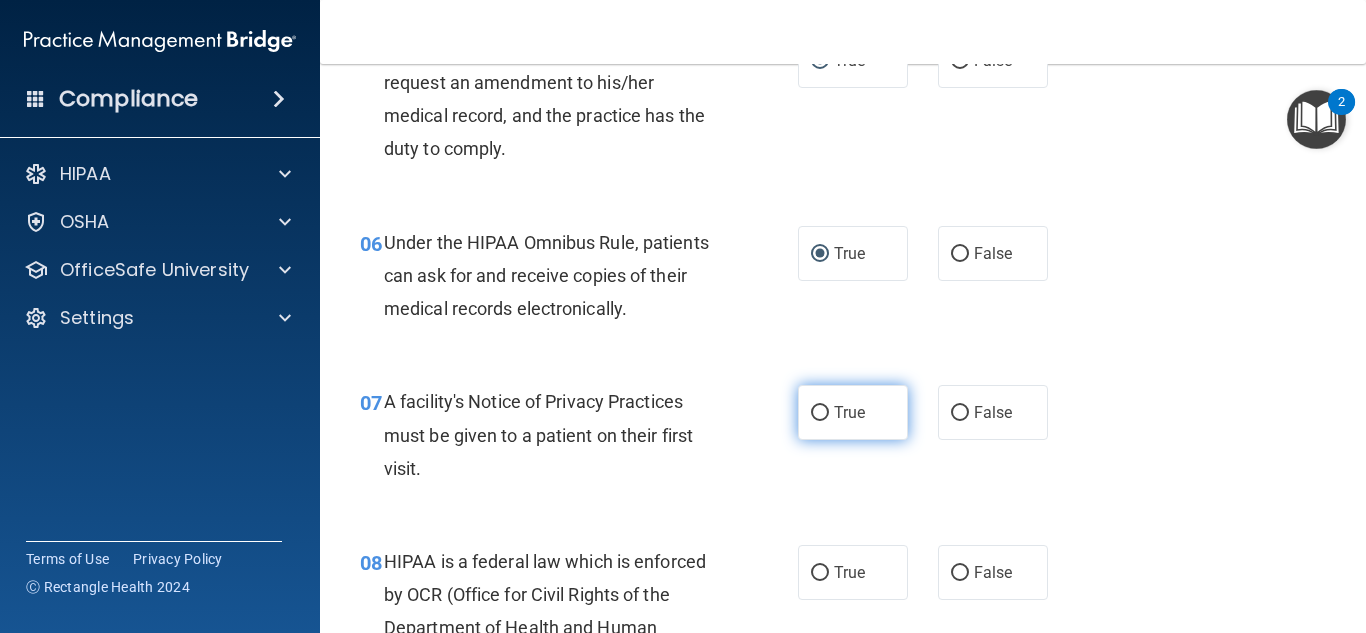 click on "True" at bounding box center [849, 412] 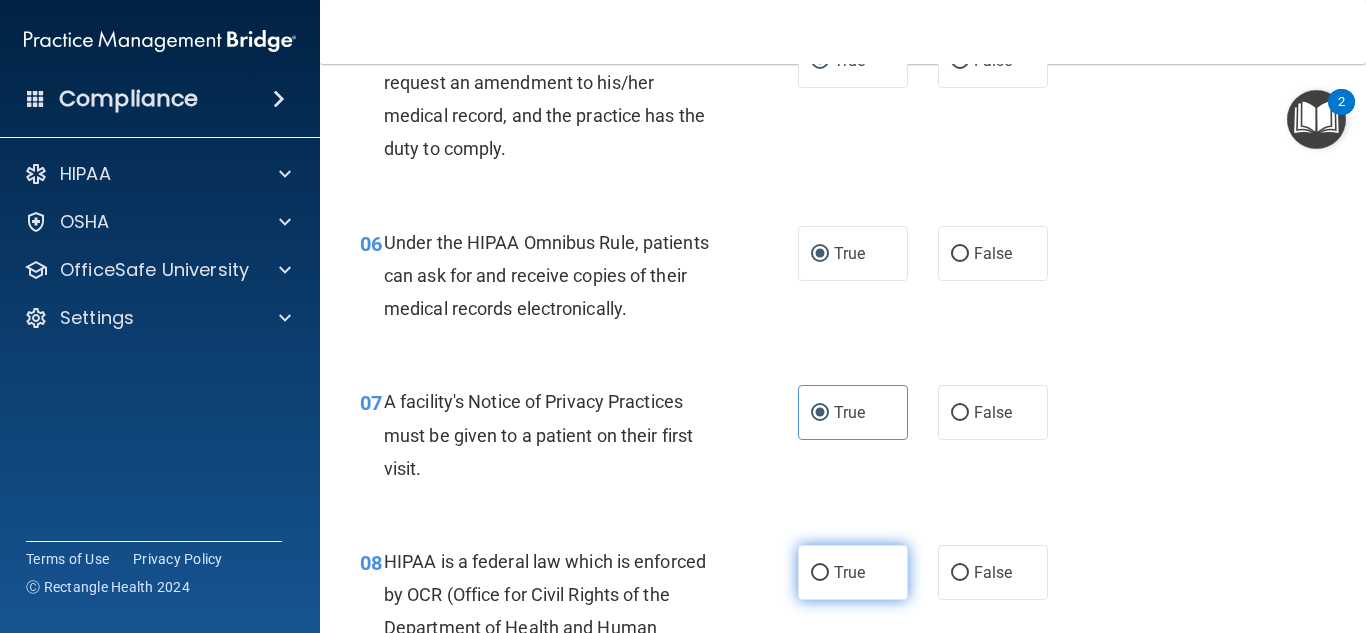 click on "True" at bounding box center (820, 573) 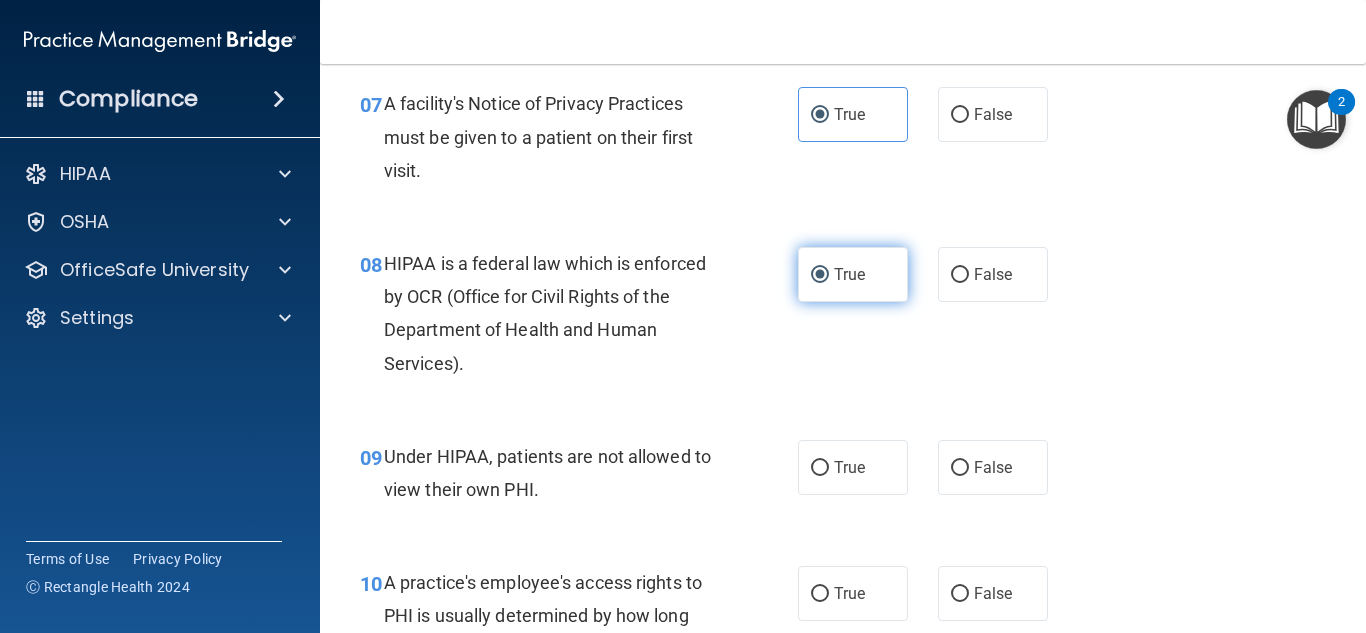 scroll, scrollTop: 1333, scrollLeft: 0, axis: vertical 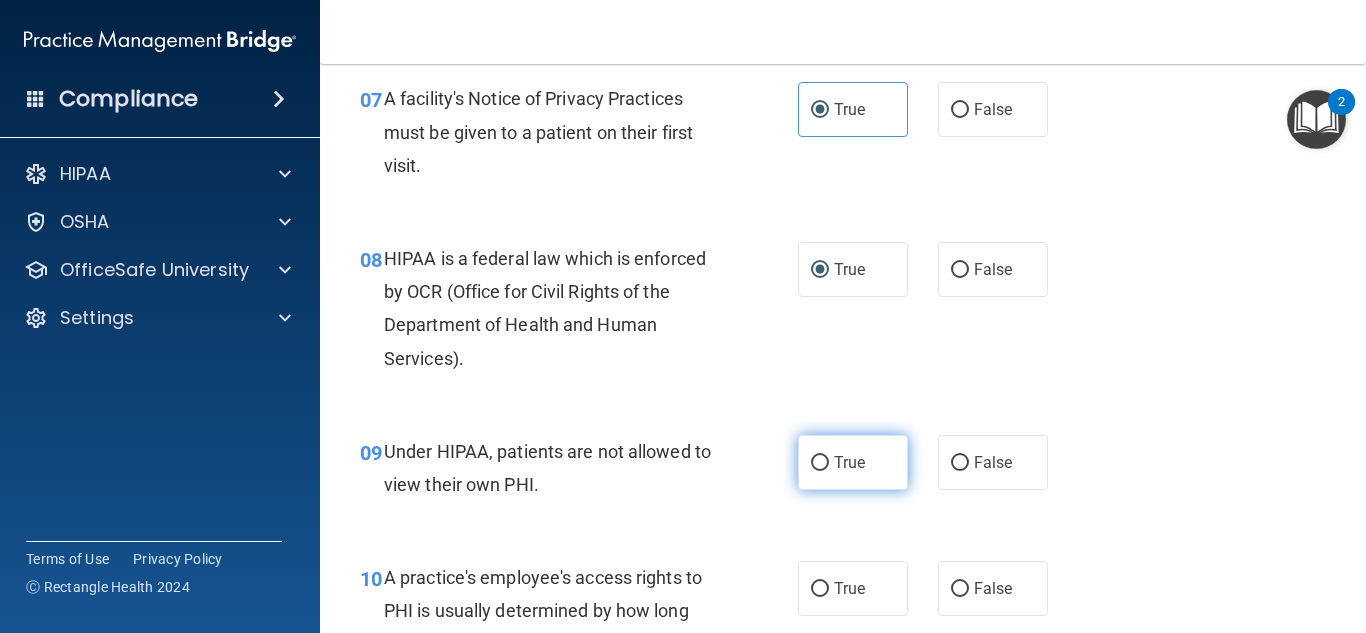 click on "True" at bounding box center [849, 462] 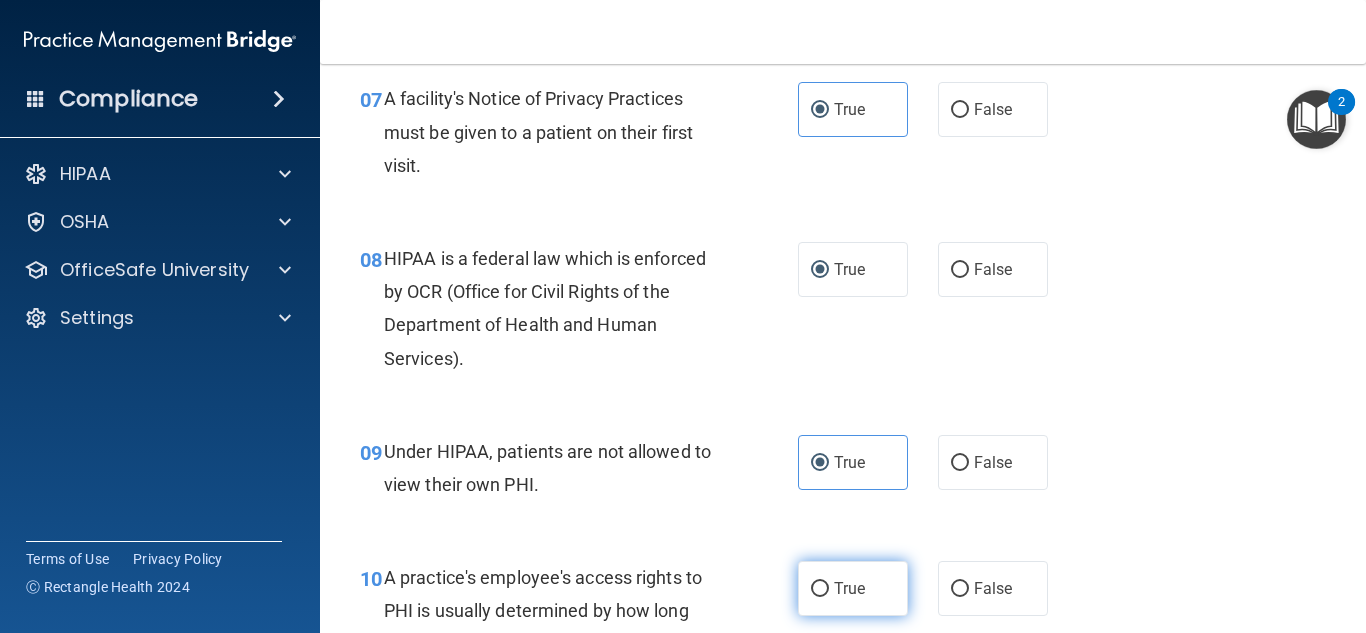 click on "True" at bounding box center (849, 588) 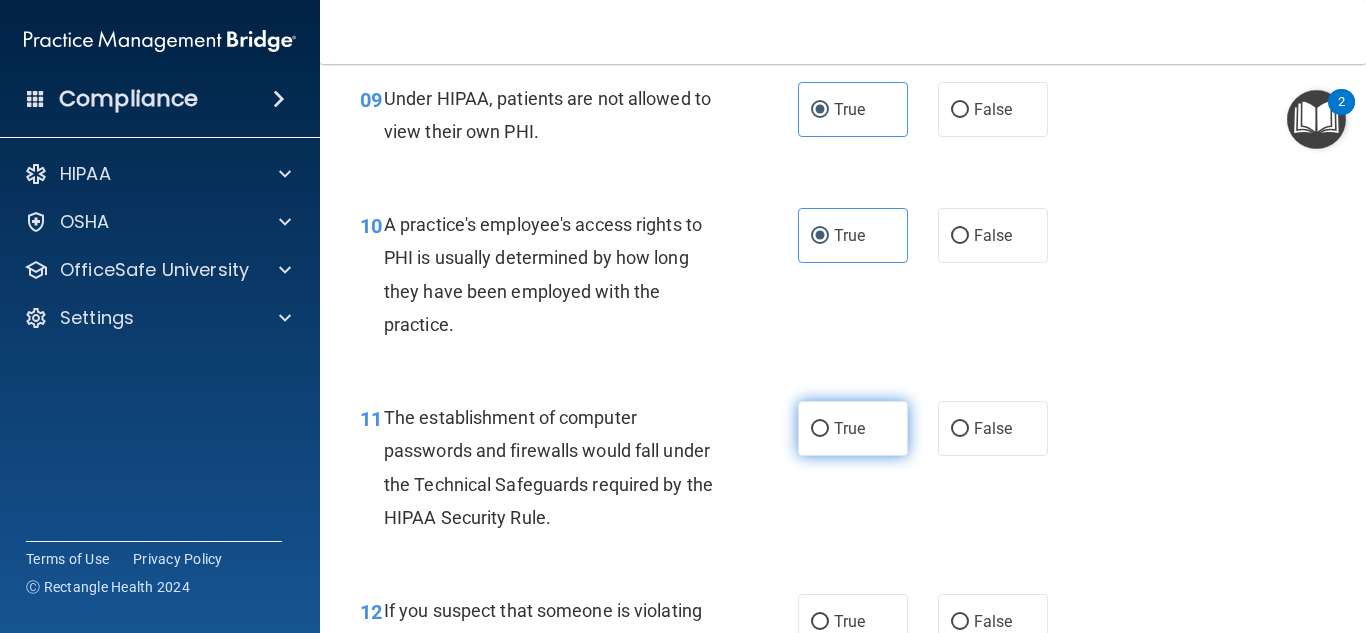 click on "True" at bounding box center (849, 428) 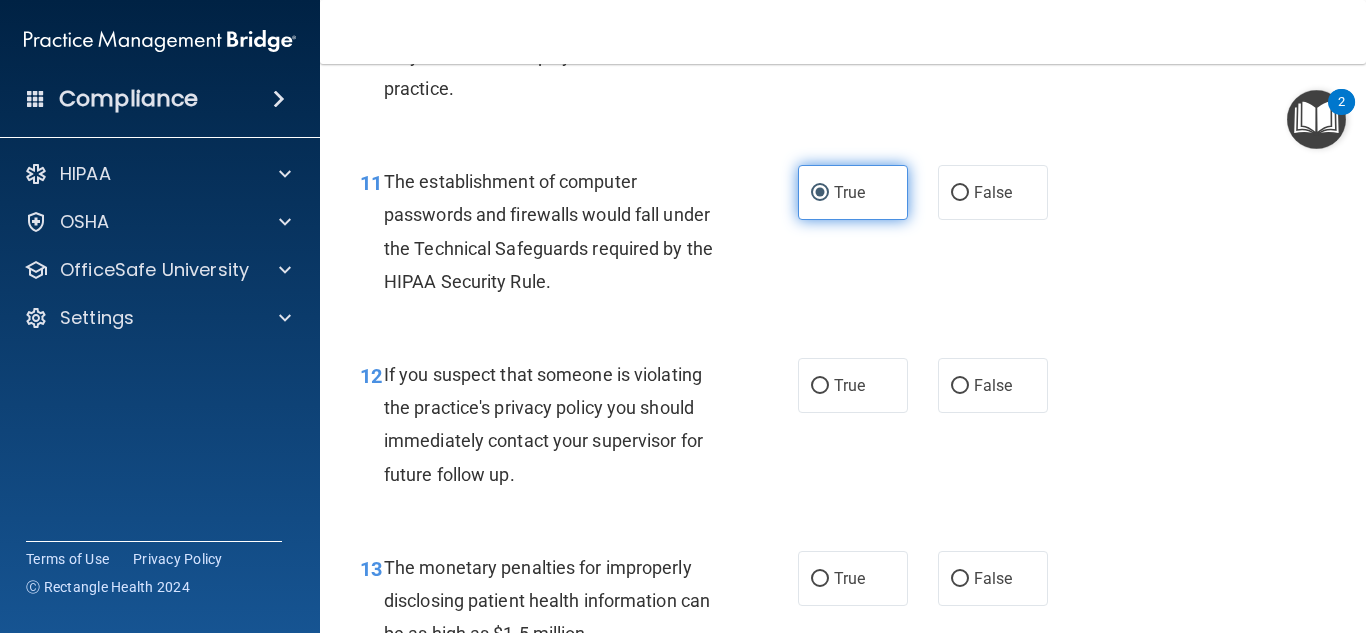 scroll, scrollTop: 1923, scrollLeft: 0, axis: vertical 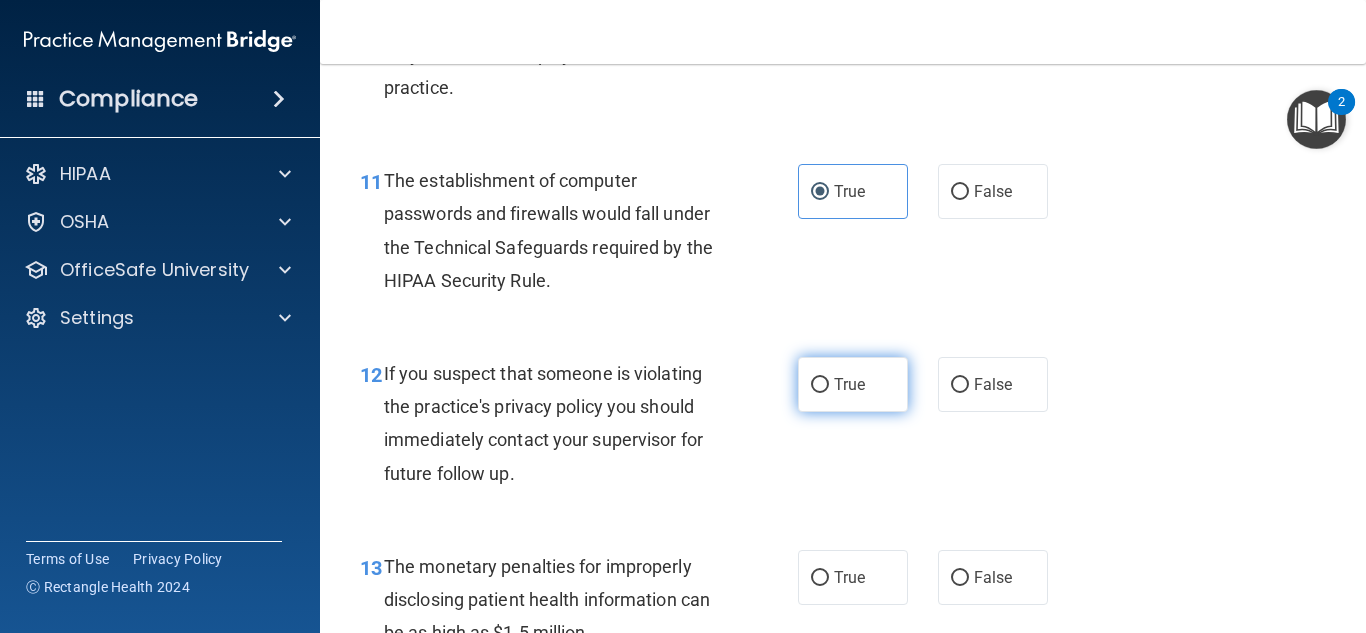 click on "True" at bounding box center [820, 385] 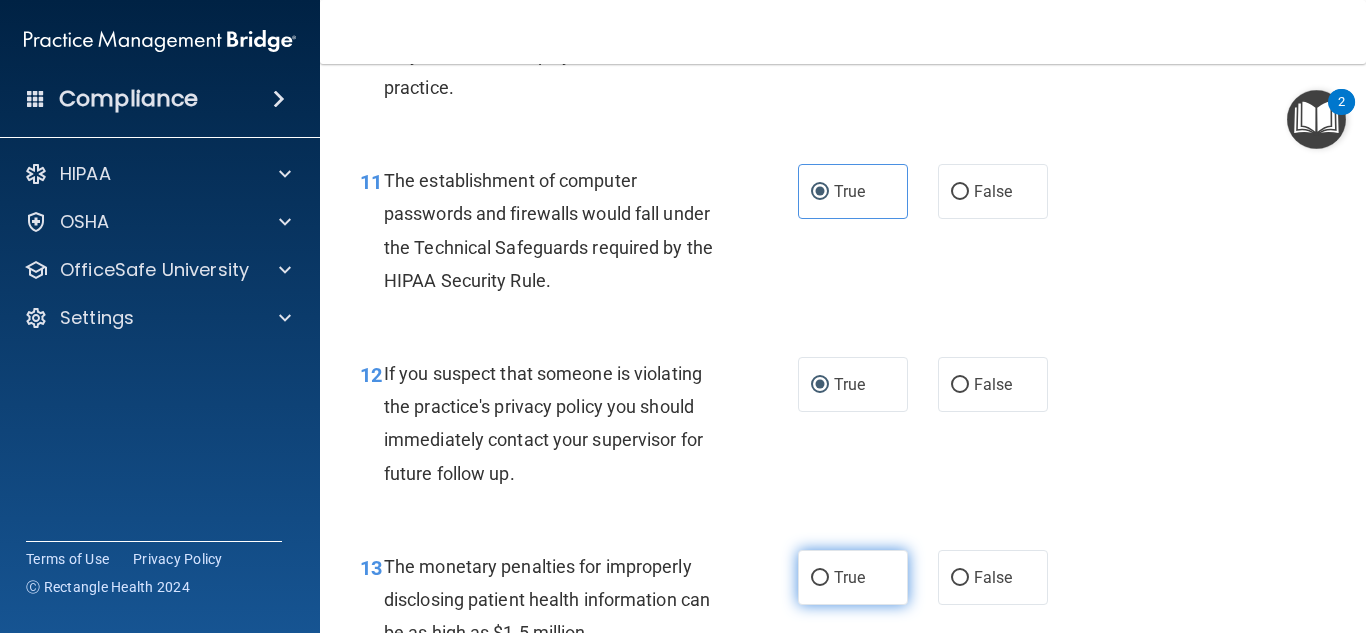 click on "True" at bounding box center (853, 577) 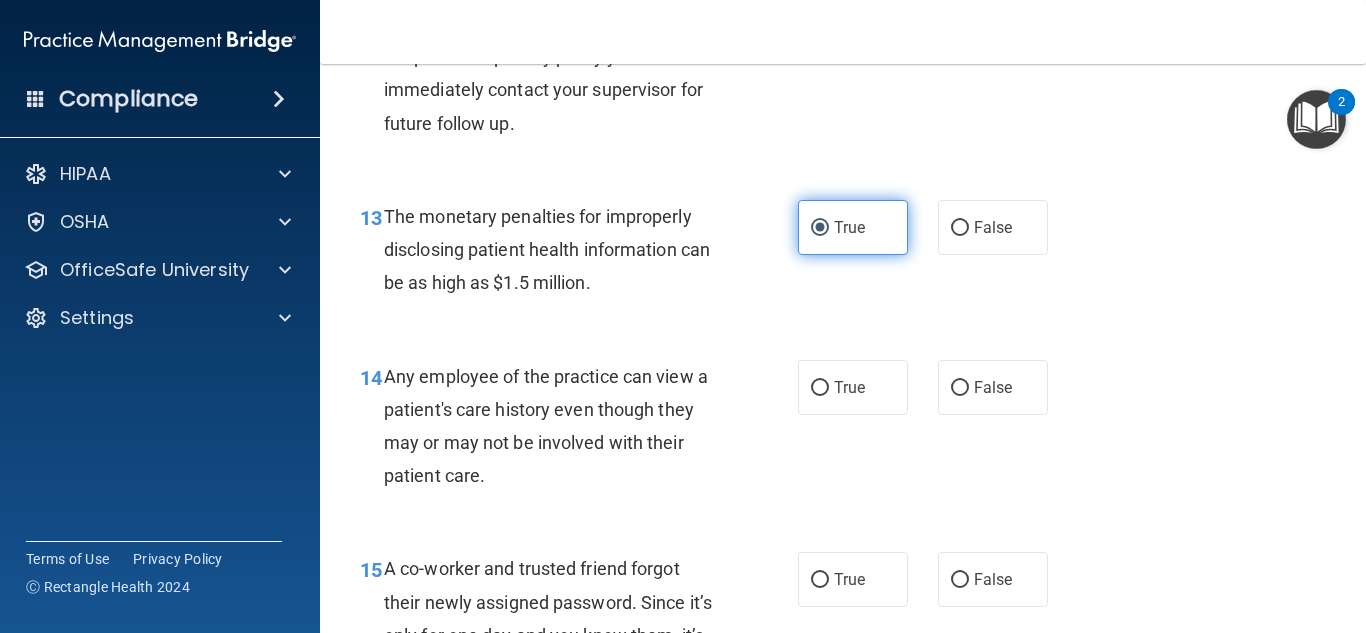 scroll, scrollTop: 2274, scrollLeft: 0, axis: vertical 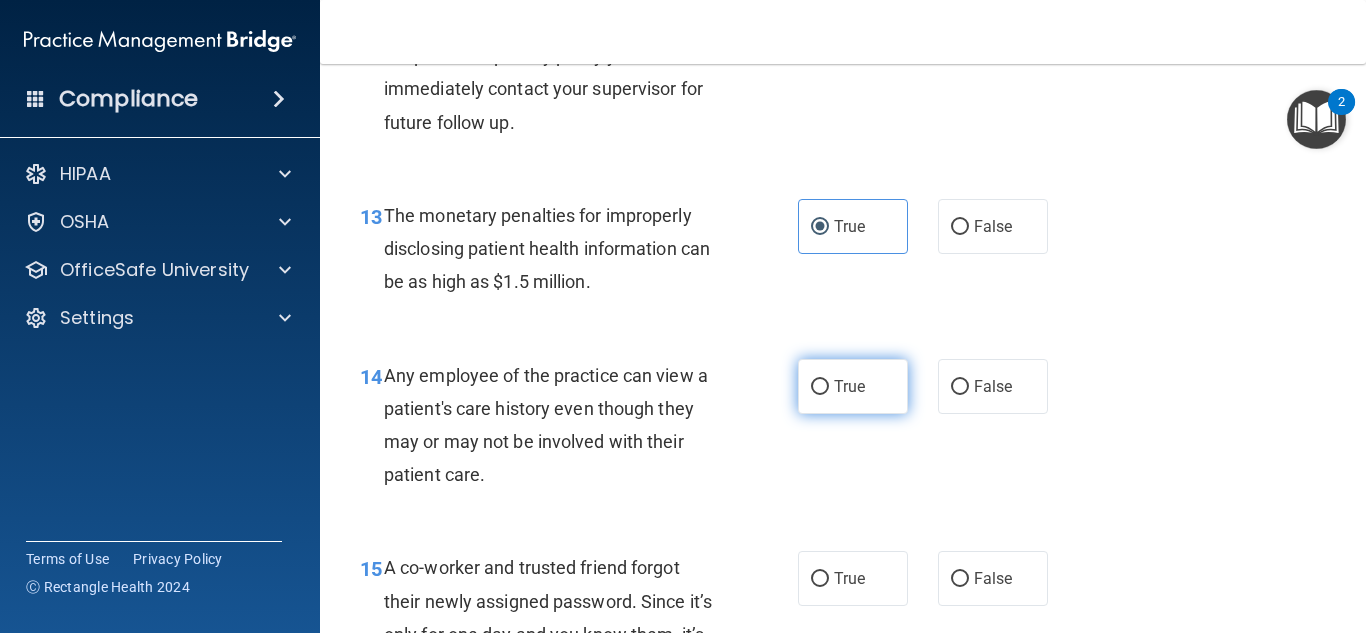 click on "True" at bounding box center (853, 386) 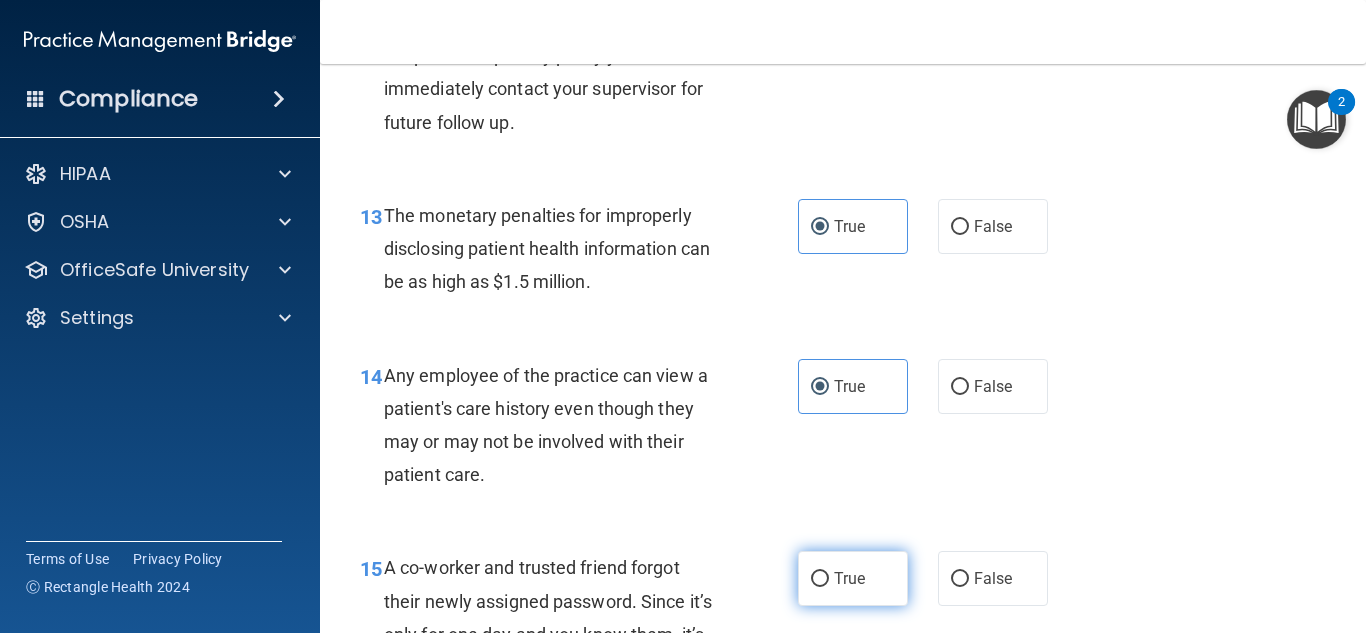 click on "True" at bounding box center [849, 578] 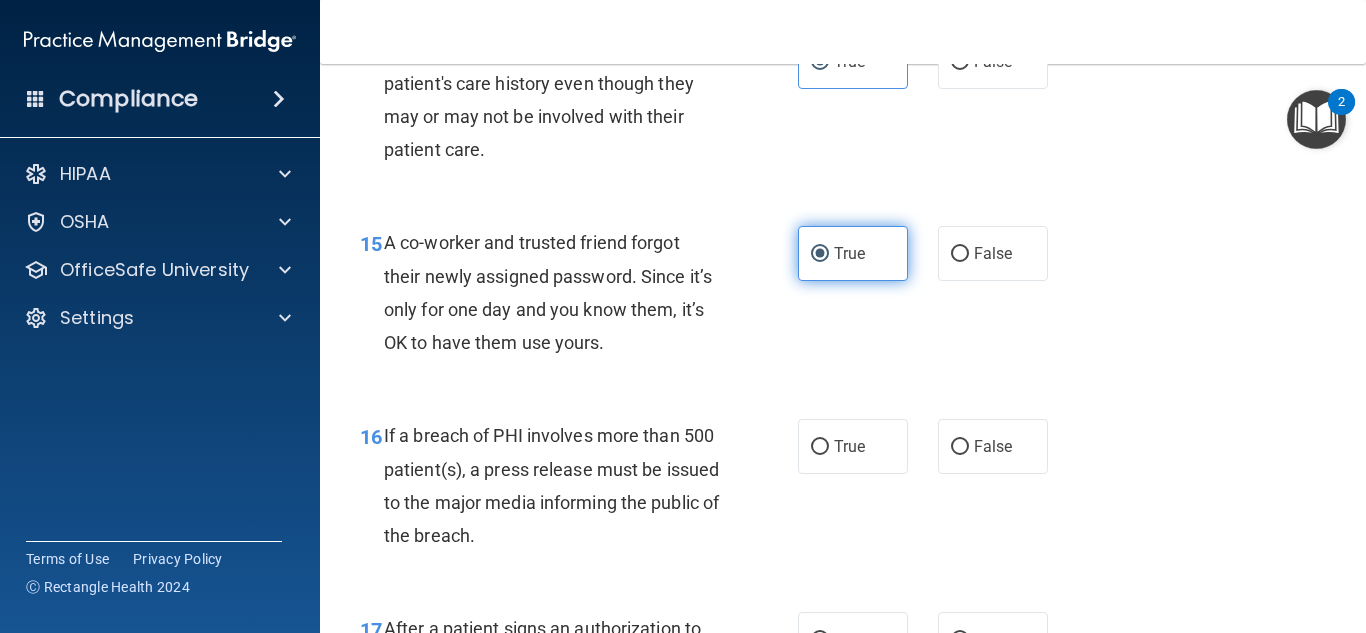 scroll, scrollTop: 2651, scrollLeft: 0, axis: vertical 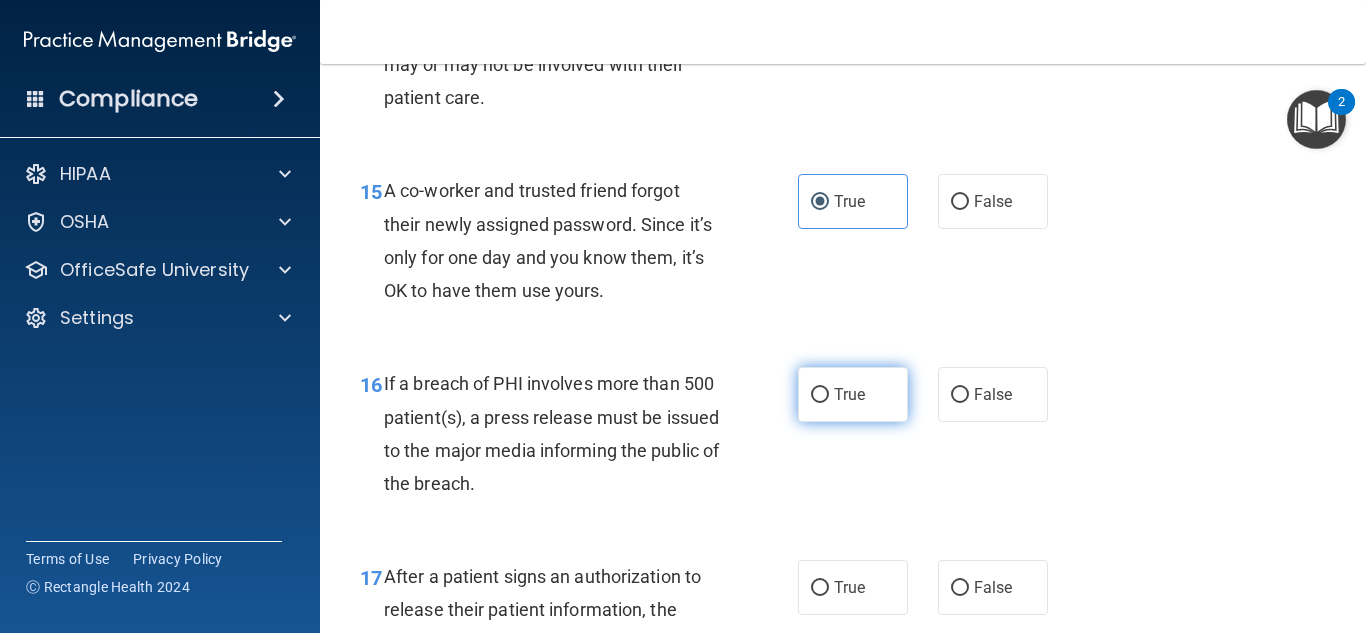 click on "True" at bounding box center (853, 394) 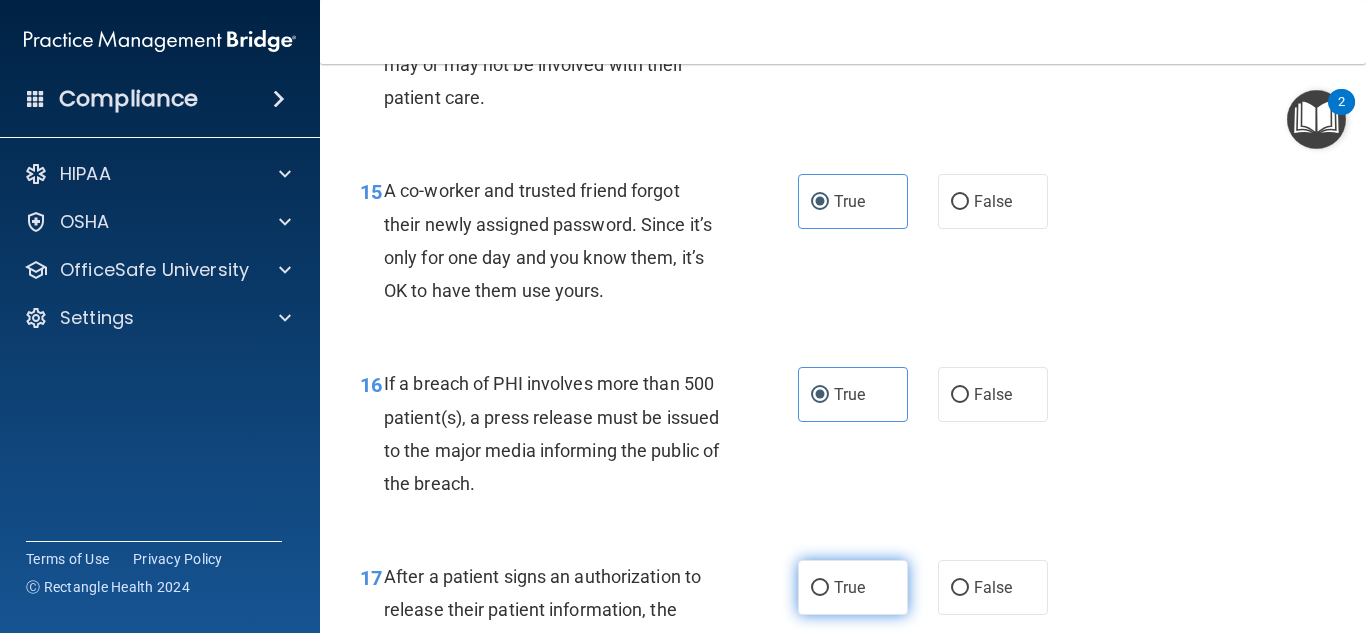 click on "True" at bounding box center (849, 587) 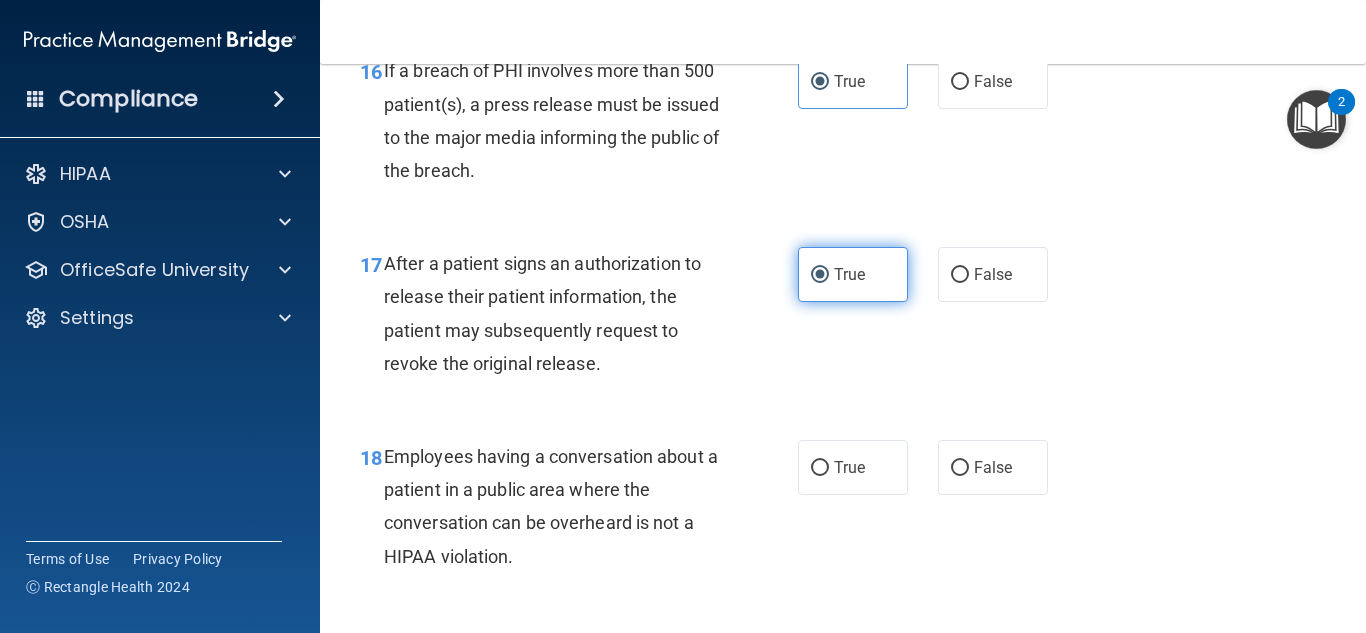scroll, scrollTop: 3005, scrollLeft: 0, axis: vertical 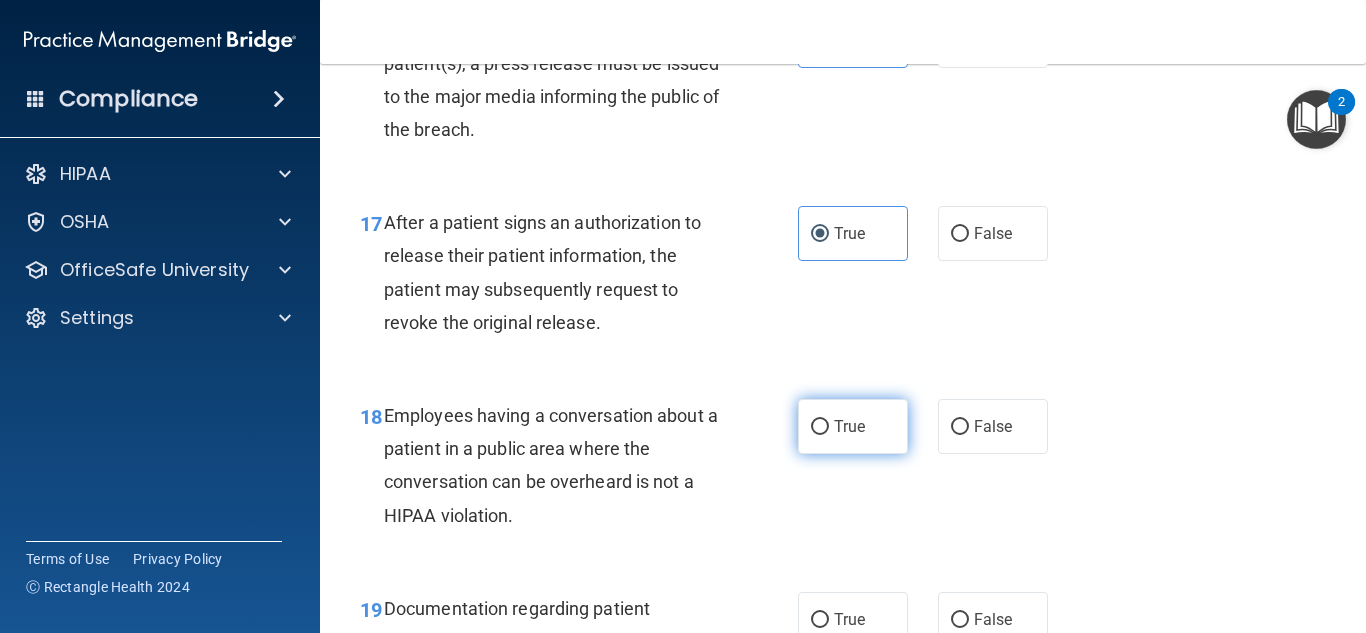 click on "True" at bounding box center [853, 426] 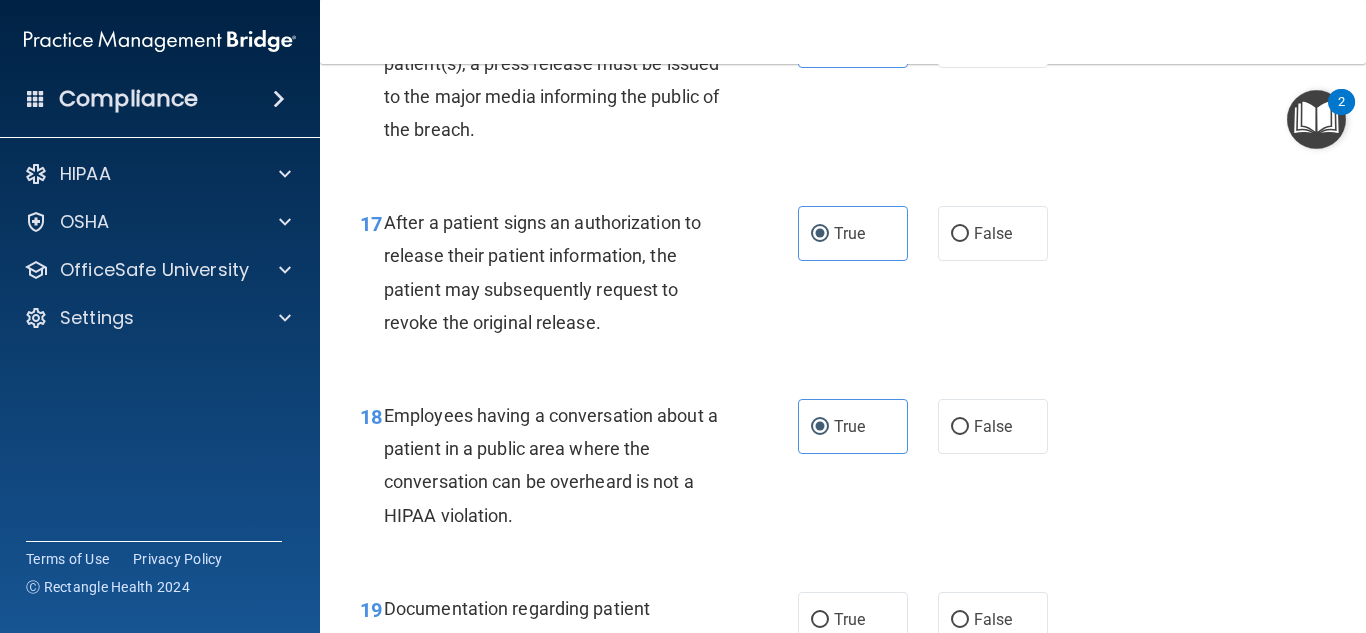 click on "19       Documentation regarding patient information should be ideally disposed of by burning or by using a shredding device.                 True           False" at bounding box center [843, 647] 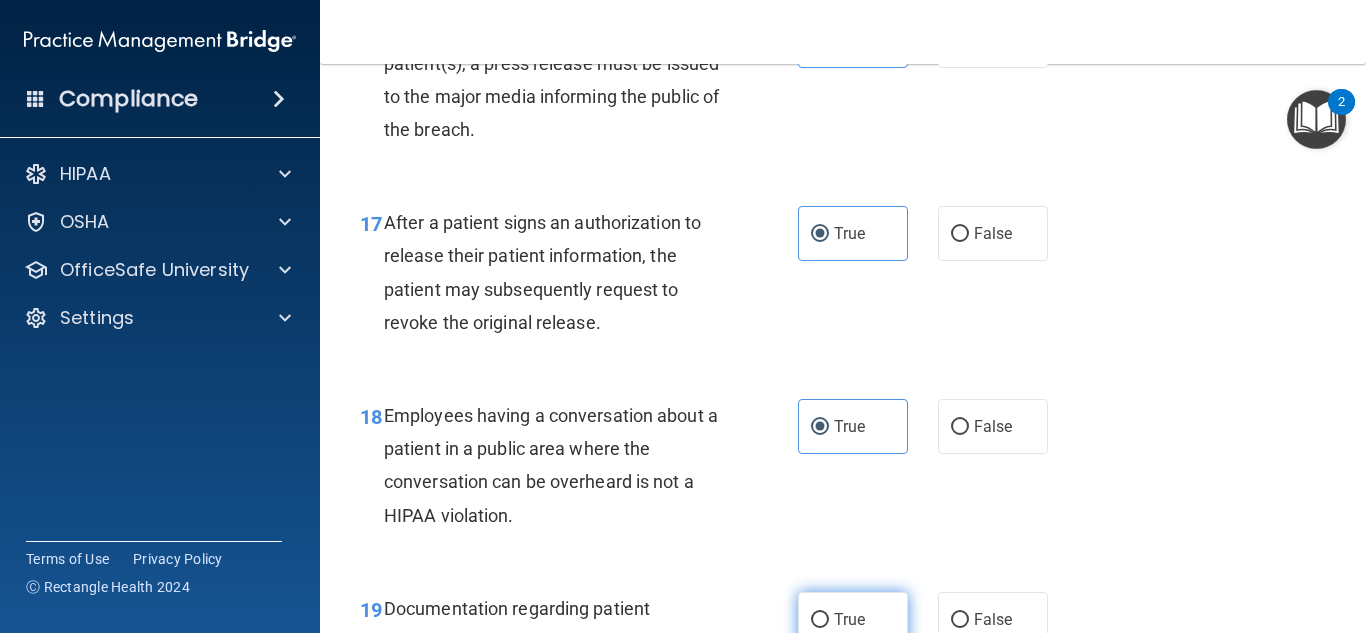 click on "True" at bounding box center (849, 619) 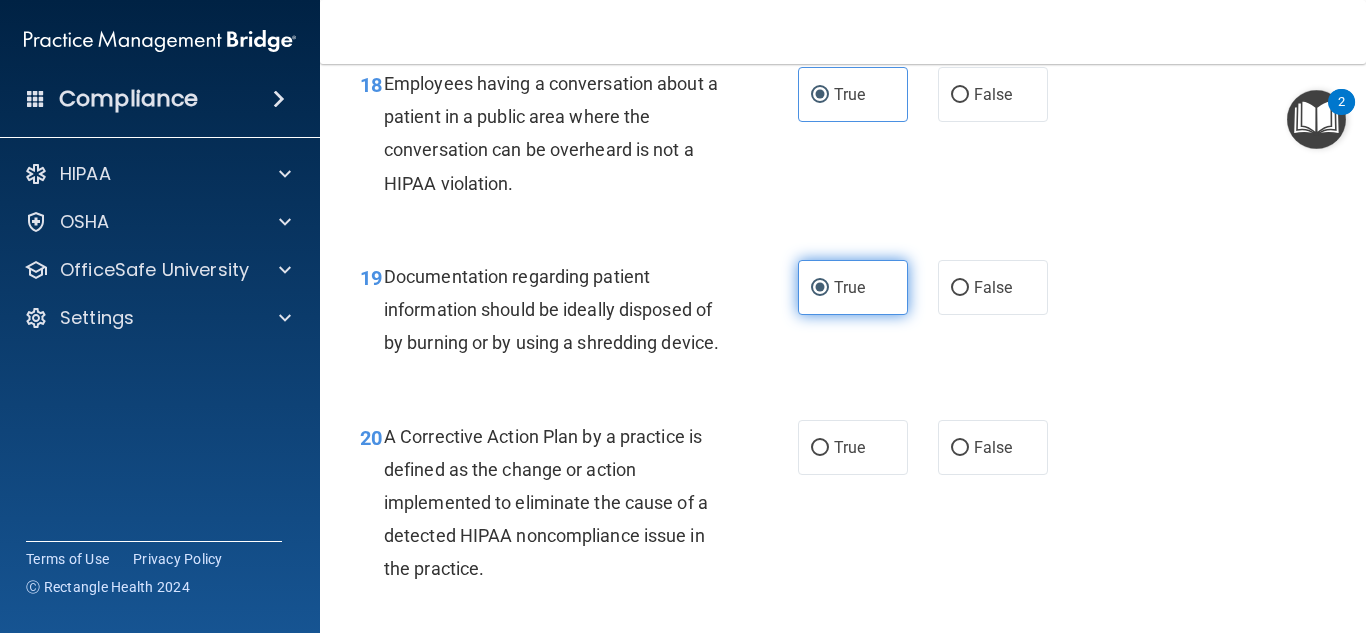 scroll, scrollTop: 3375, scrollLeft: 0, axis: vertical 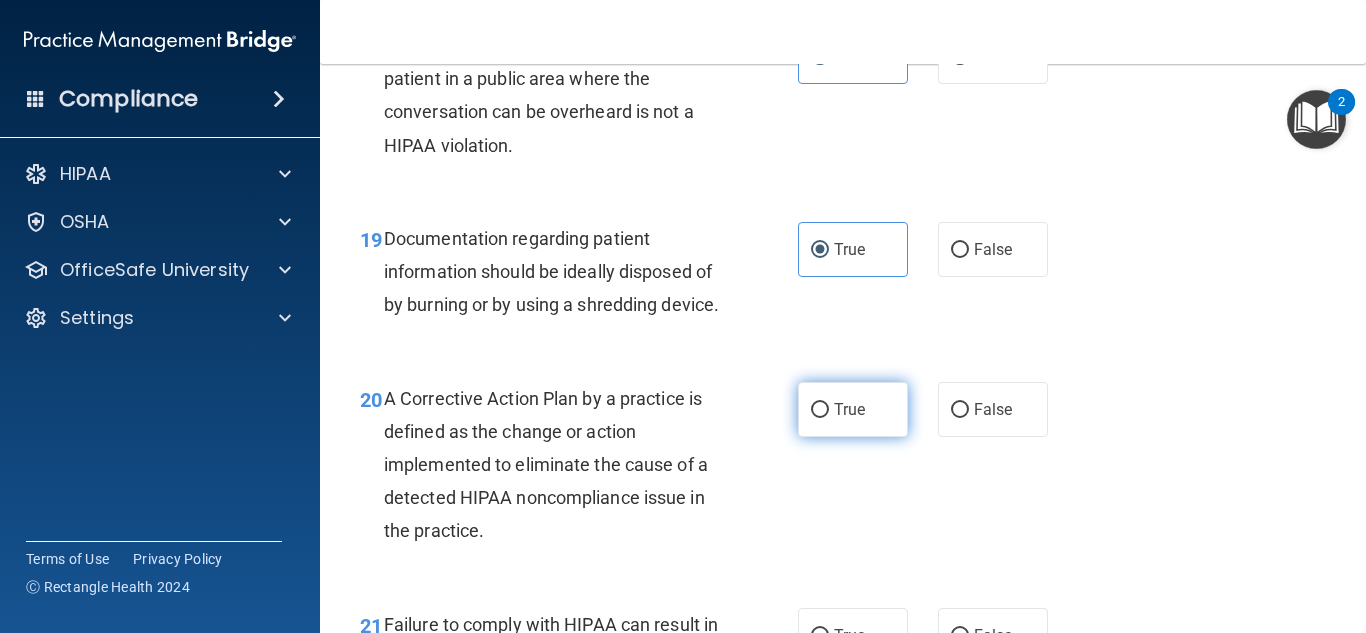 click on "True" at bounding box center (853, 409) 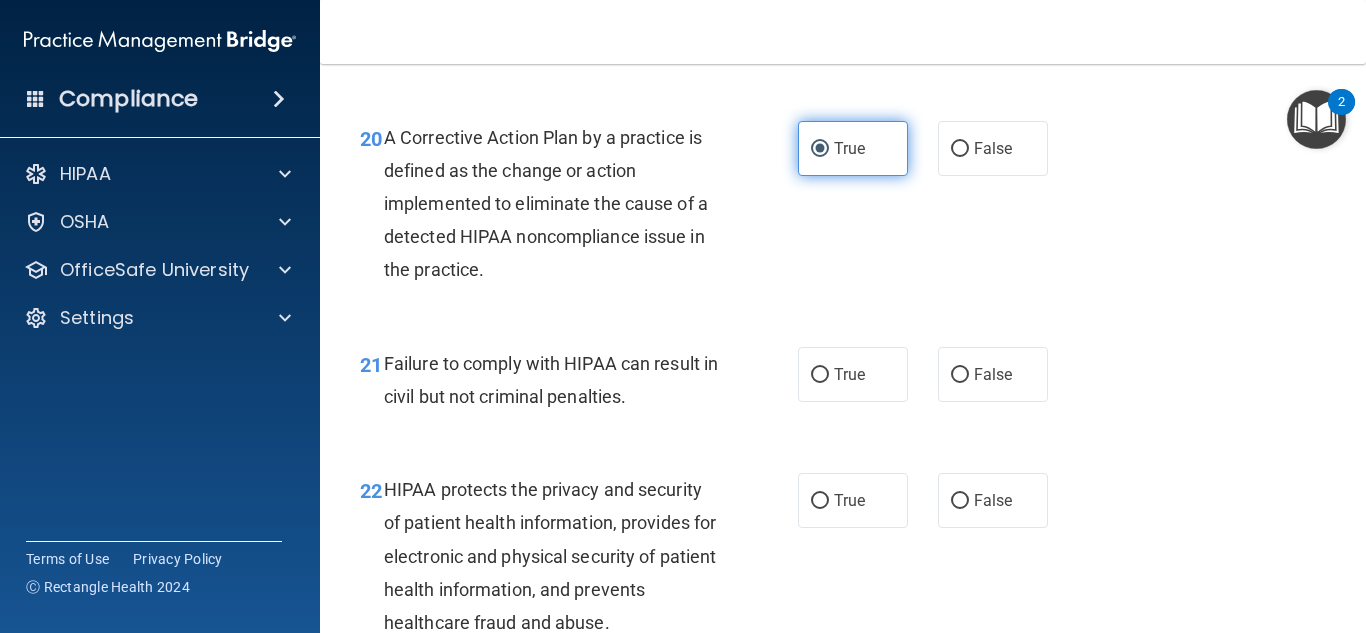 scroll, scrollTop: 3637, scrollLeft: 0, axis: vertical 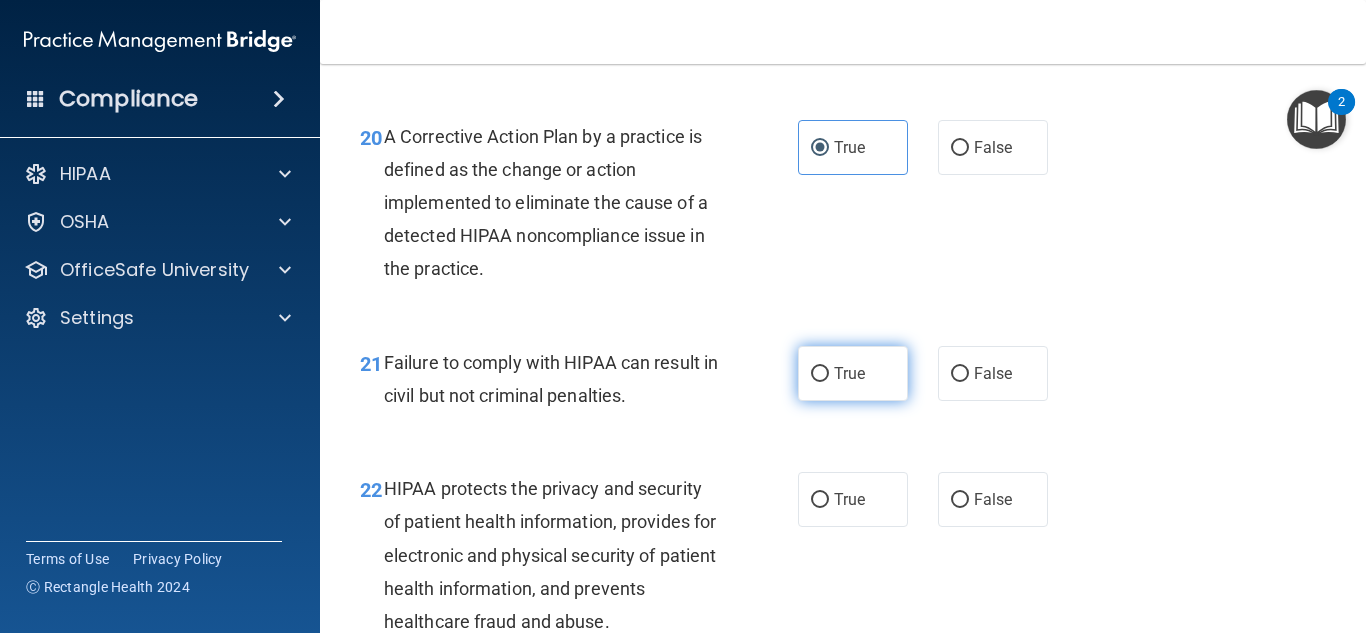 click on "True" at bounding box center (849, 373) 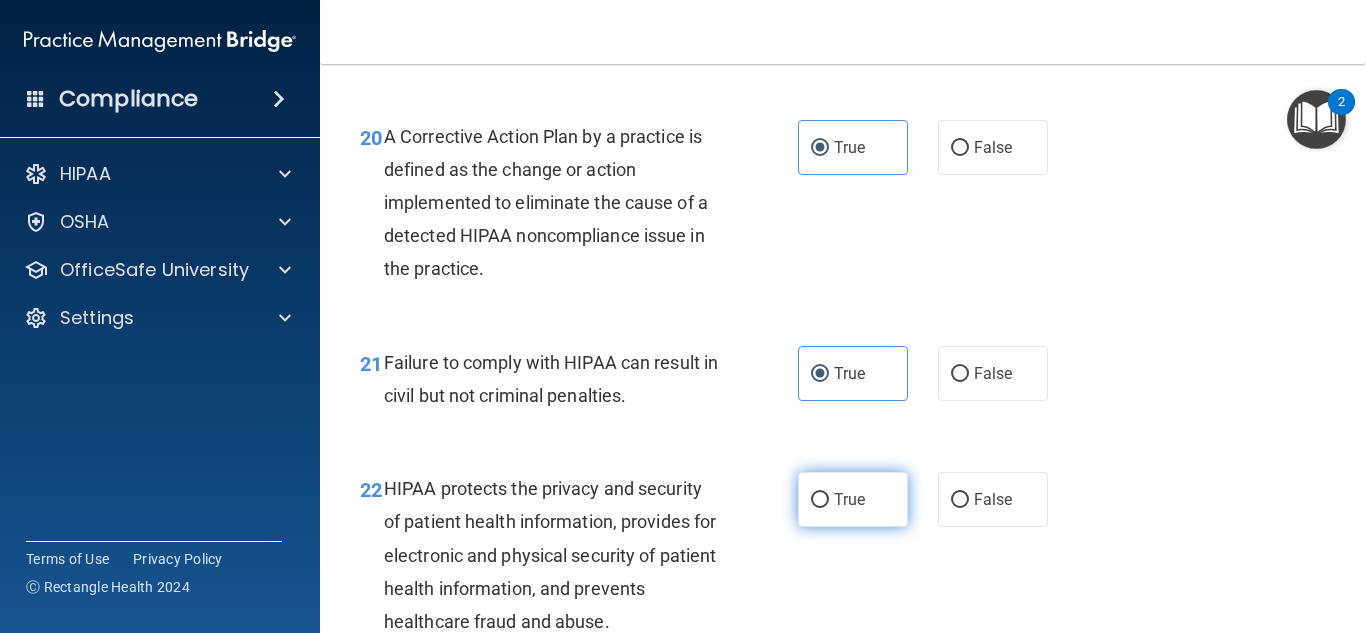 click on "True" at bounding box center (853, 499) 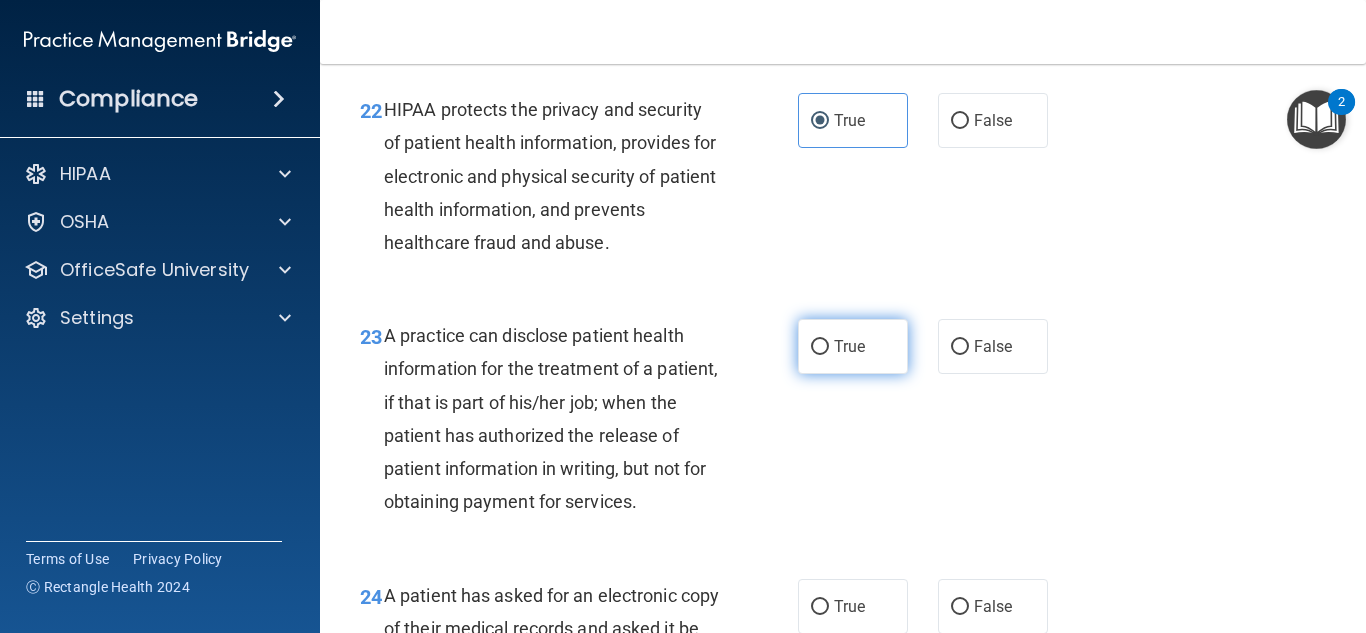click on "True" at bounding box center [853, 346] 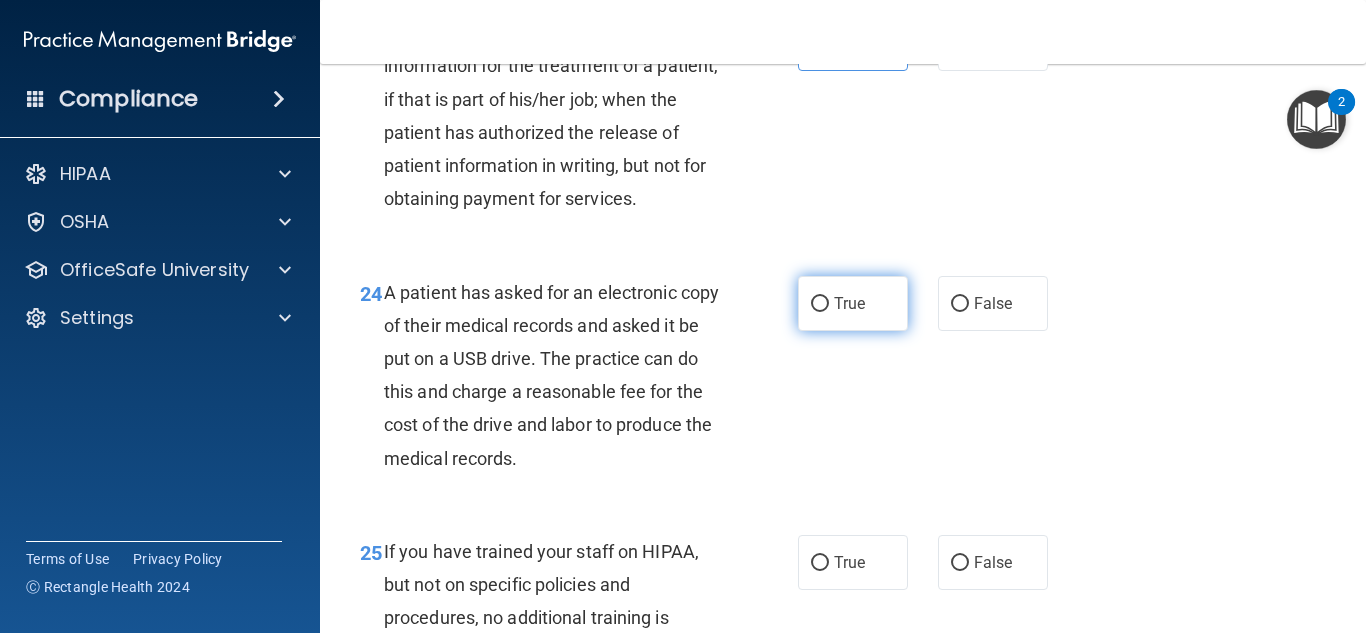 click on "True" at bounding box center (849, 303) 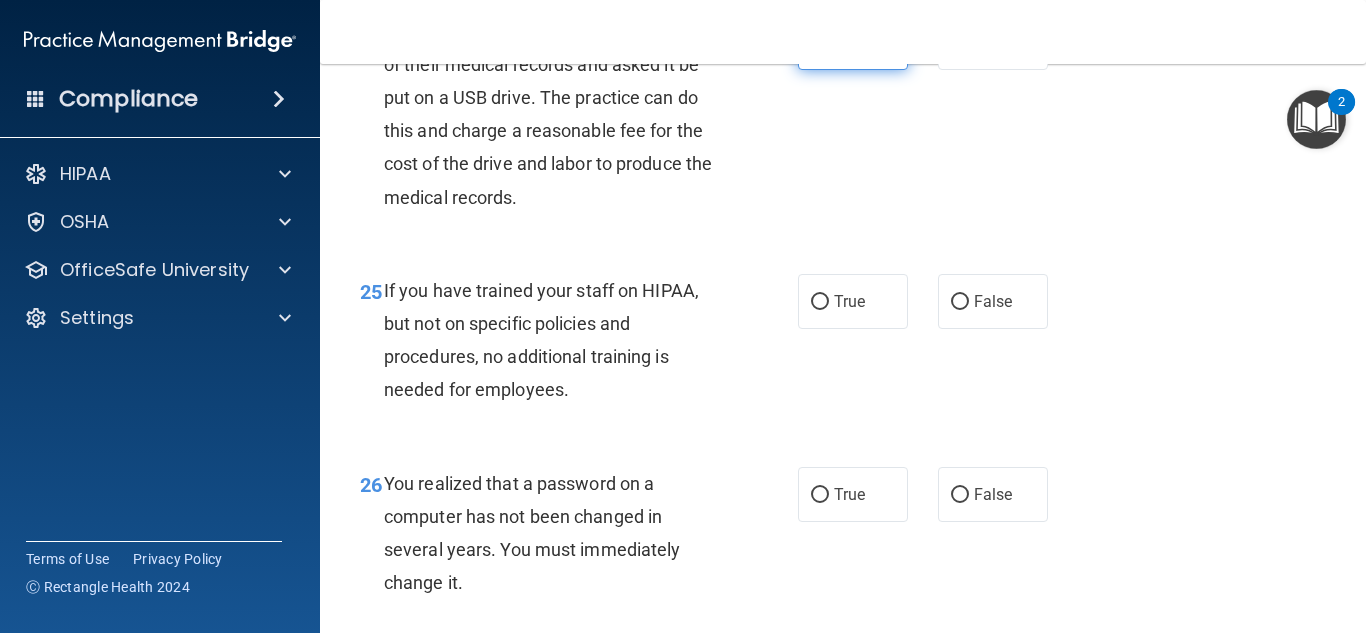 scroll, scrollTop: 4588, scrollLeft: 0, axis: vertical 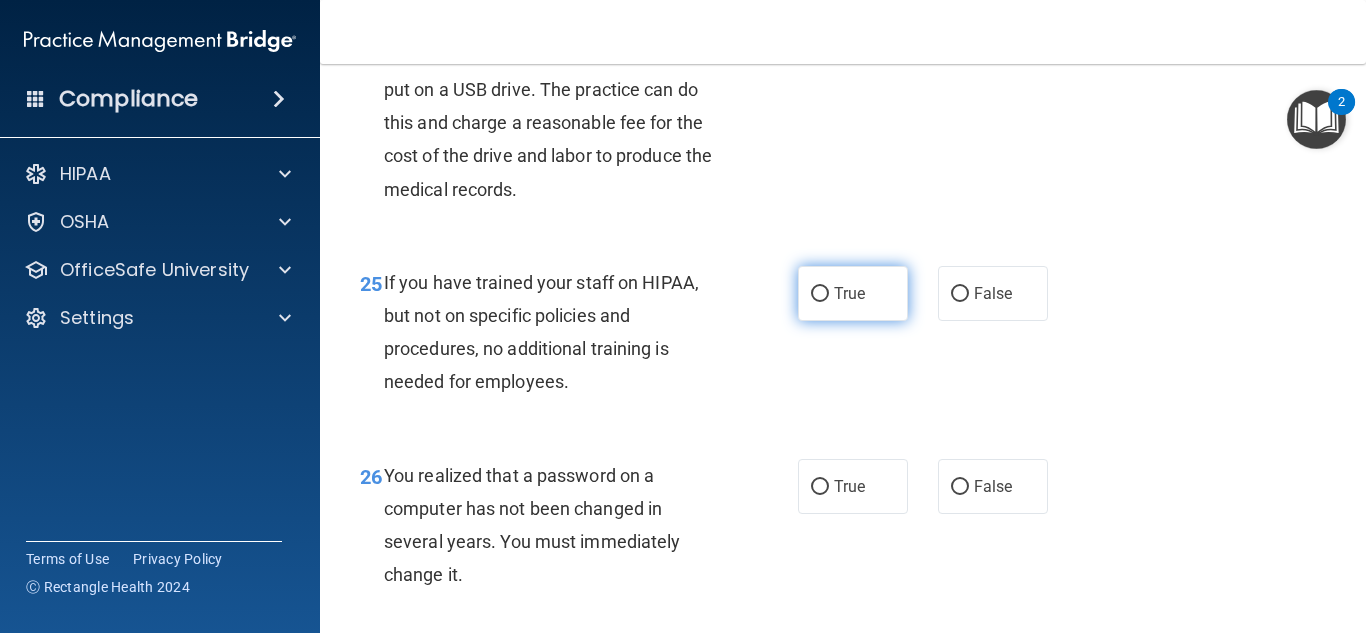 click on "True" at bounding box center [849, 293] 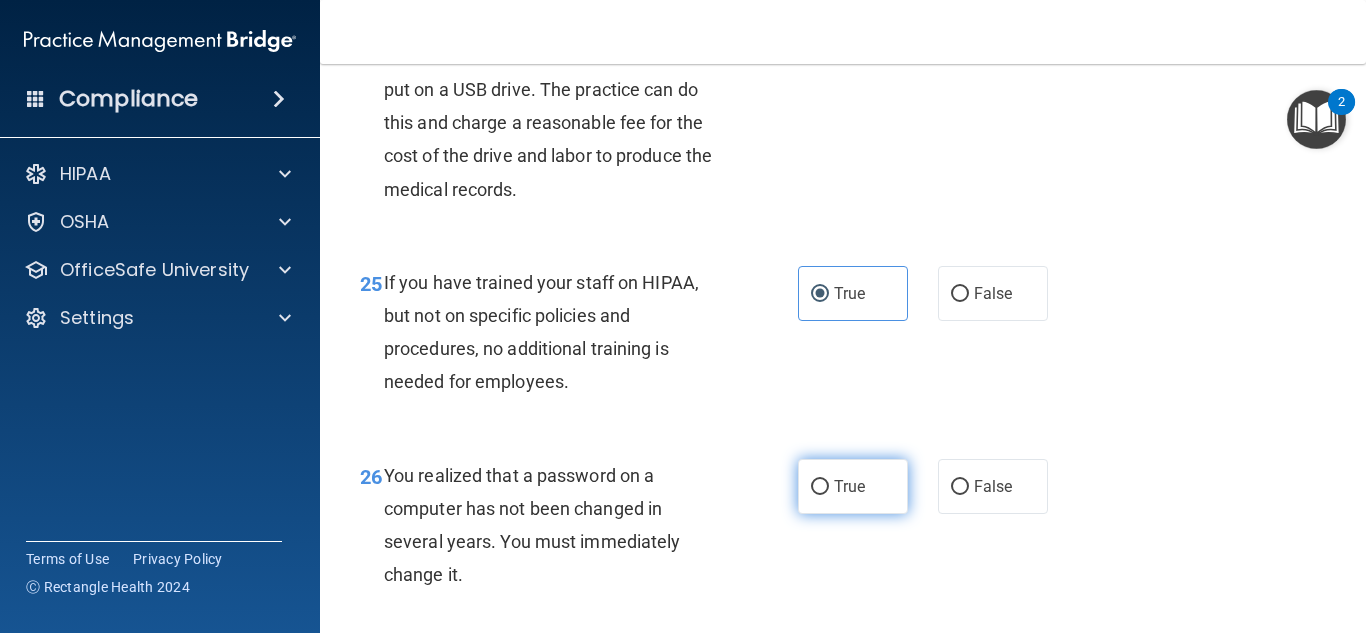 click on "True" at bounding box center (849, 486) 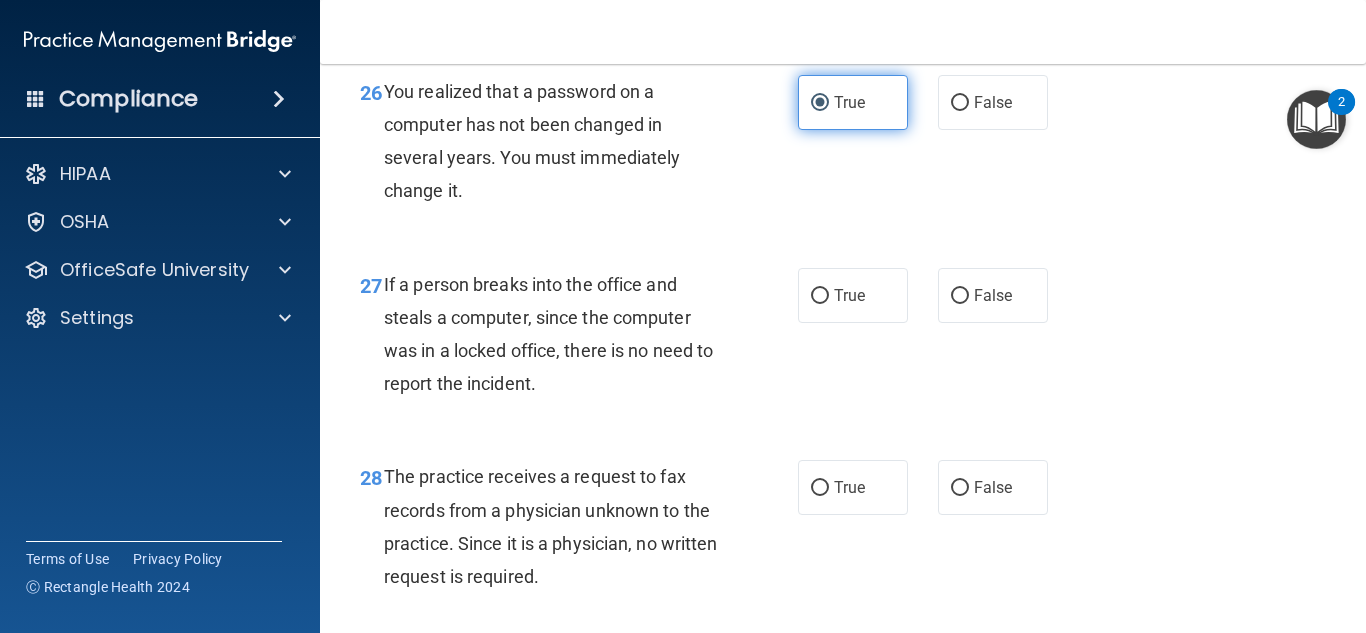 scroll, scrollTop: 4976, scrollLeft: 0, axis: vertical 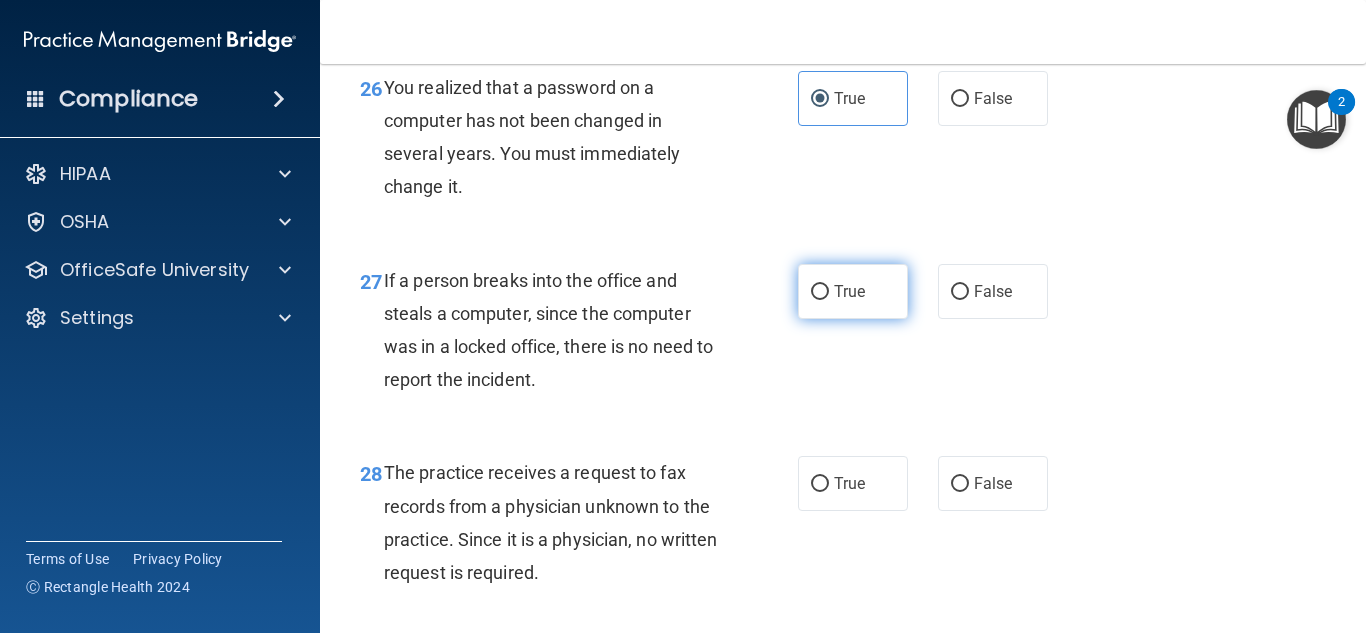 click on "True" at bounding box center (849, 291) 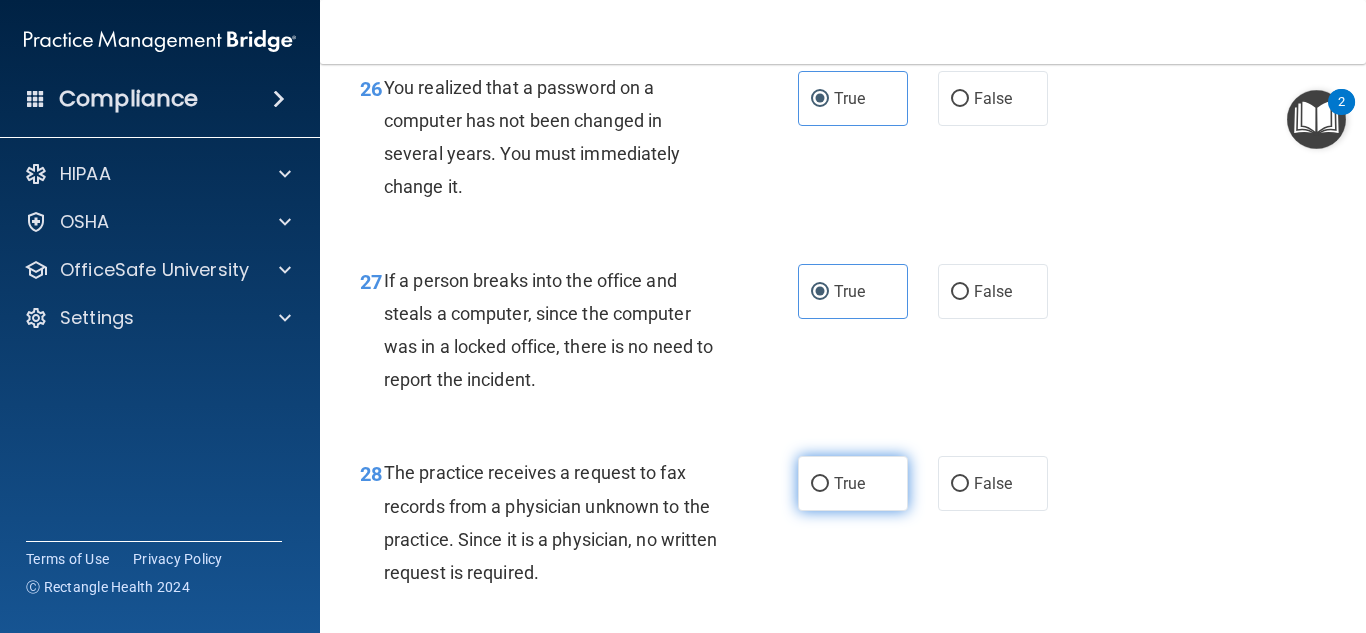 click on "True" at bounding box center [820, 484] 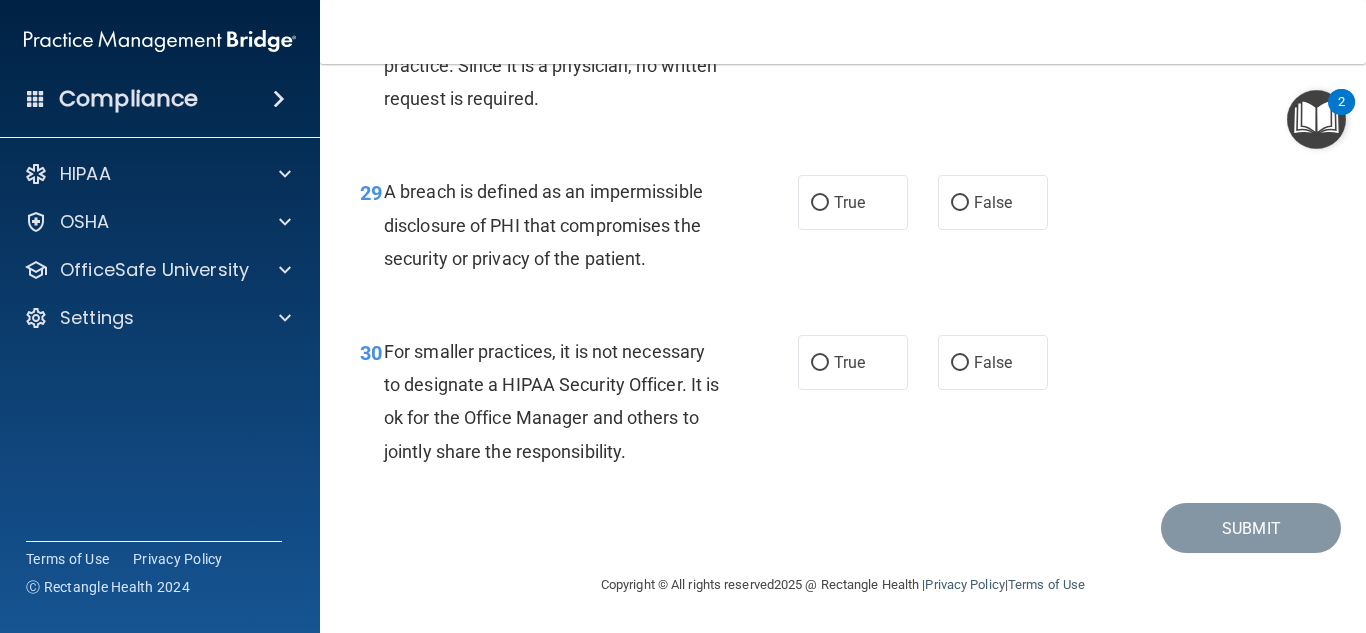 scroll, scrollTop: 5498, scrollLeft: 0, axis: vertical 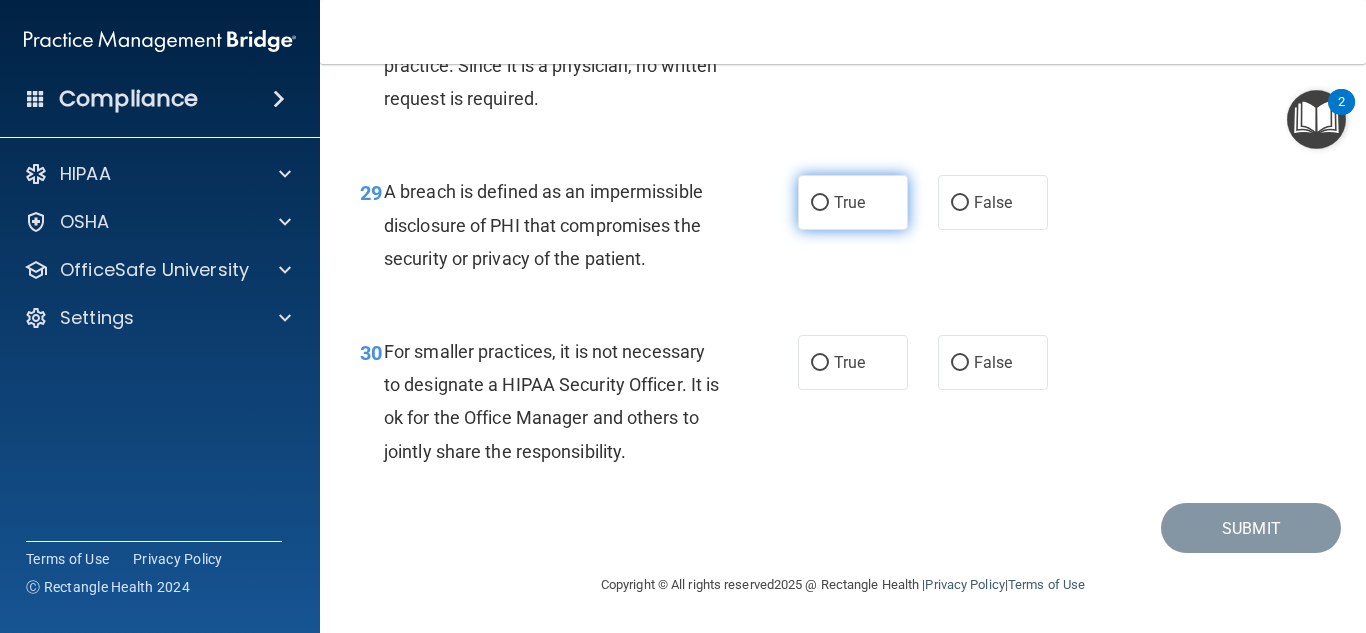 click on "True" at bounding box center [849, 202] 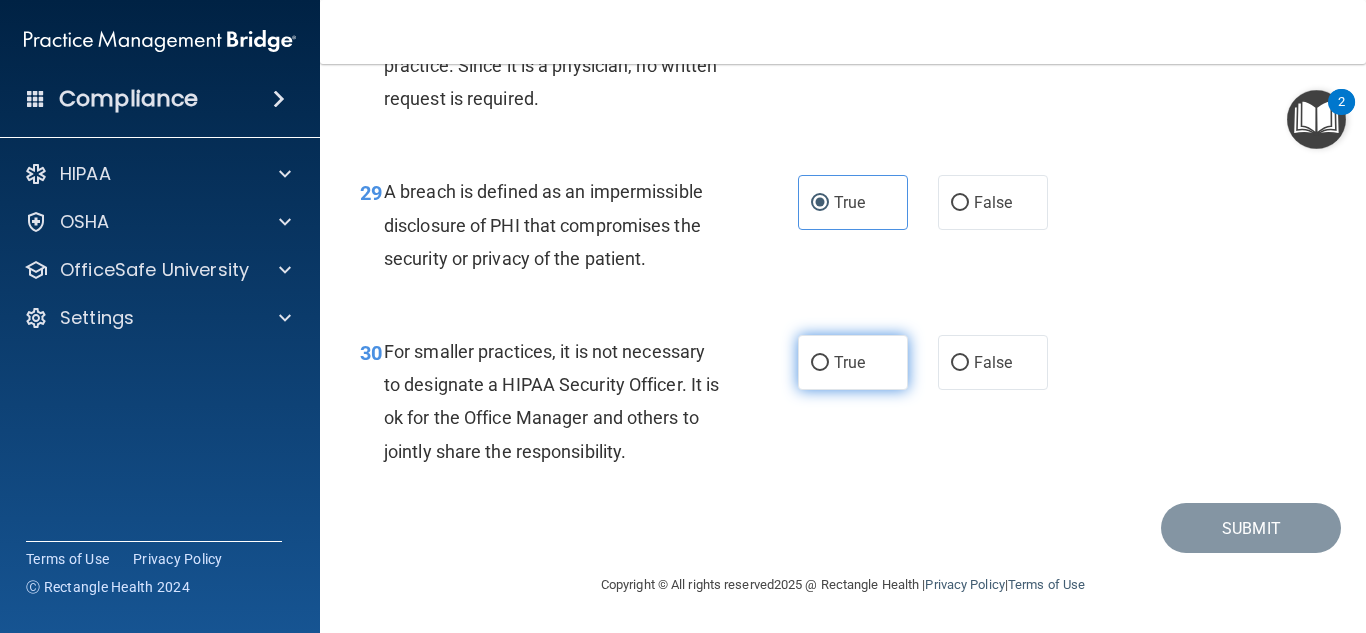 click on "True" at bounding box center [849, 362] 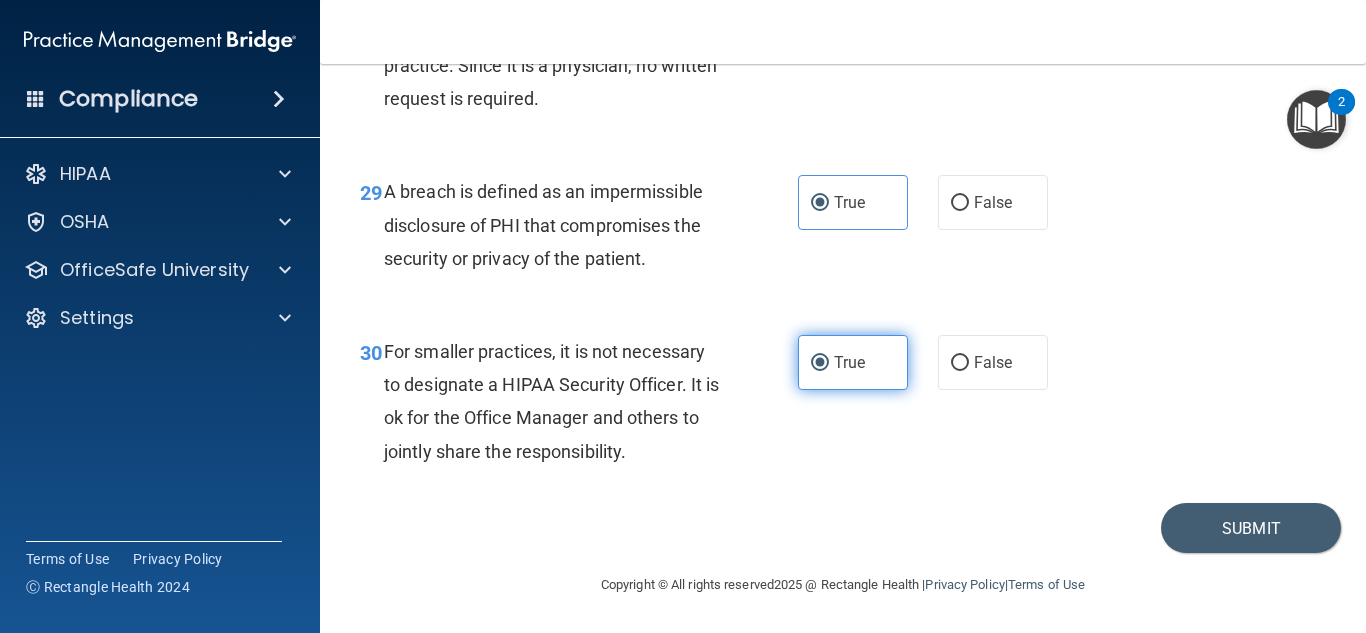 scroll, scrollTop: 5517, scrollLeft: 0, axis: vertical 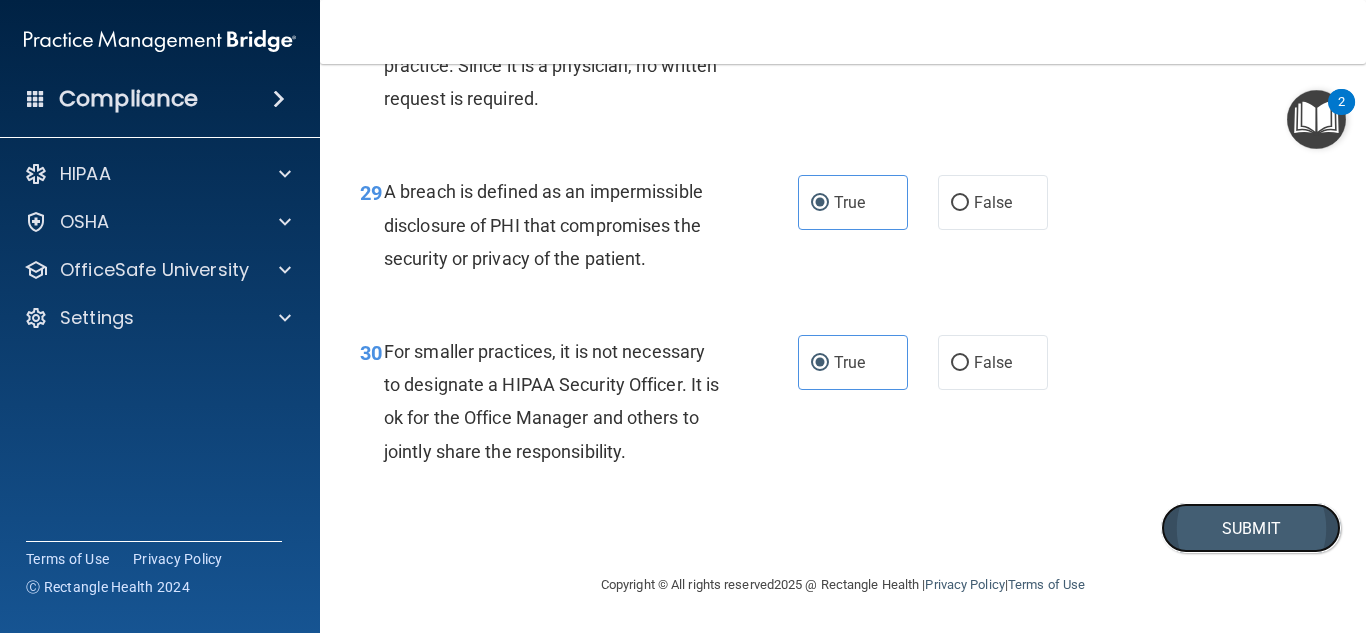 click on "Submit" at bounding box center [1251, 528] 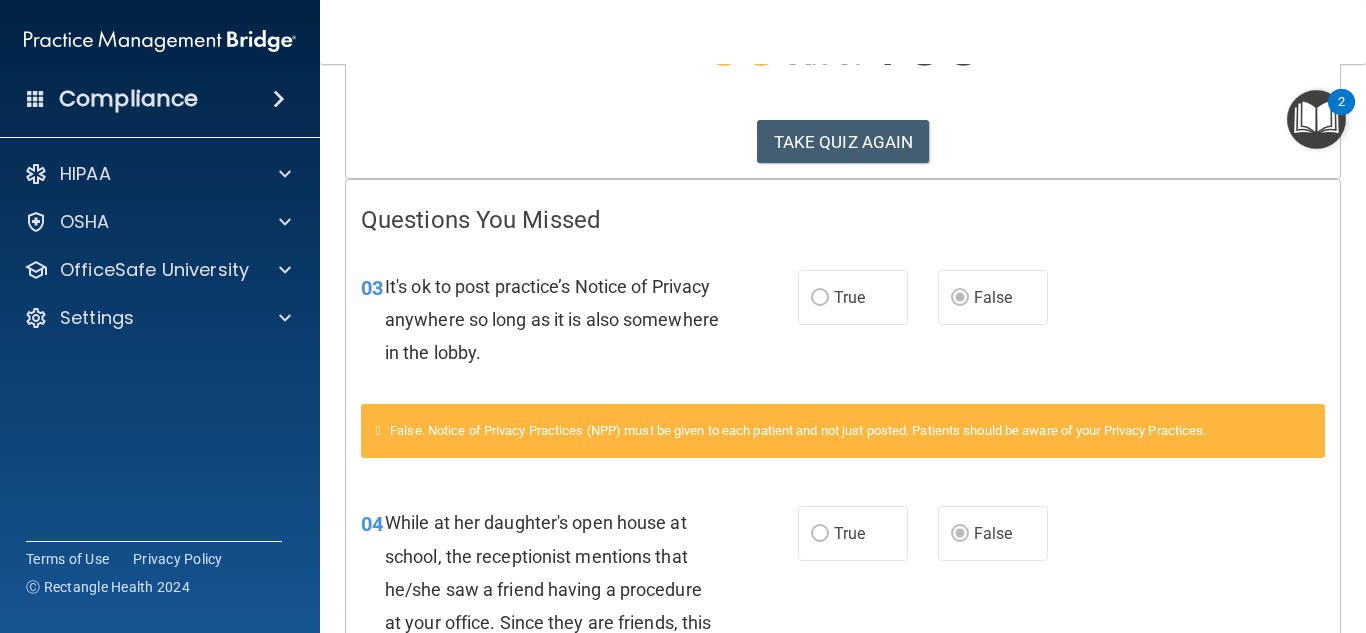 scroll, scrollTop: 0, scrollLeft: 0, axis: both 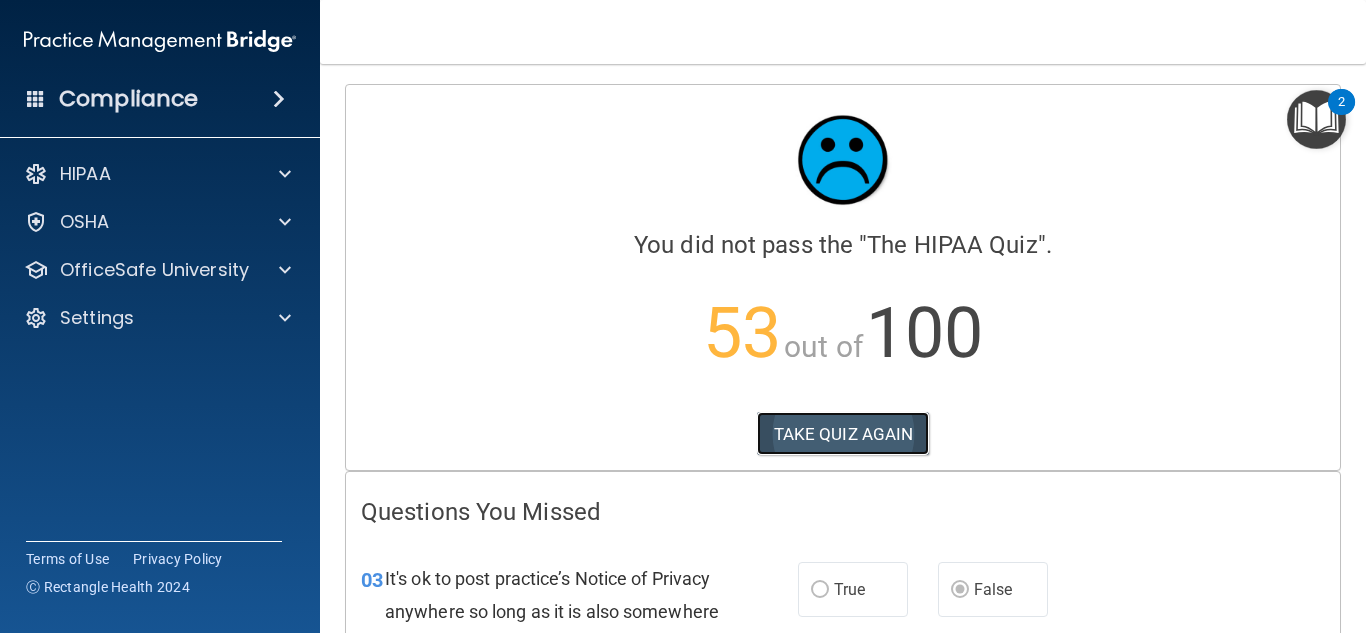 click on "TAKE QUIZ AGAIN" at bounding box center (843, 434) 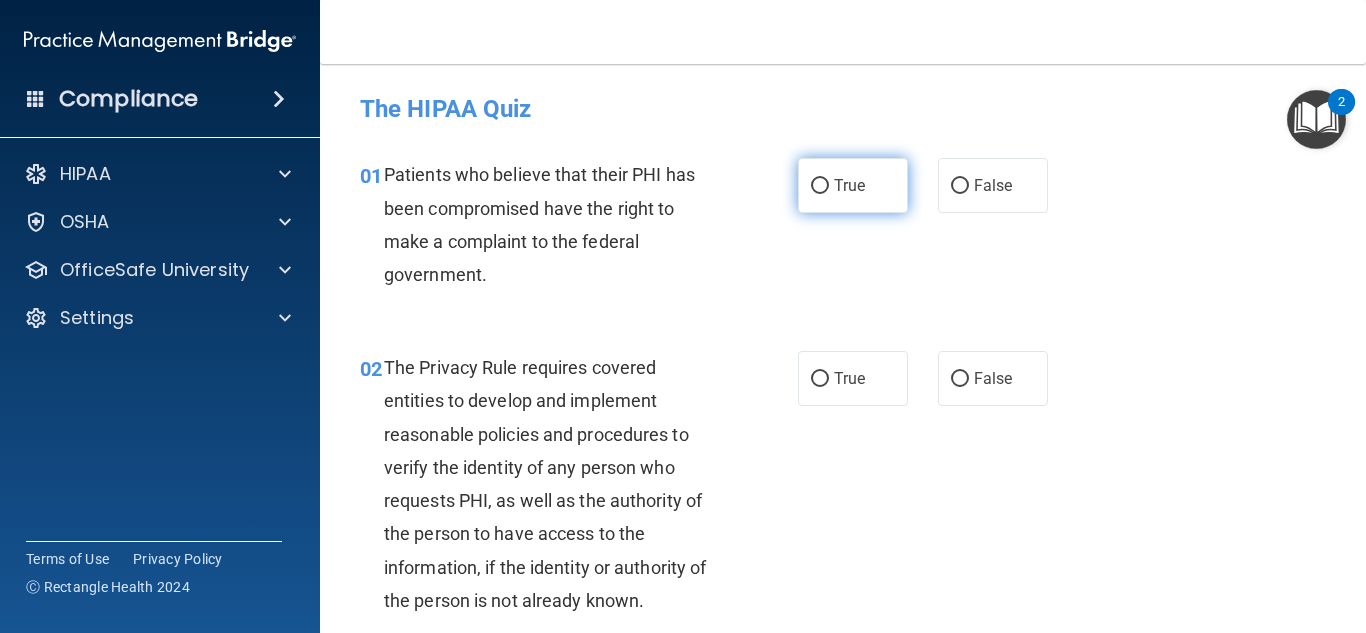 click on "True" at bounding box center [820, 186] 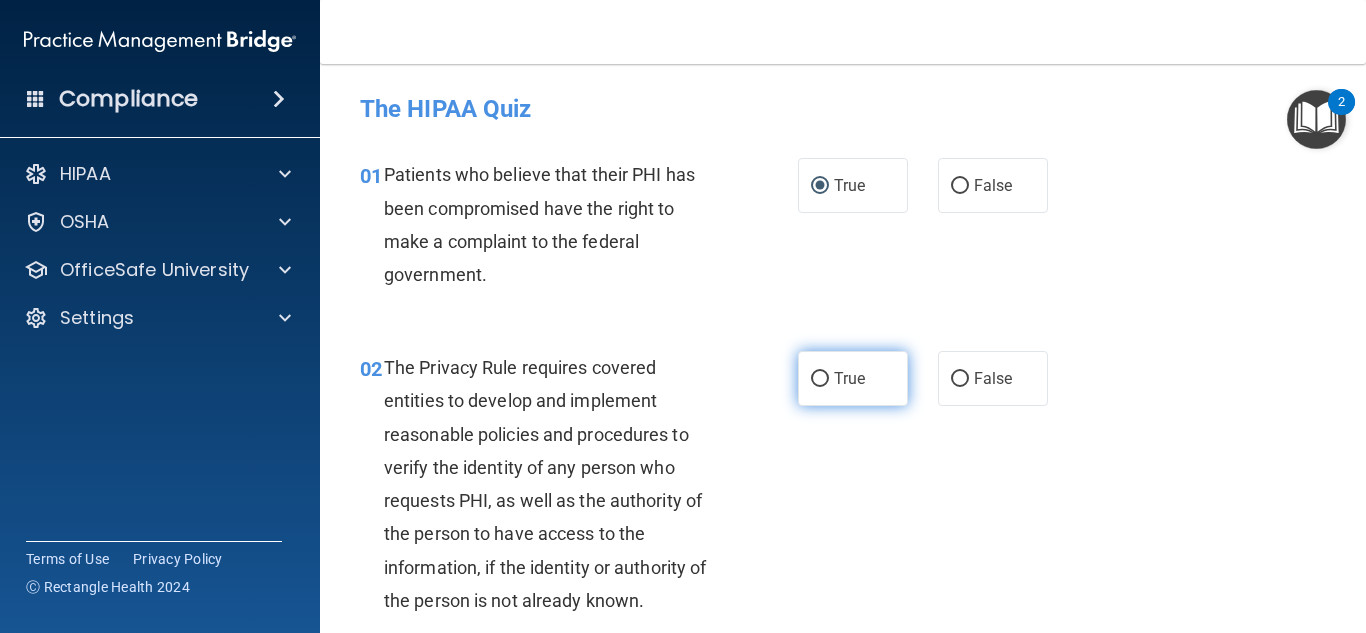 click on "True" at bounding box center (820, 379) 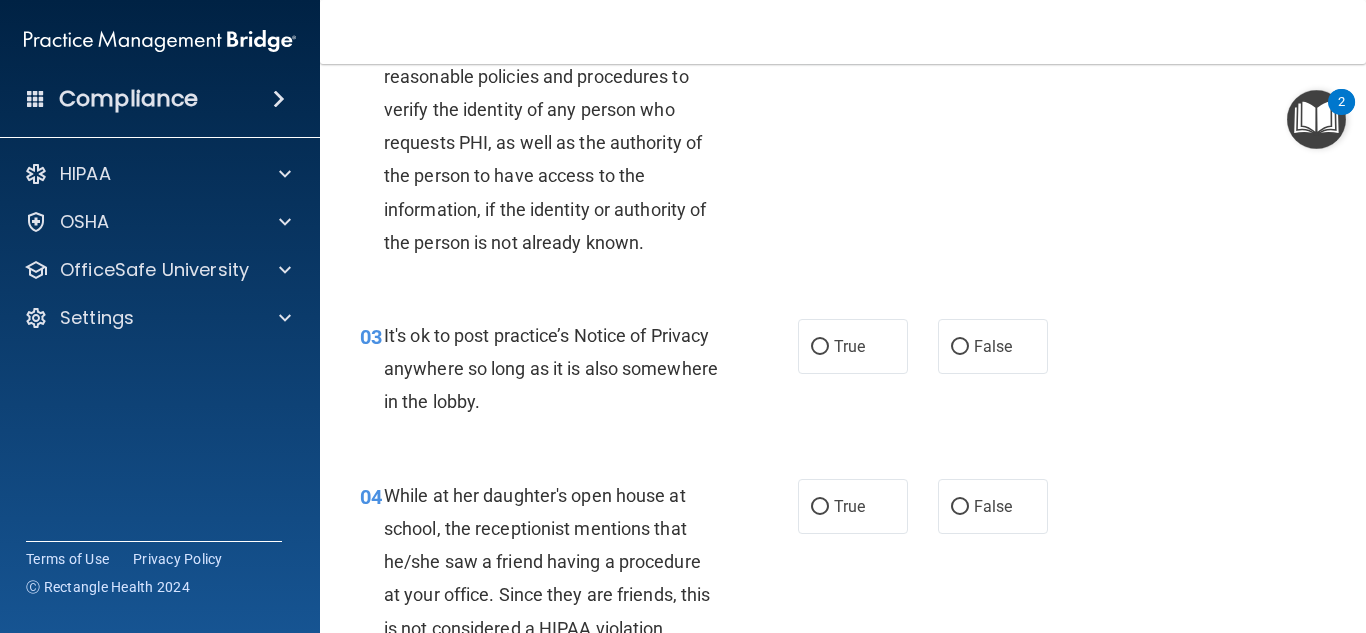 scroll, scrollTop: 365, scrollLeft: 0, axis: vertical 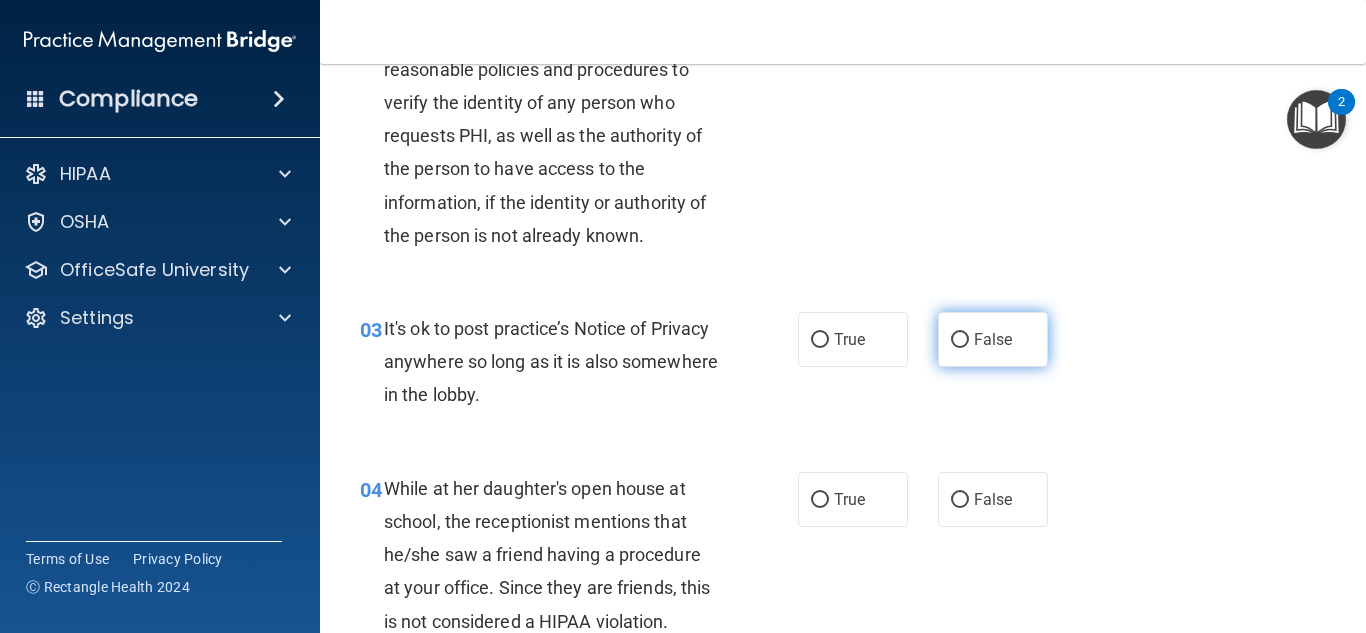 click on "False" at bounding box center (960, 340) 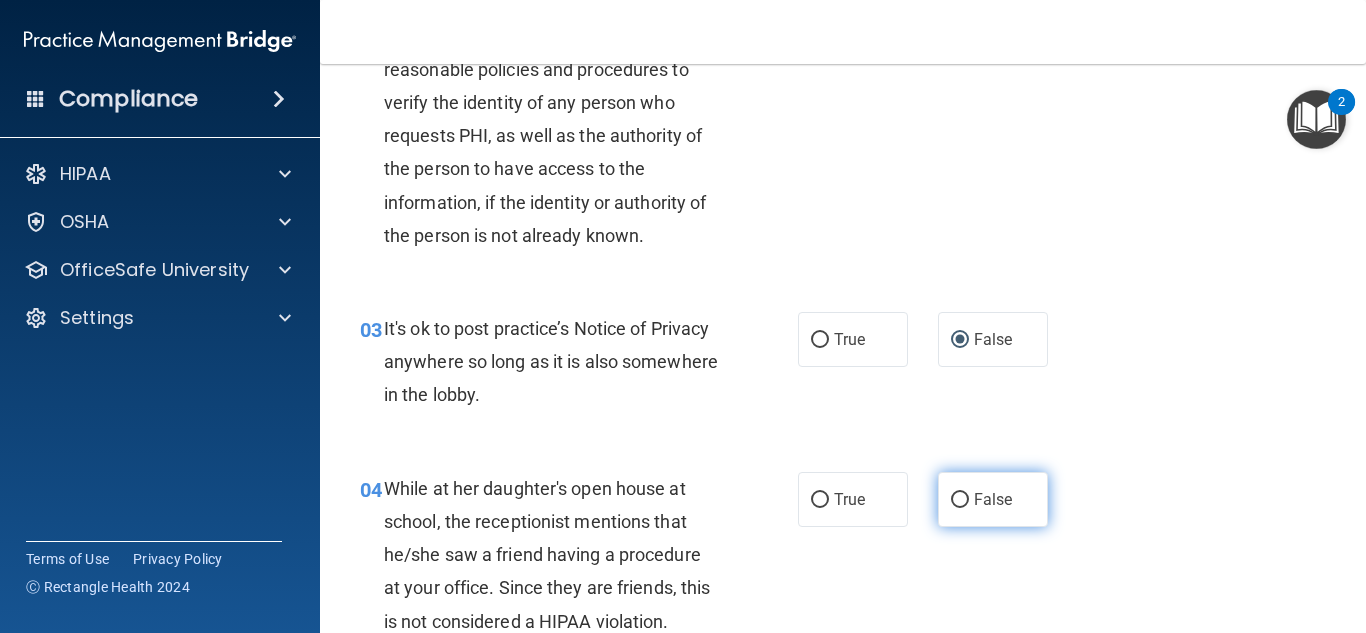 click on "False" at bounding box center [960, 500] 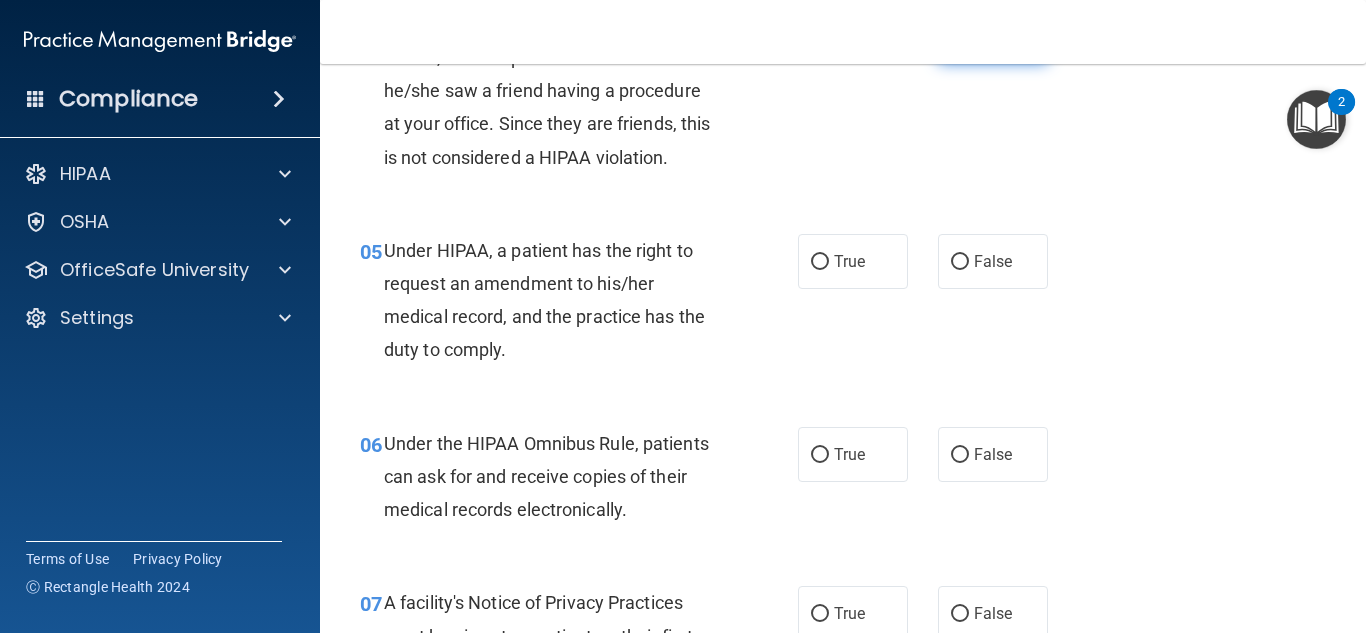 scroll, scrollTop: 834, scrollLeft: 0, axis: vertical 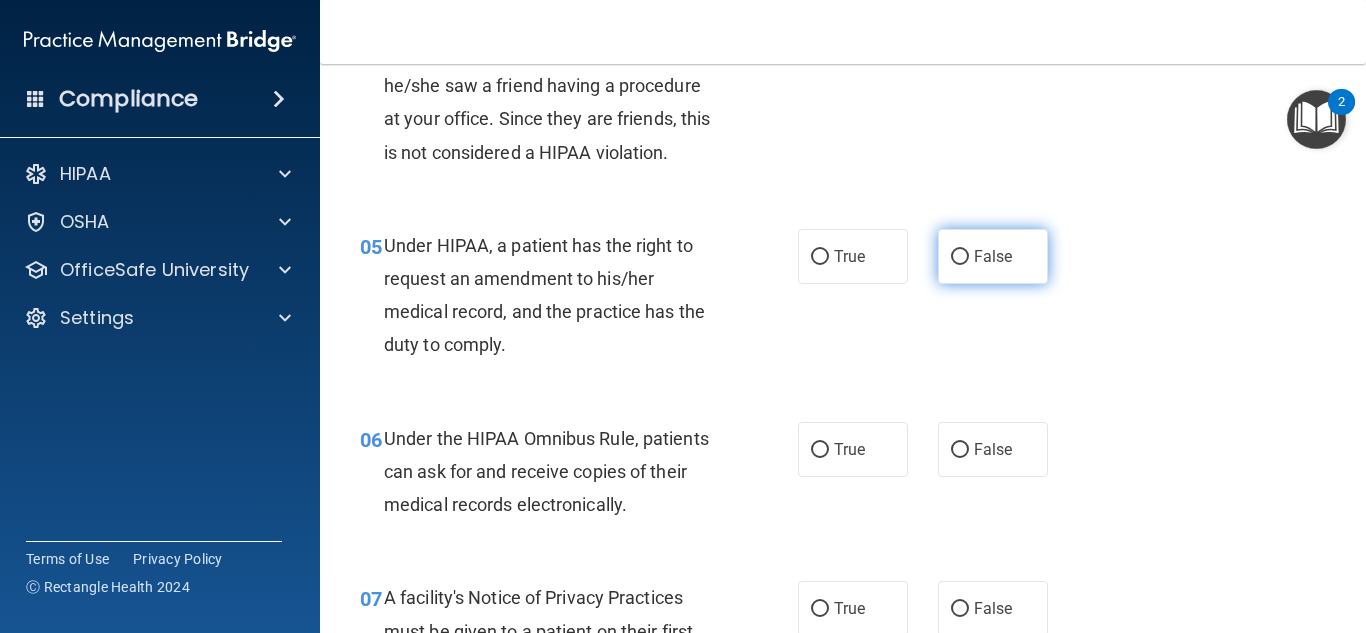 click on "False" at bounding box center [993, 256] 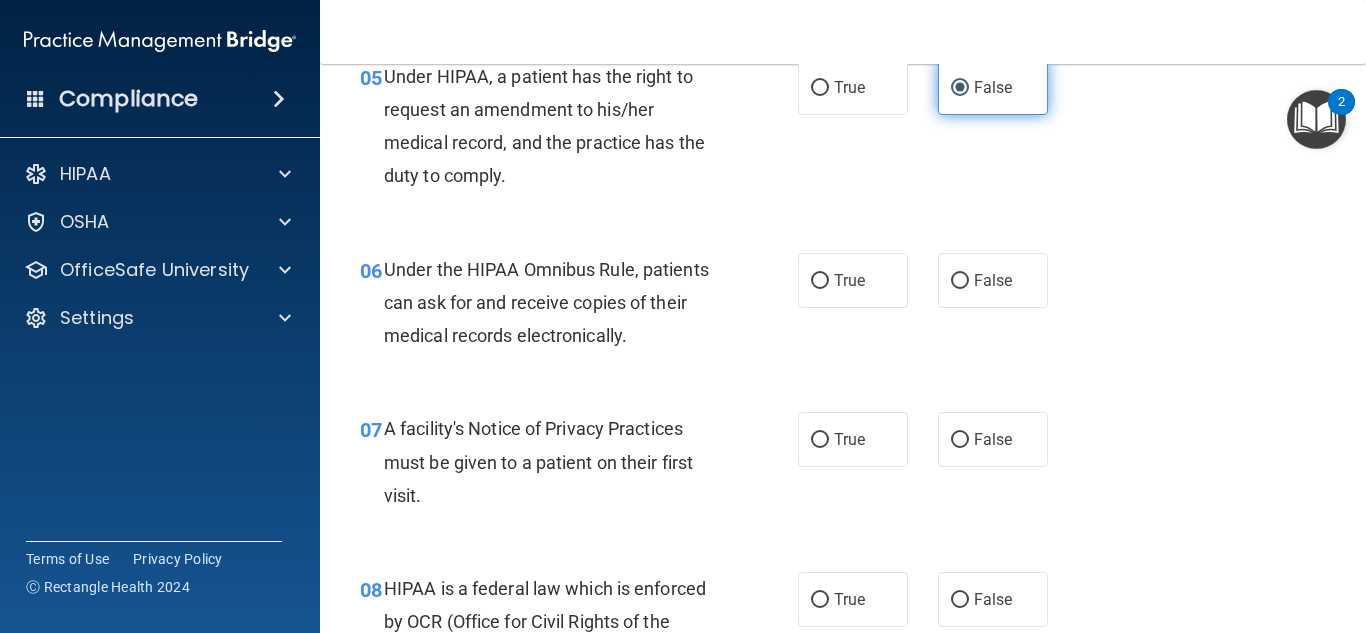 scroll, scrollTop: 1012, scrollLeft: 0, axis: vertical 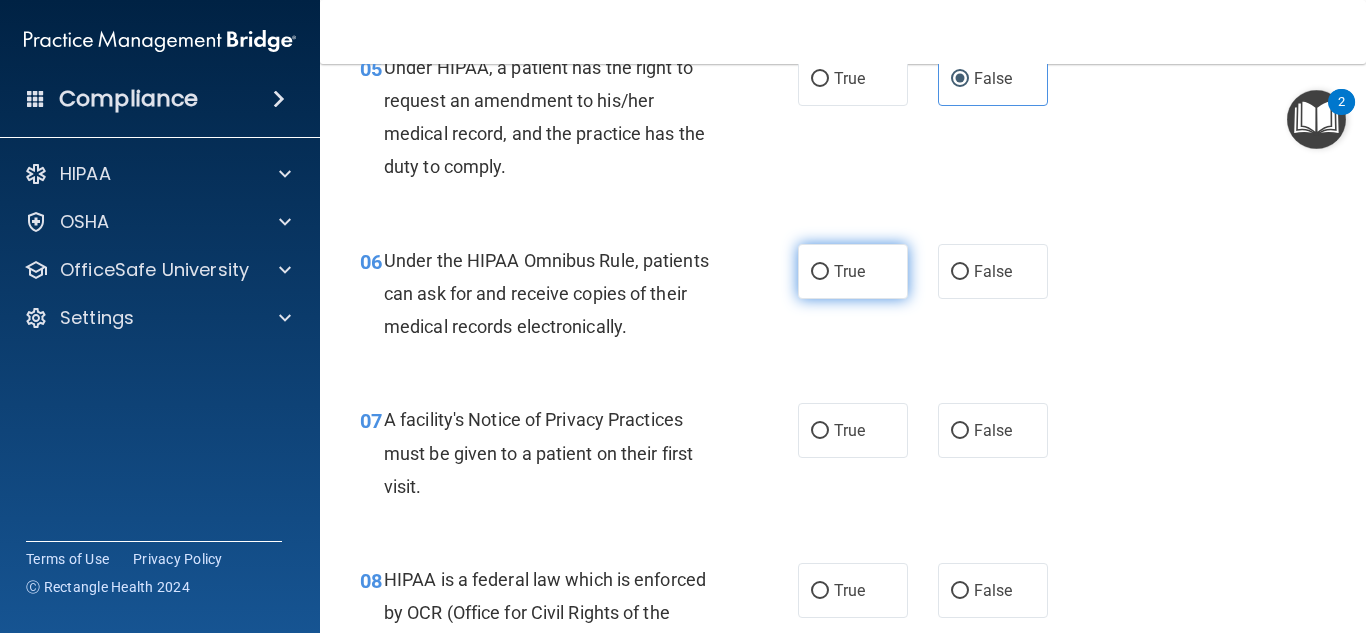 click on "True" at bounding box center (849, 271) 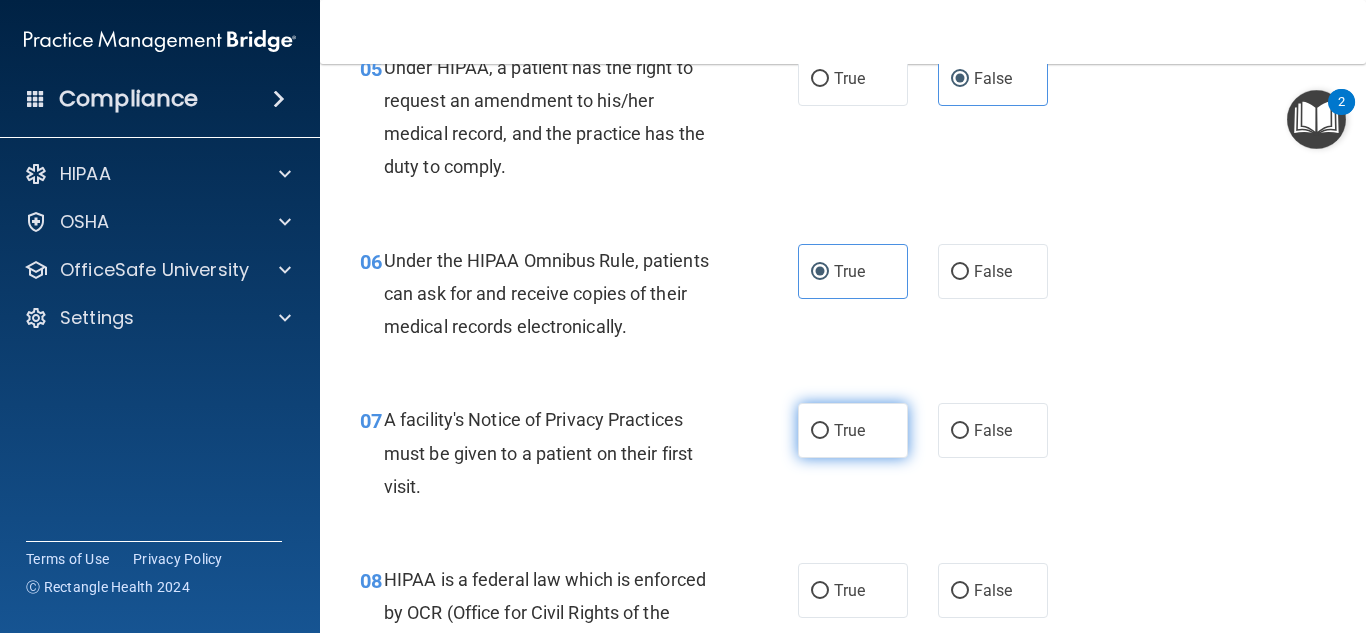 click on "True" at bounding box center (853, 430) 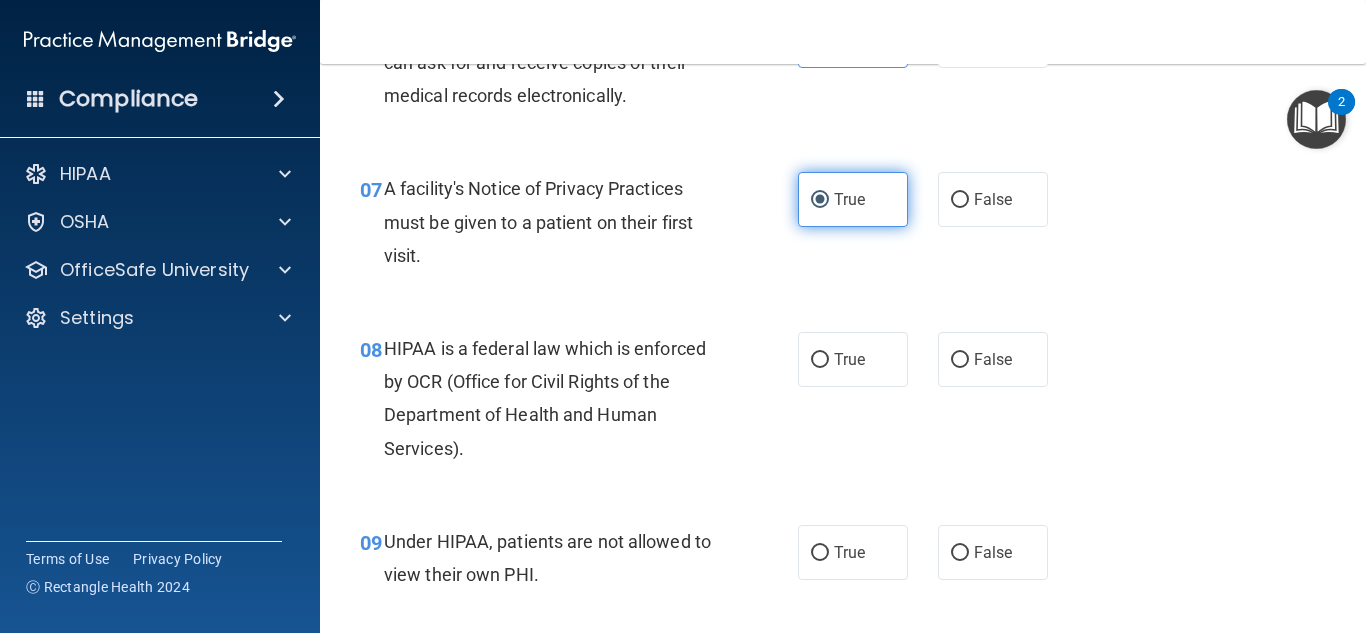 scroll, scrollTop: 1257, scrollLeft: 0, axis: vertical 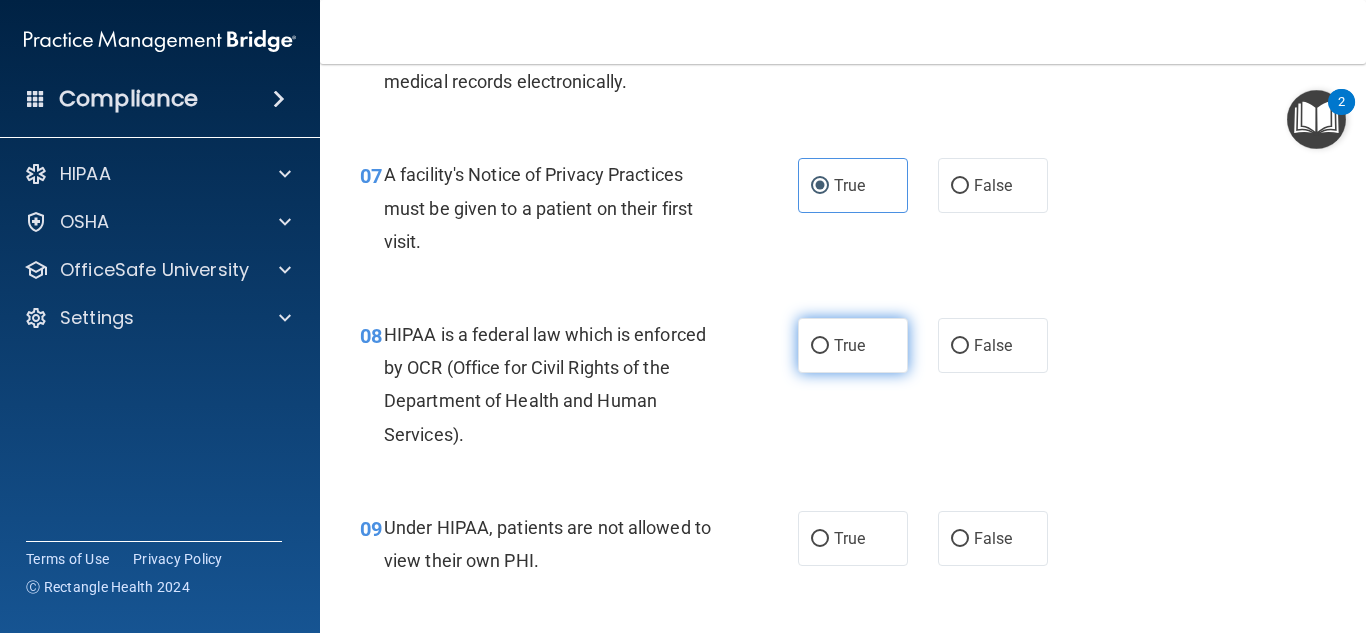 click on "True" at bounding box center [849, 345] 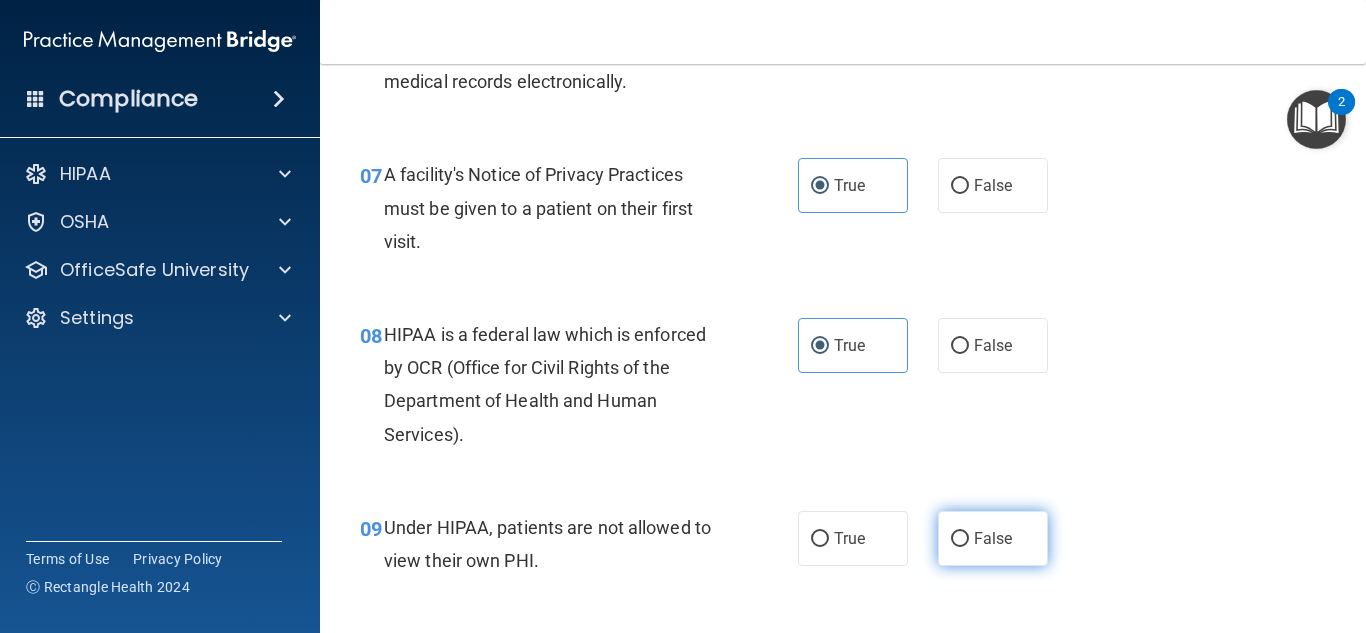 click on "False" at bounding box center (993, 538) 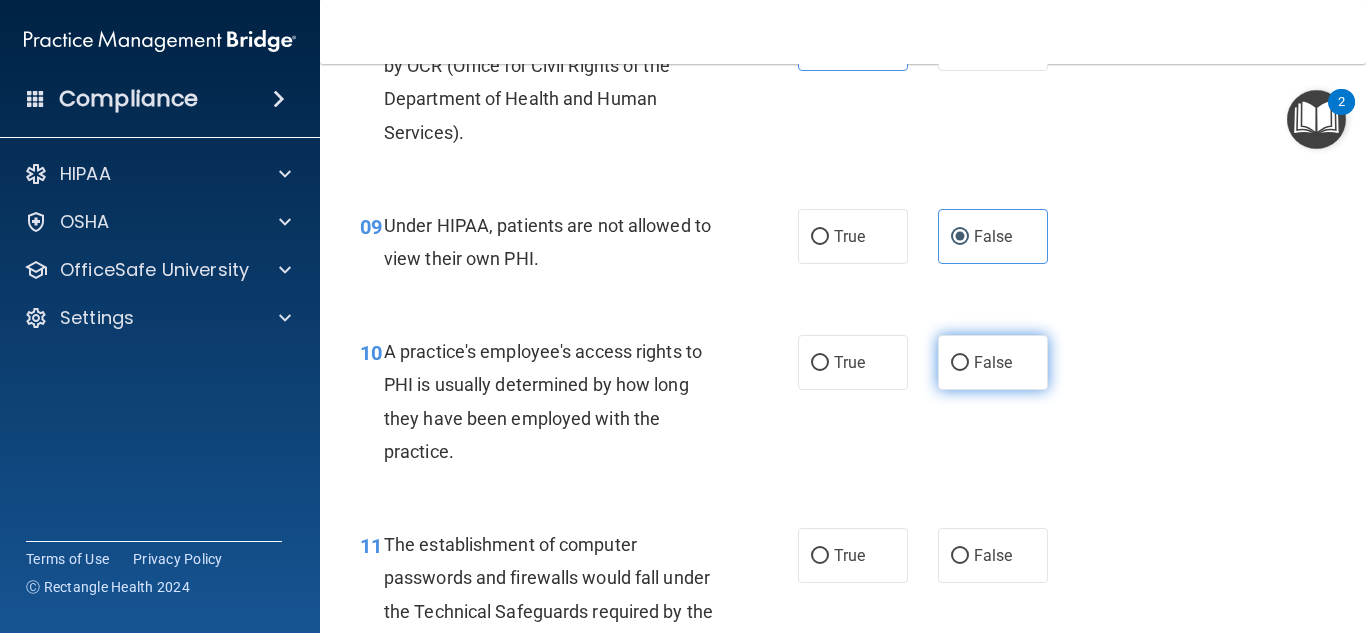 click on "False" at bounding box center (960, 363) 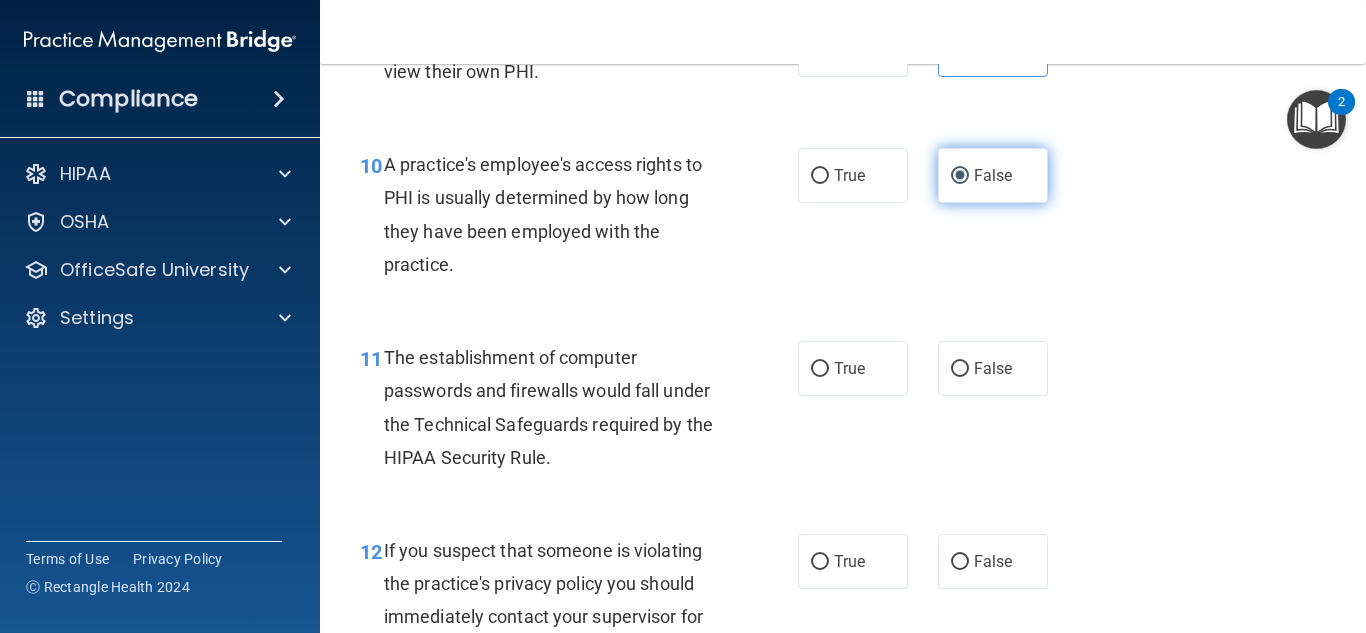 scroll, scrollTop: 1760, scrollLeft: 0, axis: vertical 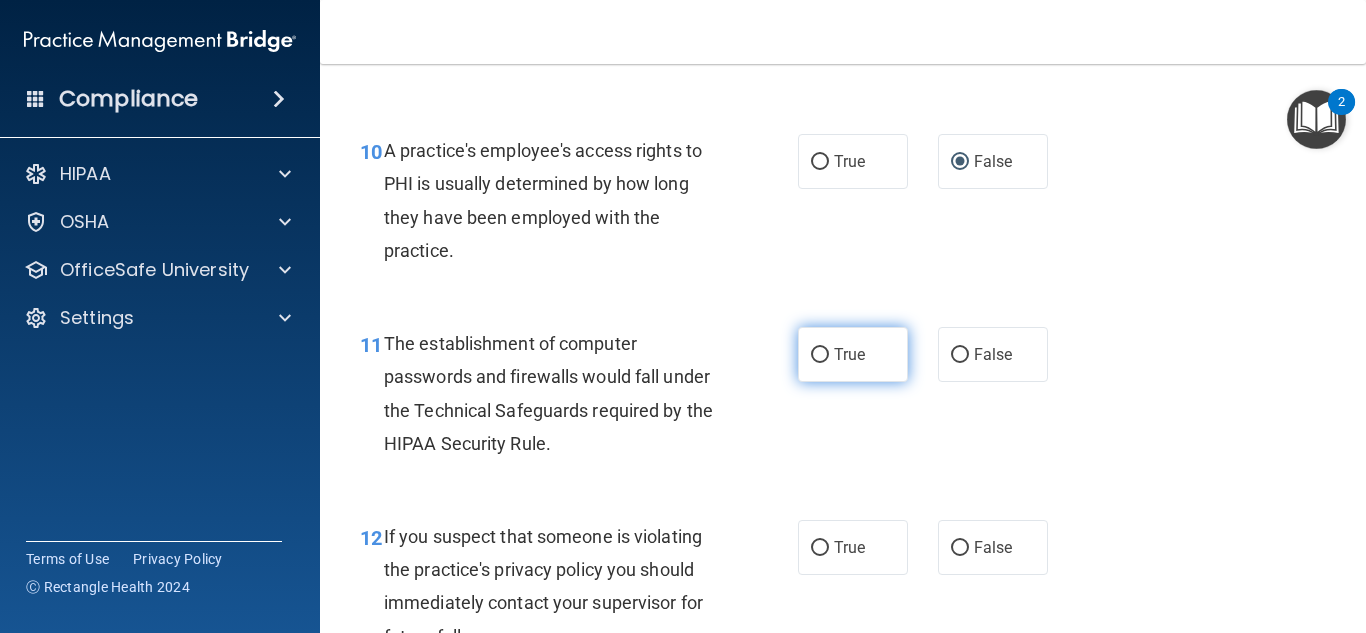 click on "True" at bounding box center (849, 354) 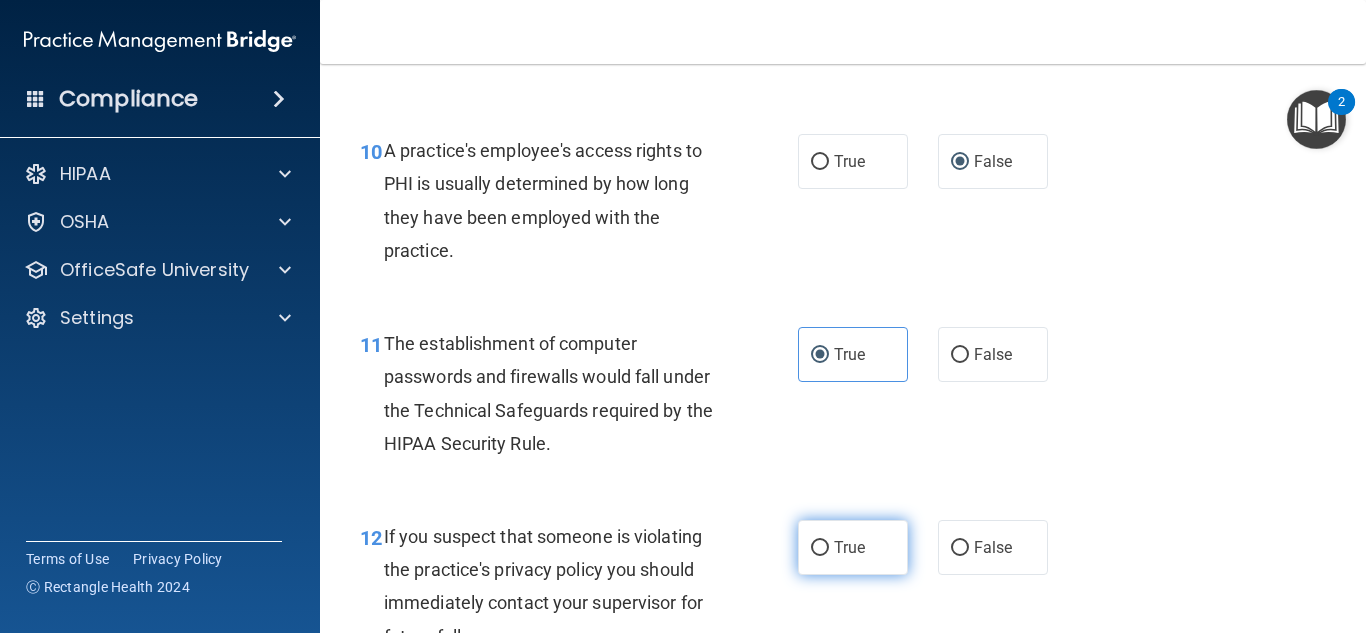 click on "True" at bounding box center (849, 547) 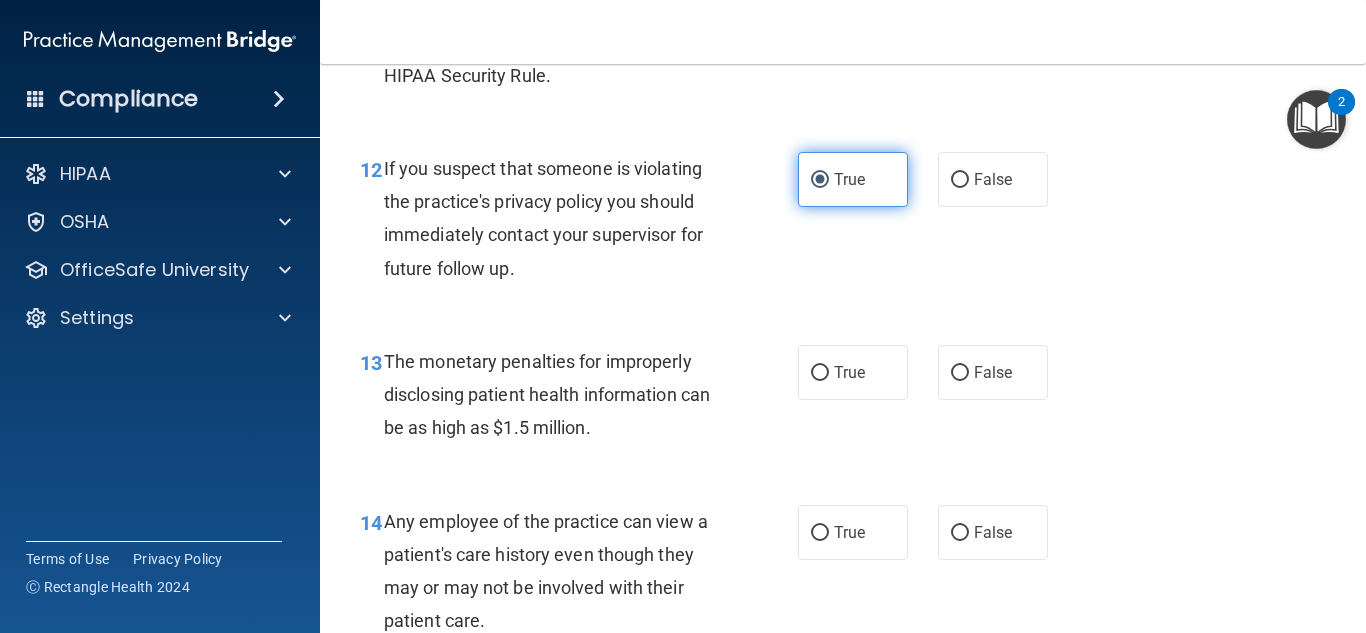 scroll, scrollTop: 2157, scrollLeft: 0, axis: vertical 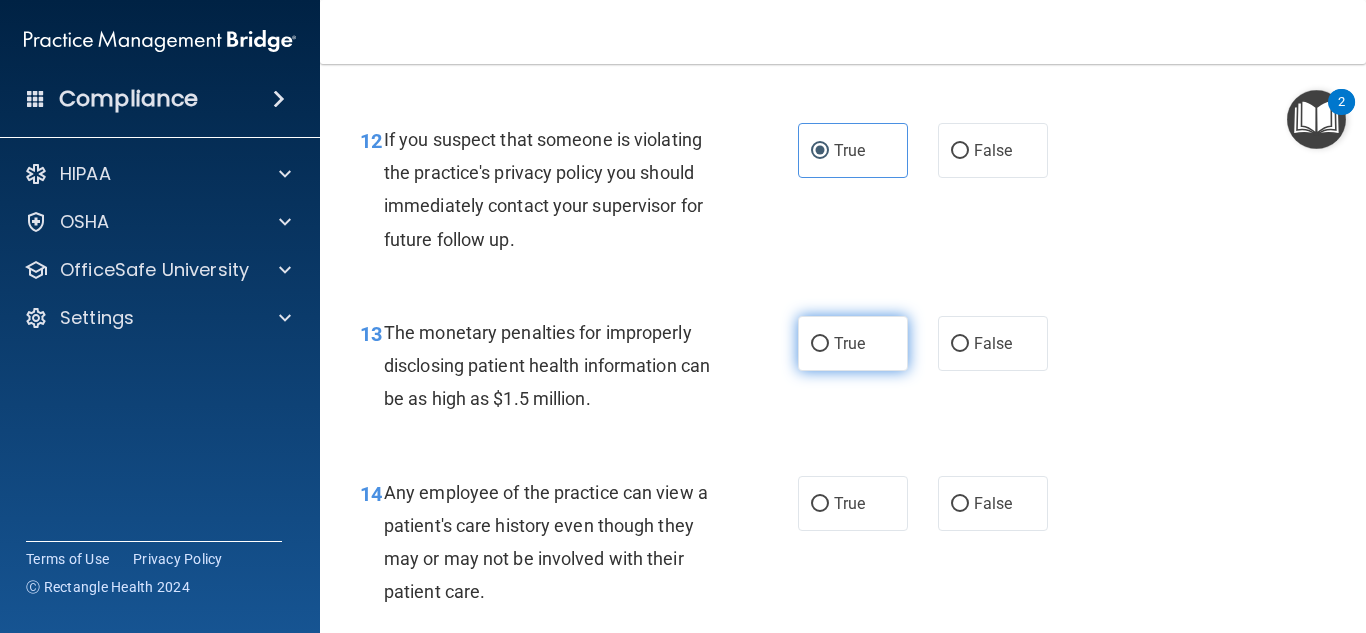 click on "True" at bounding box center (853, 343) 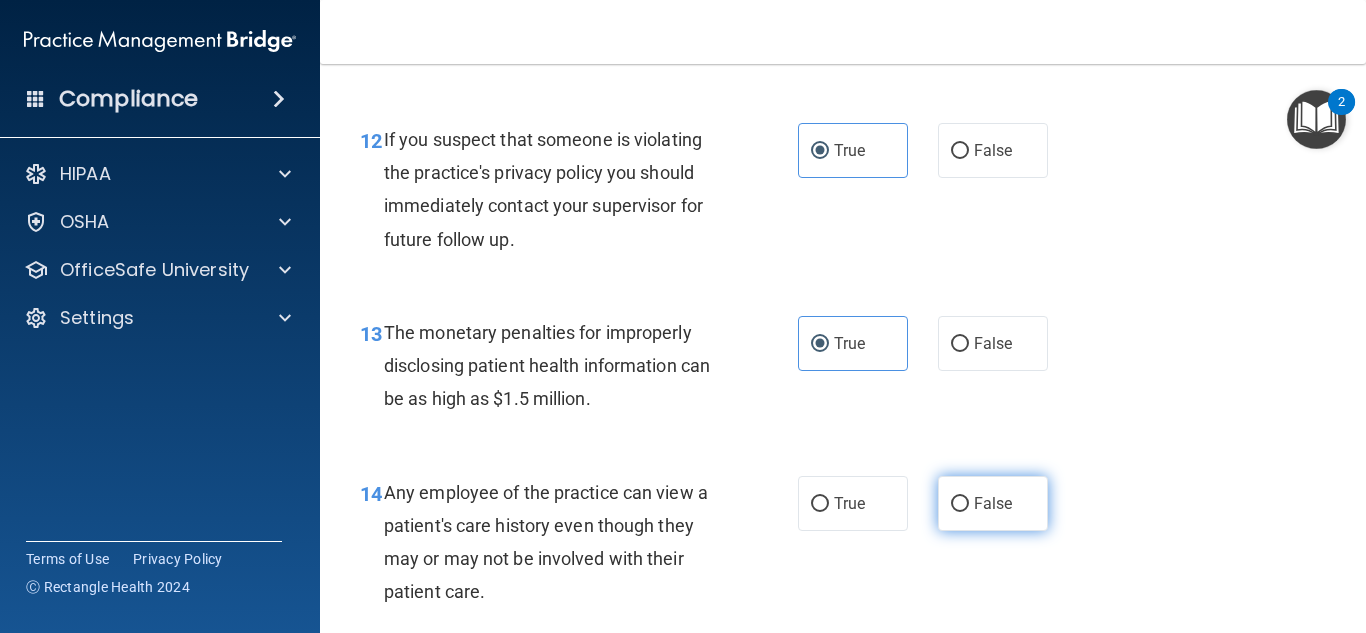 click on "False" at bounding box center (993, 503) 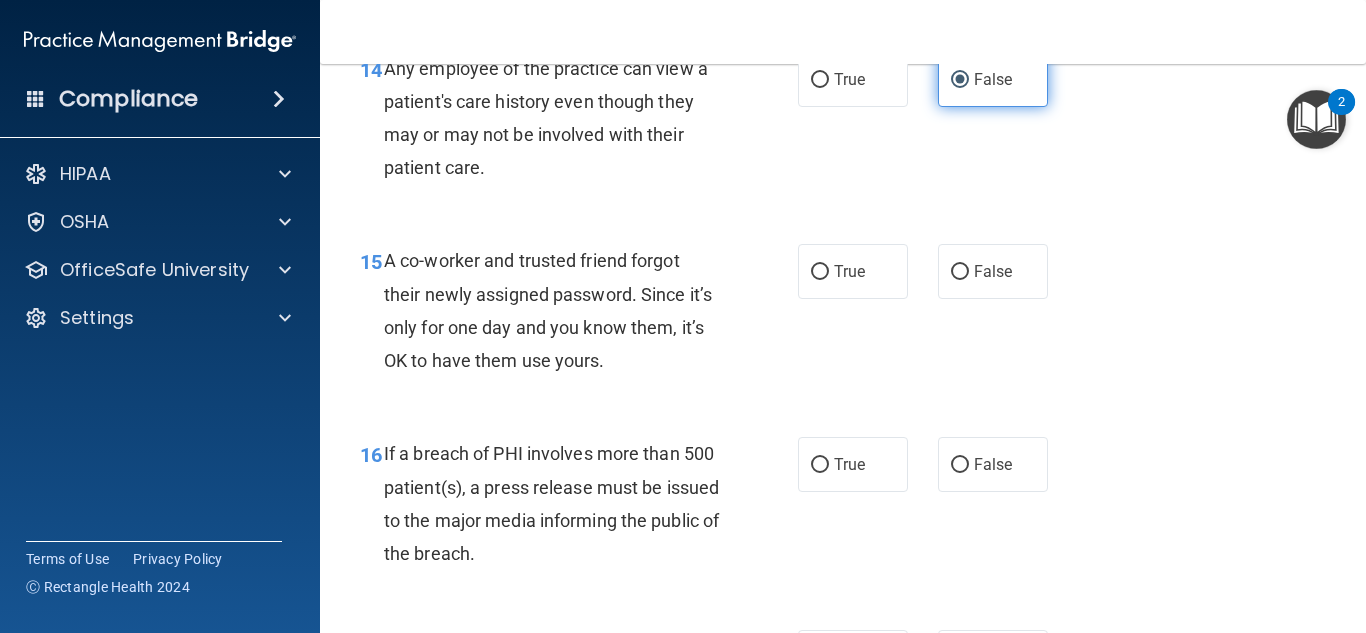scroll, scrollTop: 2584, scrollLeft: 0, axis: vertical 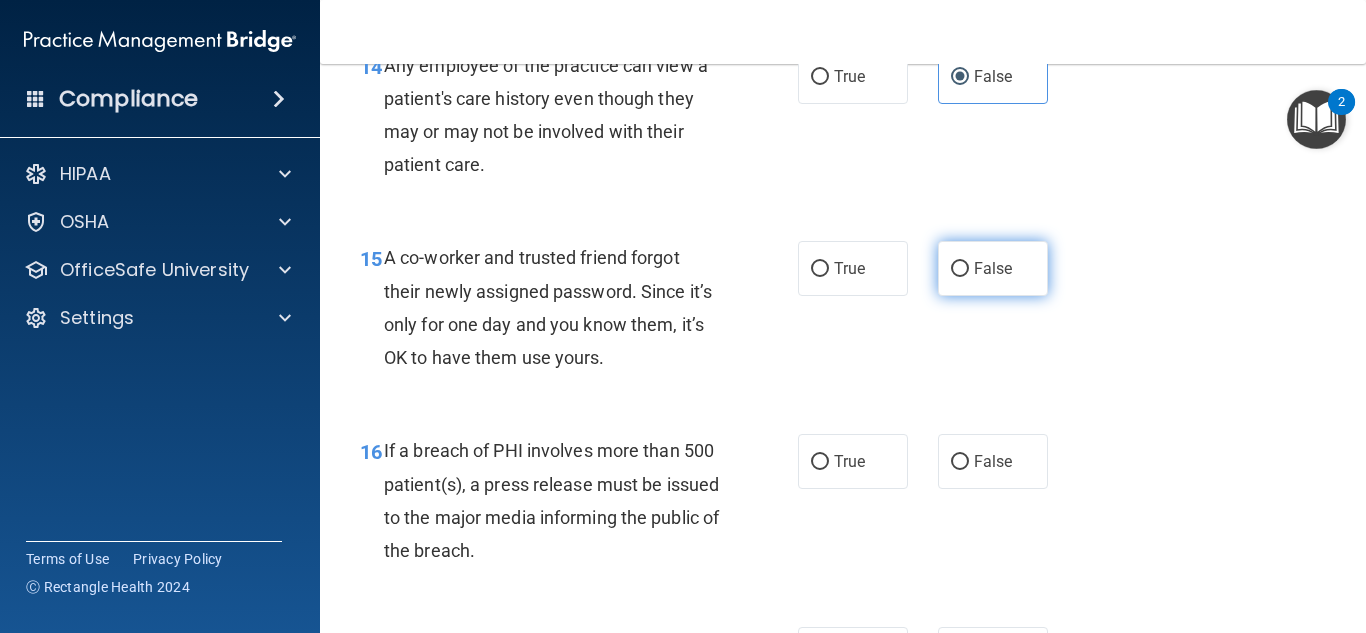 click on "False" at bounding box center [960, 269] 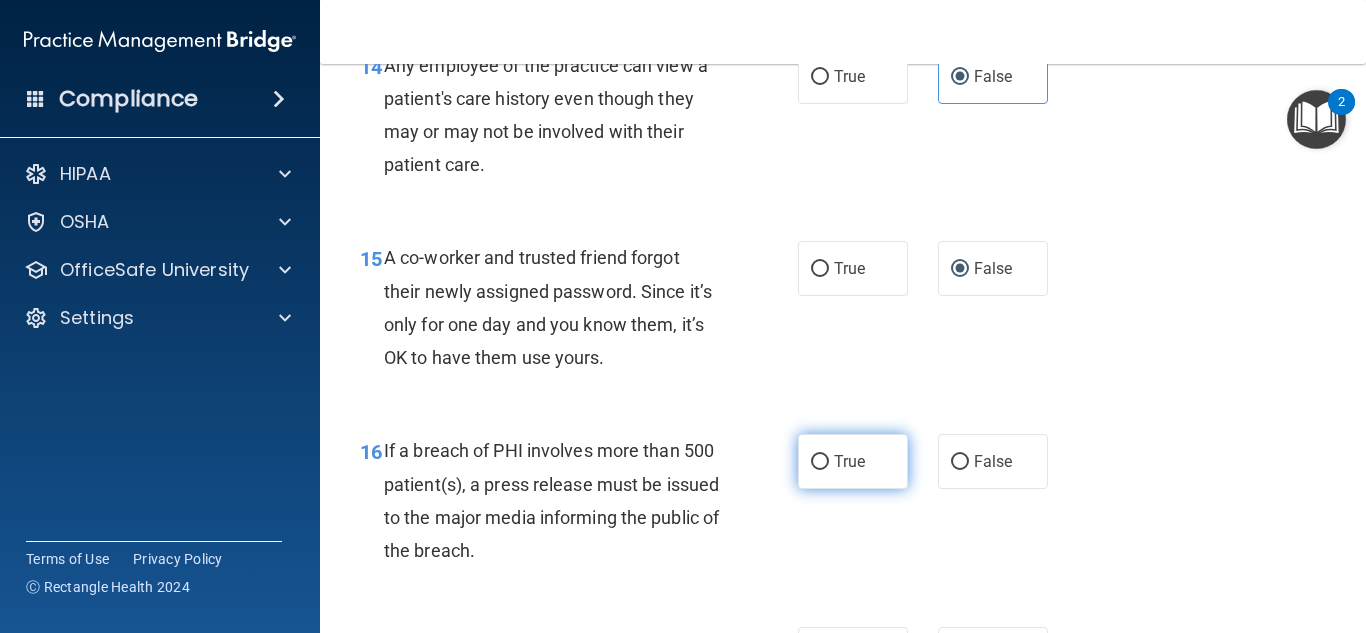 click on "True" at bounding box center [820, 462] 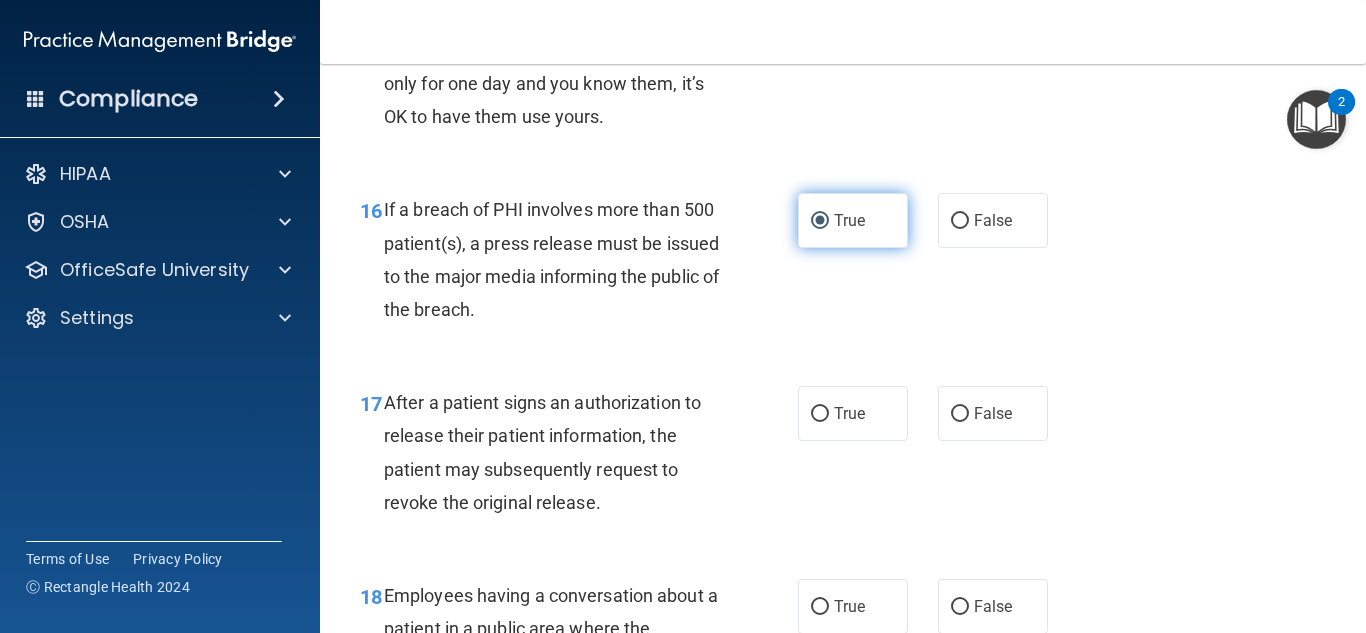scroll, scrollTop: 2853, scrollLeft: 0, axis: vertical 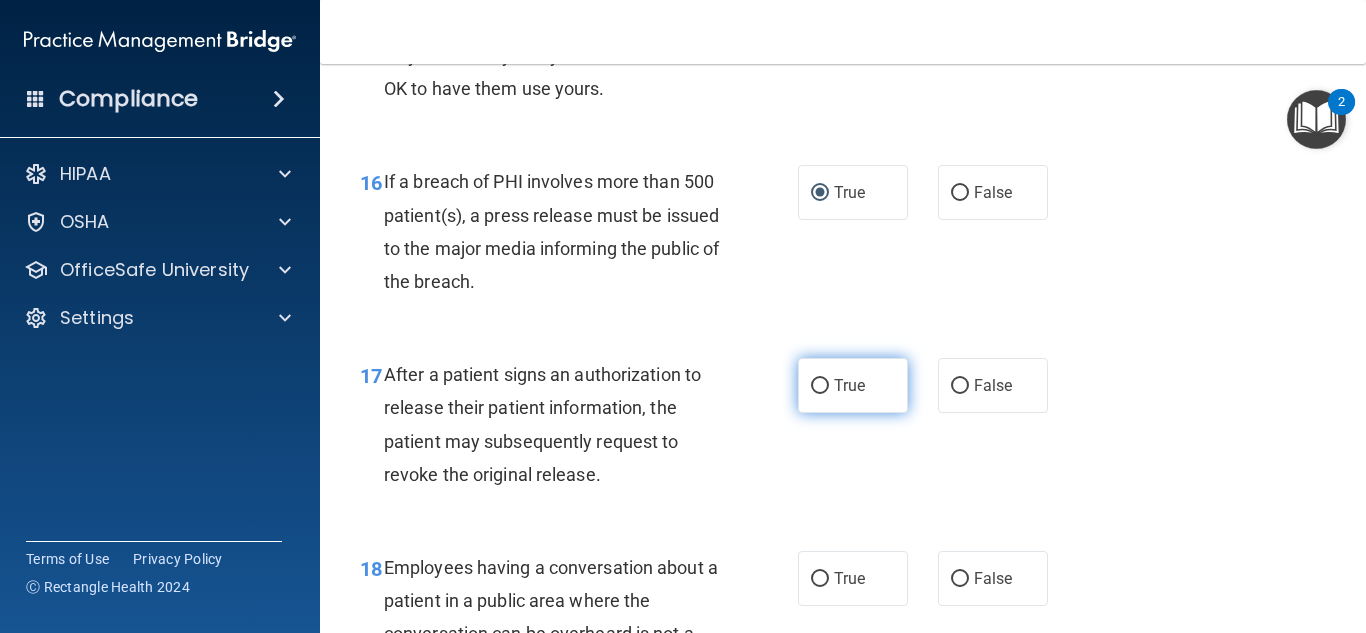 click on "True" at bounding box center (853, 385) 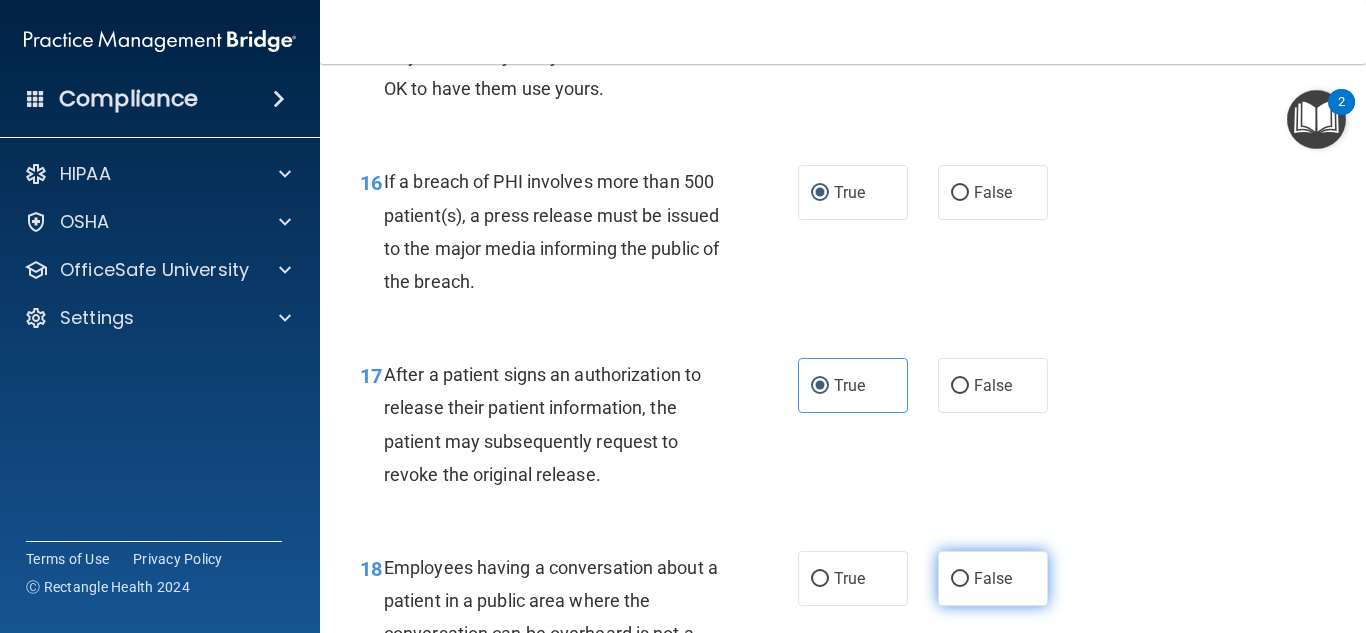 click on "False" at bounding box center [993, 578] 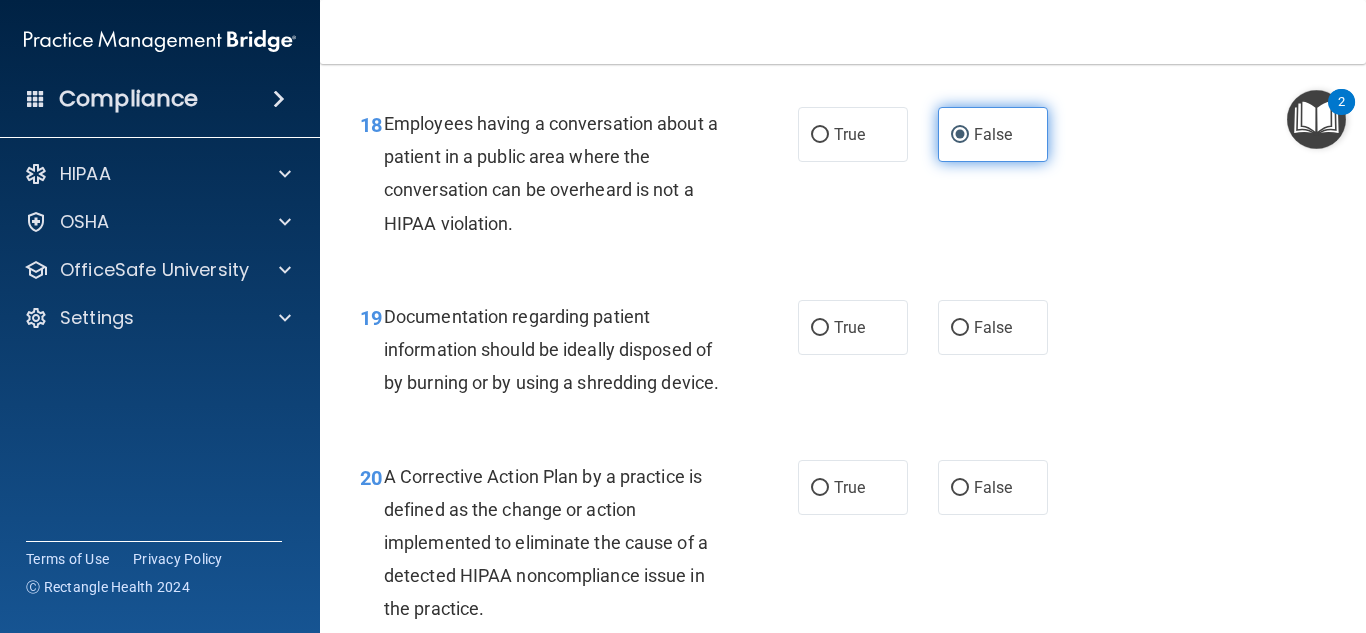 scroll, scrollTop: 3300, scrollLeft: 0, axis: vertical 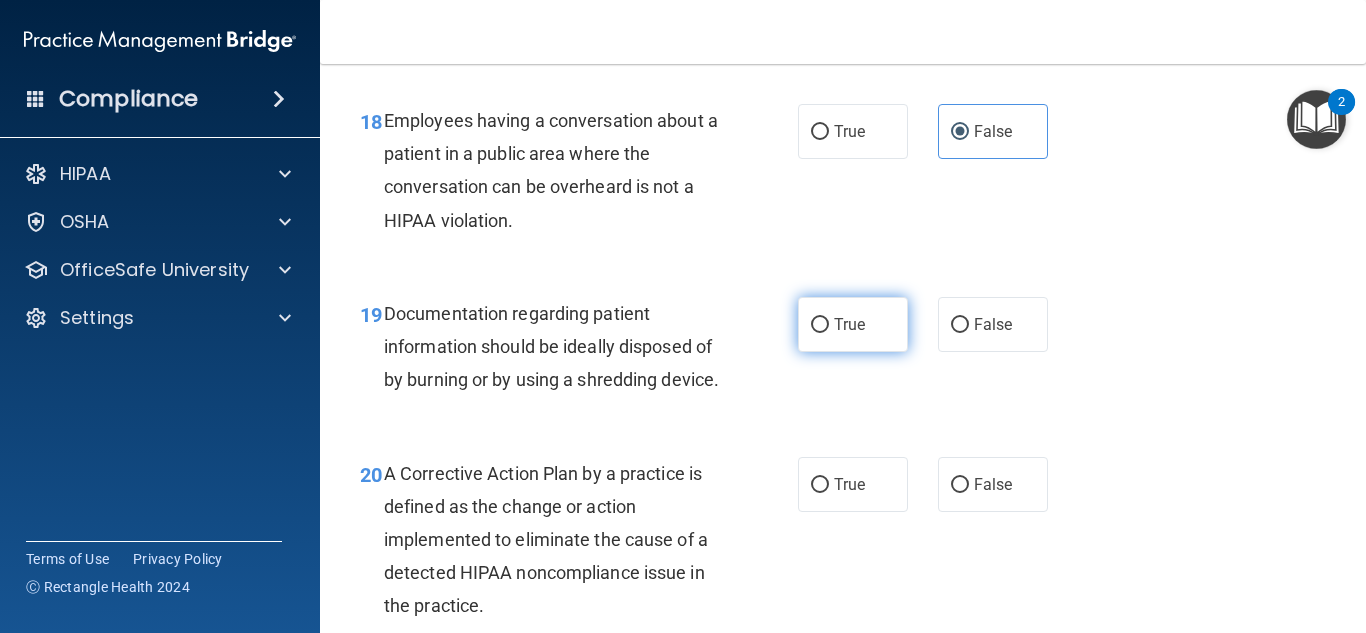 click on "True" at bounding box center [849, 324] 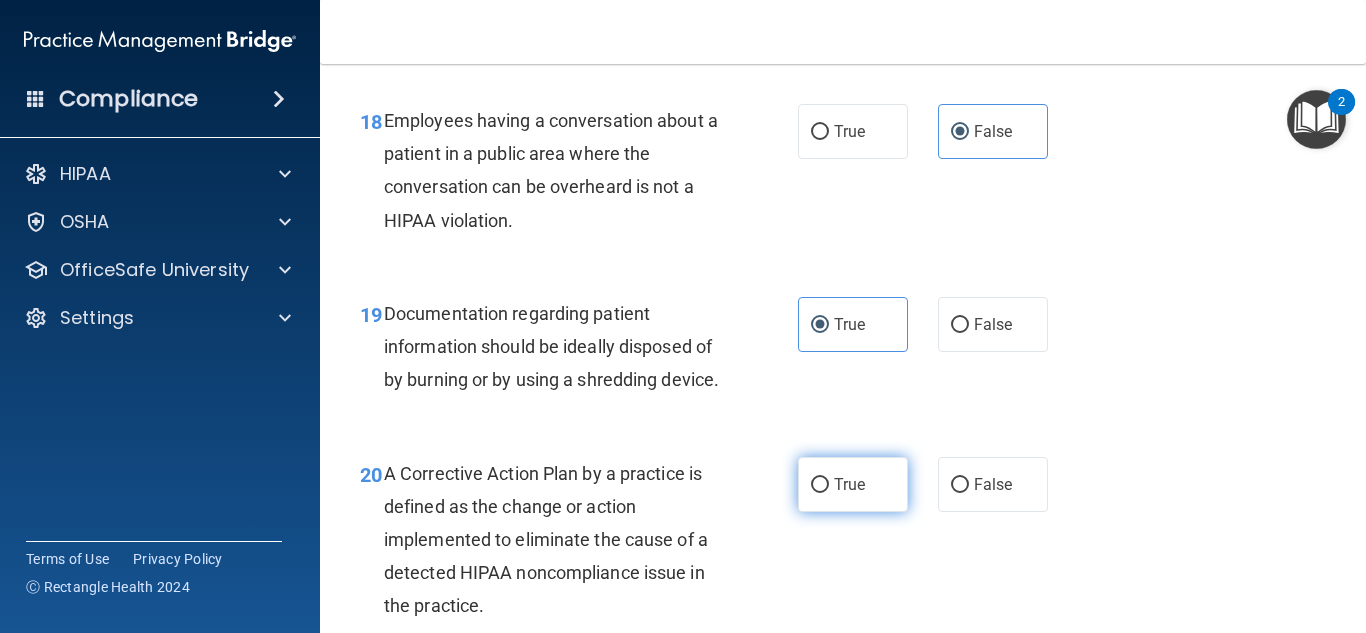 click on "True" at bounding box center [820, 485] 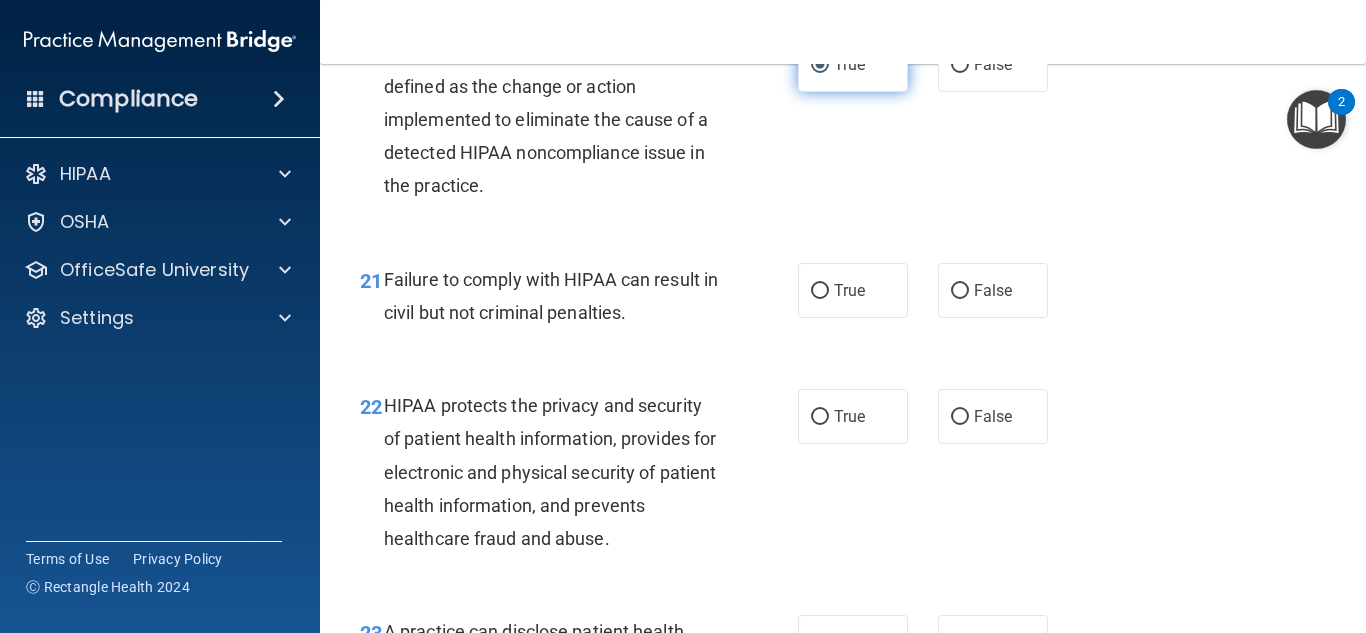 scroll, scrollTop: 3739, scrollLeft: 0, axis: vertical 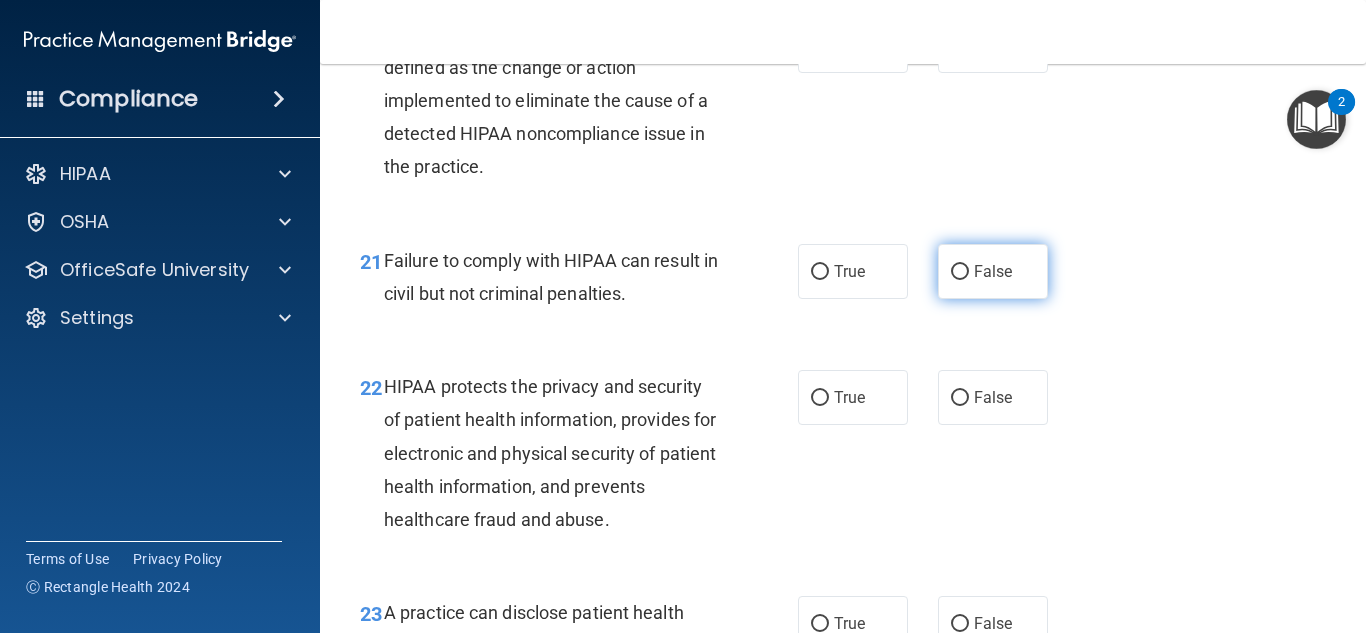 click on "False" at bounding box center (960, 272) 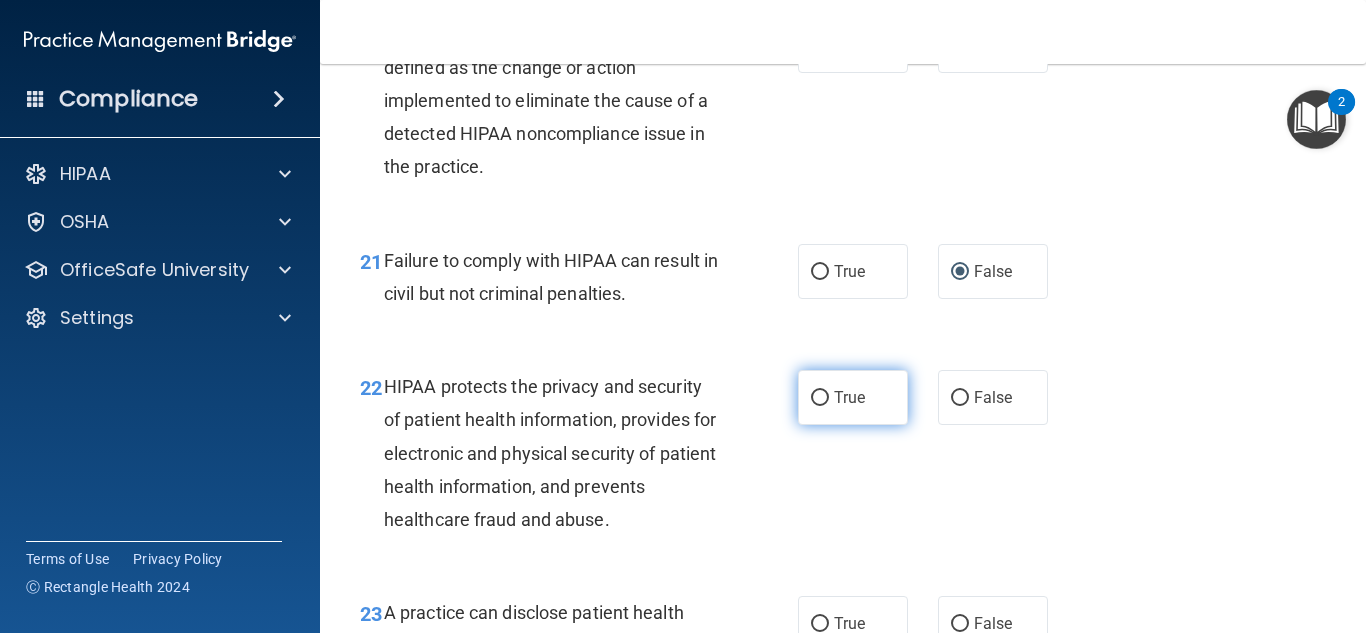 click on "True" at bounding box center [820, 398] 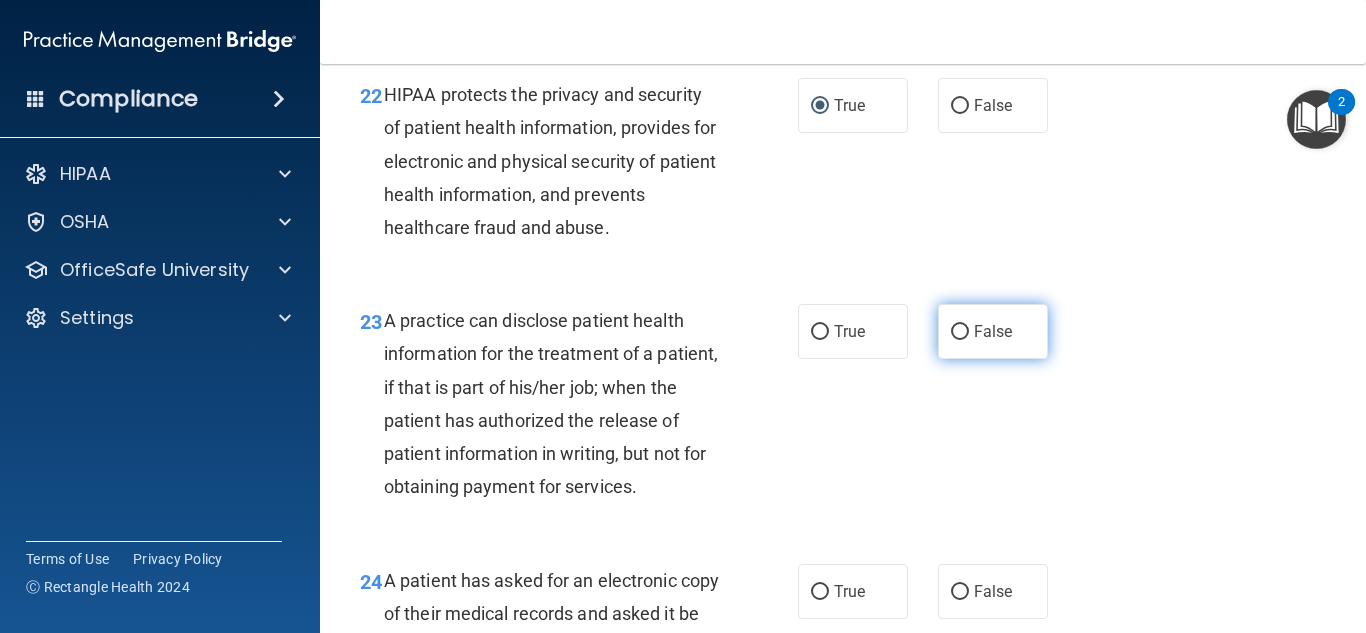 click on "False" at bounding box center (960, 332) 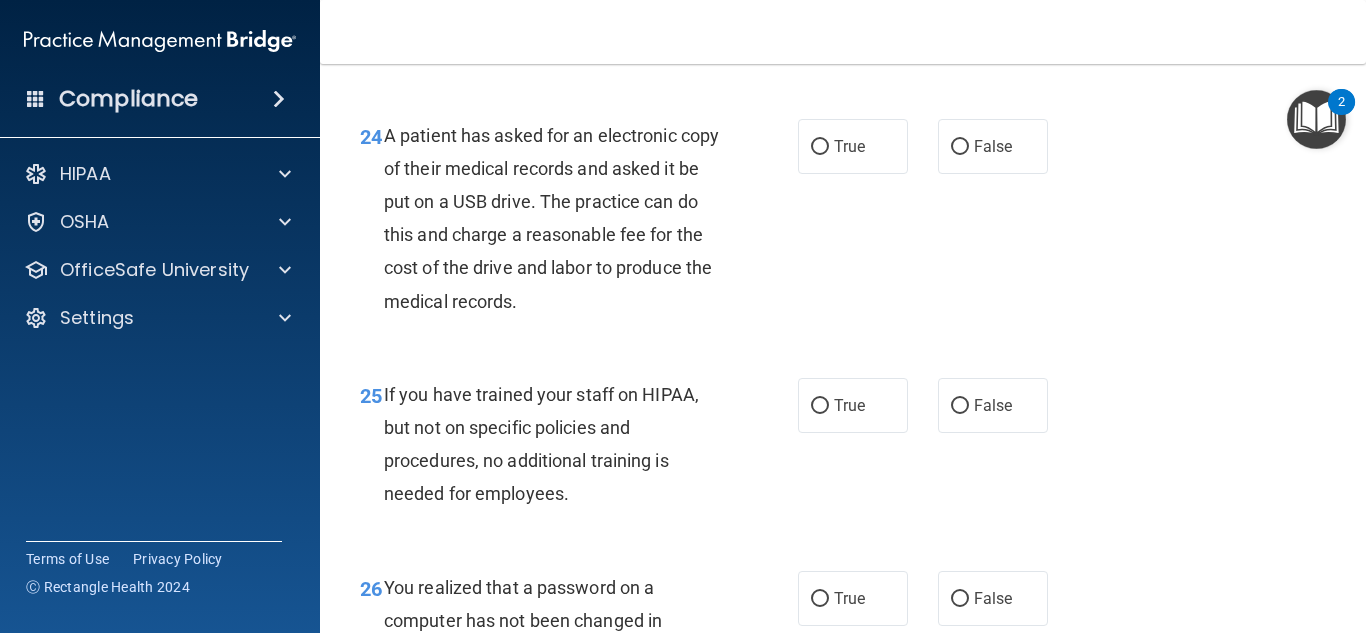 scroll, scrollTop: 4478, scrollLeft: 0, axis: vertical 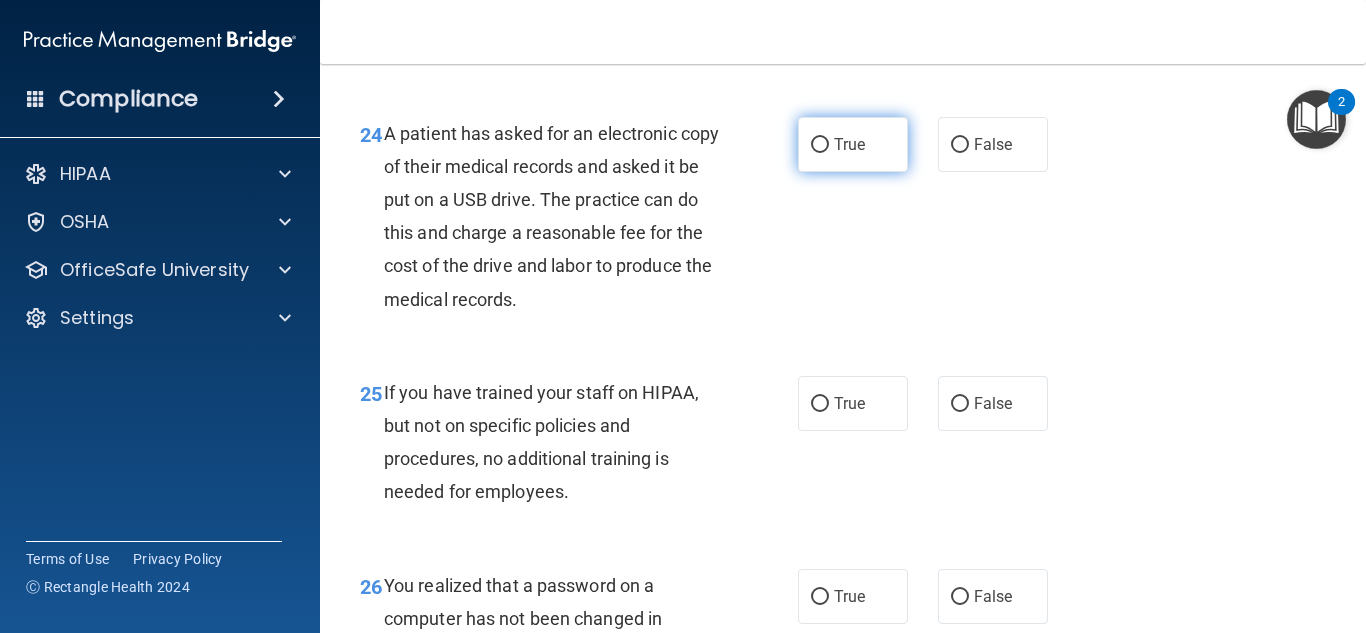 click on "True" at bounding box center (849, 144) 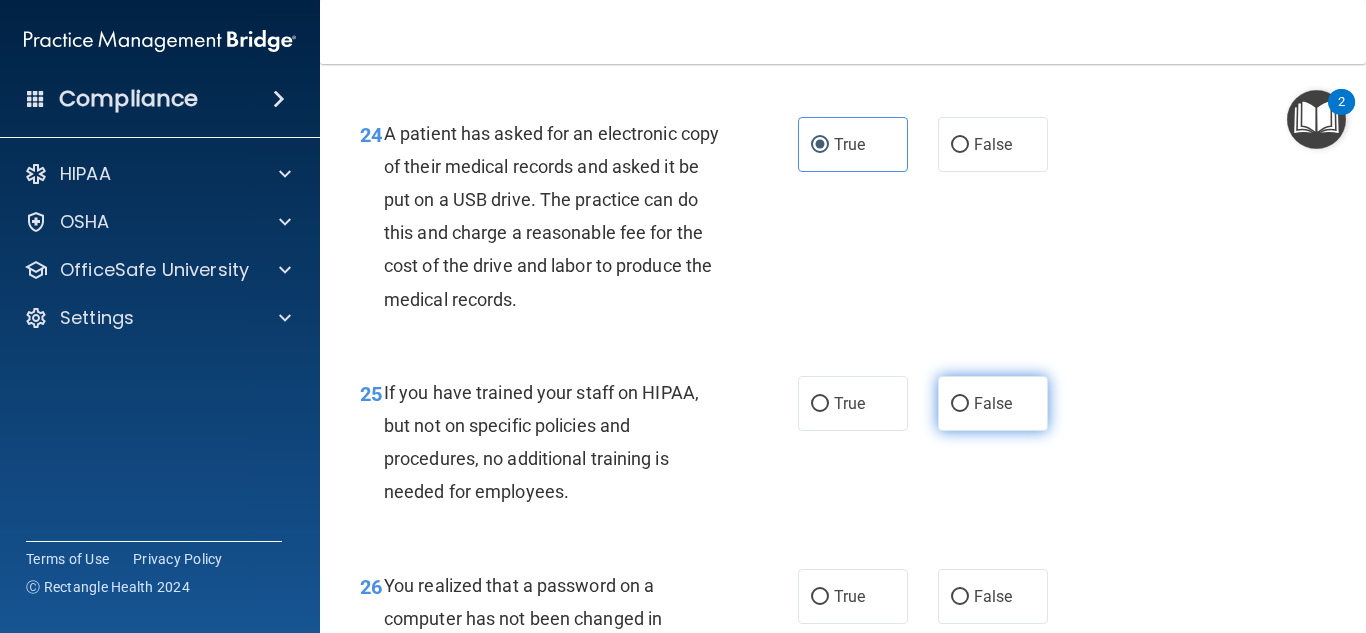 click on "False" at bounding box center [993, 403] 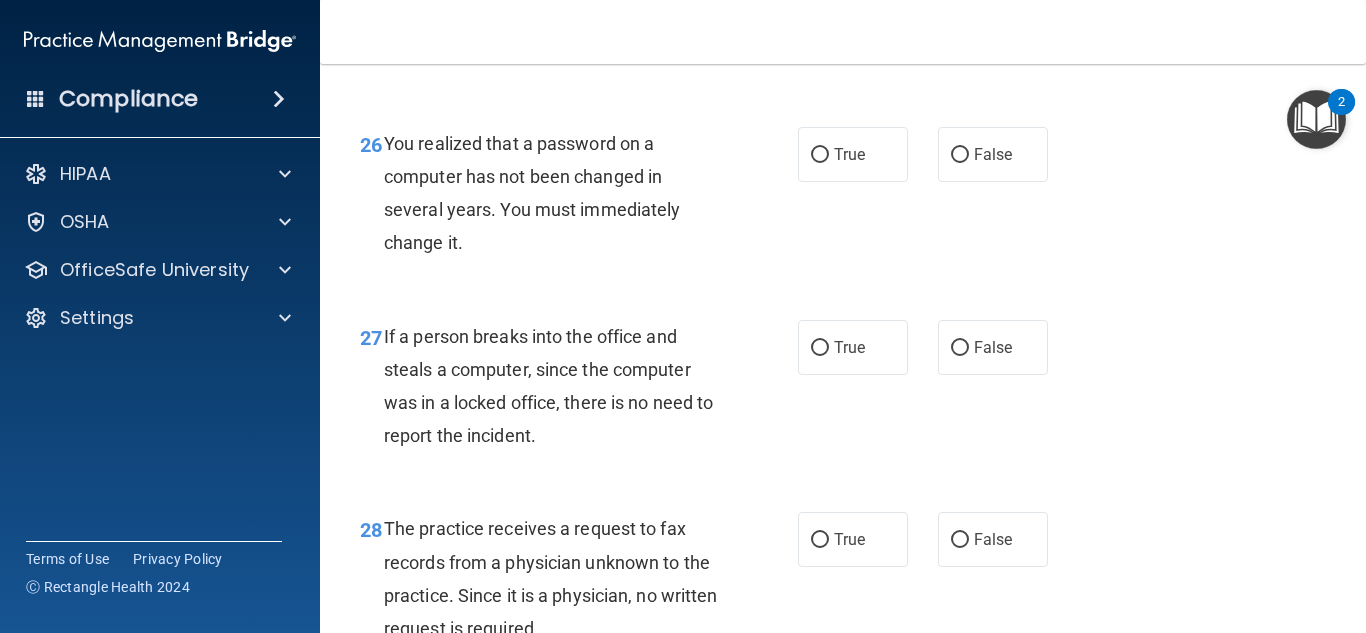 scroll, scrollTop: 4957, scrollLeft: 0, axis: vertical 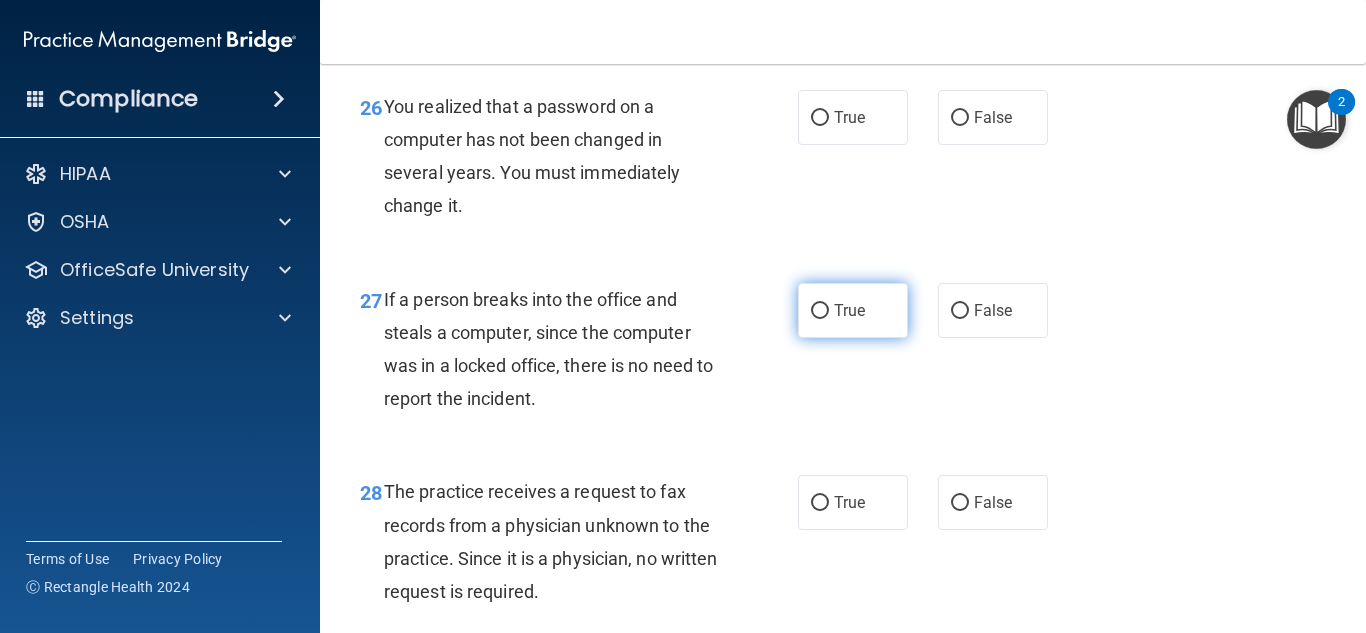 click on "True" at bounding box center [820, 311] 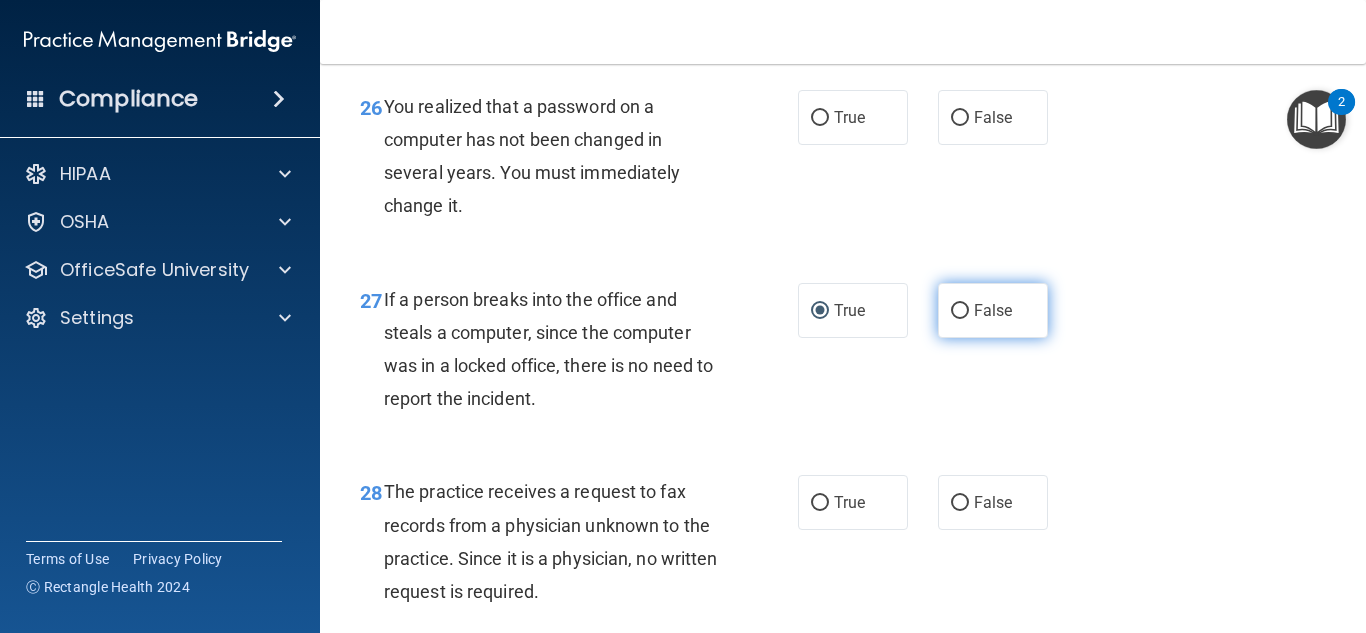 click on "False" at bounding box center [960, 311] 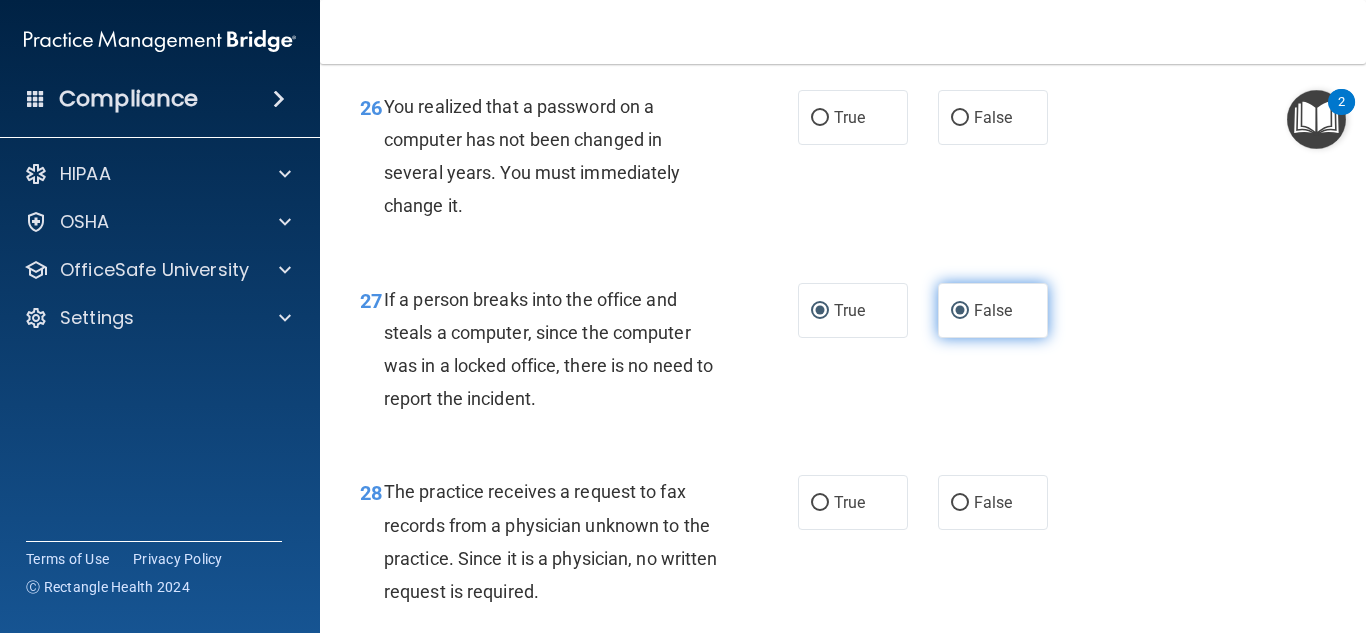 radio on "false" 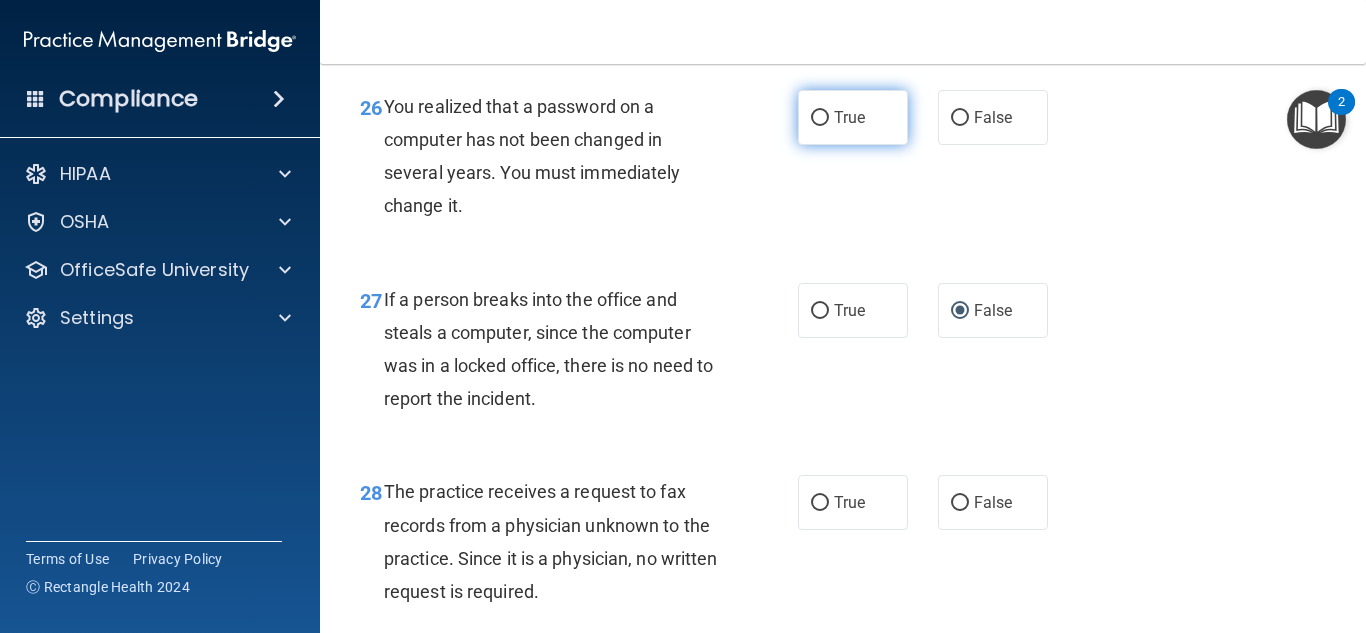 click on "True" at bounding box center (853, 117) 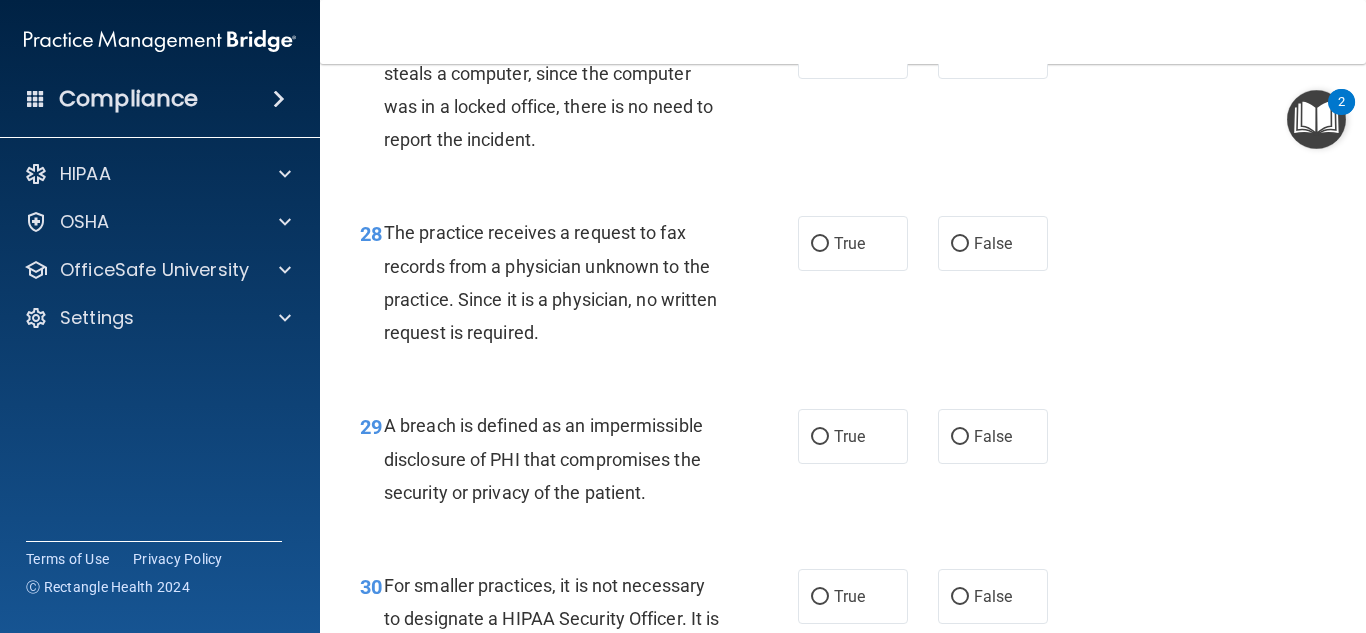 scroll, scrollTop: 5227, scrollLeft: 0, axis: vertical 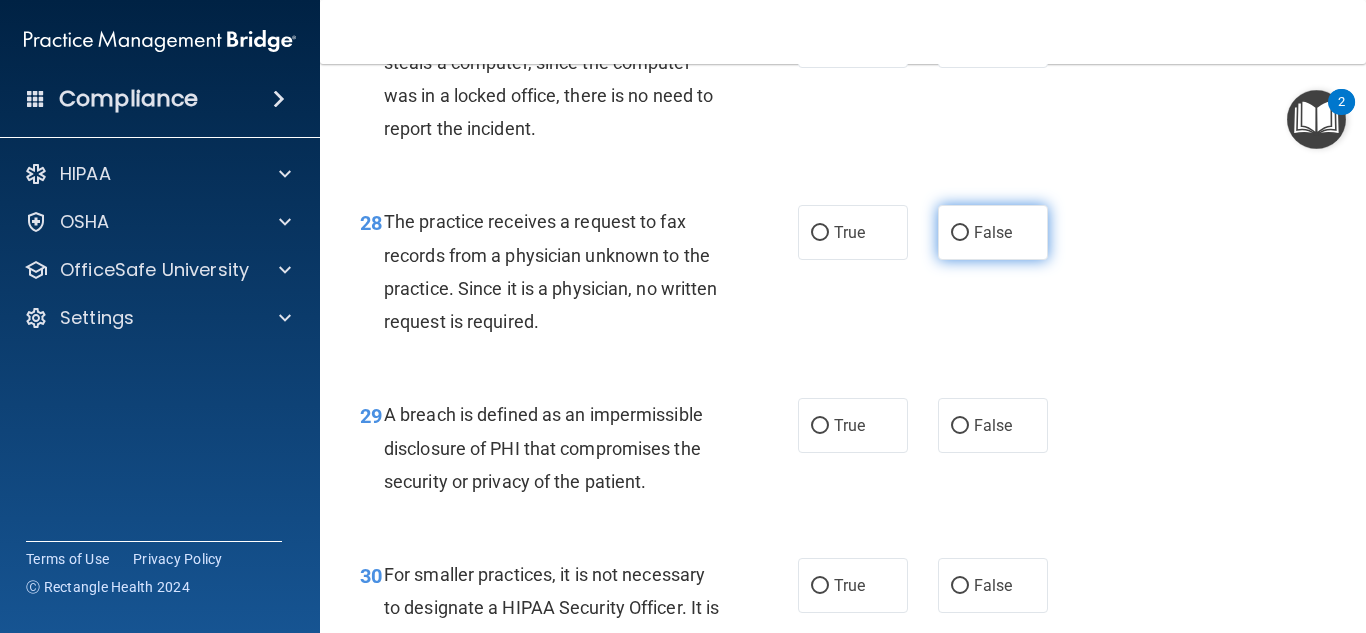 click on "False" at bounding box center (960, 233) 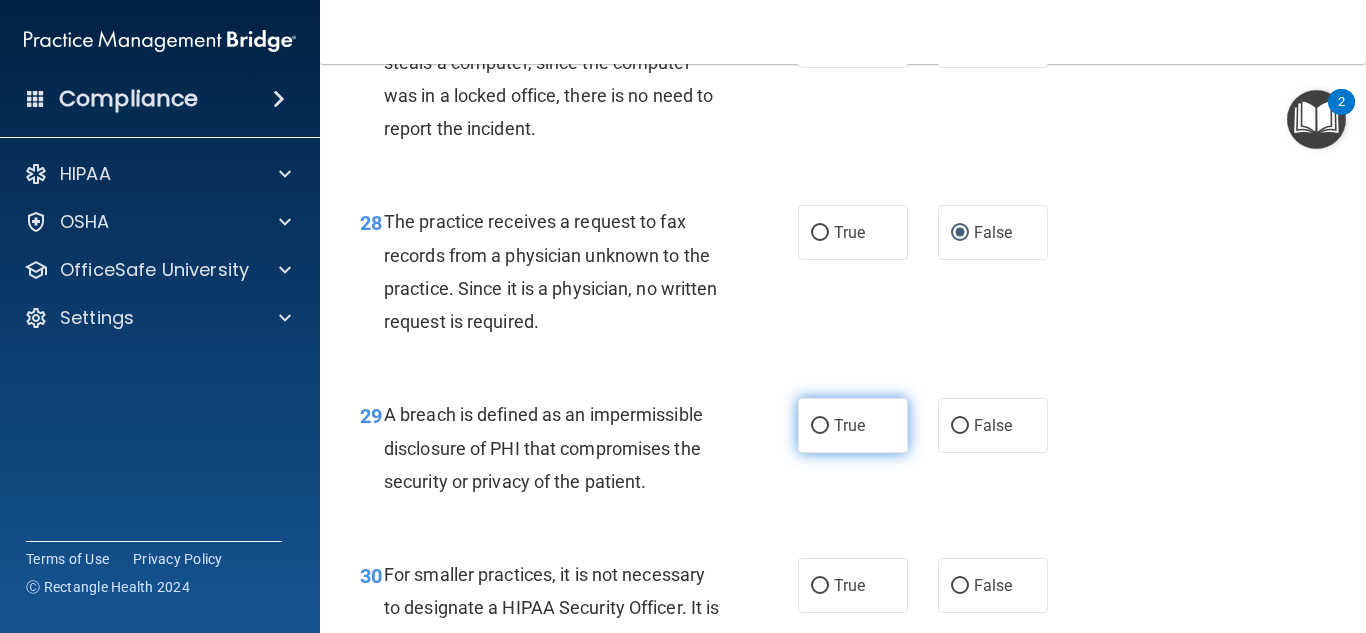 click on "True" at bounding box center (853, 425) 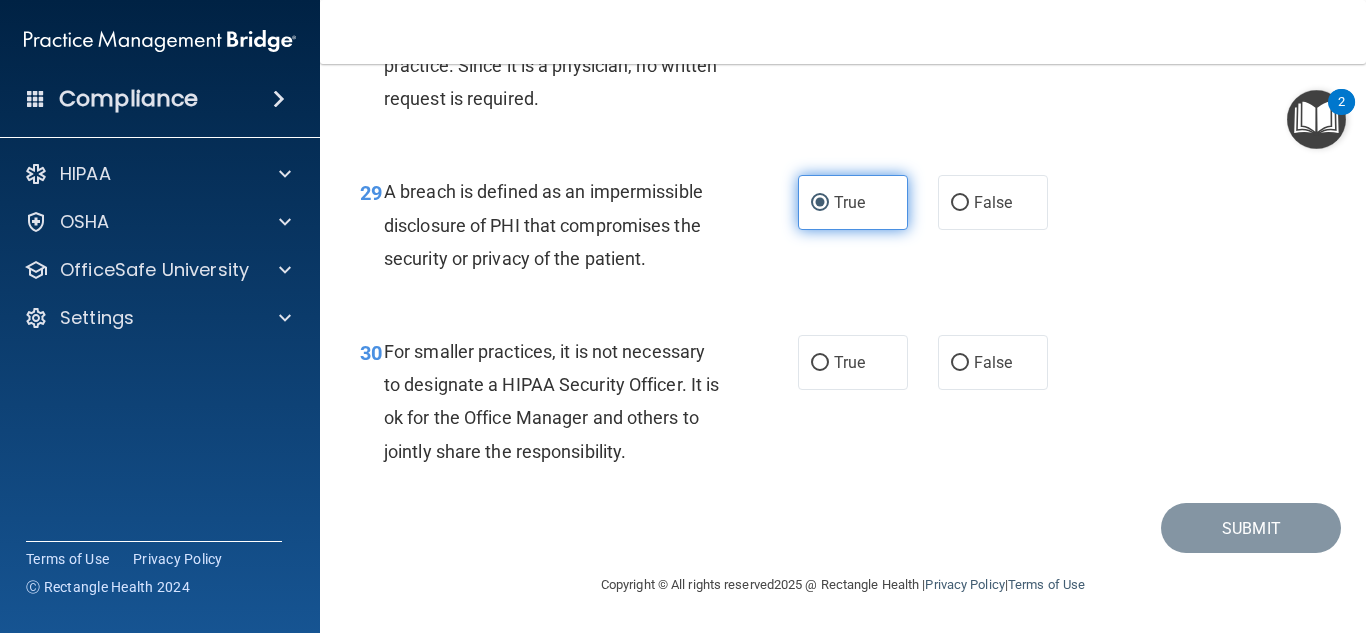 scroll, scrollTop: 5493, scrollLeft: 0, axis: vertical 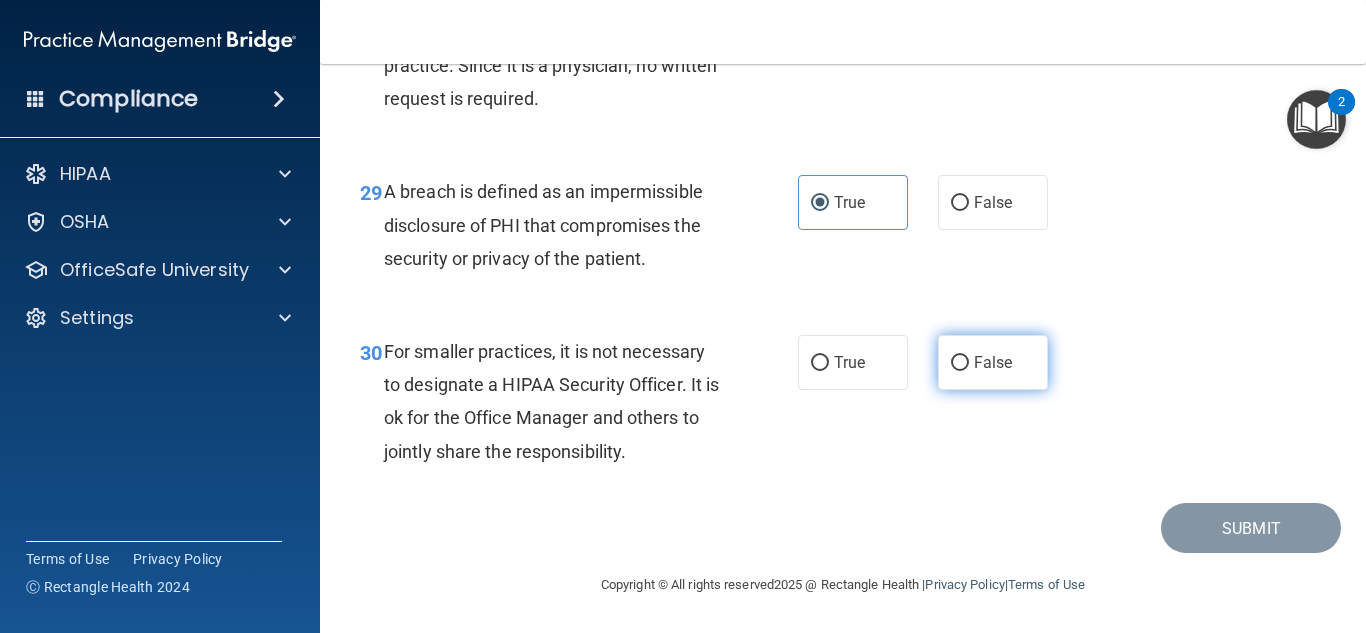 click on "False" at bounding box center [960, 363] 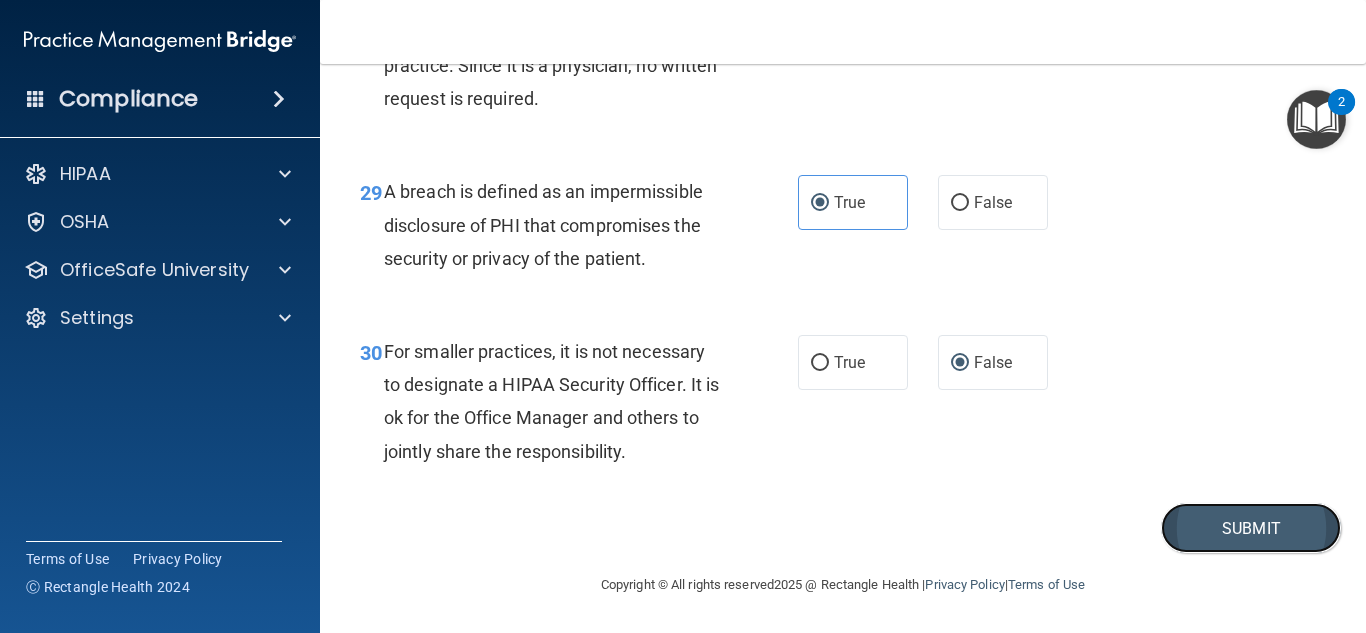 click on "Submit" at bounding box center (1251, 528) 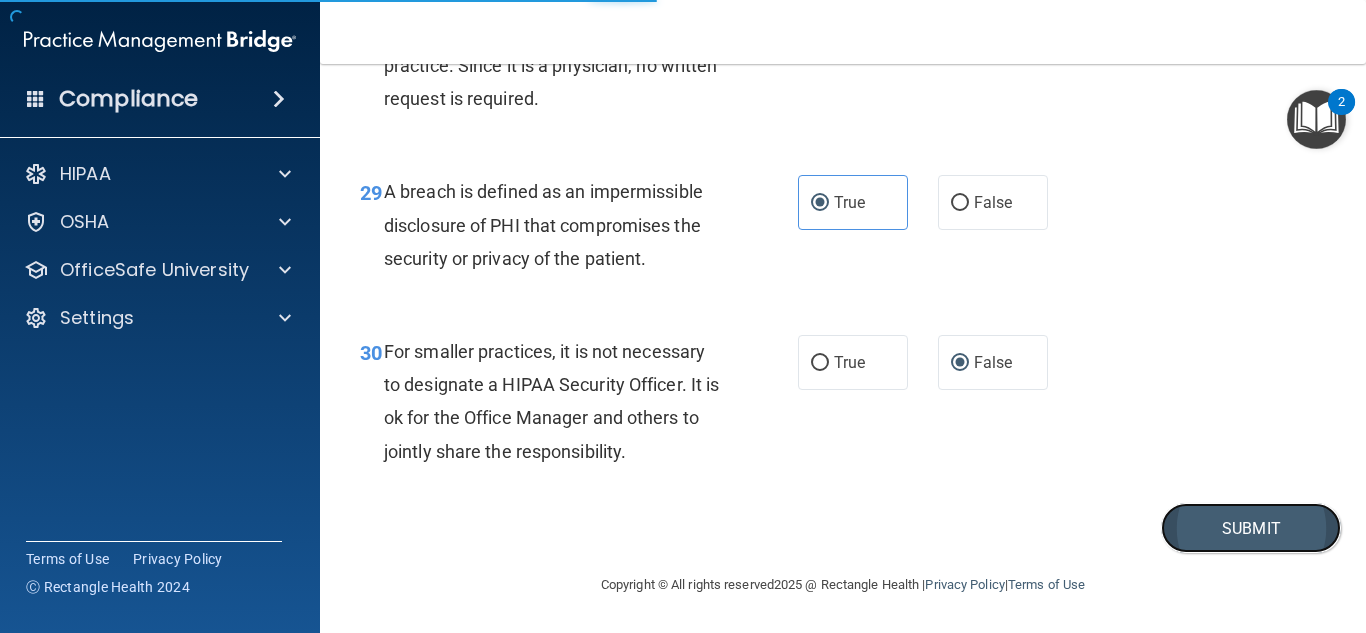 click on "Submit" at bounding box center (1251, 528) 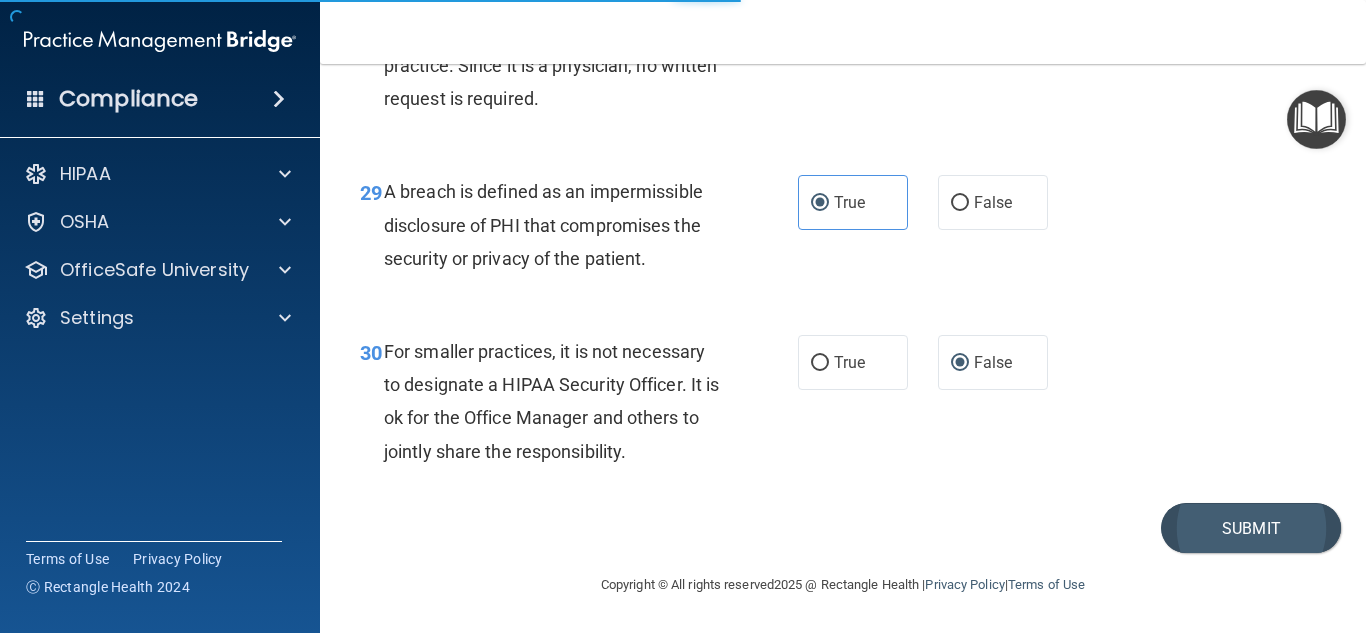 scroll, scrollTop: 0, scrollLeft: 0, axis: both 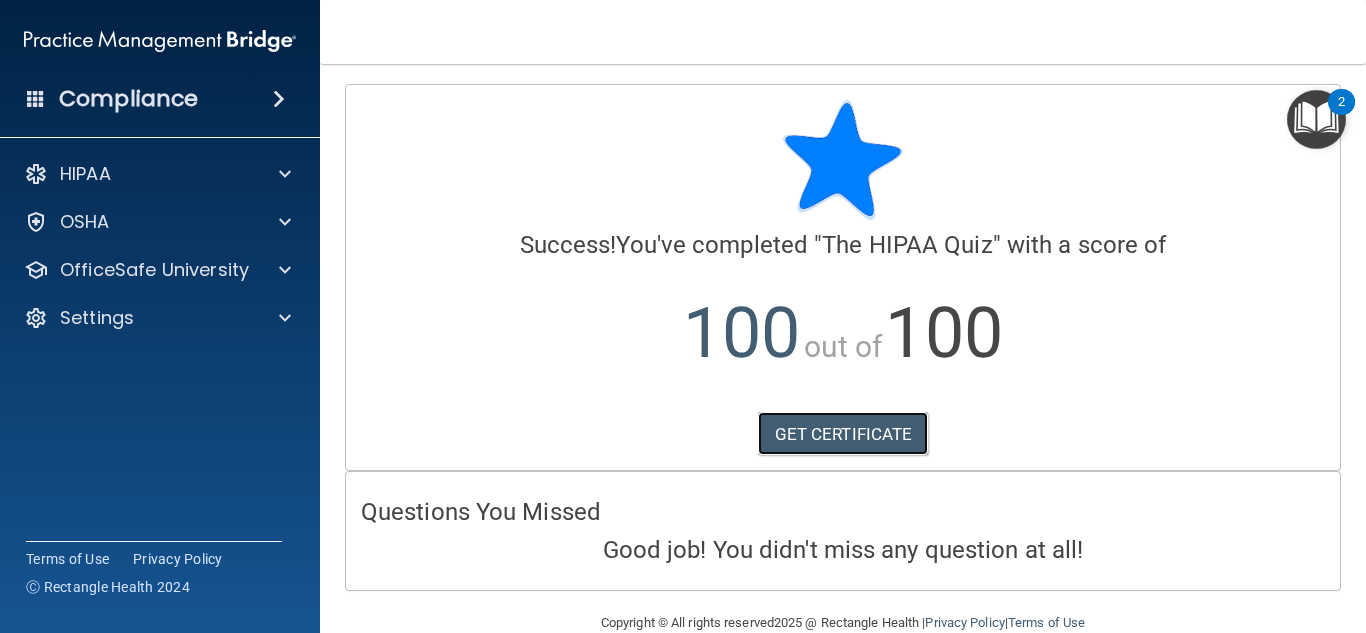 click on "GET CERTIFICATE" at bounding box center (843, 434) 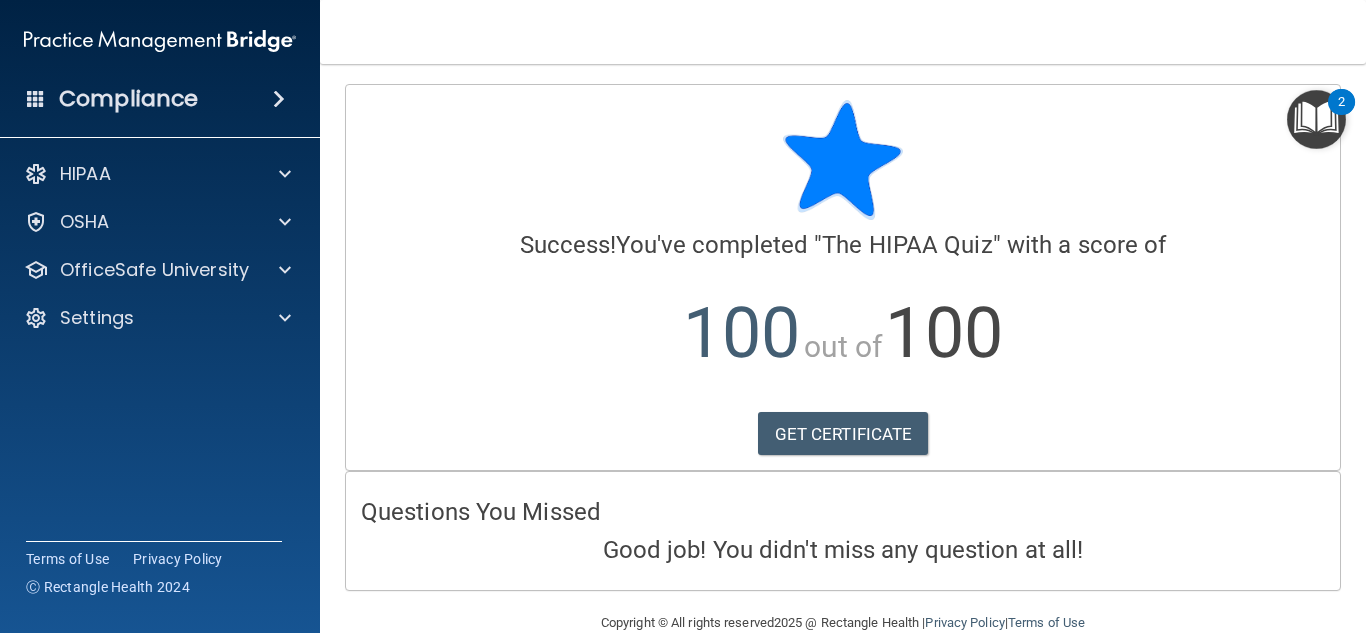 click at bounding box center [1316, 119] 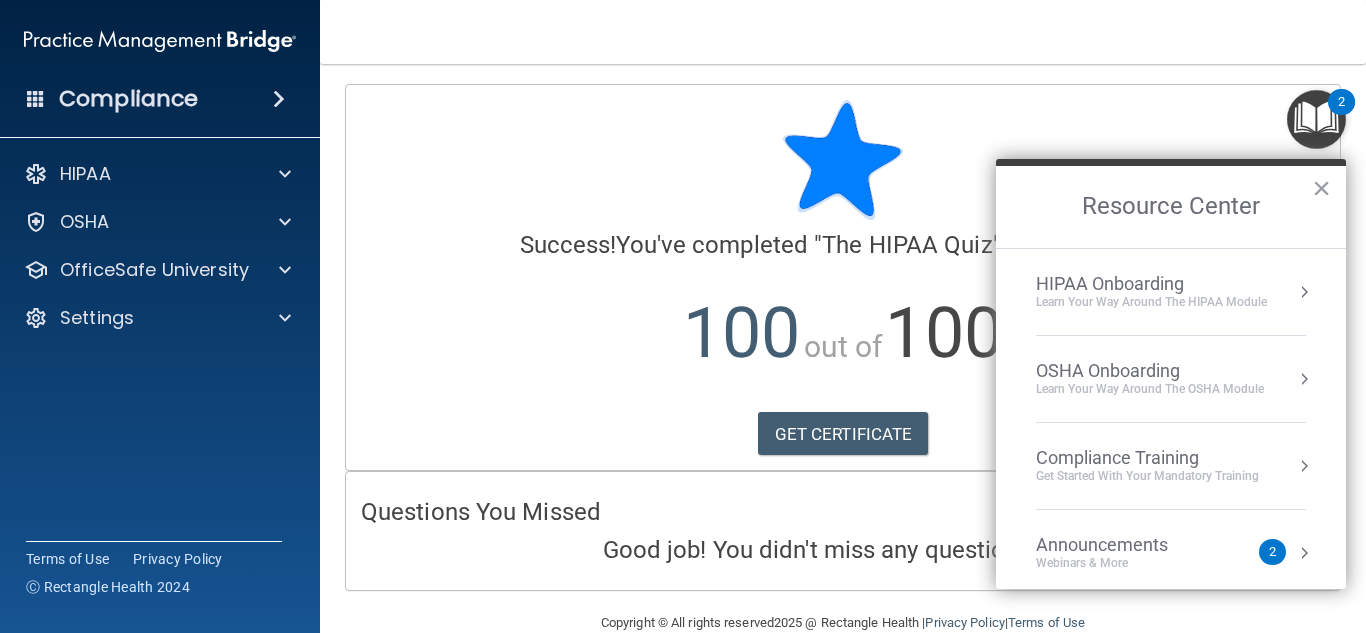 click on "OSHA Onboarding" at bounding box center [1150, 371] 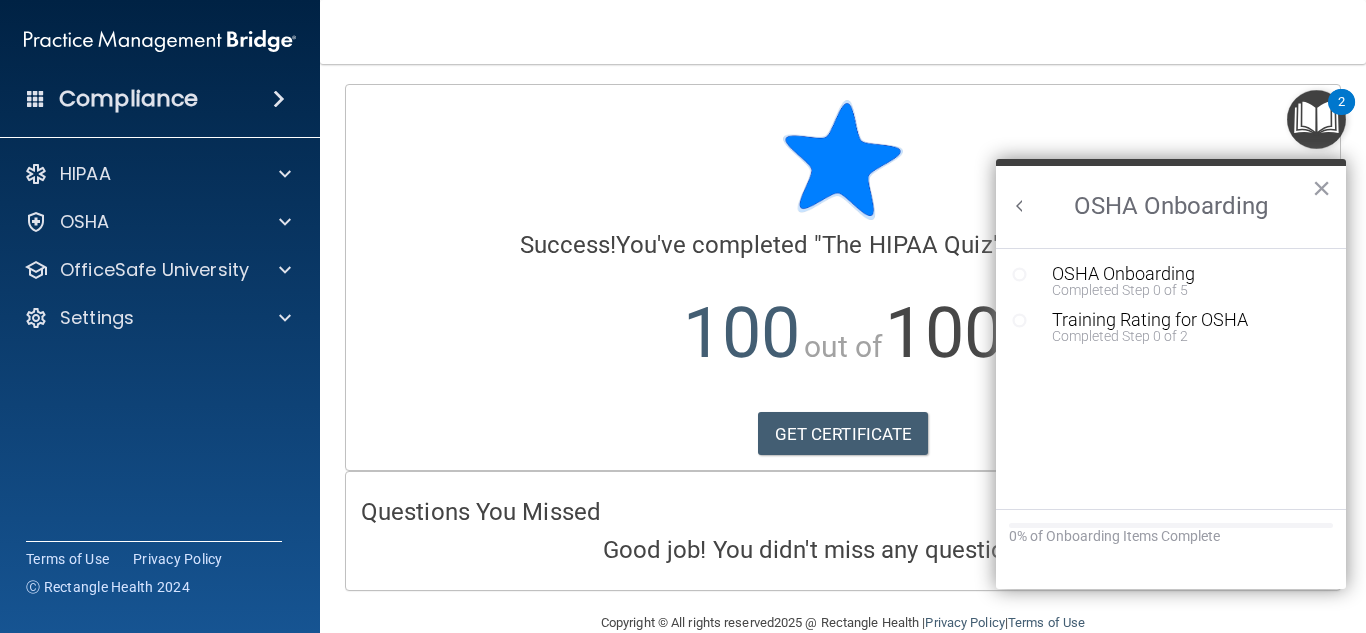scroll, scrollTop: 0, scrollLeft: 0, axis: both 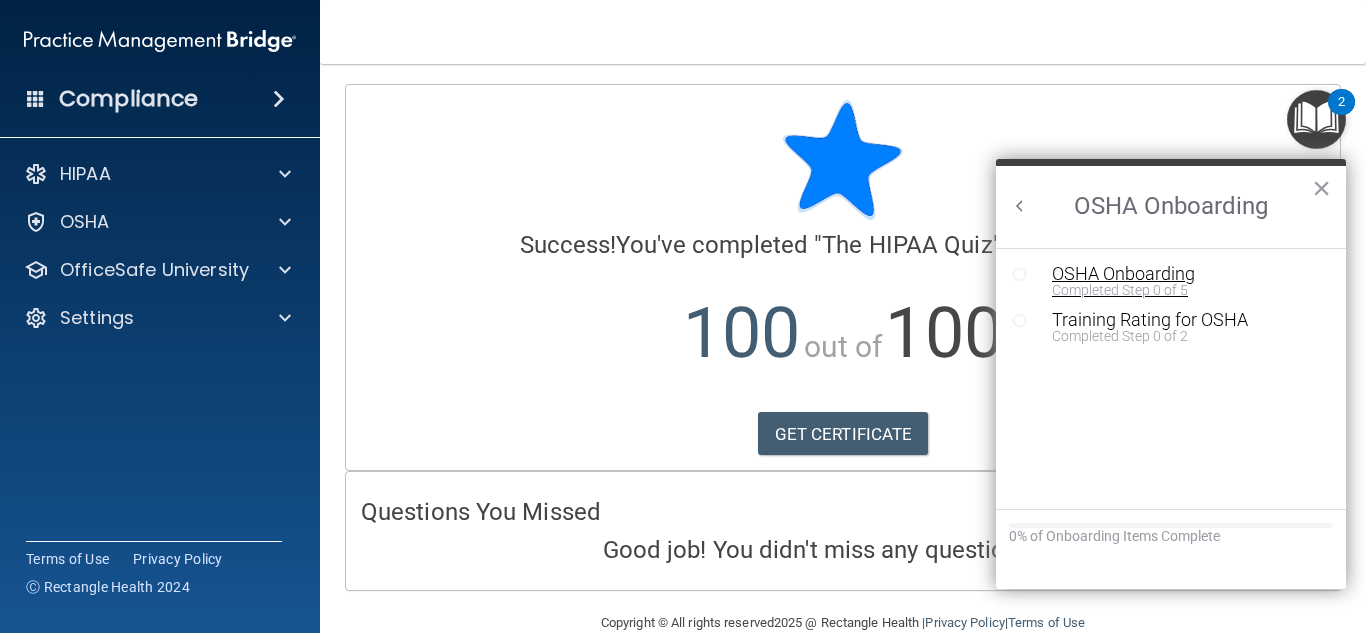 click on "OSHA Onboarding" at bounding box center [1186, 274] 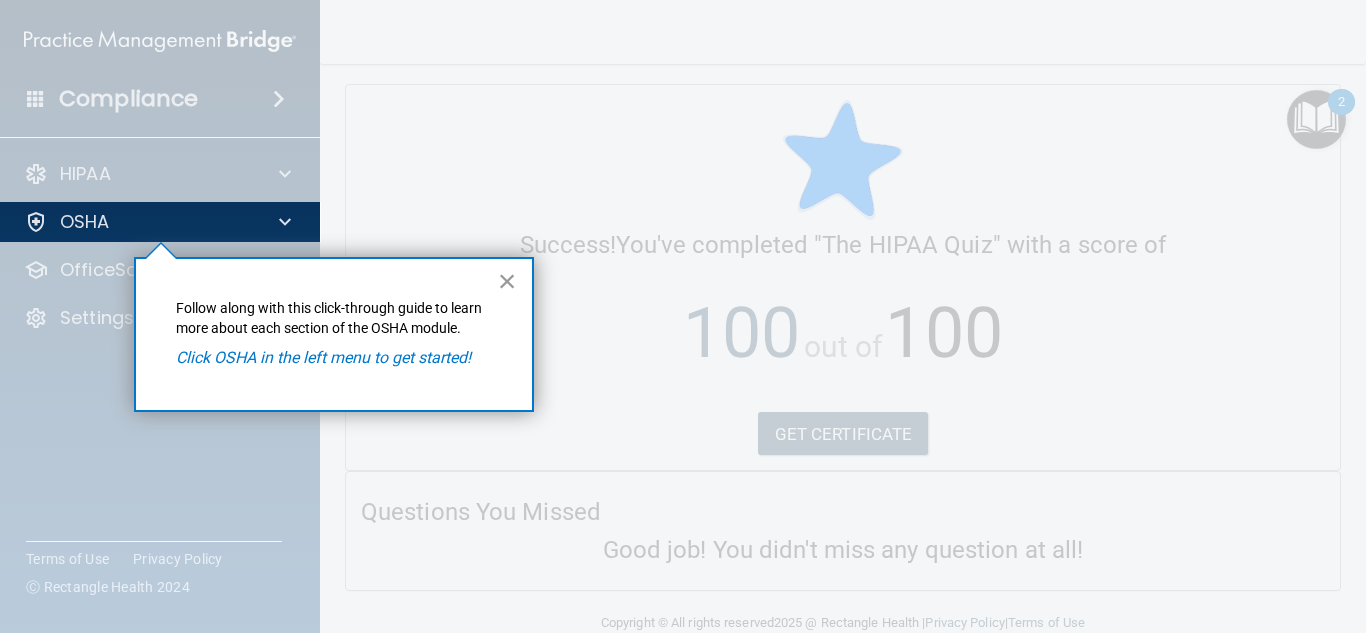 click on "×" at bounding box center (507, 281) 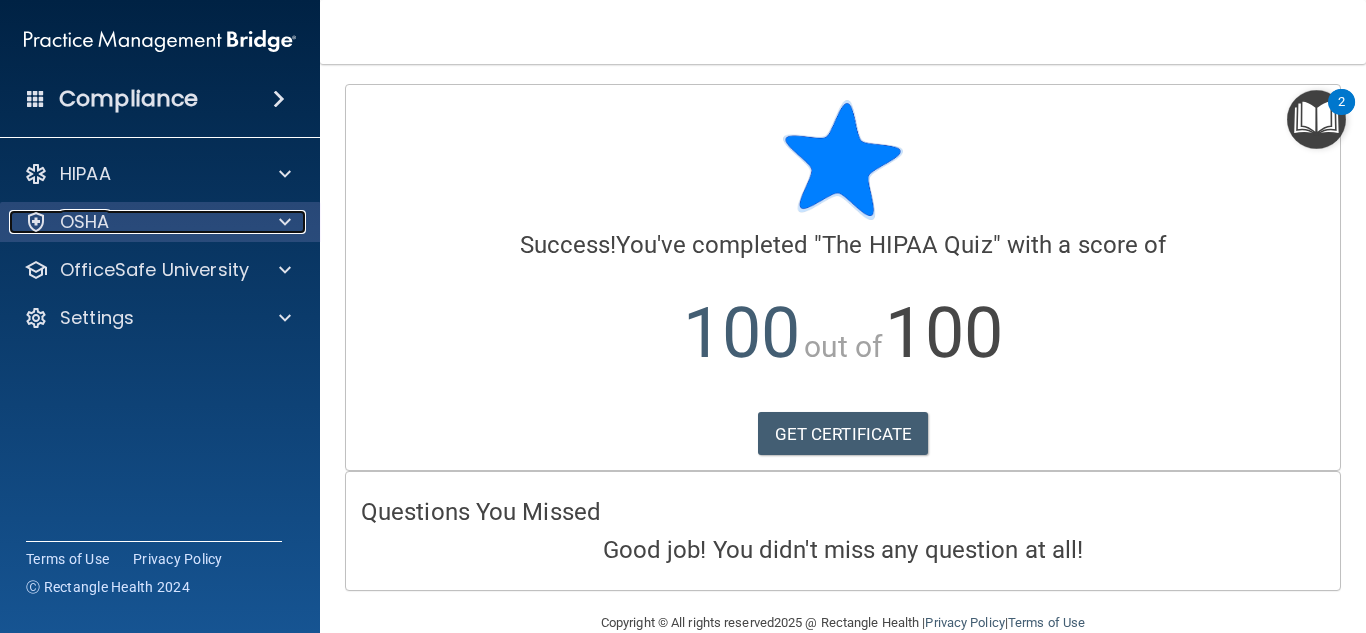 click at bounding box center (282, 222) 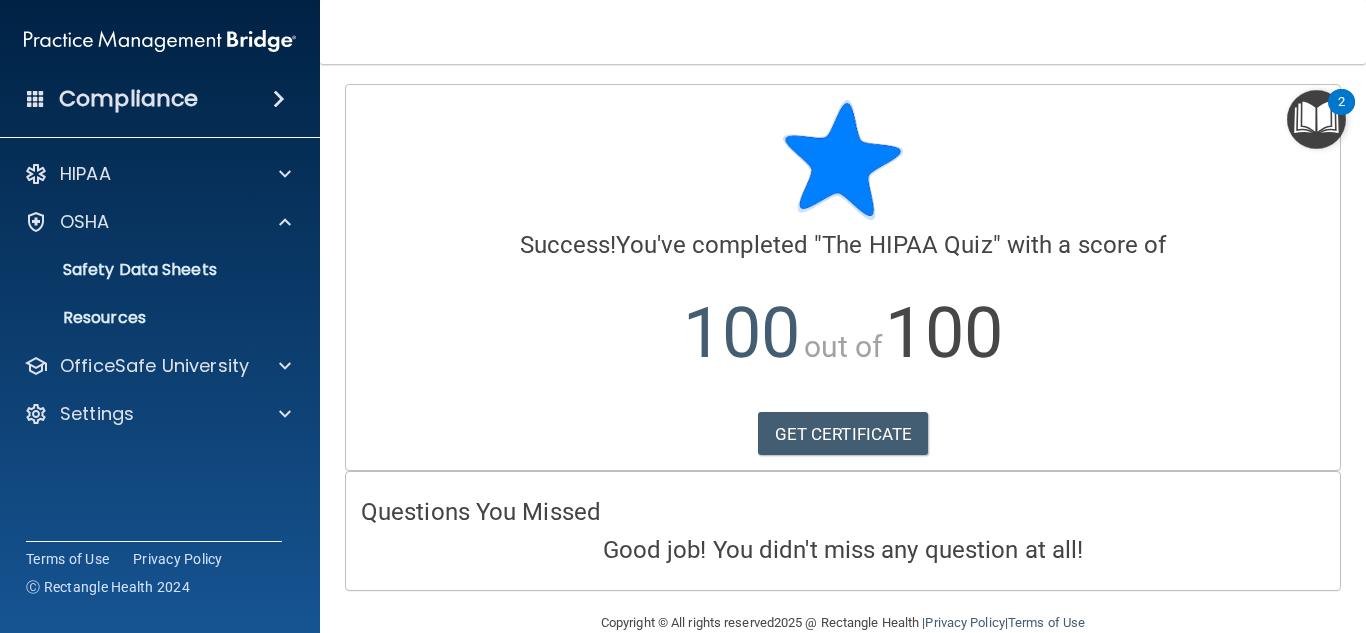 click on "Compliance" at bounding box center (160, 99) 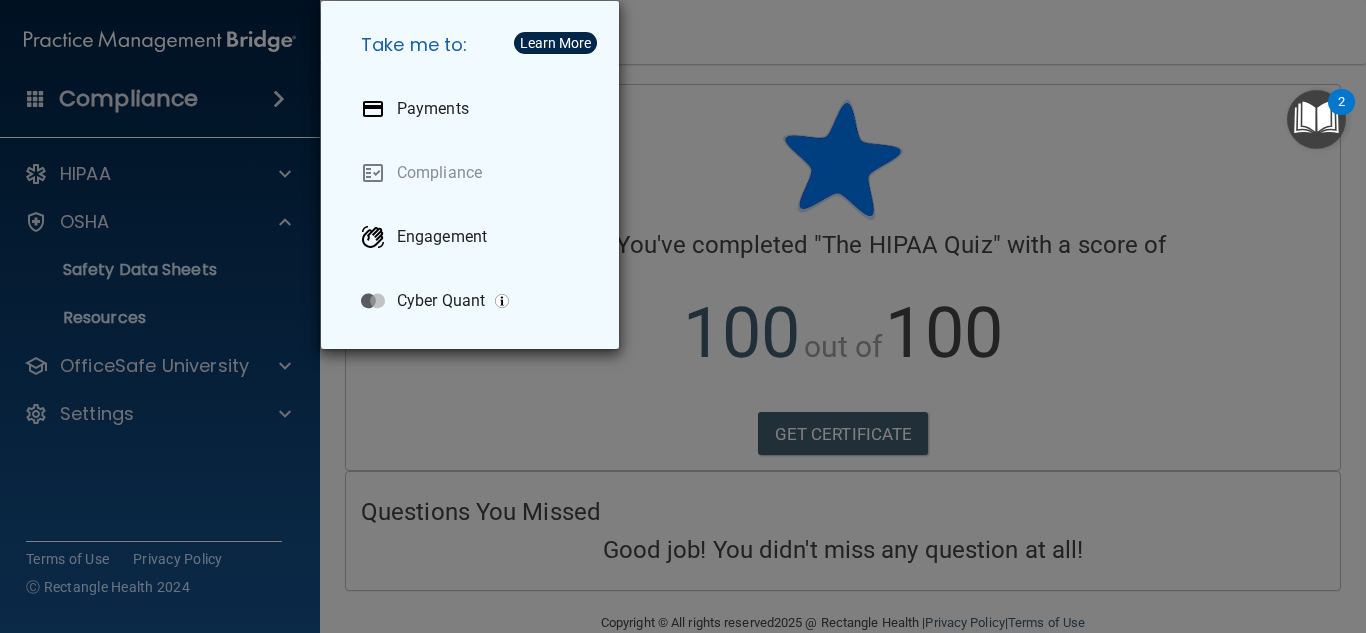 click on "Take me to:             Payments                   Compliance                     Engagement                     Cyber Quant" at bounding box center (683, 316) 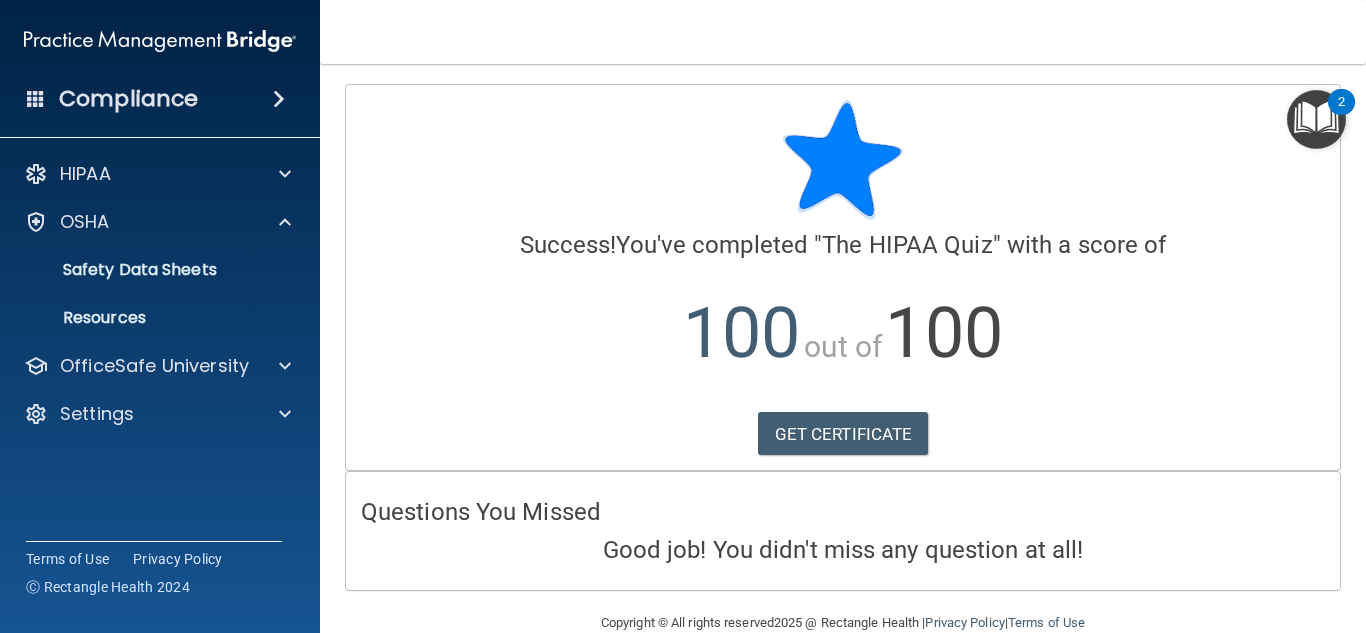 click on "HIPAA
Documents and Policies                 Report an Incident               Business Associates               Emergency Planning               Resources                 HIPAA Risk Assessment
OSHA
Documents               Safety Data Sheets               Self-Assessment                Injury and Illness Report                Resources
PCI
PCI Compliance                Merchant Savings Calculator
OfficeSafe University
HIPAA Training                   OSHA Training                   Continuing Education
Settings
My Account               My Users               Services                 Sign Out" at bounding box center [160, 298] 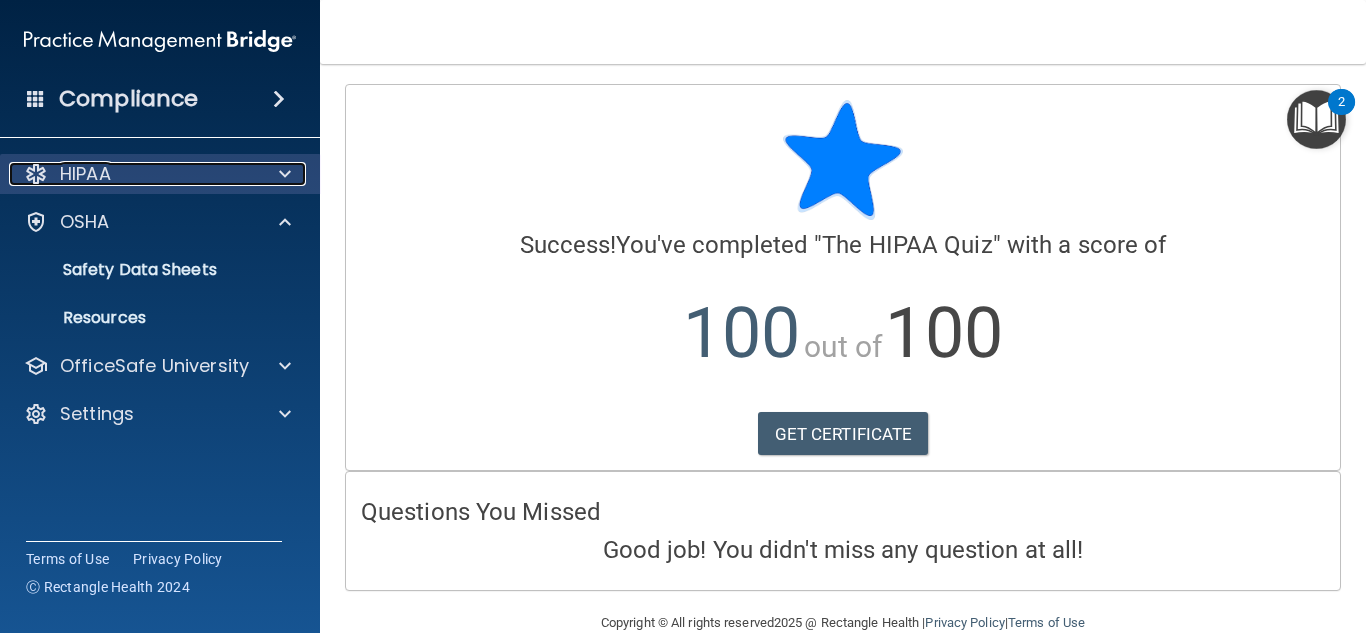 click on "HIPAA" at bounding box center (133, 174) 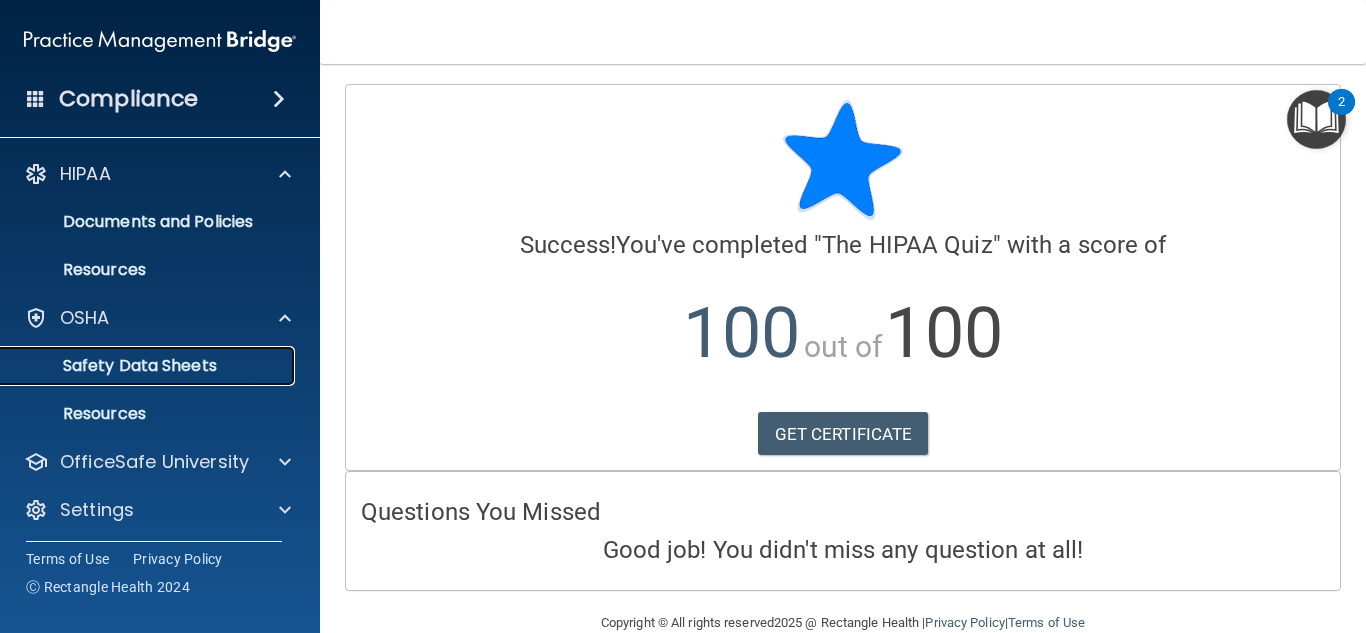 click on "Safety Data Sheets" at bounding box center (149, 366) 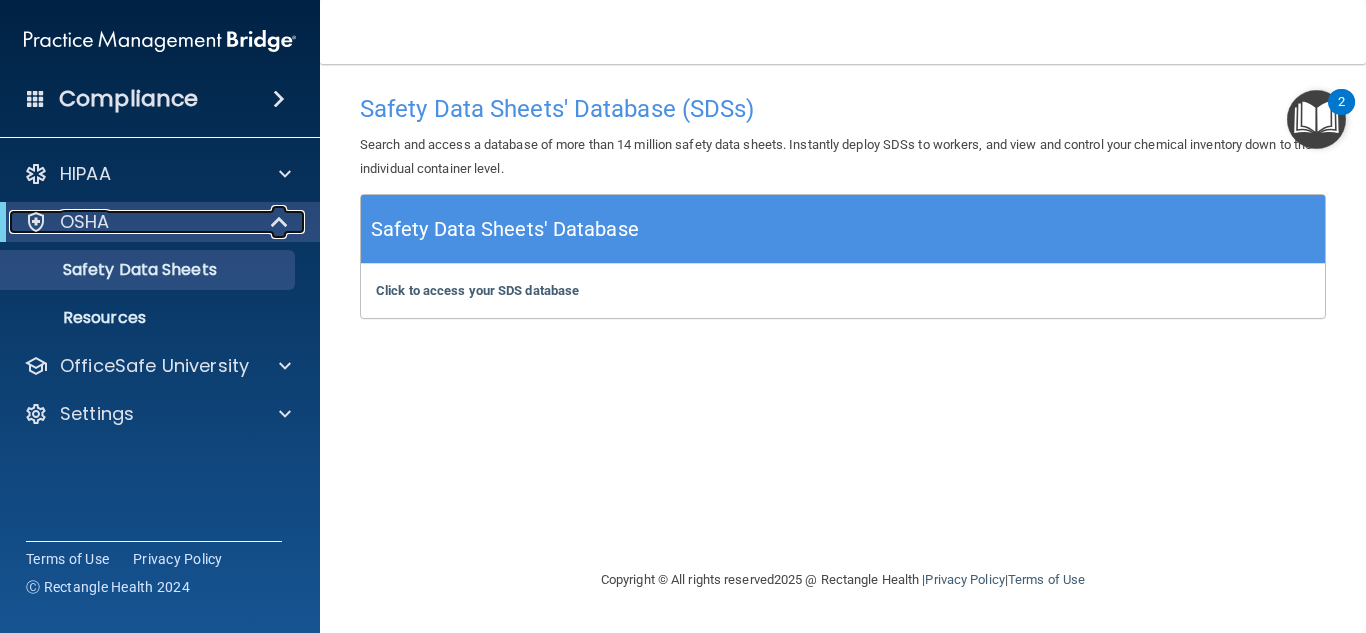 click at bounding box center [280, 222] 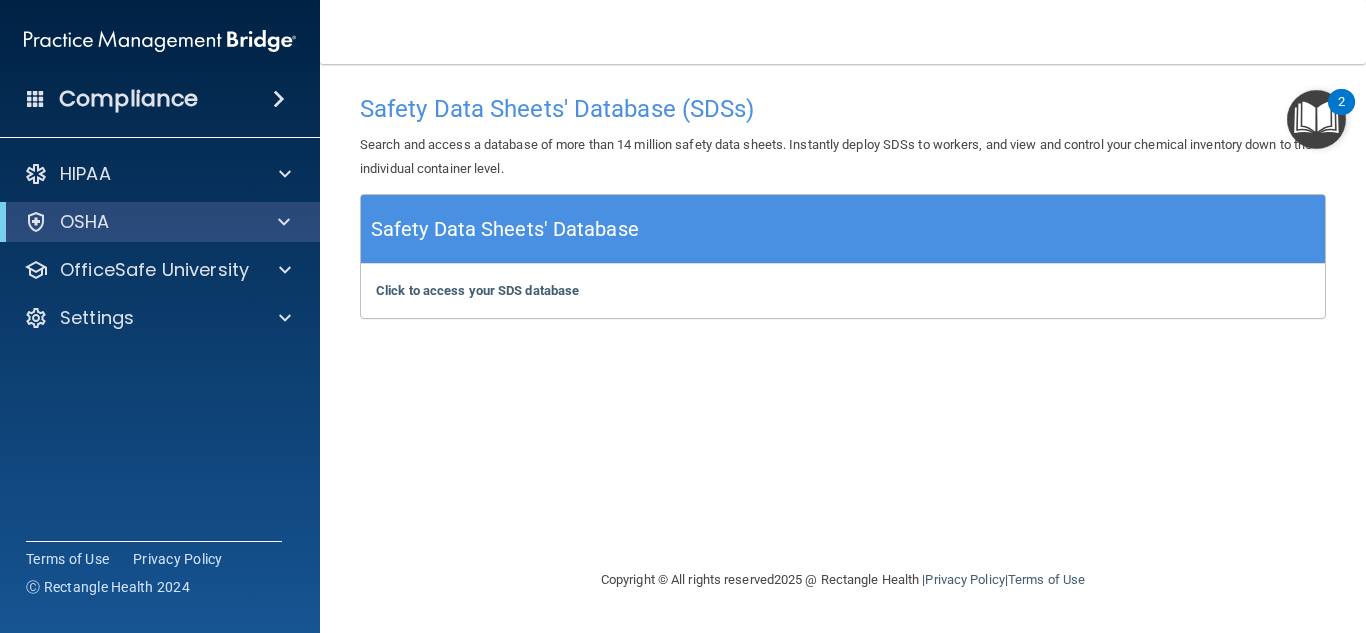 click at bounding box center (1316, 119) 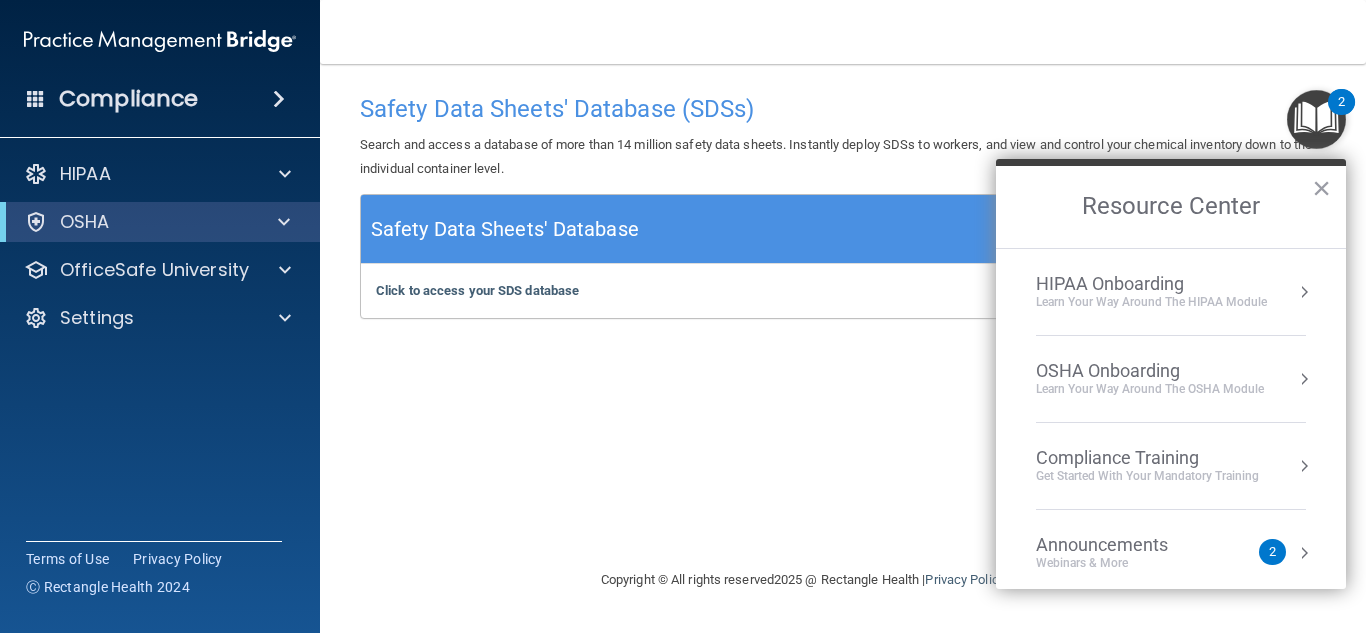 click on "Compliance Training" at bounding box center [1147, 458] 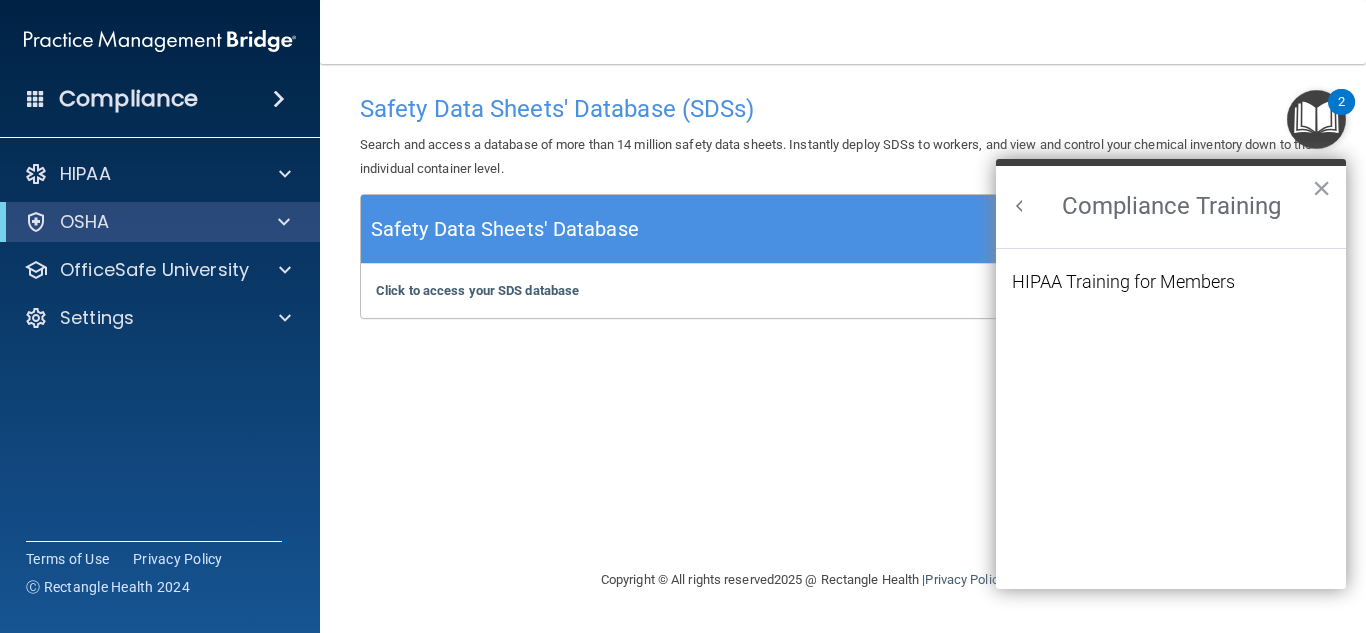 scroll, scrollTop: 0, scrollLeft: 0, axis: both 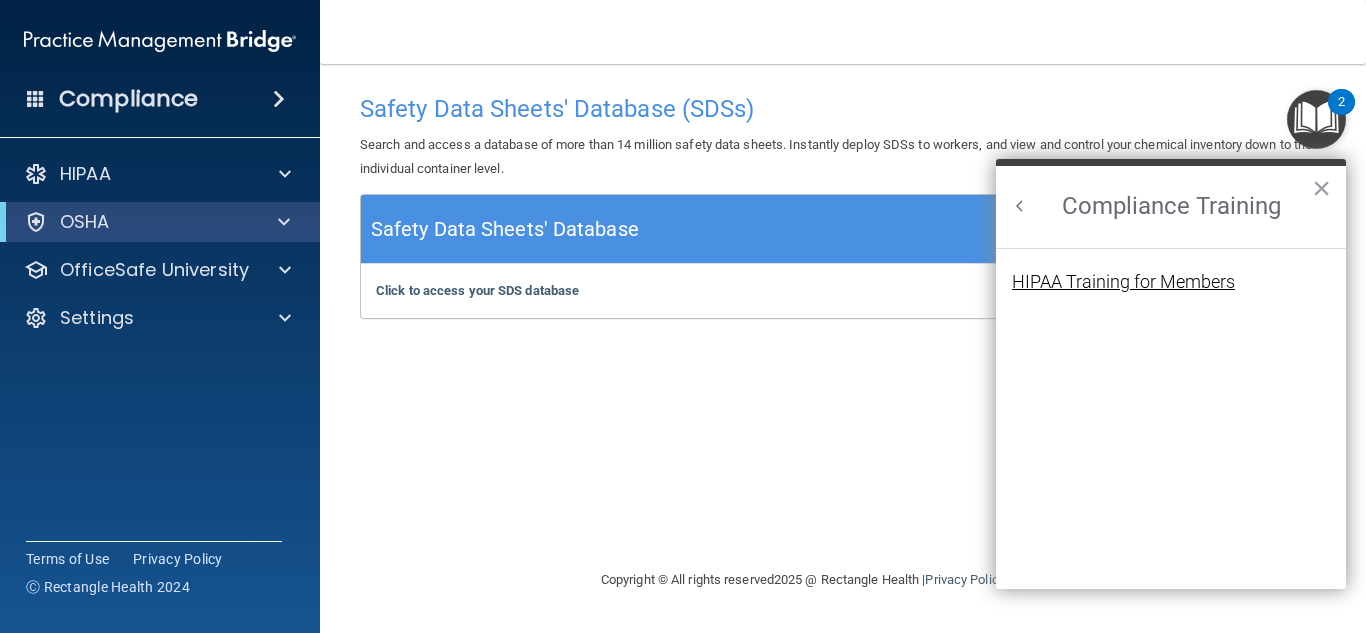 click on "HIPAA Training for Members" at bounding box center (1123, 282) 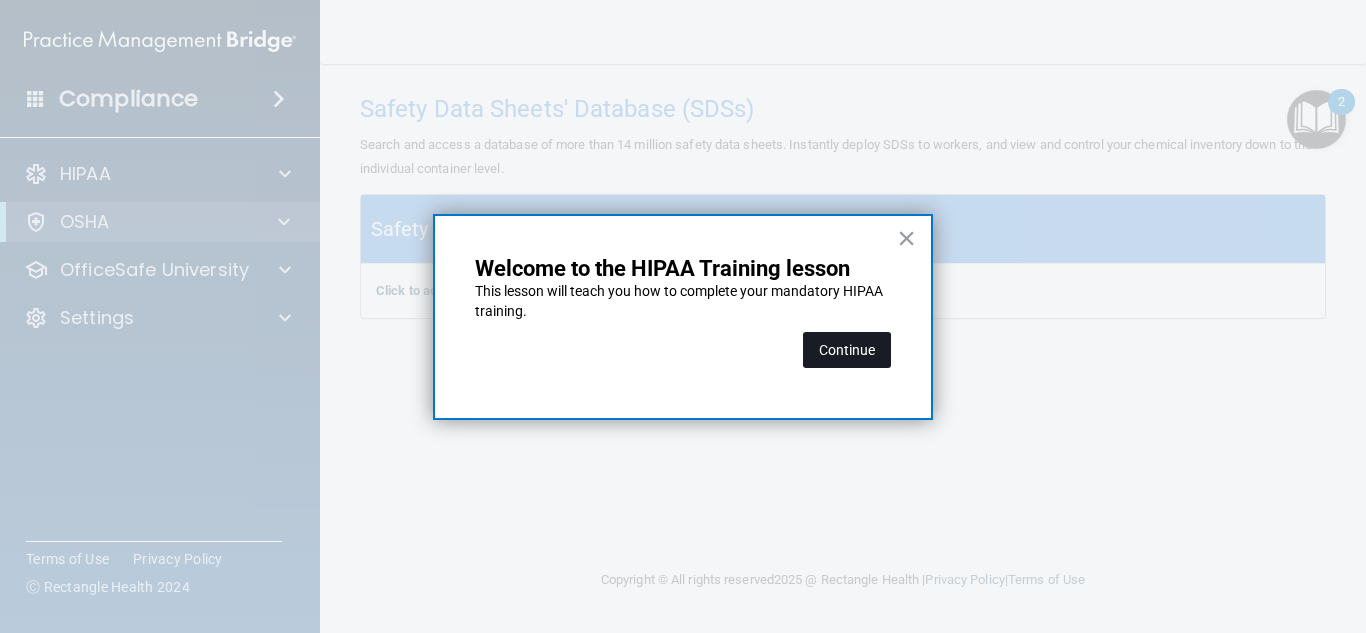 click on "Continue" at bounding box center [847, 350] 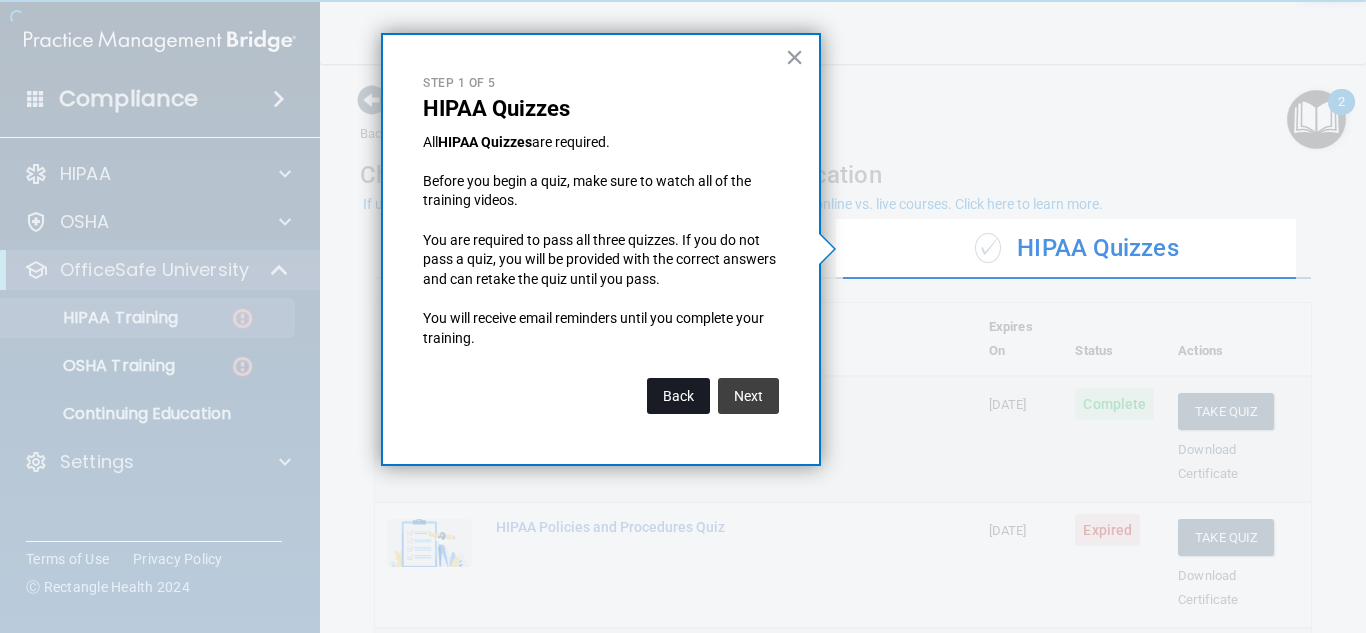 click on "Back" at bounding box center (678, 396) 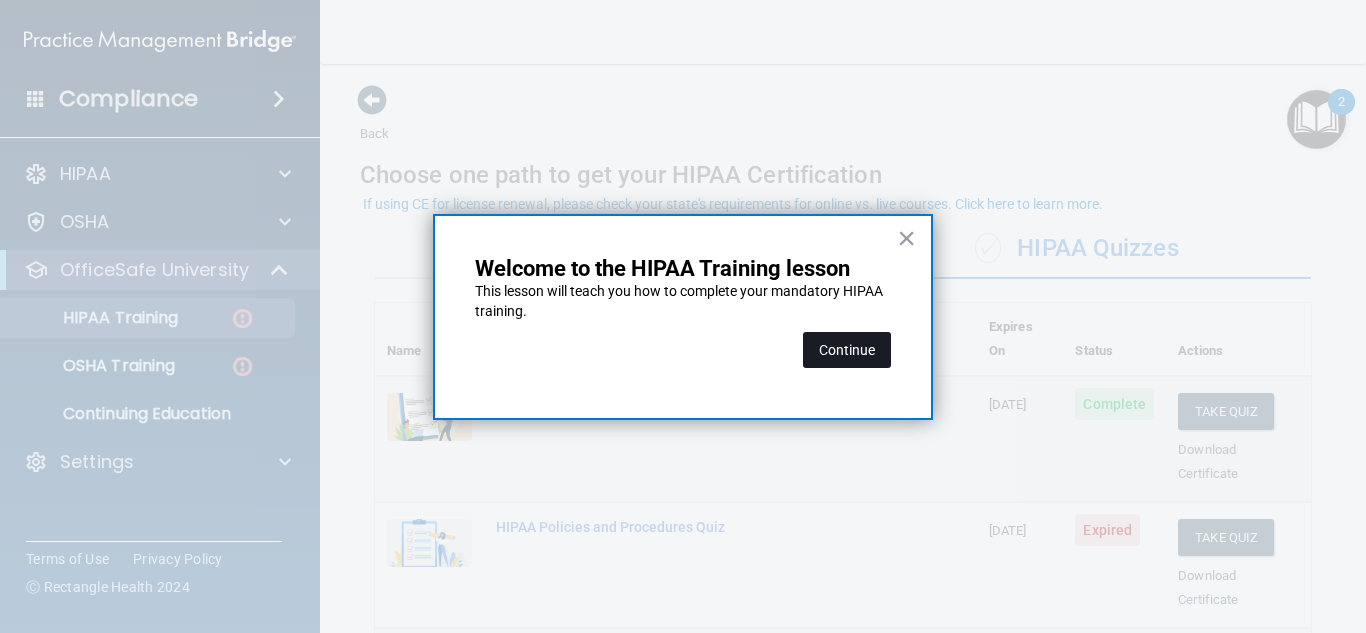 click on "Continue" at bounding box center (847, 350) 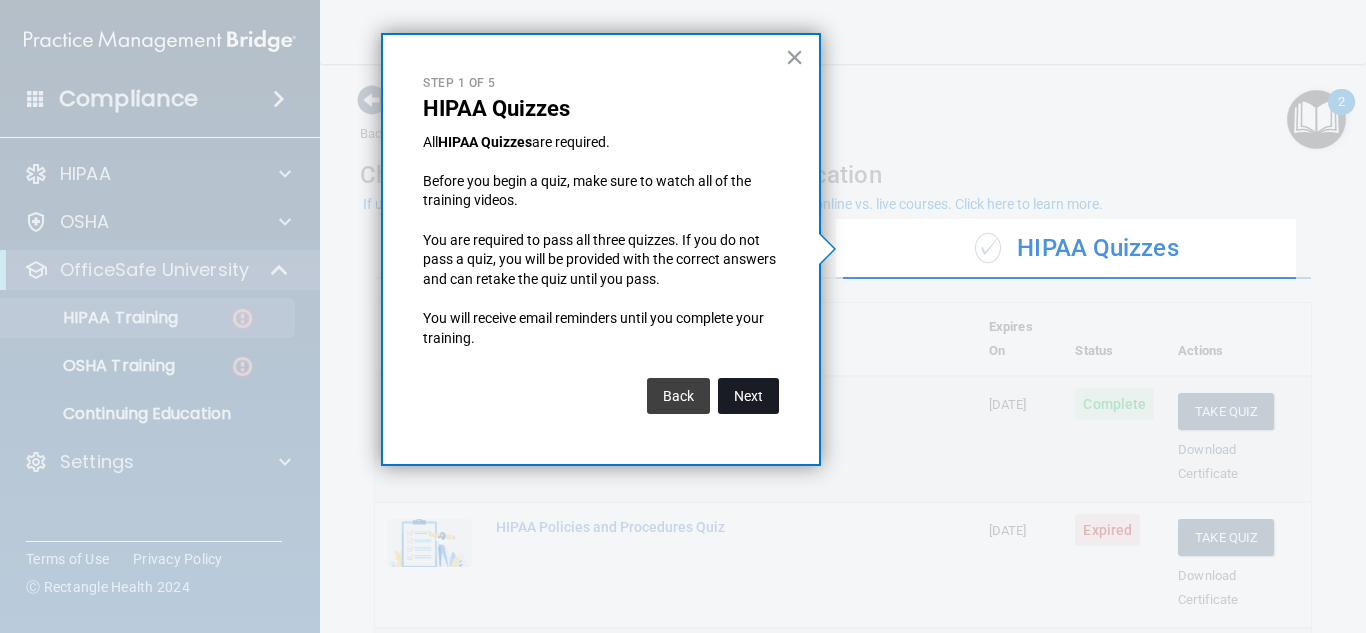 click on "Next" at bounding box center [748, 396] 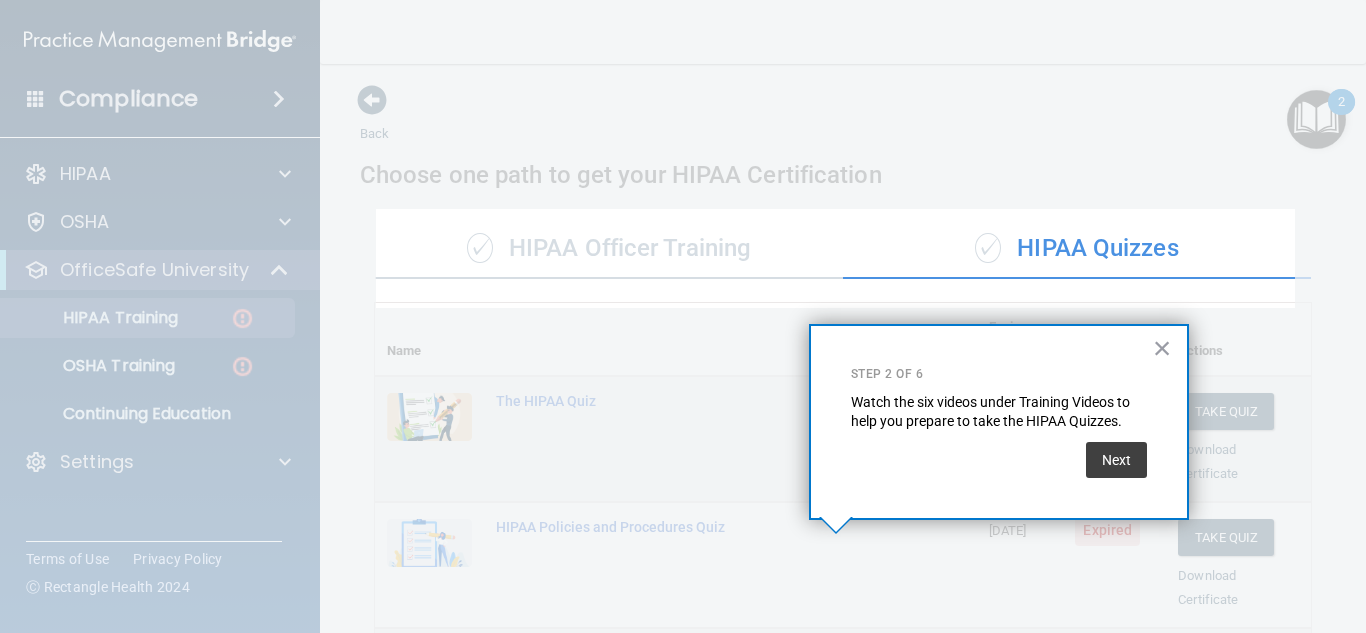 scroll, scrollTop: 424, scrollLeft: 0, axis: vertical 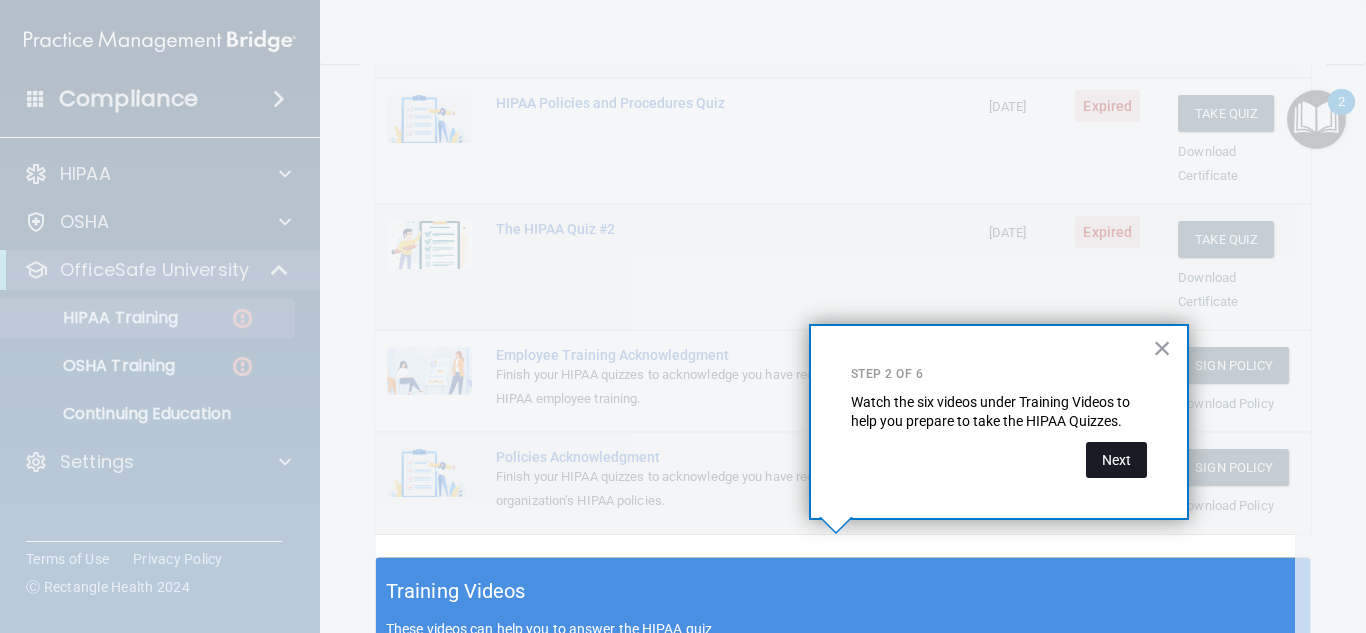 click on "Next" at bounding box center (1116, 460) 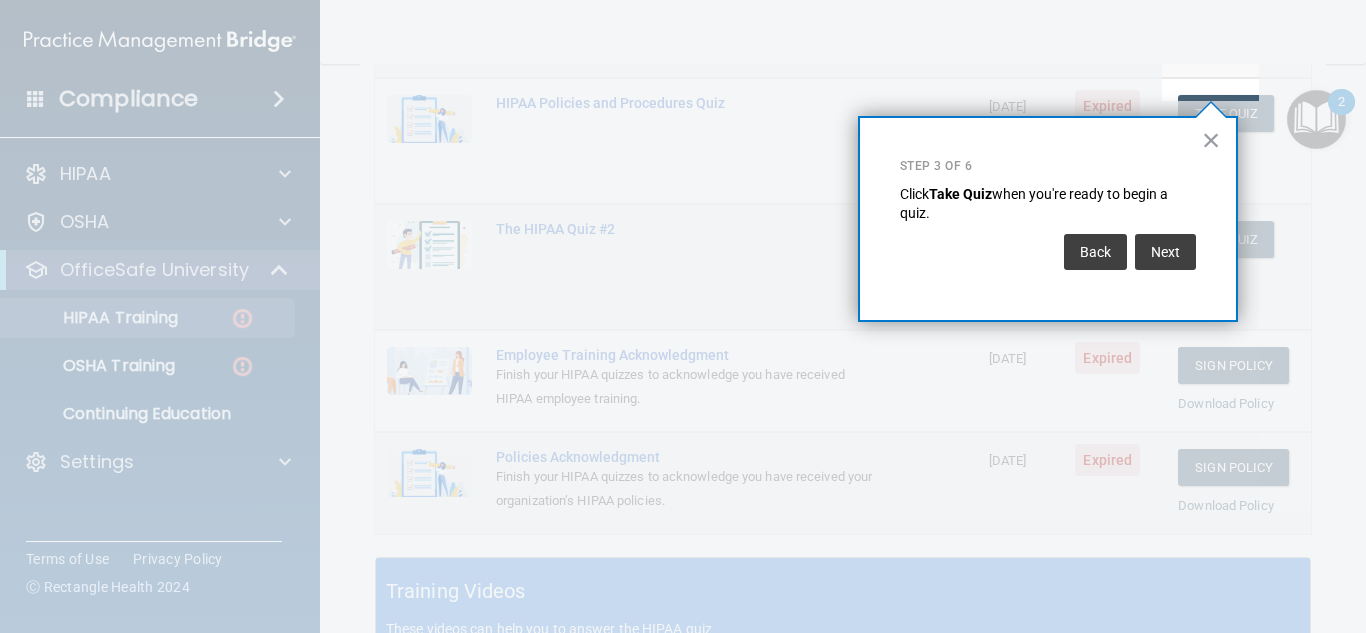 scroll, scrollTop: 305, scrollLeft: 0, axis: vertical 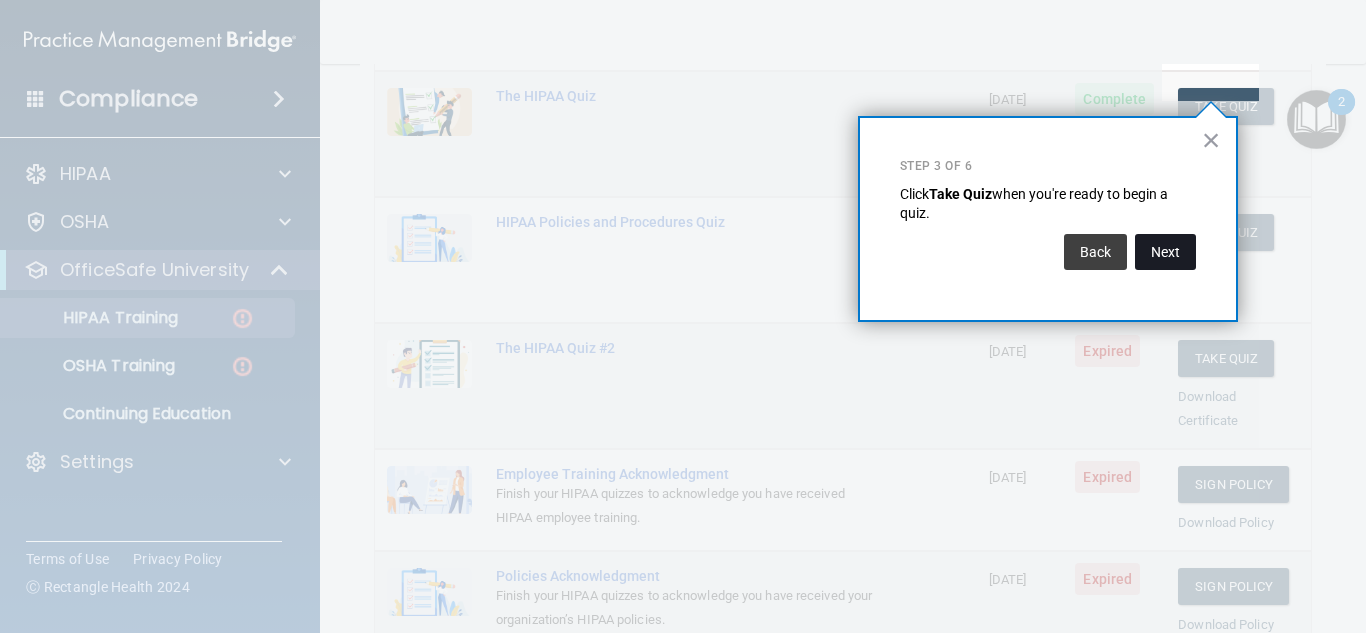 click on "Next" at bounding box center (1165, 252) 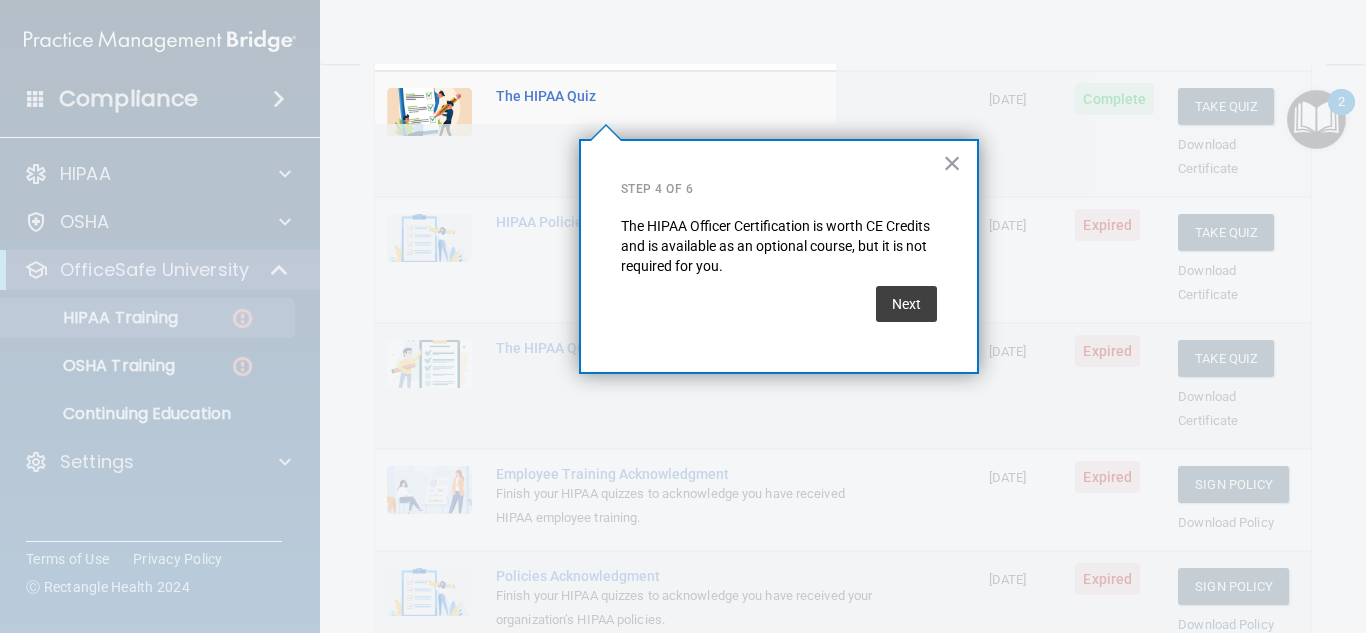 scroll, scrollTop: 155, scrollLeft: 0, axis: vertical 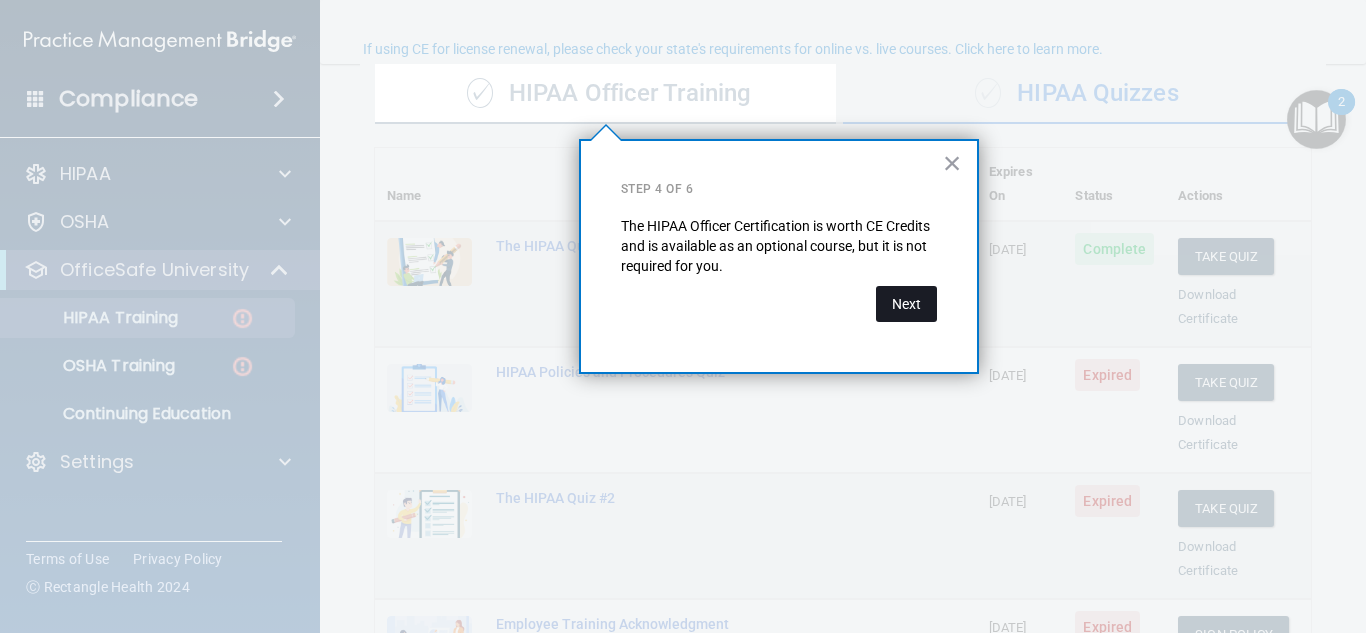 click on "Next" at bounding box center [906, 304] 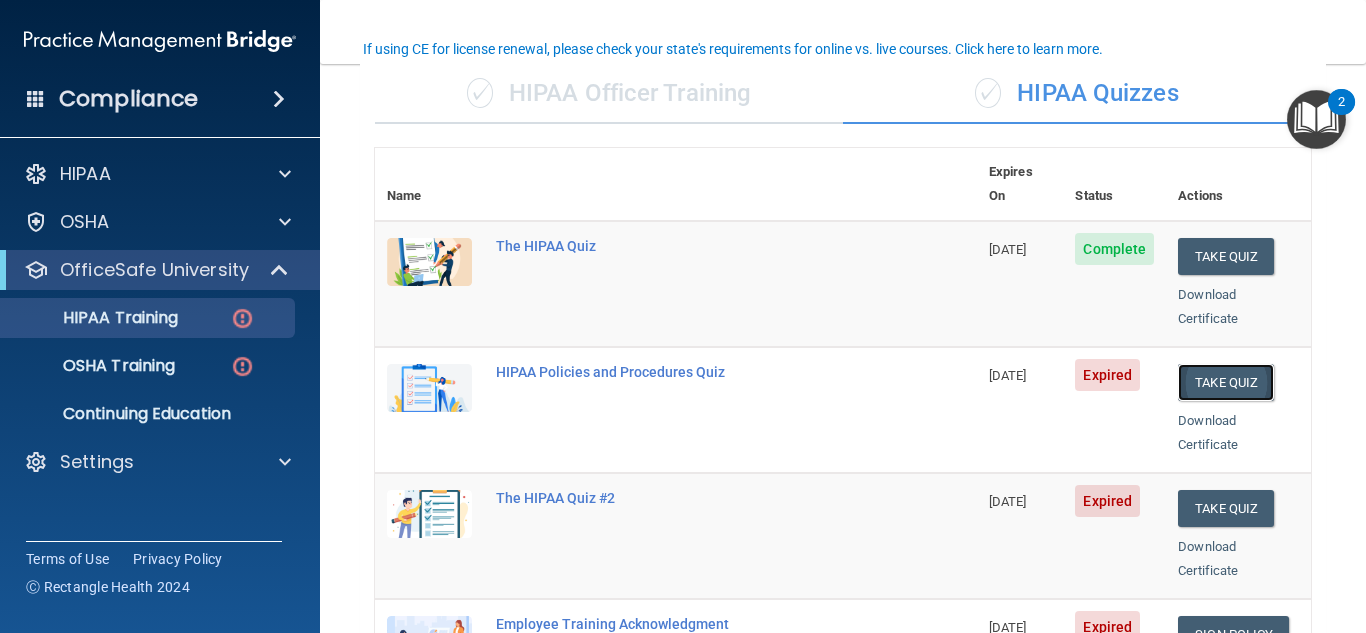 click on "Take Quiz" at bounding box center [1226, 382] 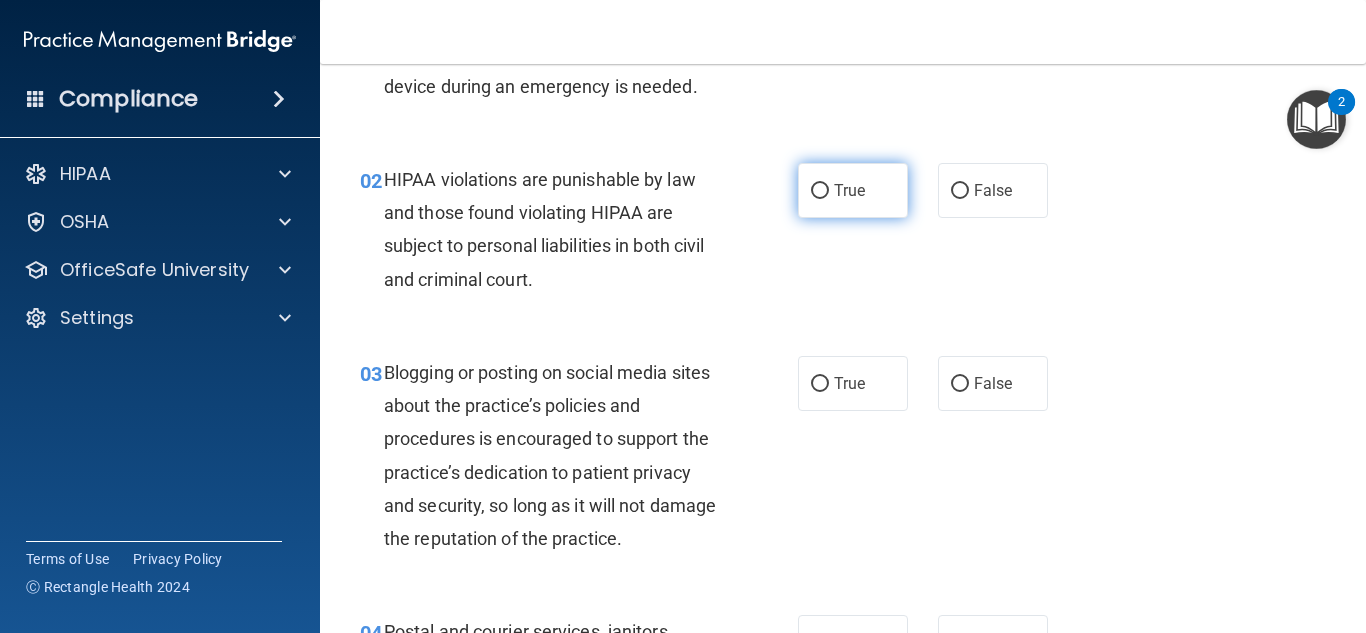 click on "True" at bounding box center [853, 190] 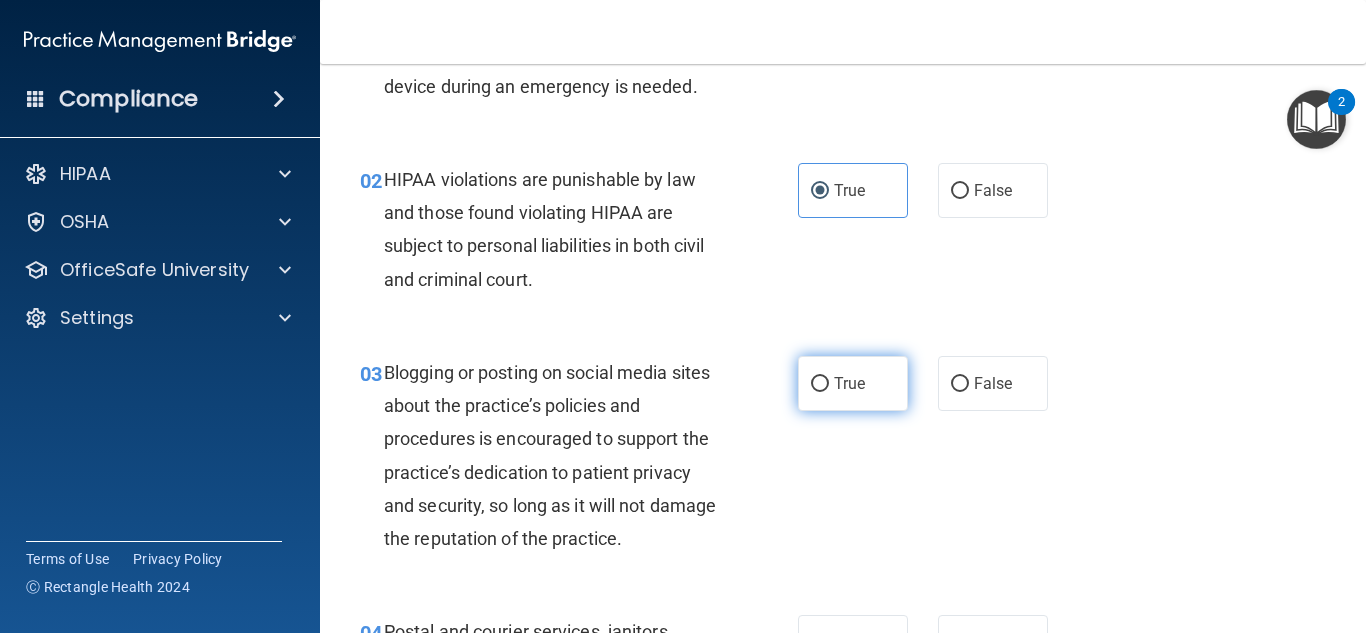 click on "True" at bounding box center (853, 383) 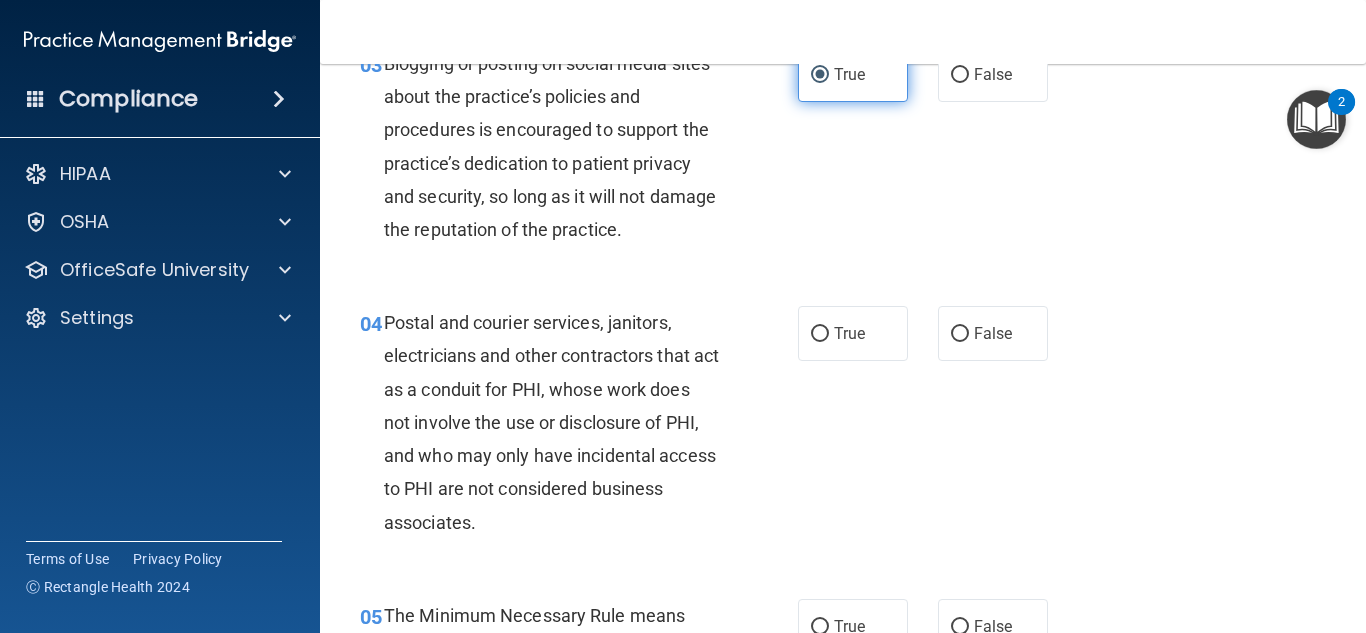 scroll, scrollTop: 469, scrollLeft: 0, axis: vertical 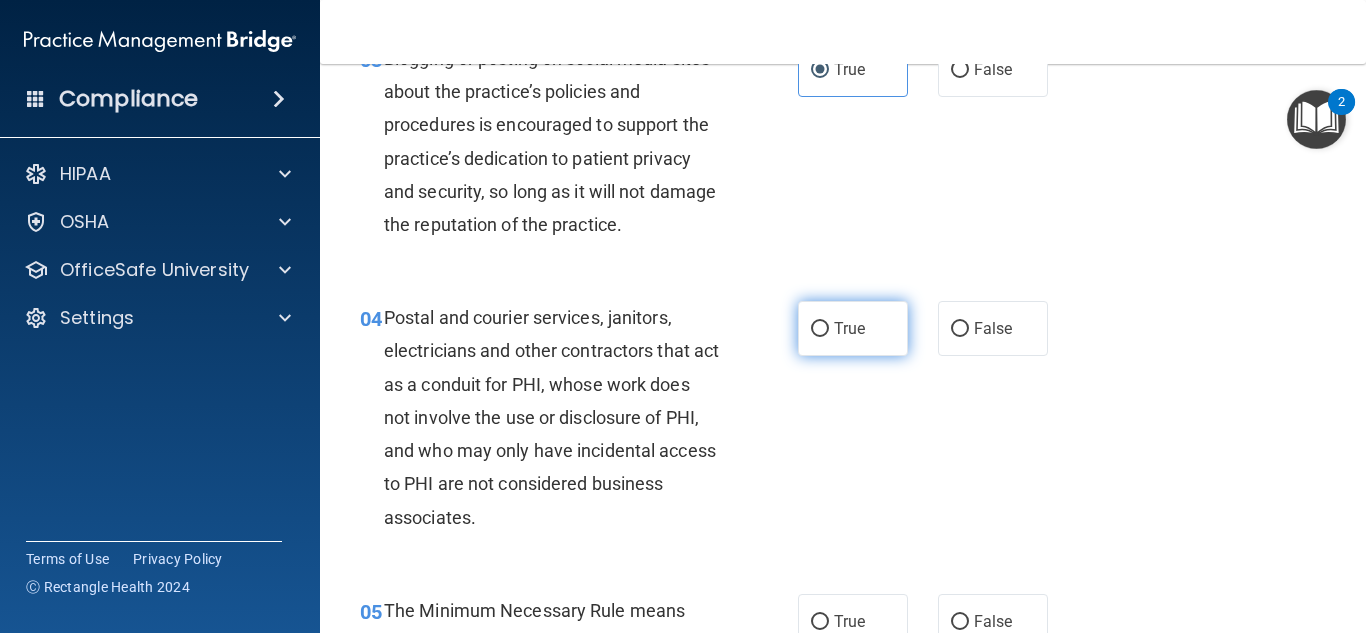 click on "True" at bounding box center [849, 328] 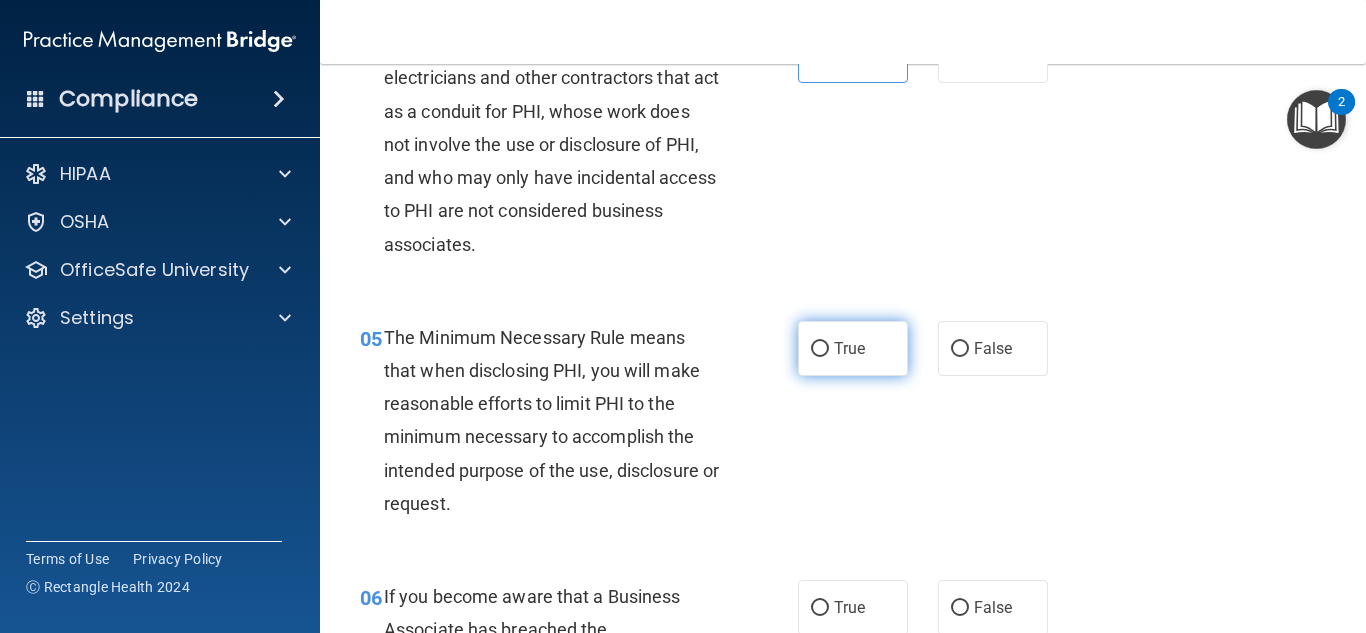 click on "True" at bounding box center [853, 348] 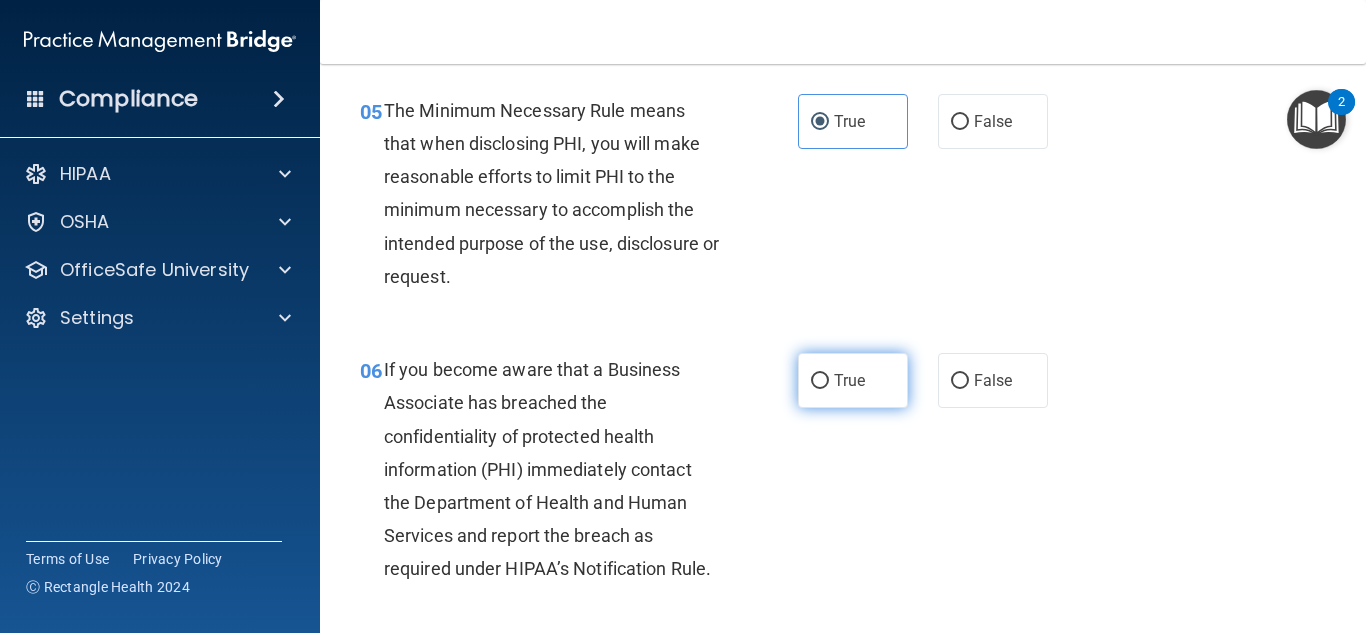 click on "True" at bounding box center [853, 380] 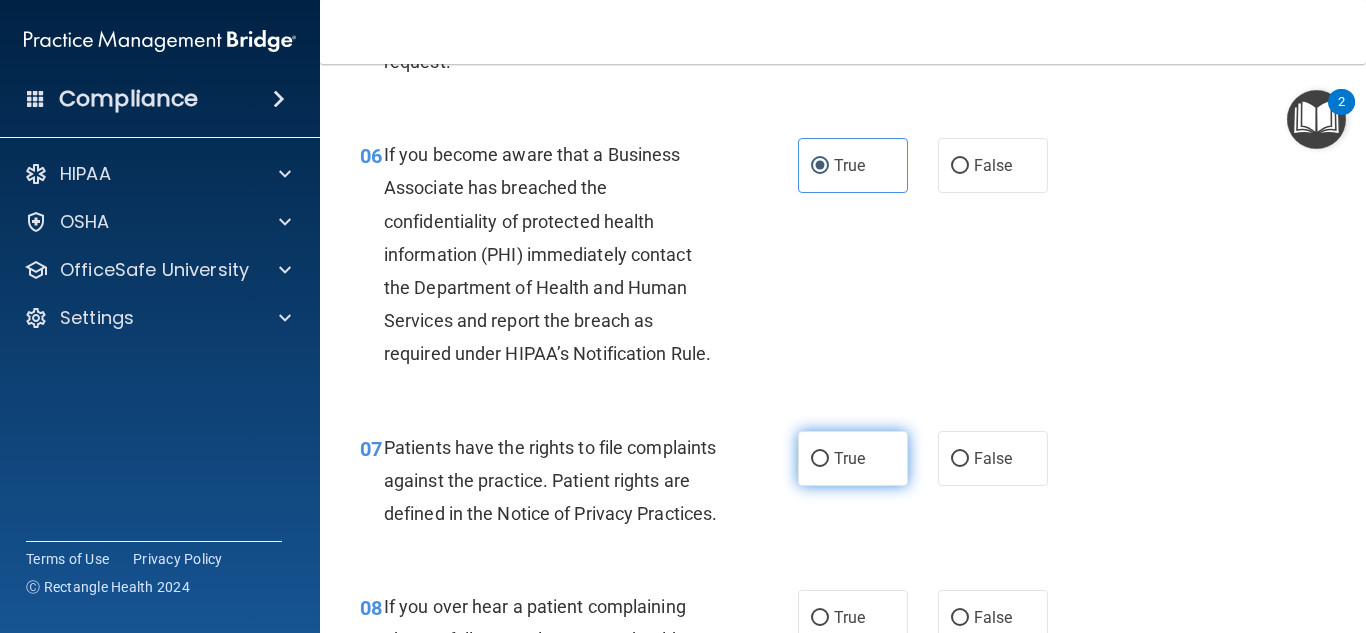 click on "True" at bounding box center [853, 458] 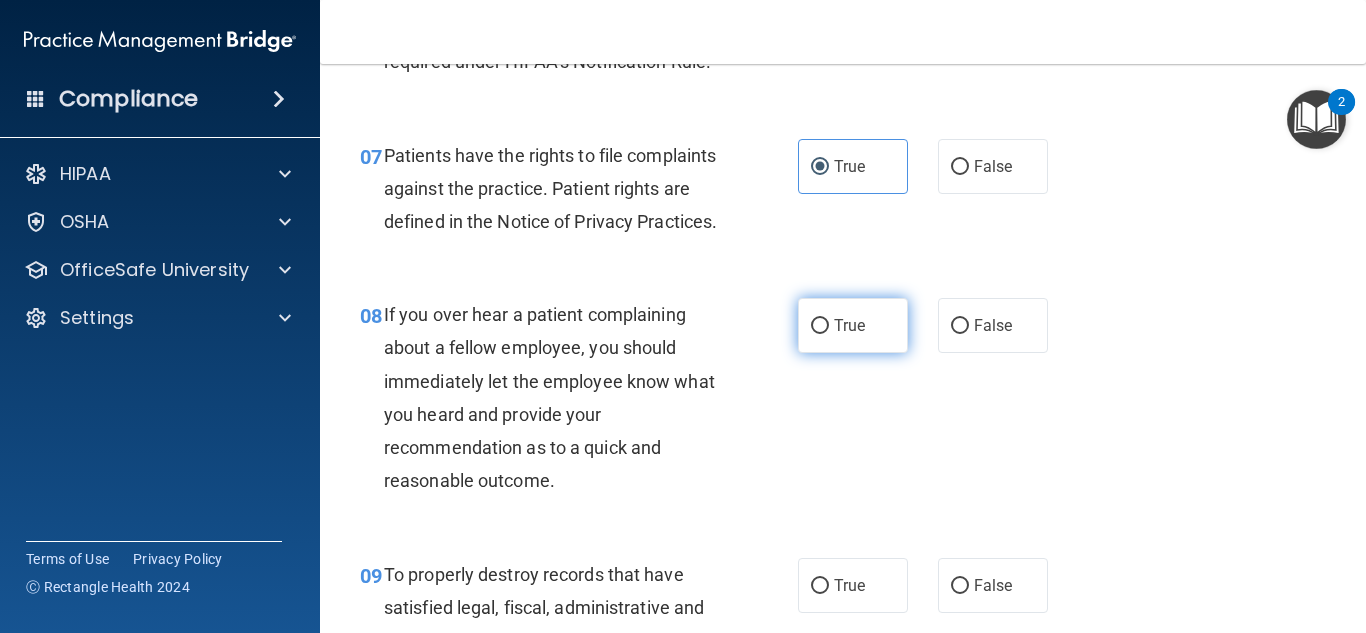click on "True" at bounding box center (853, 325) 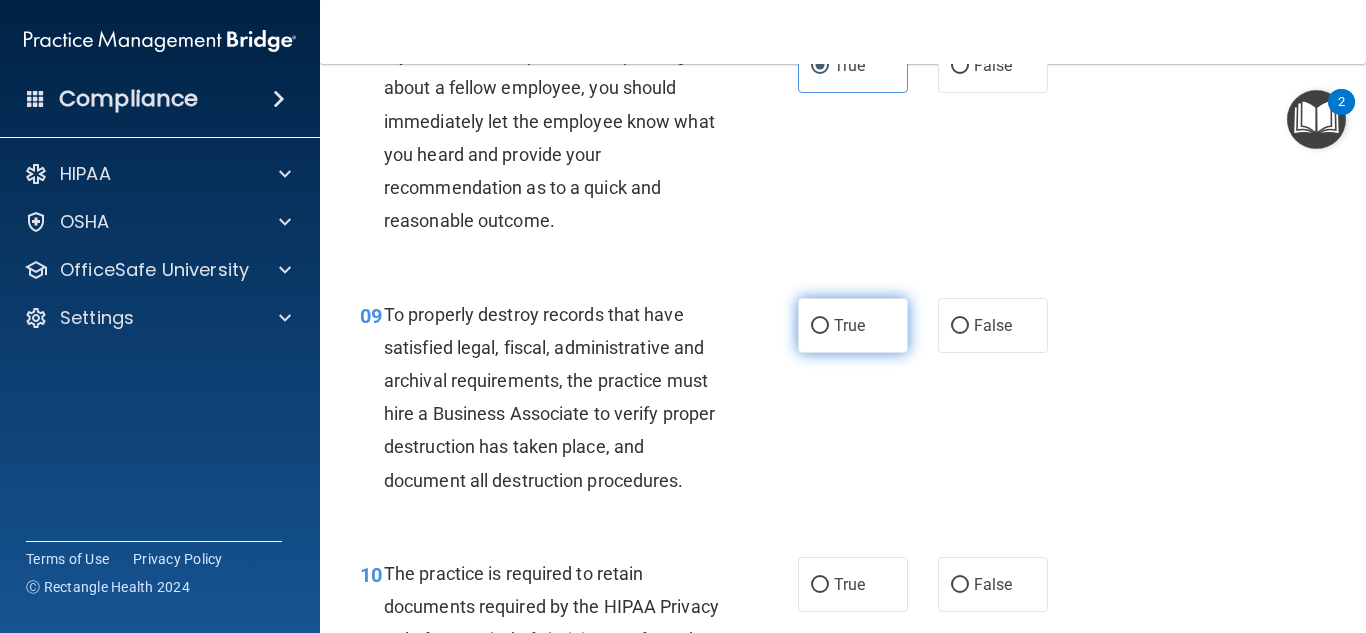 click on "True" at bounding box center [853, 325] 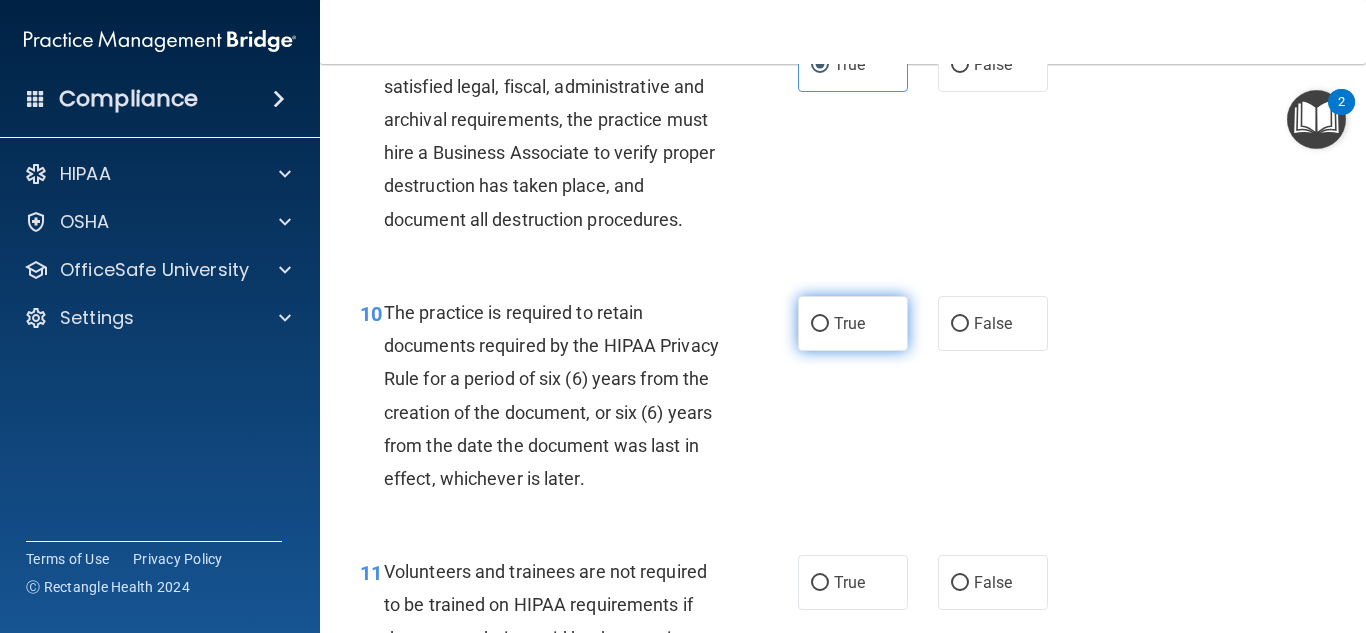 click on "True" at bounding box center (853, 323) 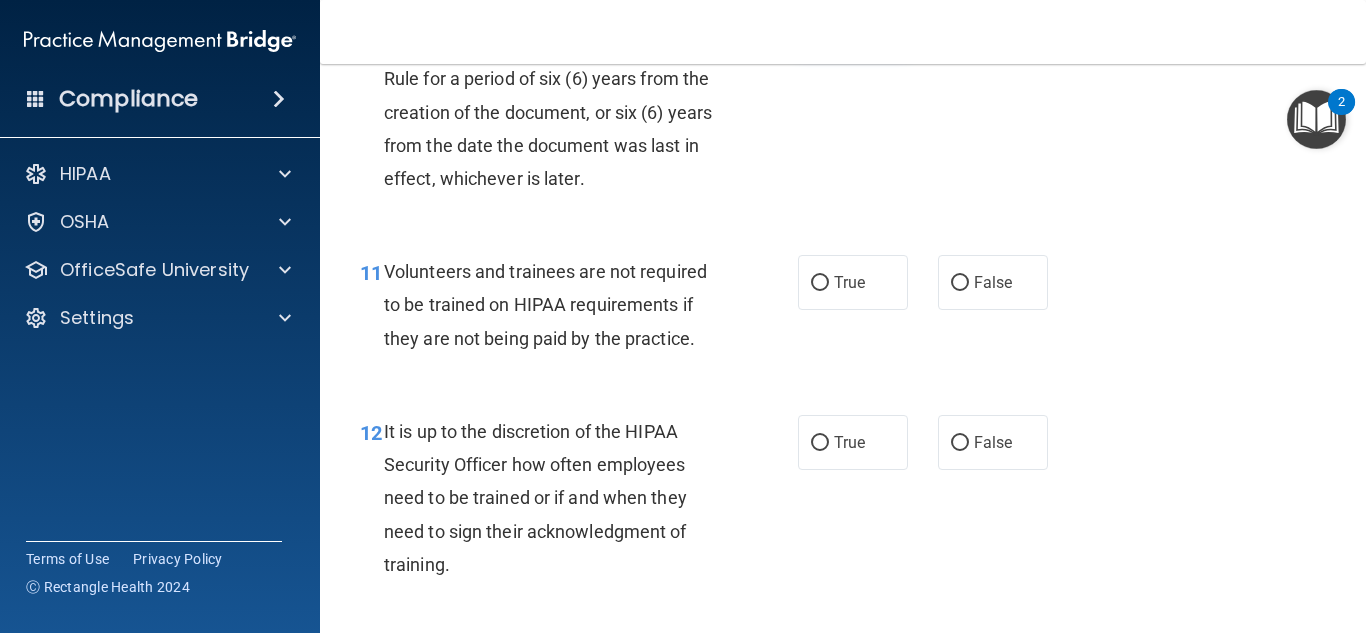 scroll, scrollTop: 2304, scrollLeft: 0, axis: vertical 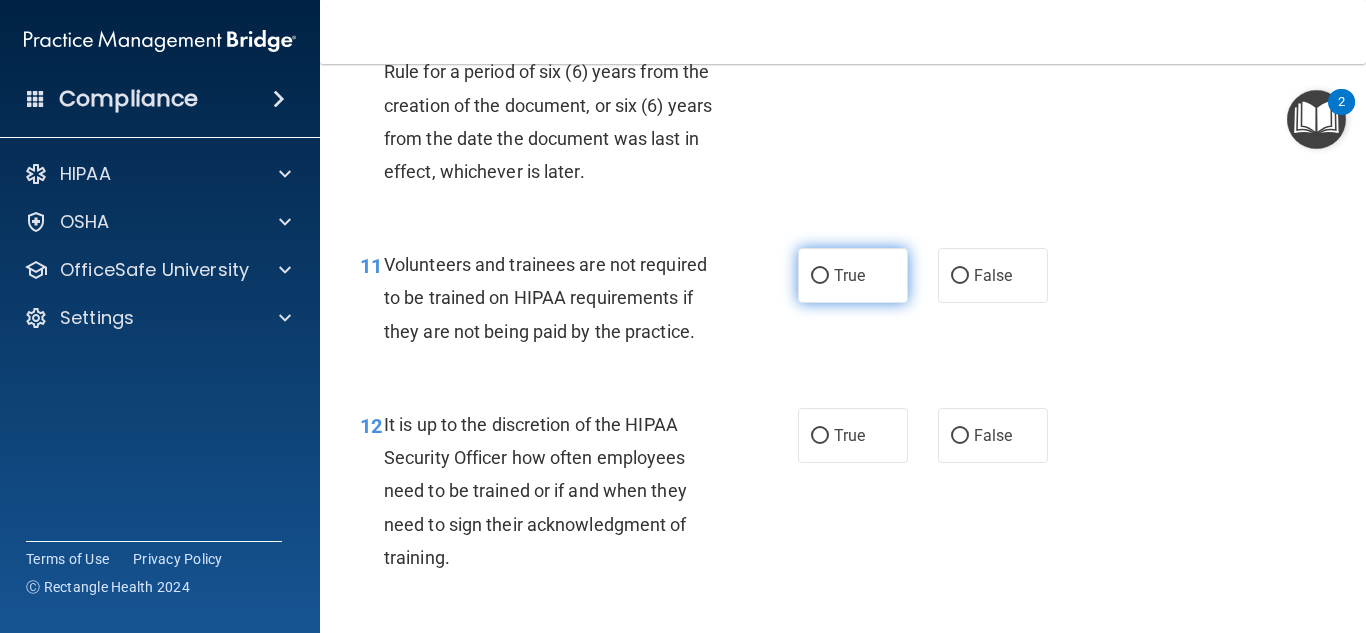 click on "True" at bounding box center (849, 275) 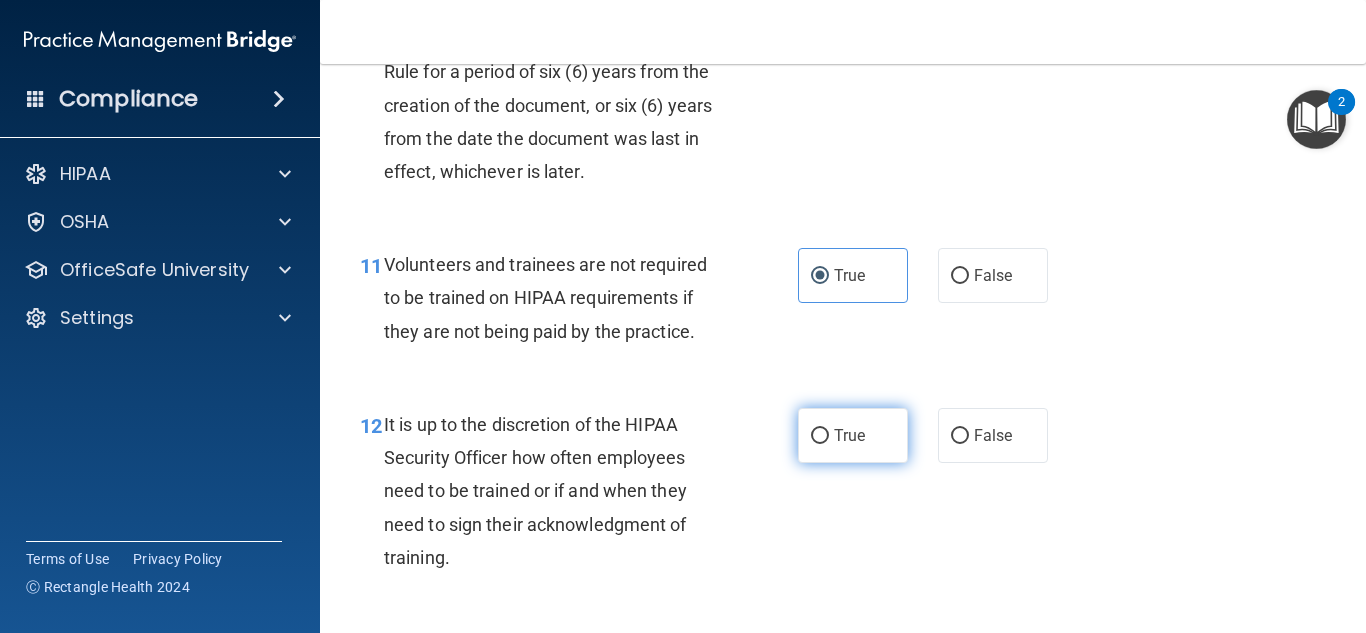click on "True" at bounding box center (853, 435) 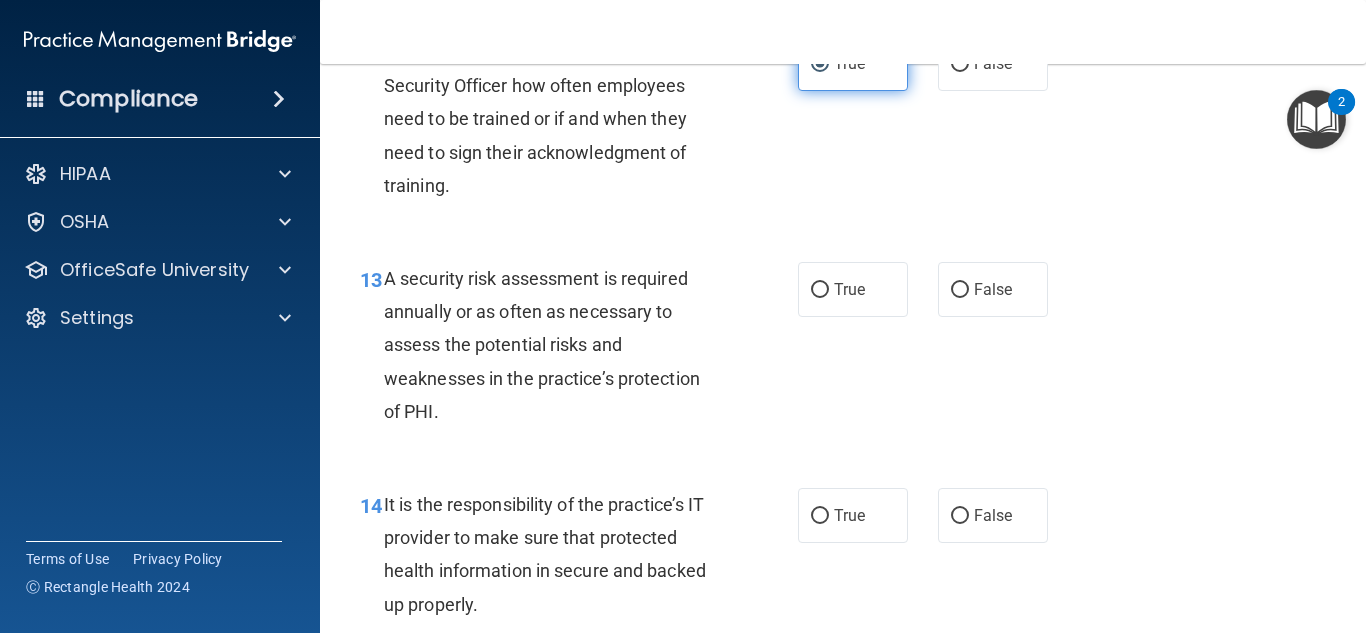 scroll, scrollTop: 2691, scrollLeft: 0, axis: vertical 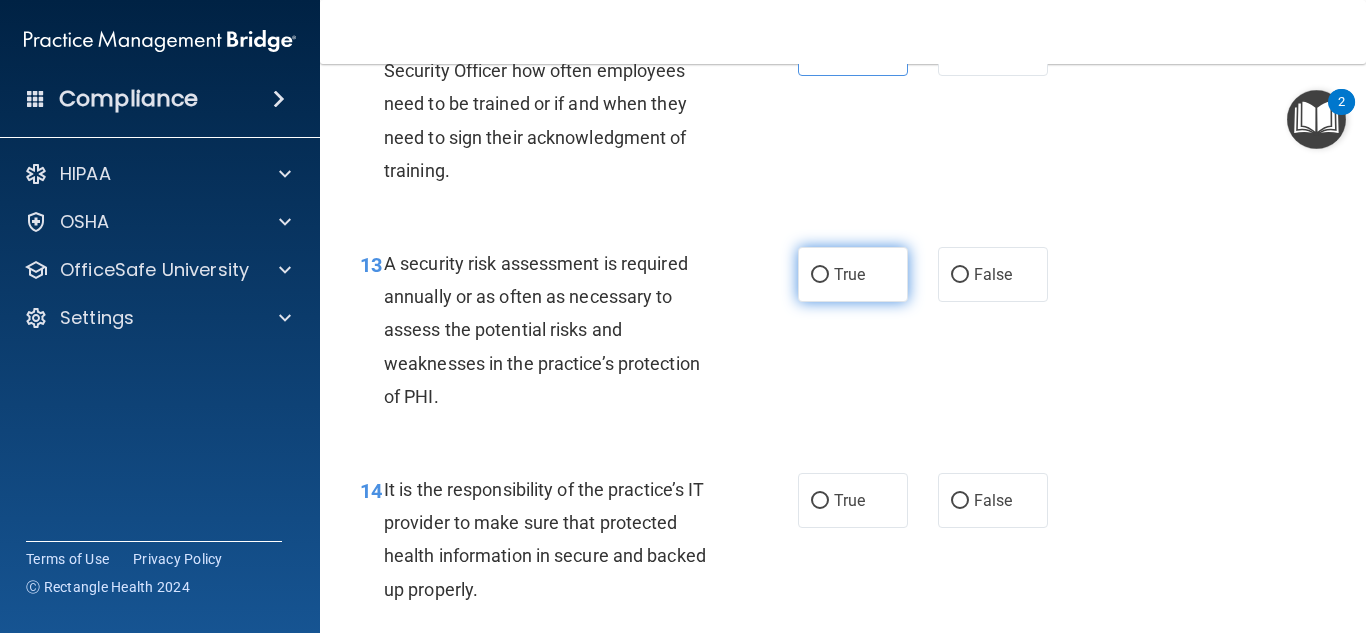 click on "True" at bounding box center [849, 274] 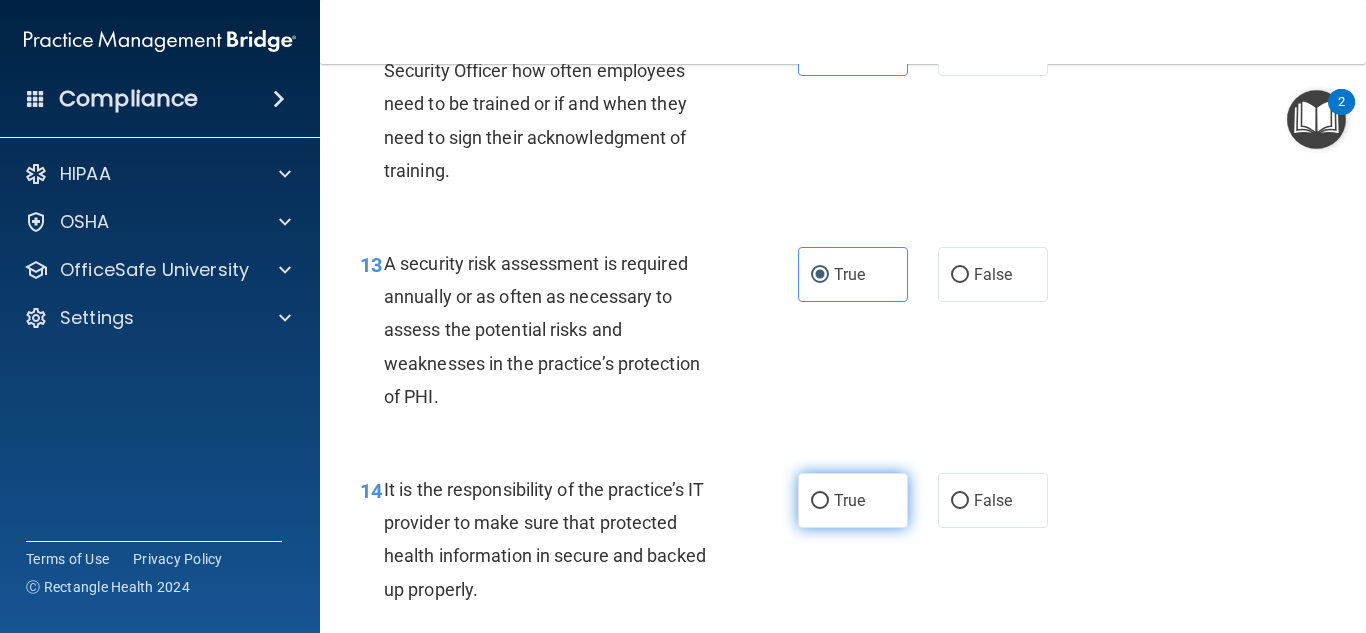 click on "True" at bounding box center [849, 500] 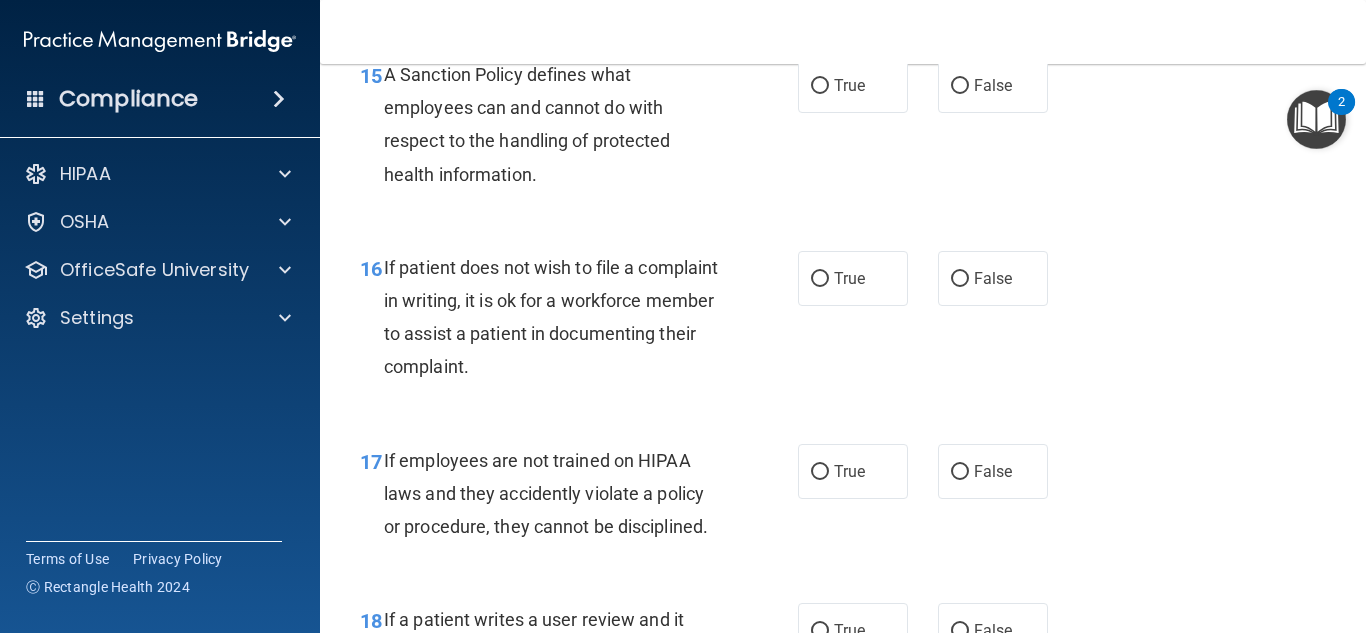 scroll, scrollTop: 3303, scrollLeft: 0, axis: vertical 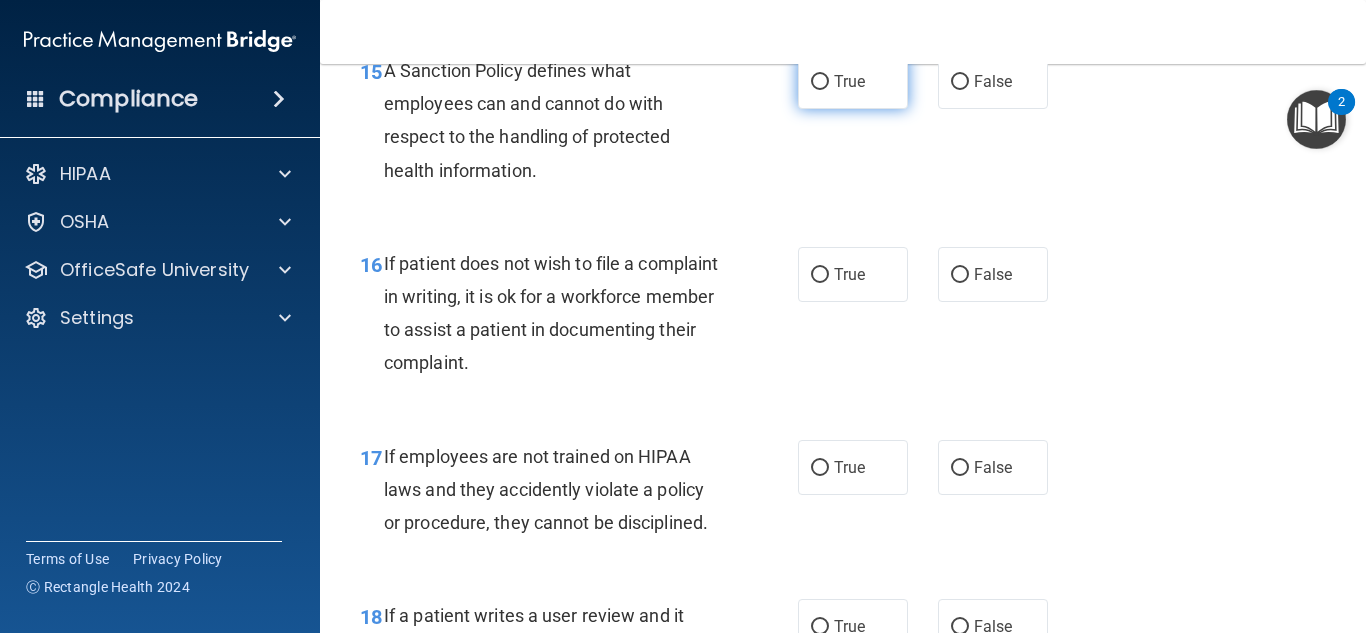 click on "True" at bounding box center (853, 81) 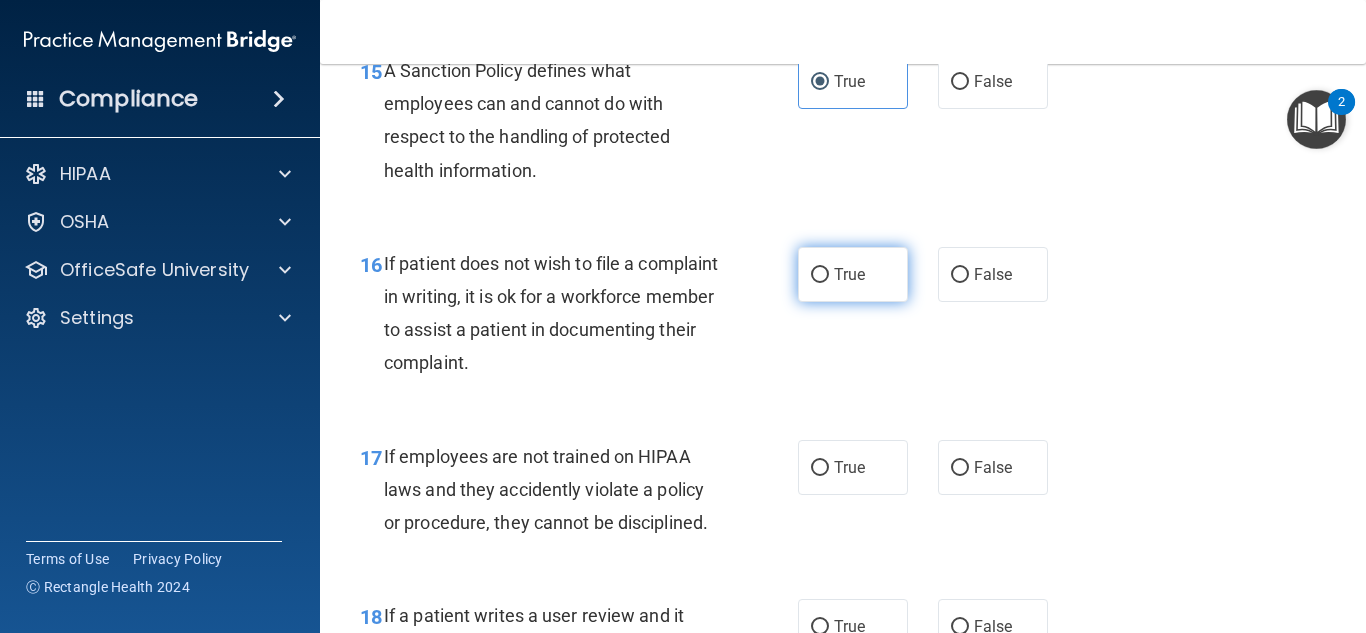 click on "True" at bounding box center [853, 274] 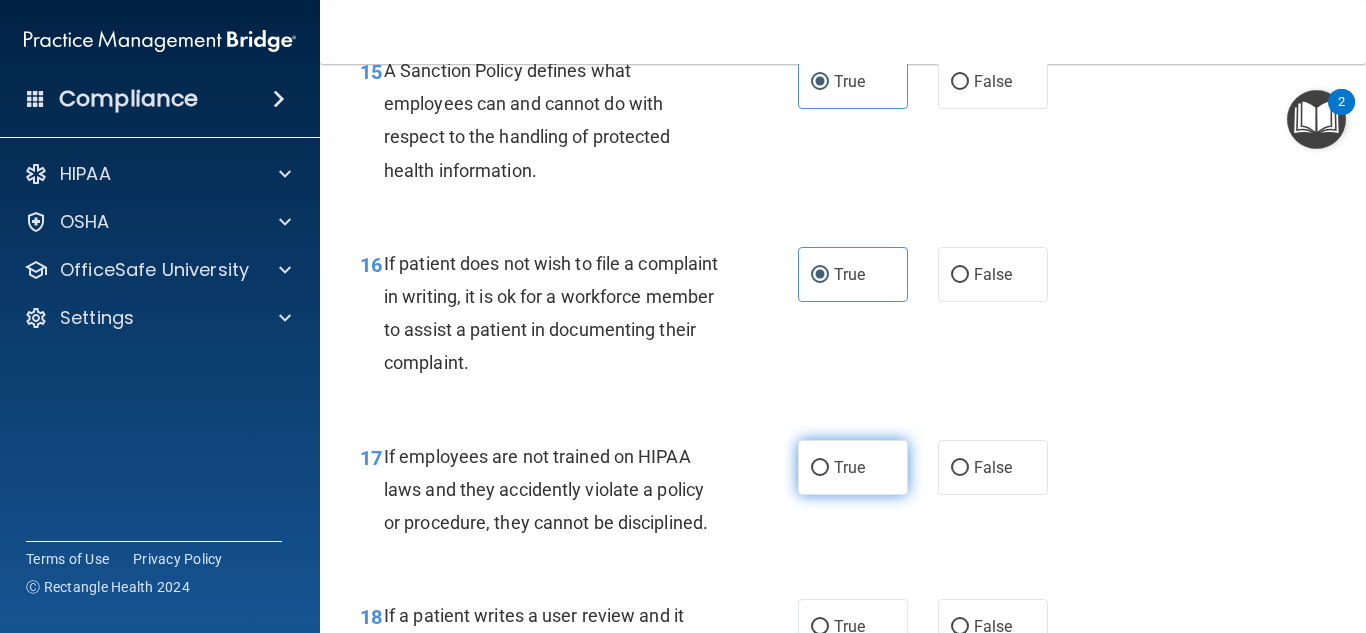 click on "True" at bounding box center [849, 467] 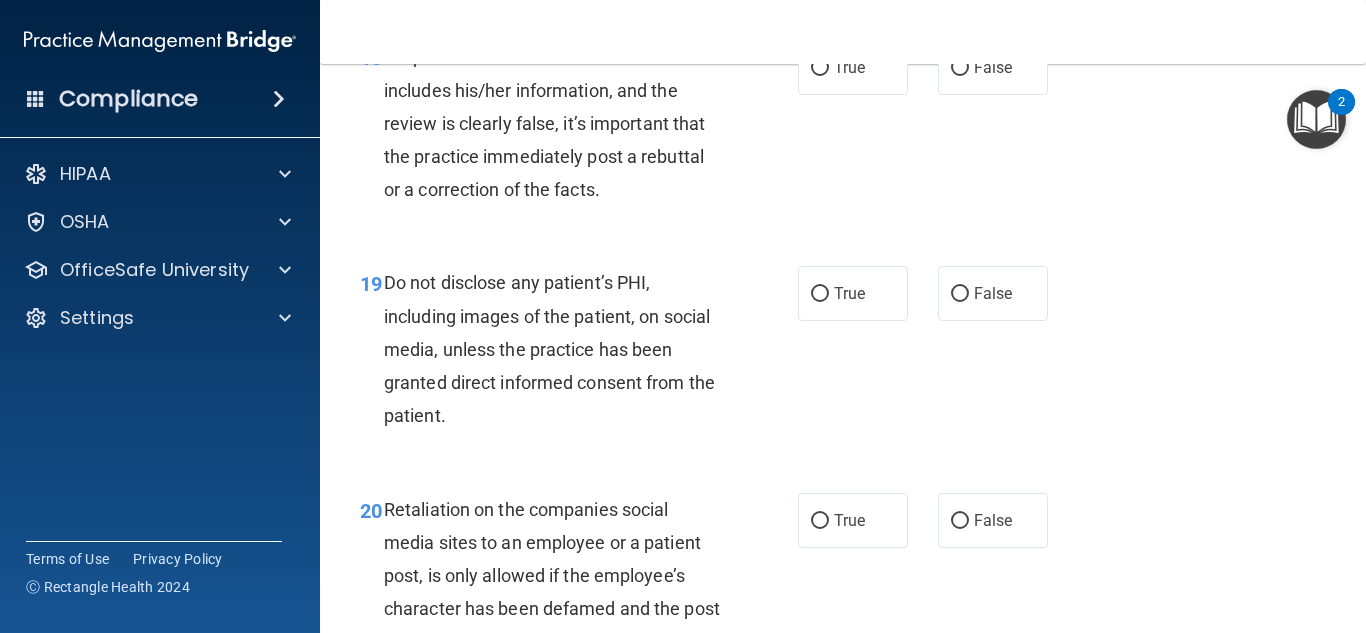 scroll, scrollTop: 3854, scrollLeft: 0, axis: vertical 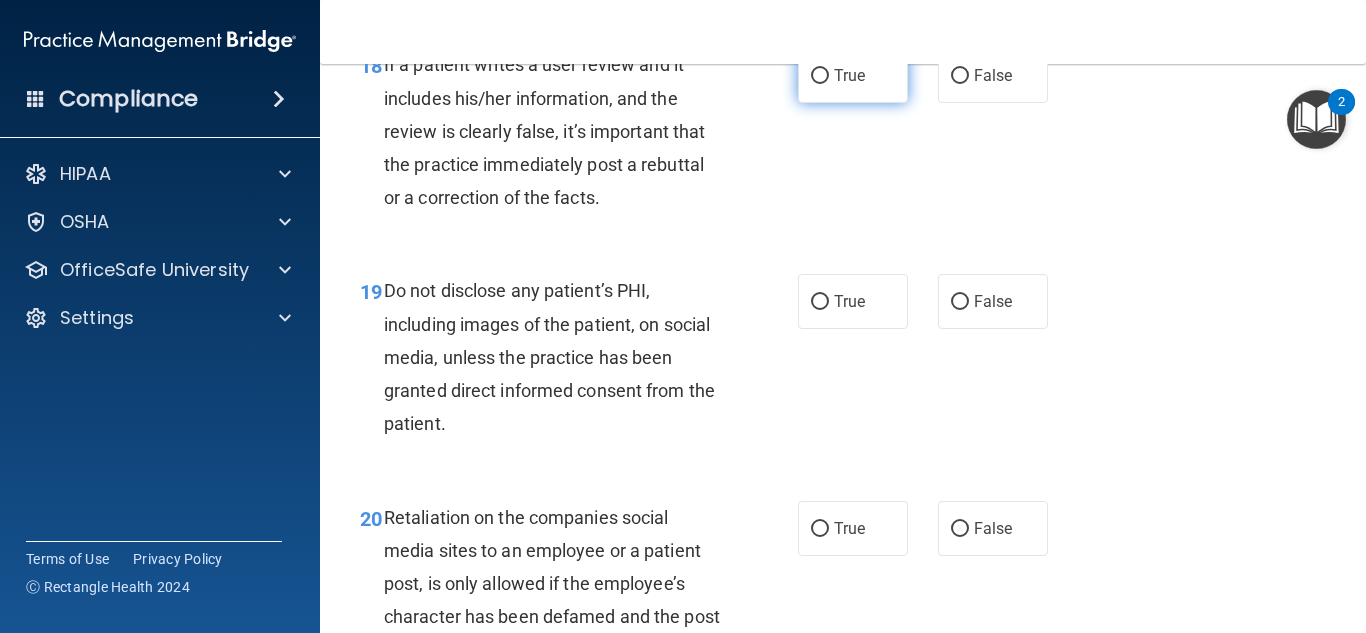 click on "True" at bounding box center [853, 75] 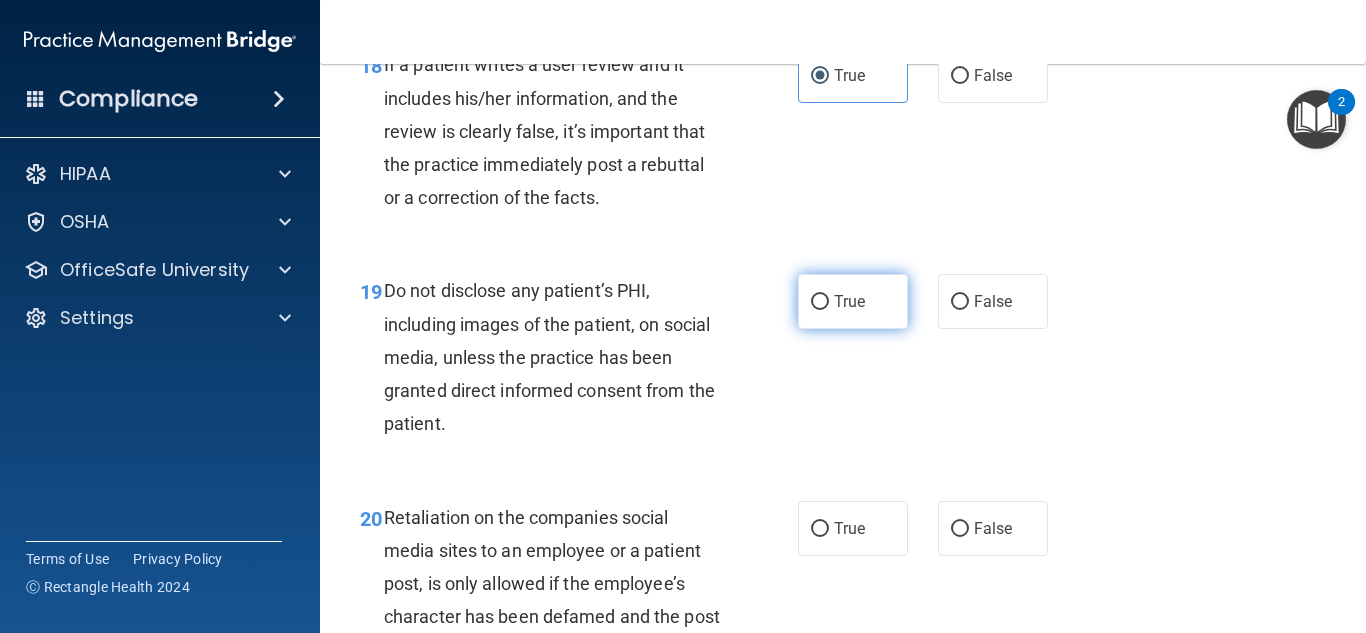 click on "True" at bounding box center [853, 301] 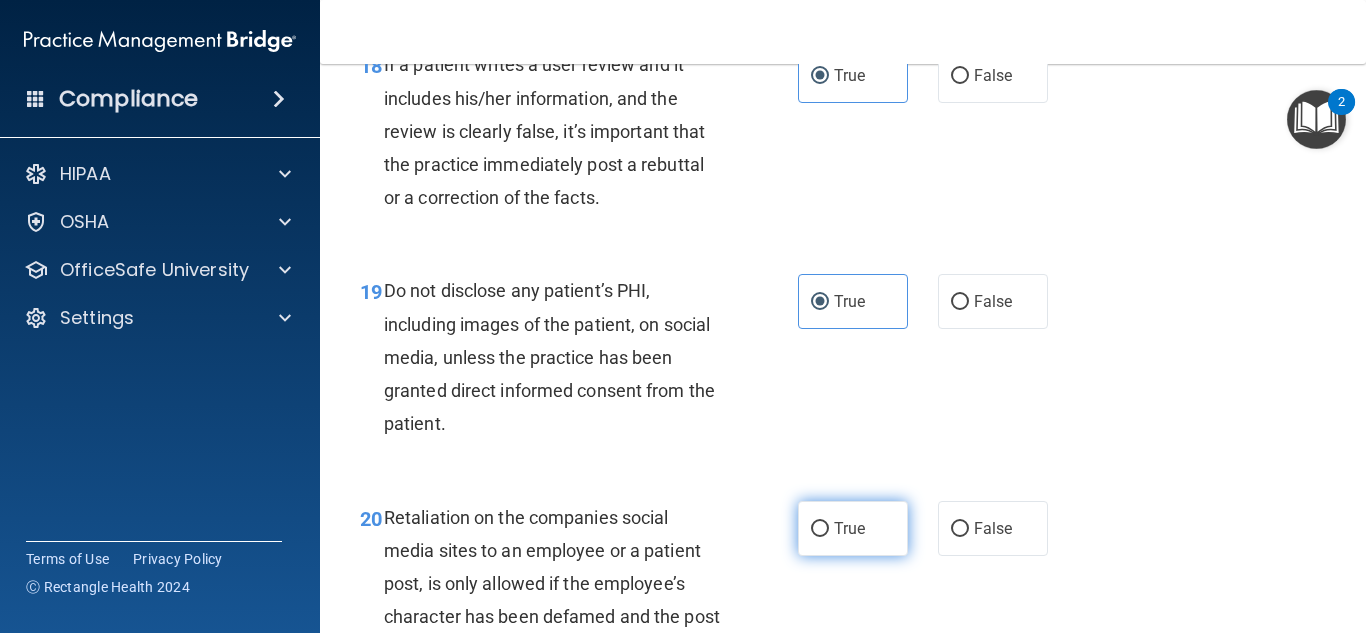 click on "True" at bounding box center (849, 528) 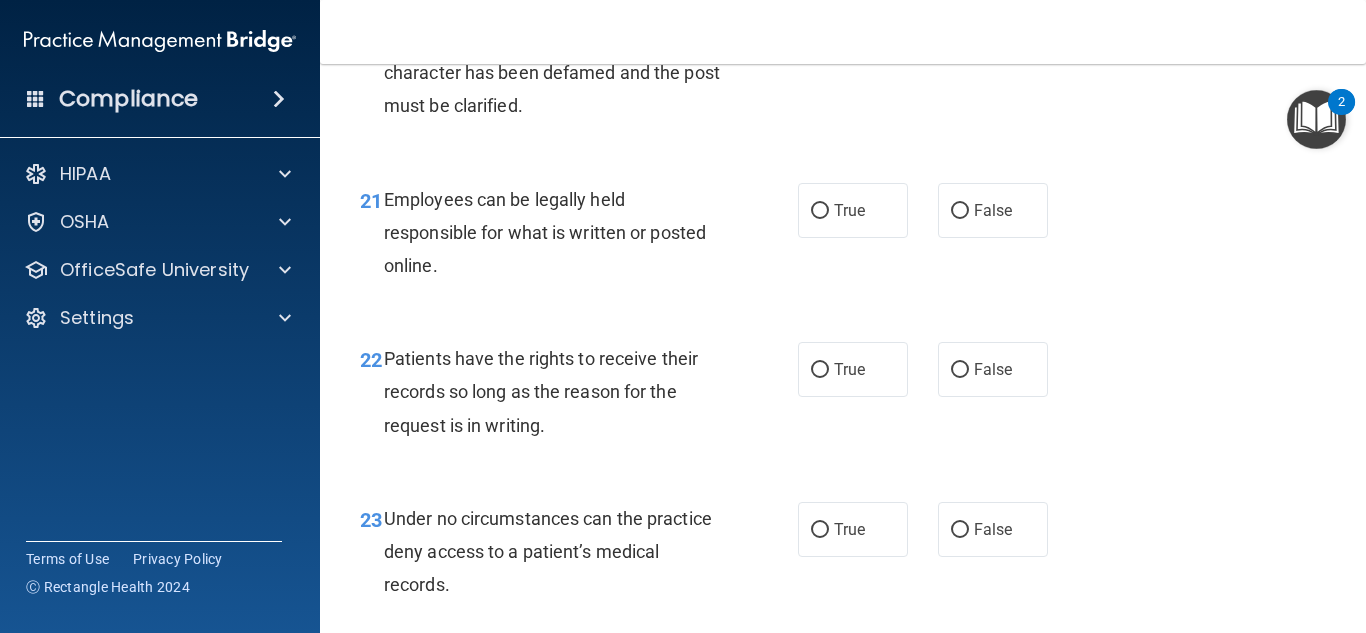 scroll, scrollTop: 4408, scrollLeft: 0, axis: vertical 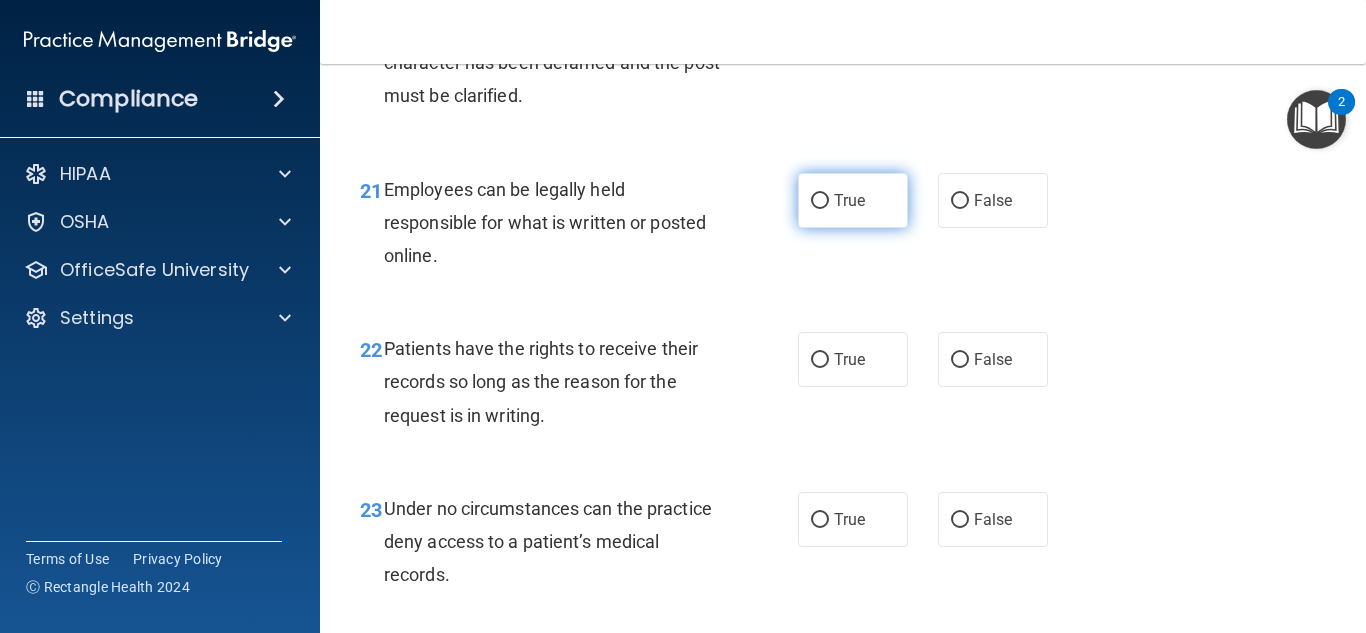 click on "True" at bounding box center (853, 200) 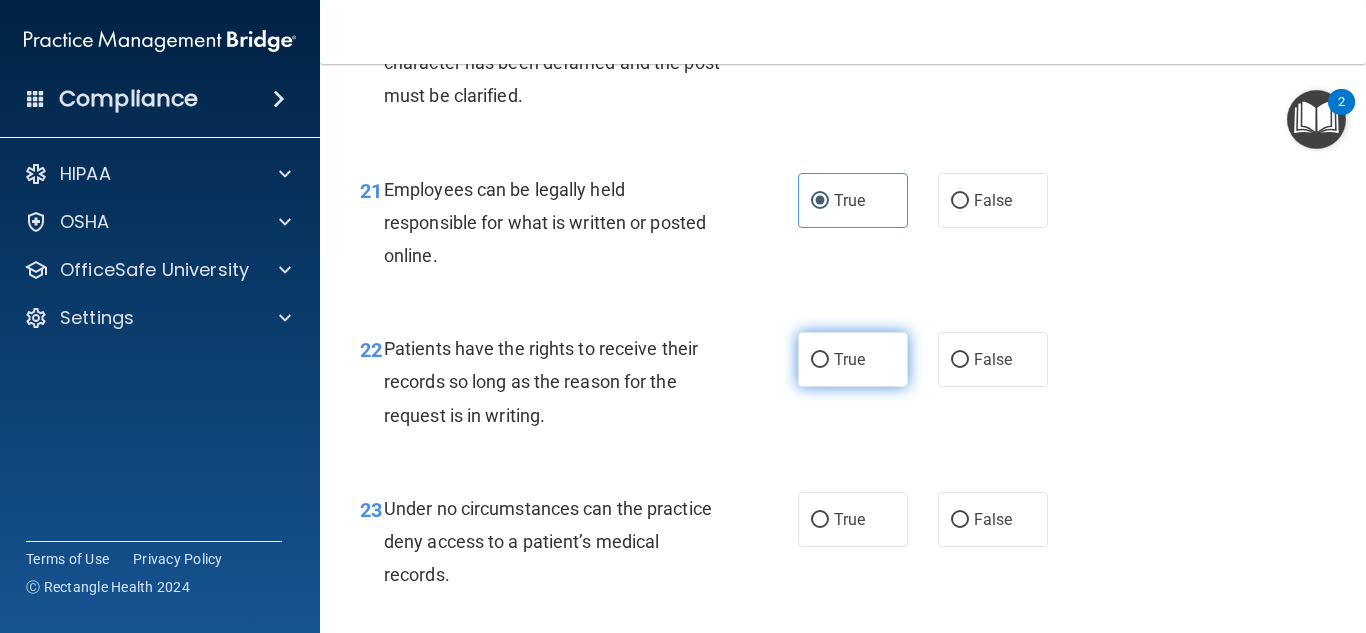 click on "True" at bounding box center (853, 359) 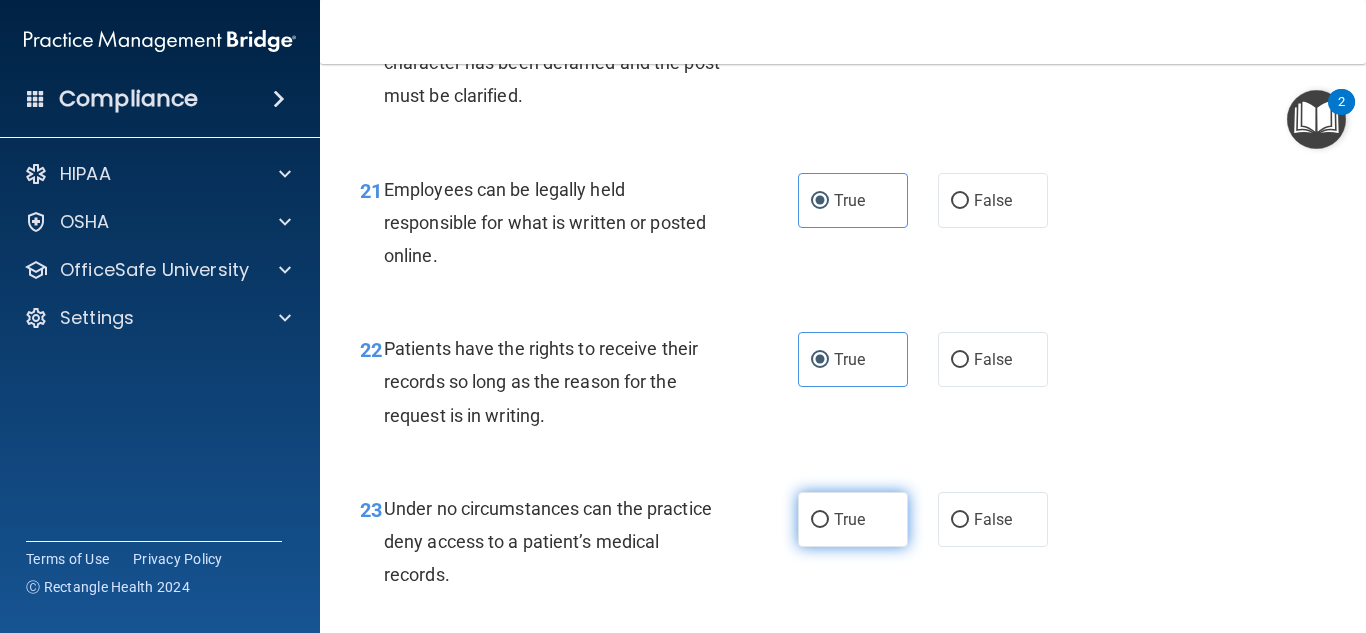click on "True" at bounding box center (849, 519) 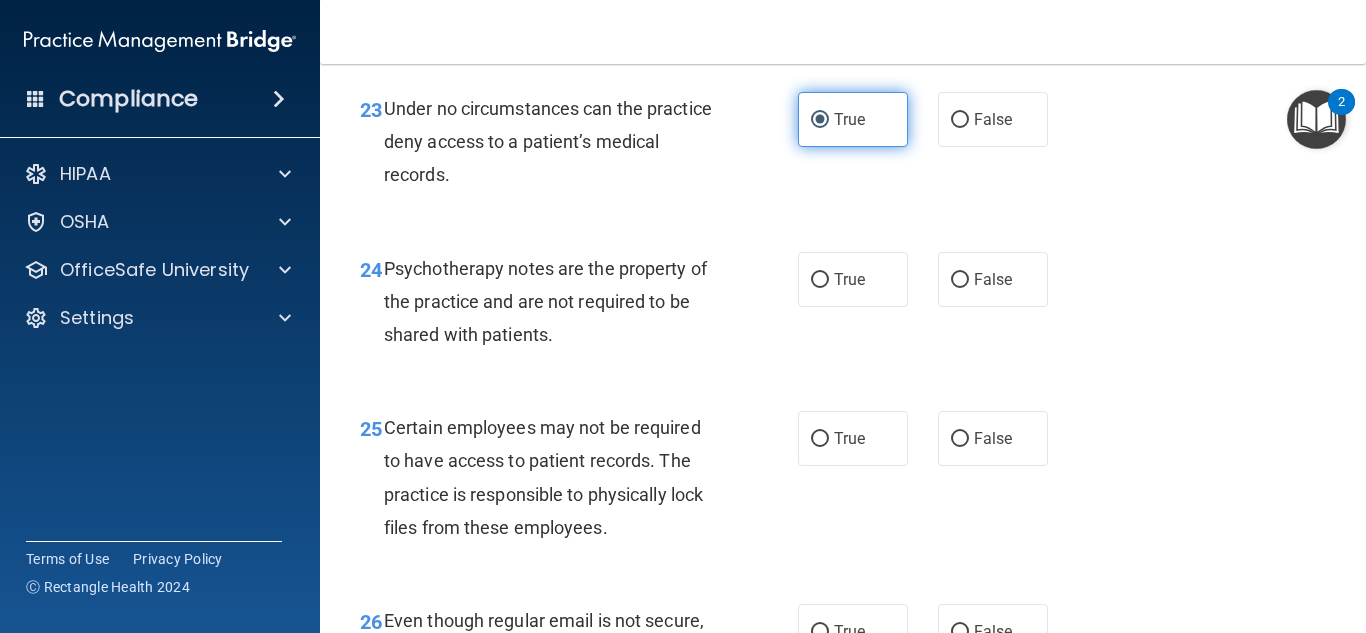 scroll, scrollTop: 4816, scrollLeft: 0, axis: vertical 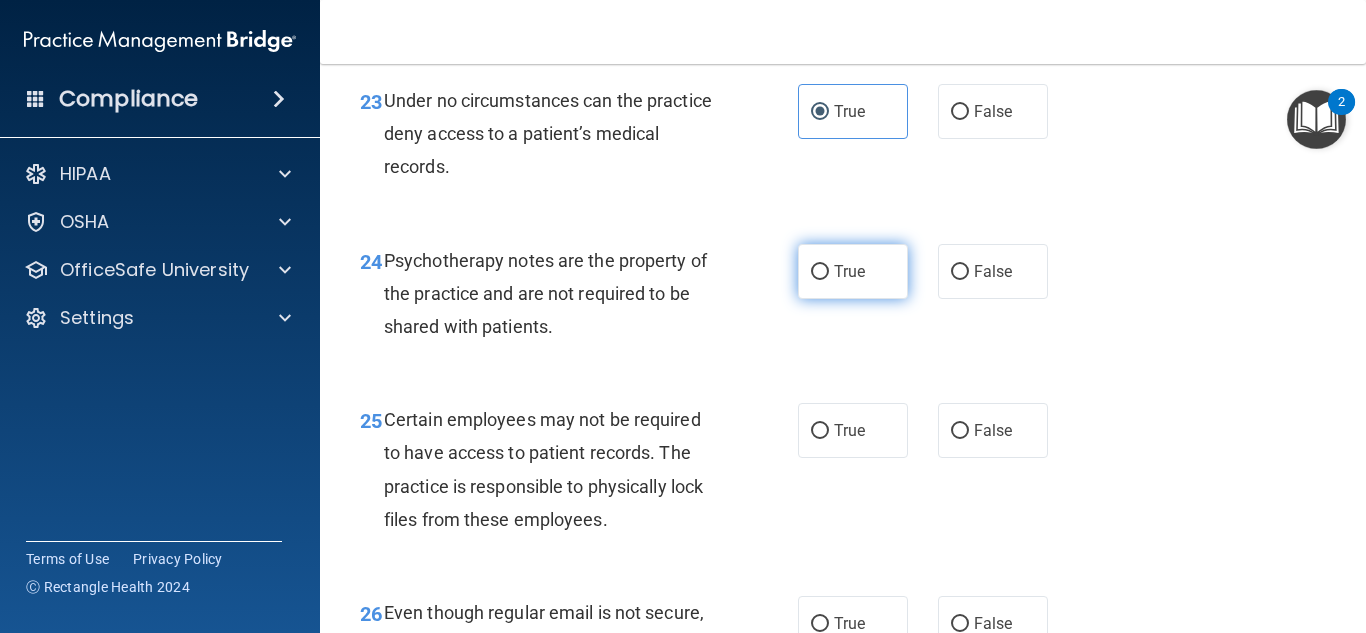 click on "True" at bounding box center [853, 271] 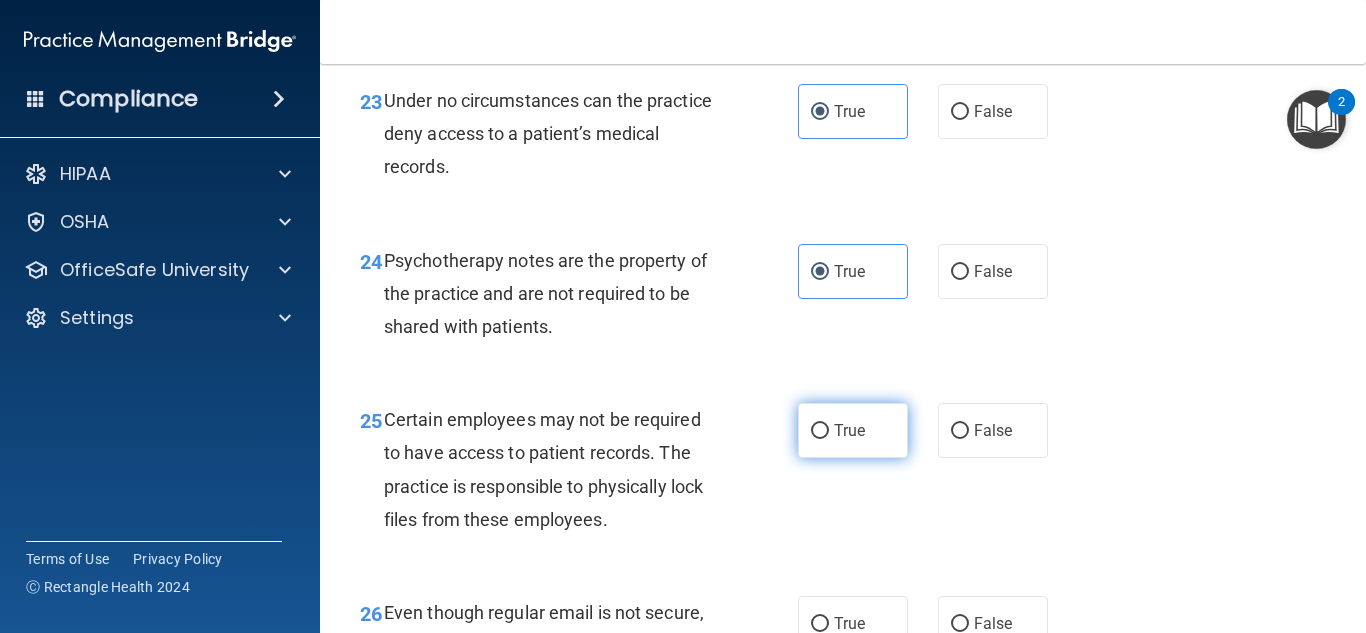 click on "True" at bounding box center [849, 430] 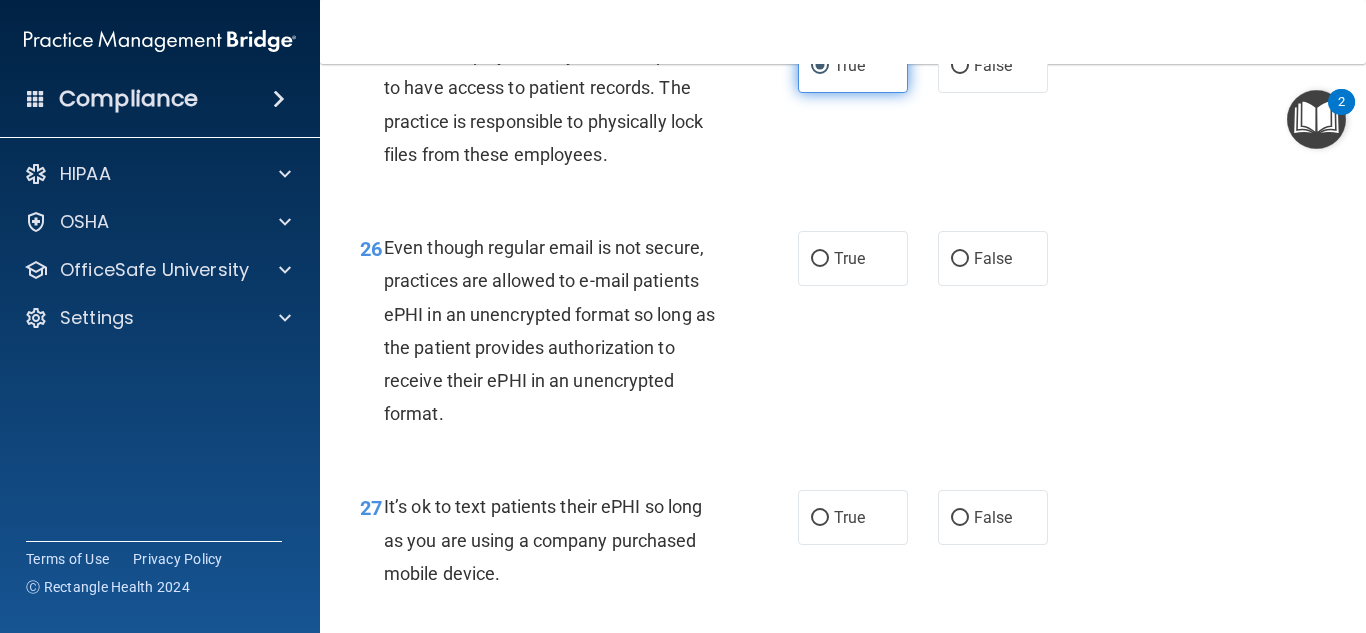 scroll, scrollTop: 5202, scrollLeft: 0, axis: vertical 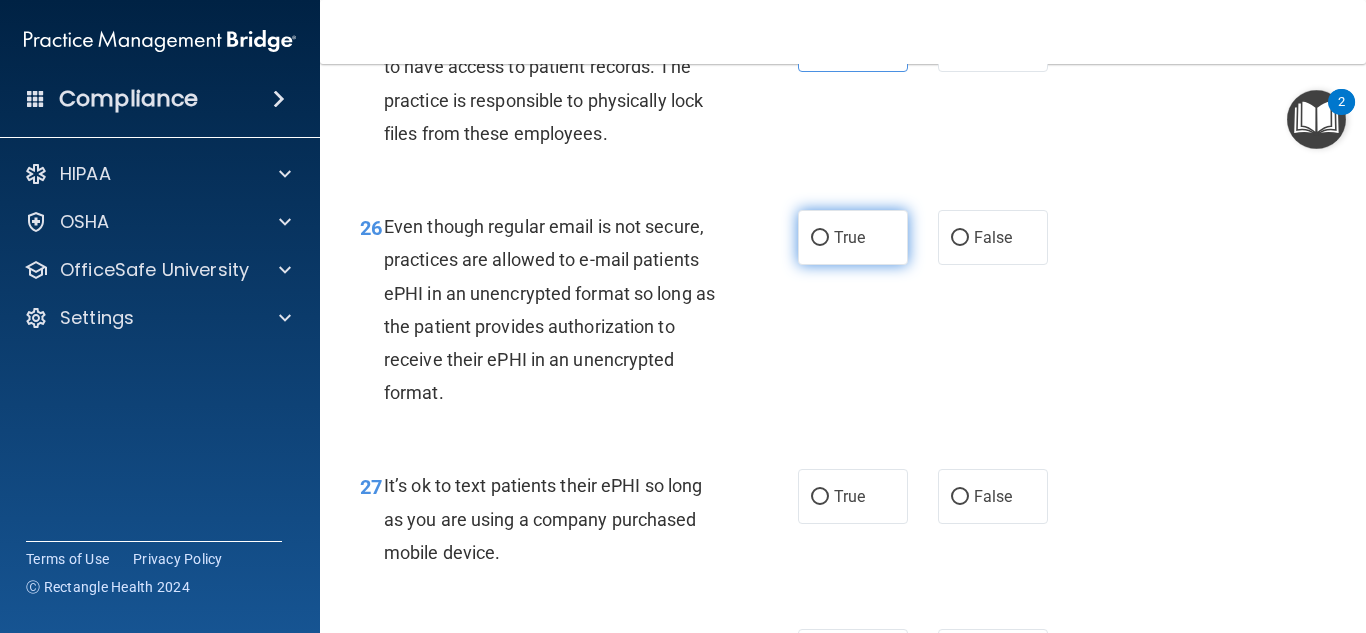 click on "True" at bounding box center (853, 237) 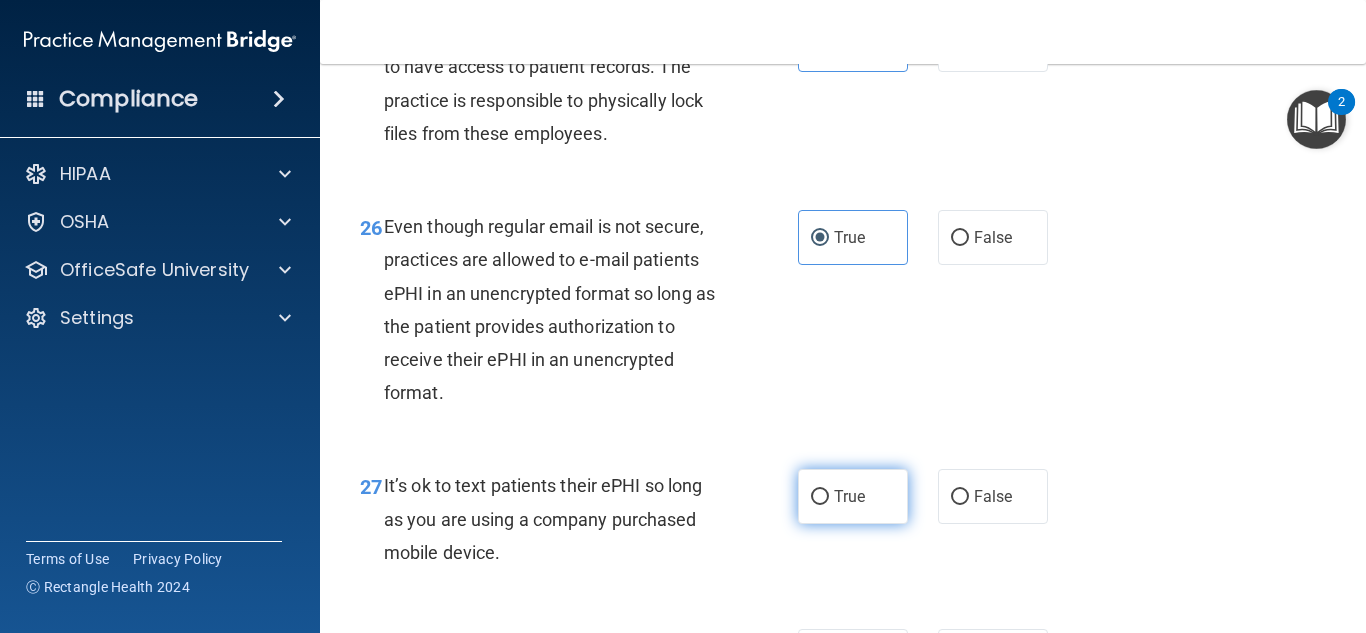 click on "True" at bounding box center (853, 496) 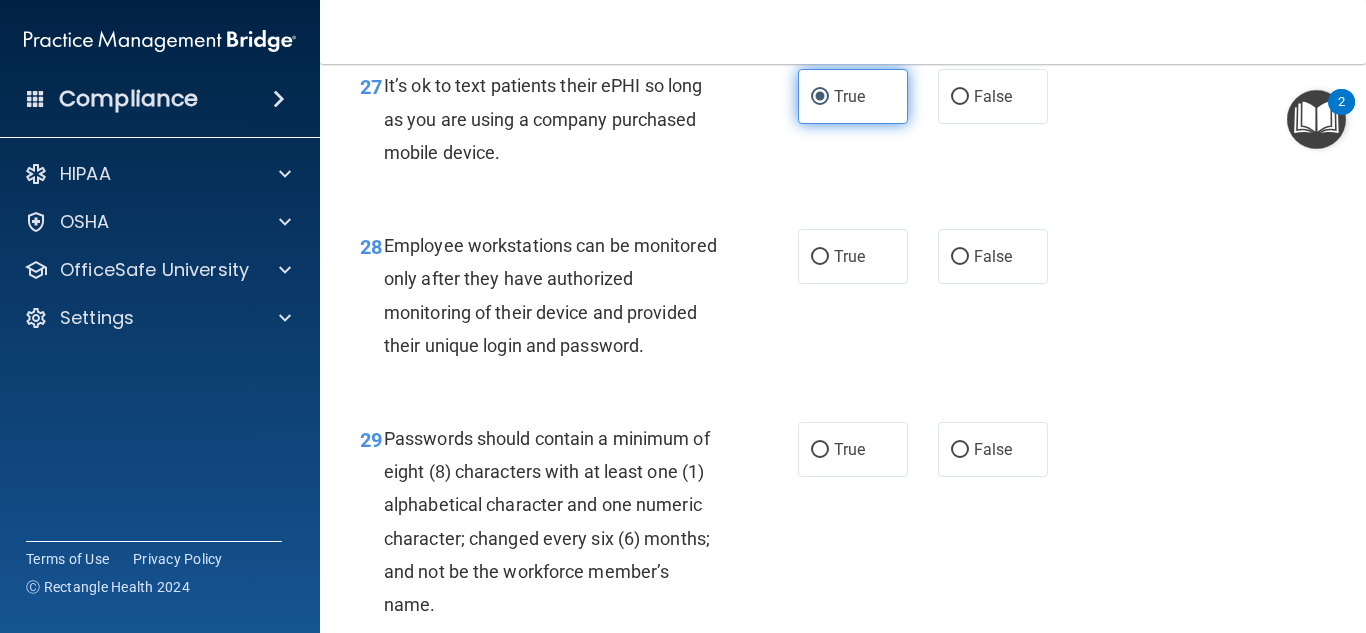 scroll, scrollTop: 5609, scrollLeft: 0, axis: vertical 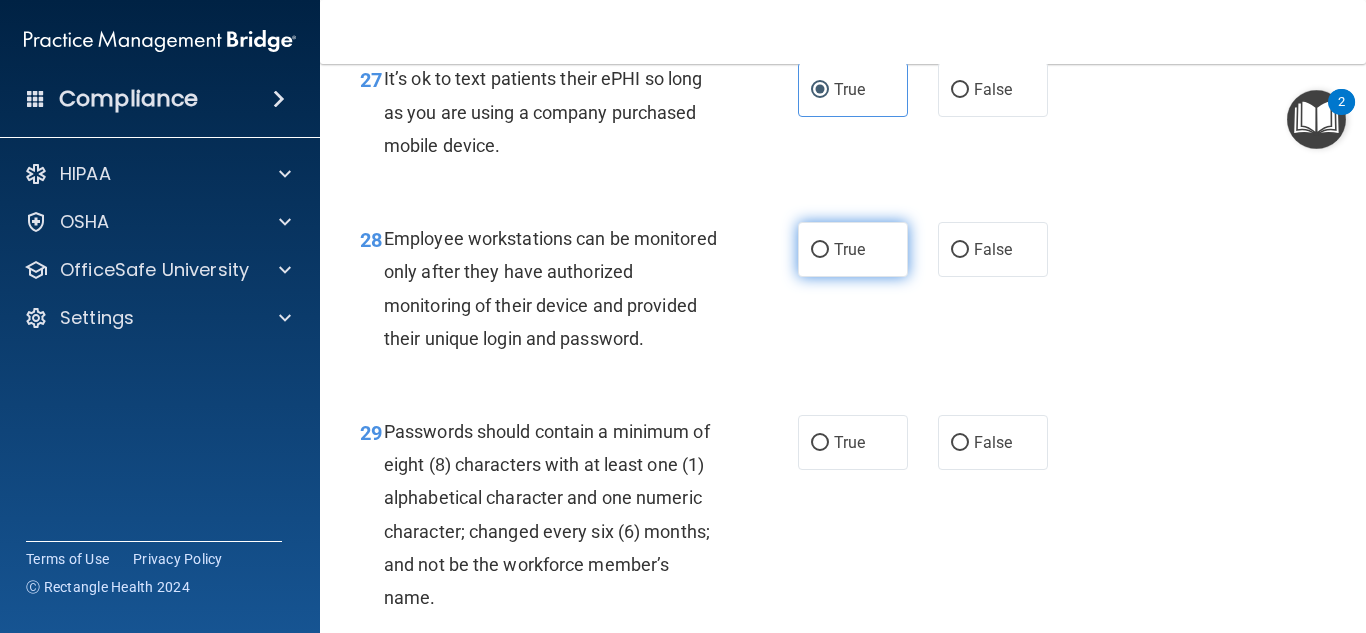 click on "True" at bounding box center (853, 249) 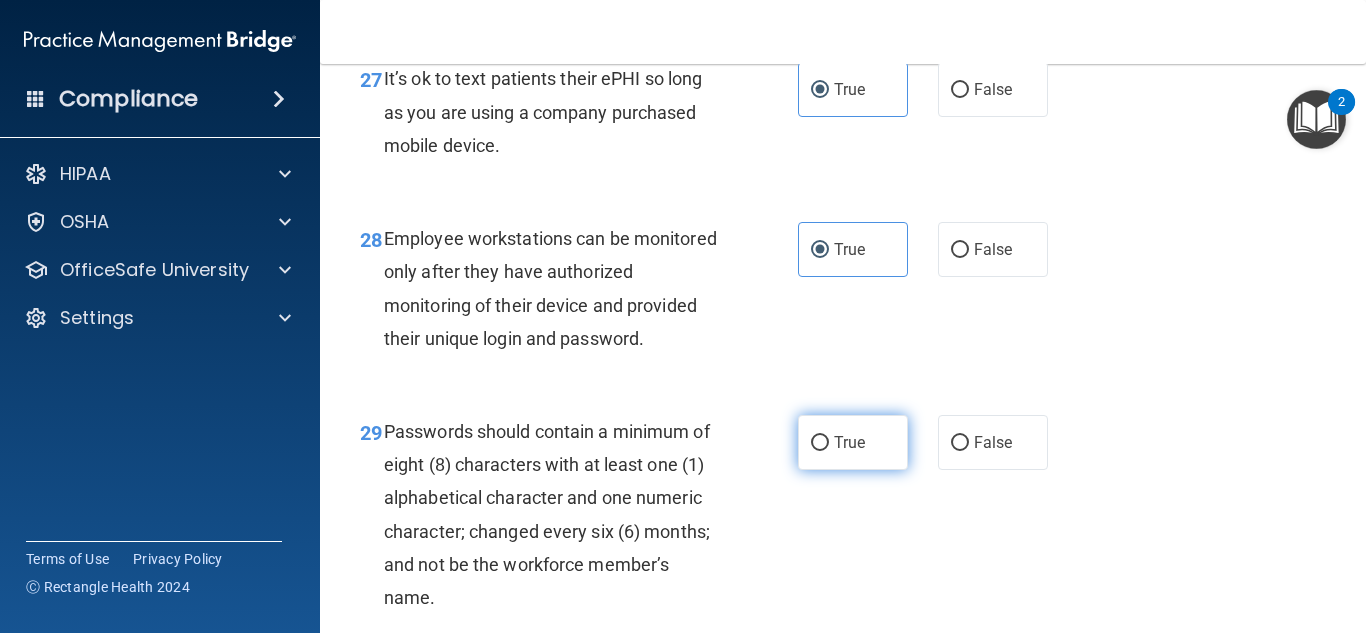 click on "True" at bounding box center [849, 442] 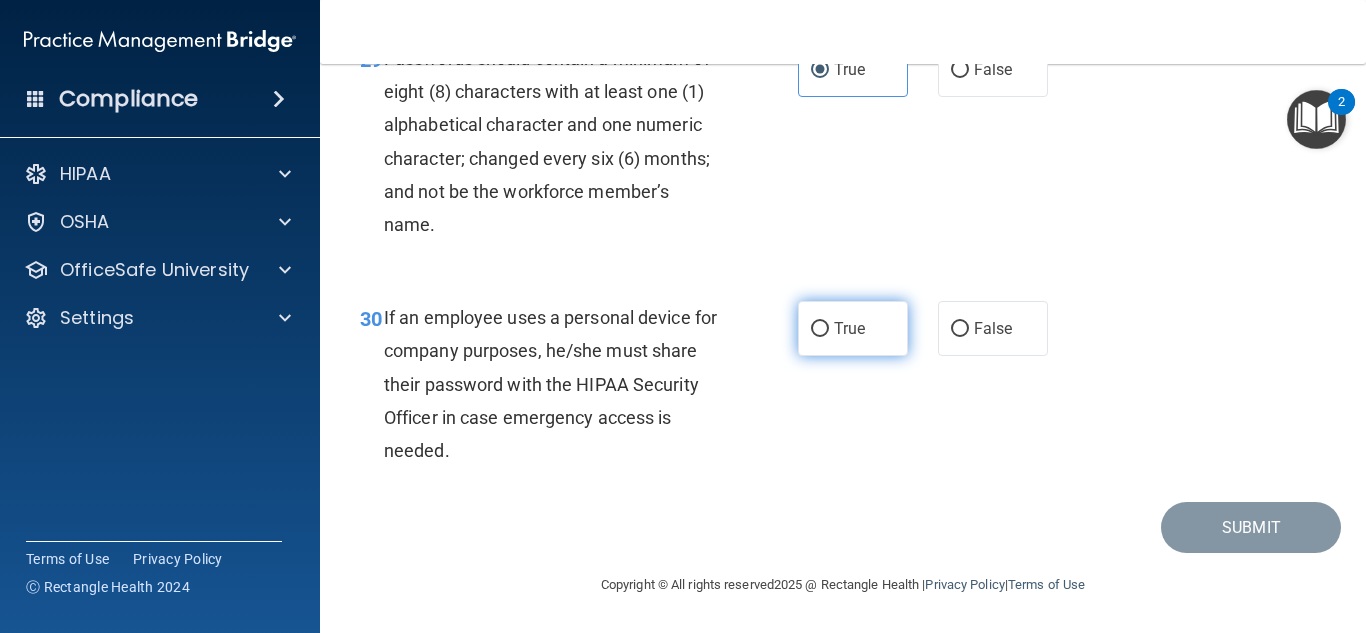 click on "True" at bounding box center [853, 328] 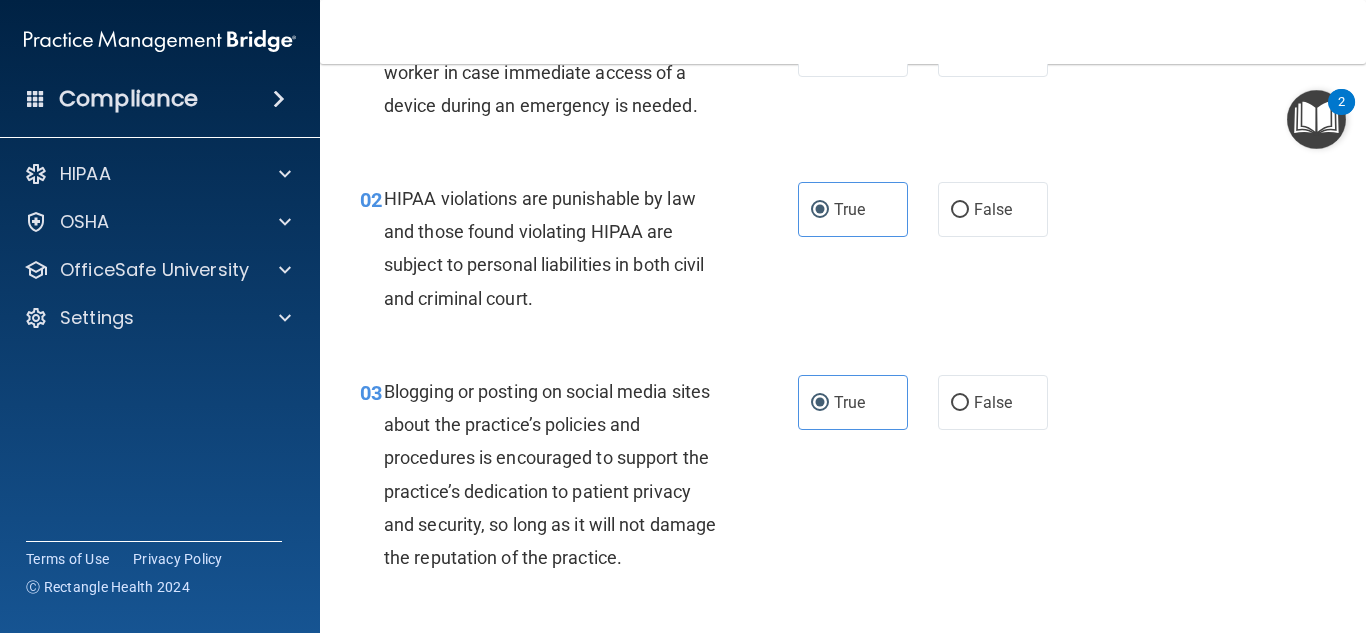 scroll, scrollTop: 0, scrollLeft: 0, axis: both 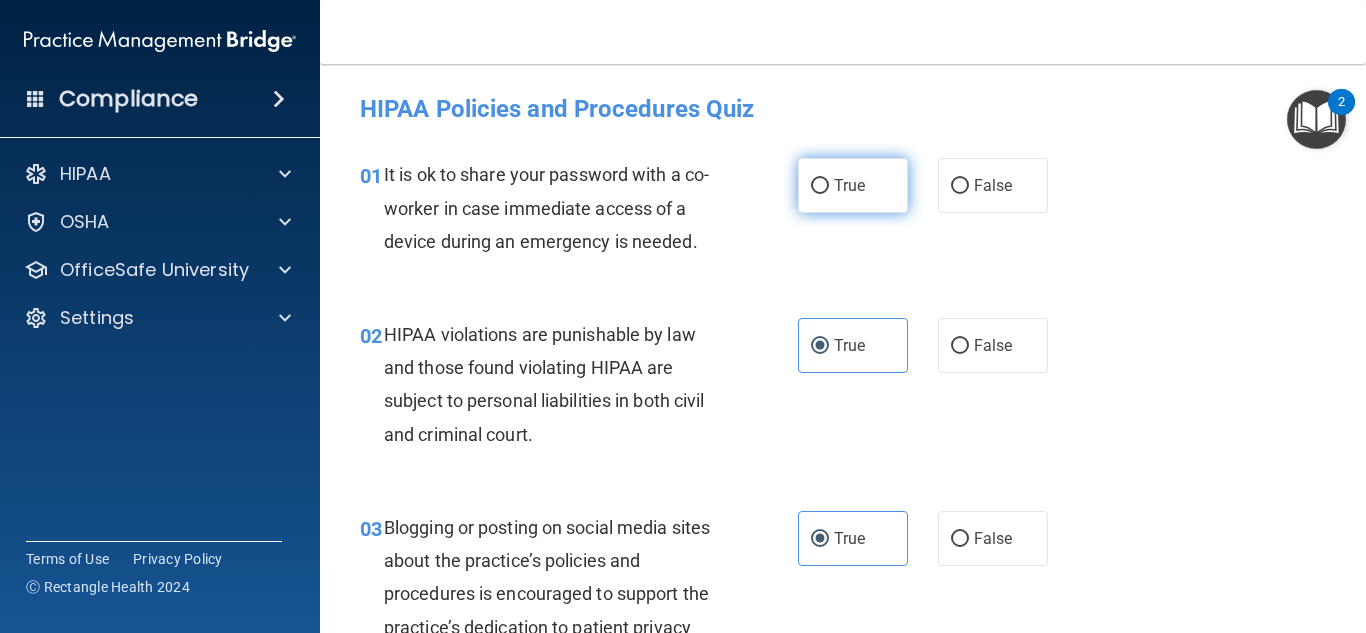click on "True" at bounding box center [853, 185] 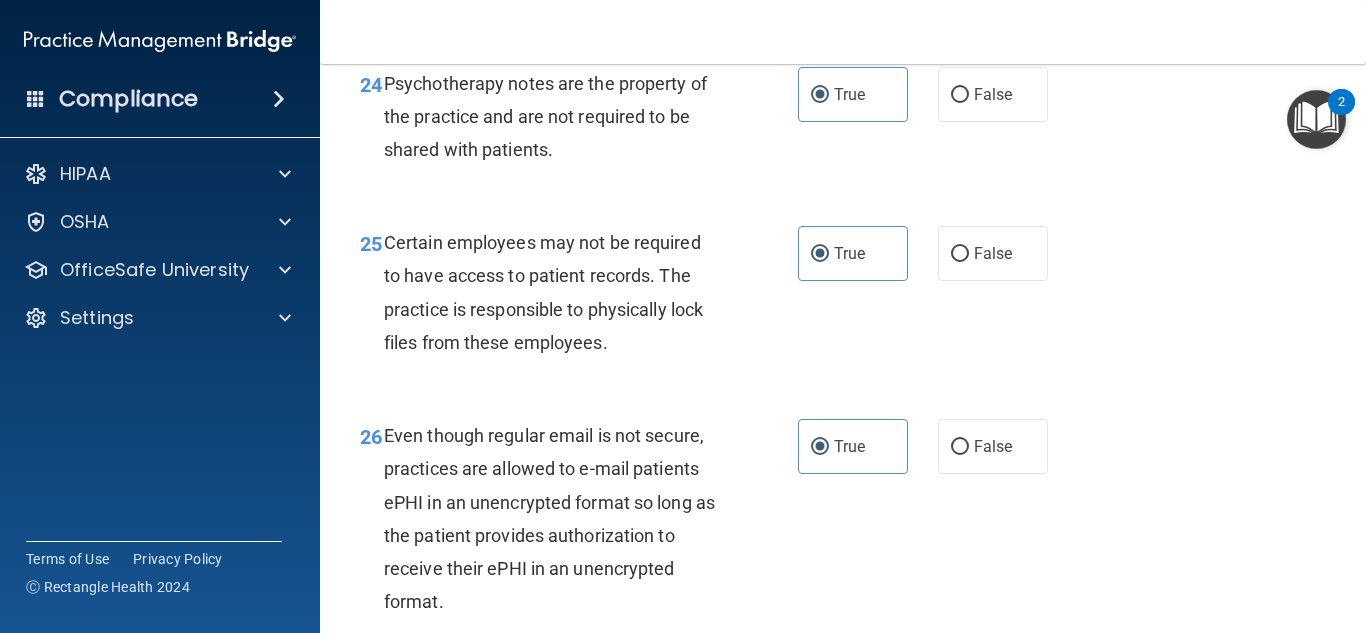 scroll, scrollTop: 6048, scrollLeft: 0, axis: vertical 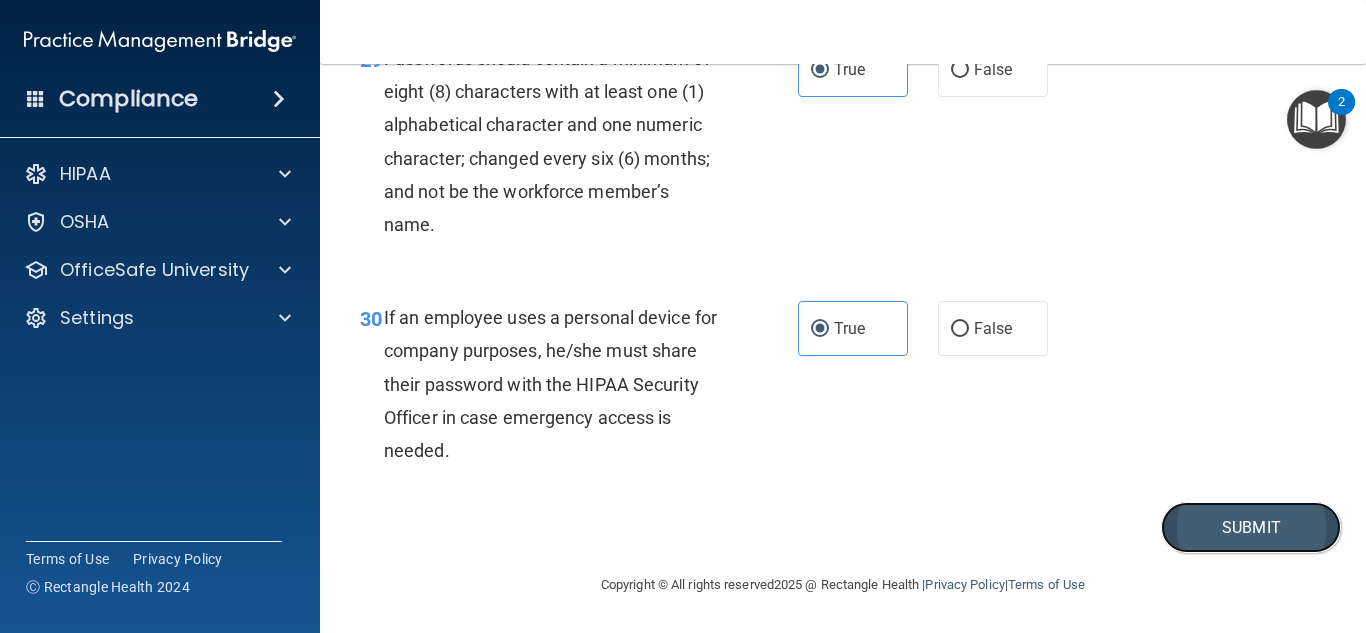 click on "Submit" at bounding box center (1251, 527) 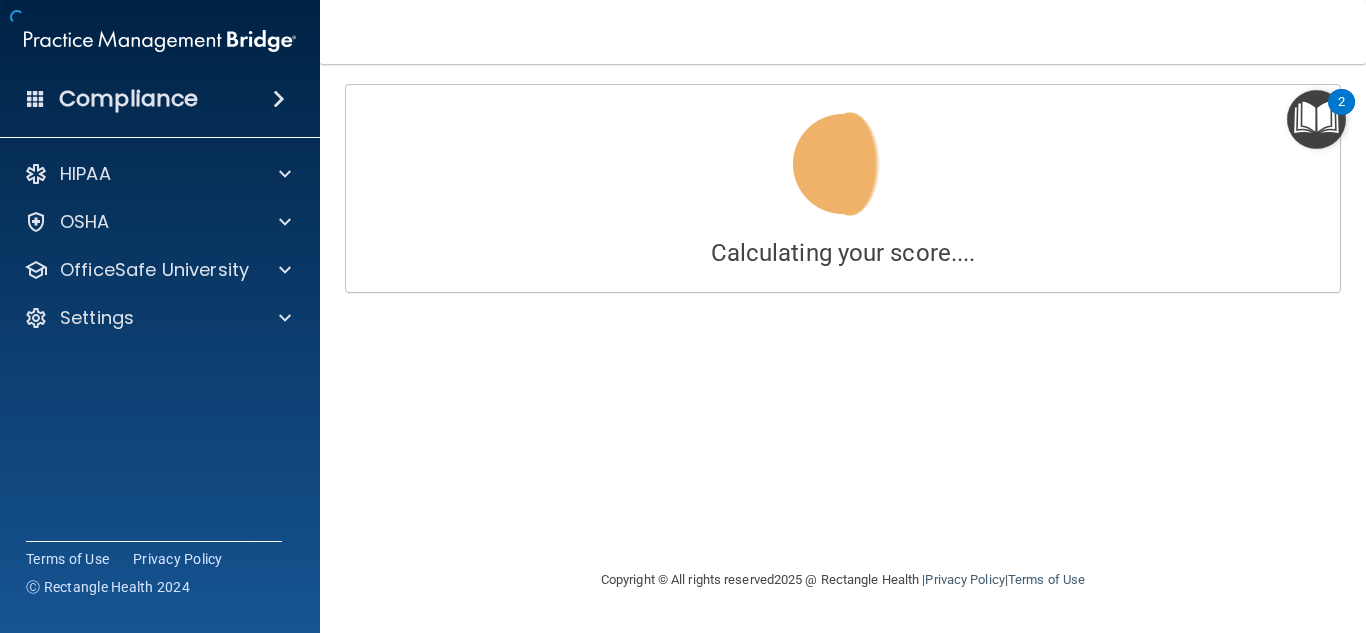 scroll, scrollTop: 0, scrollLeft: 0, axis: both 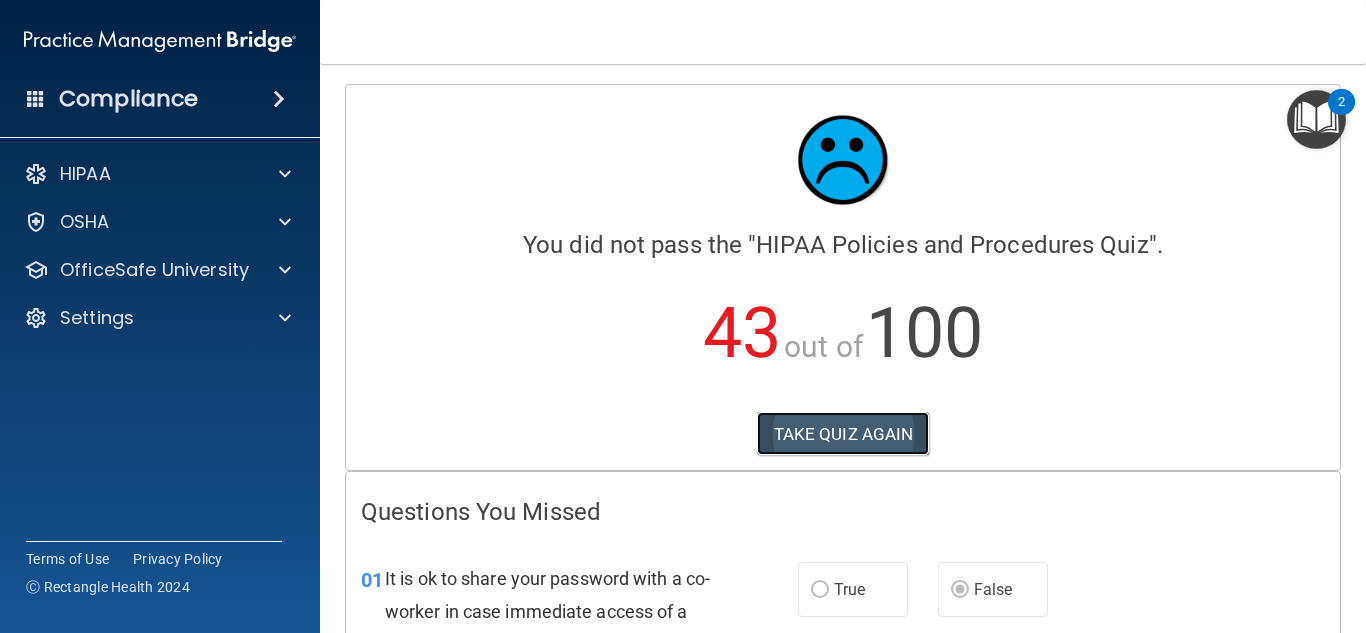 click on "TAKE QUIZ AGAIN" at bounding box center [843, 434] 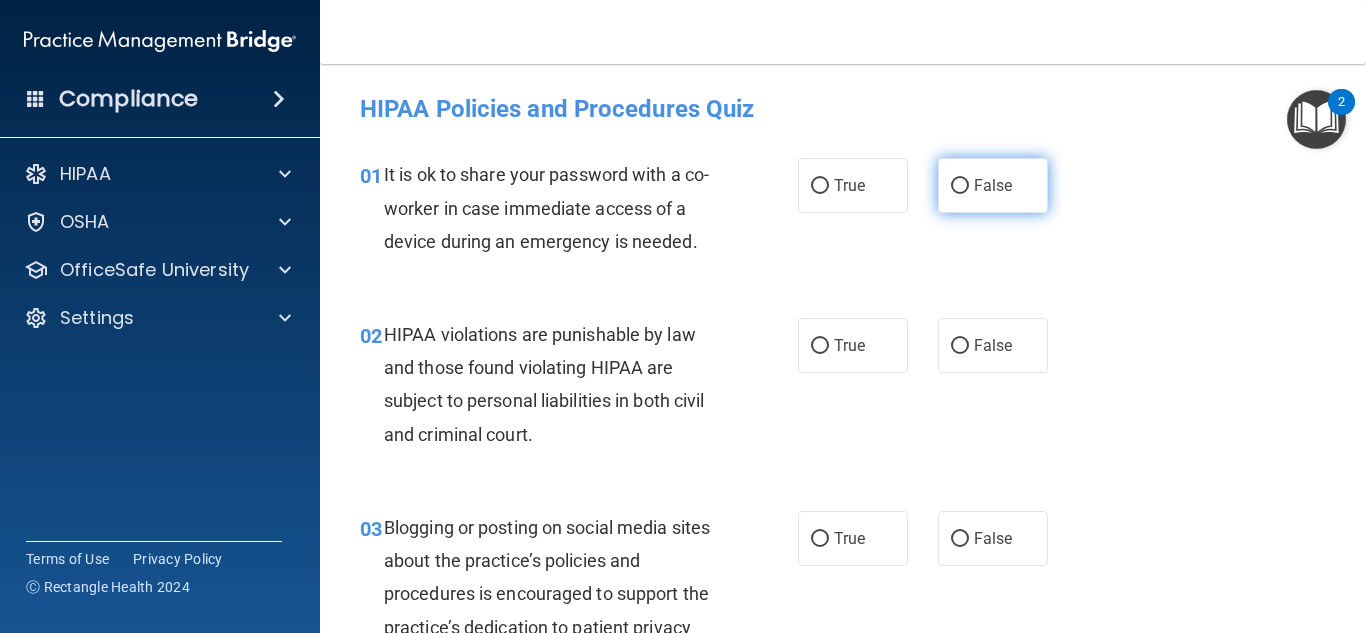 click on "False" at bounding box center [960, 186] 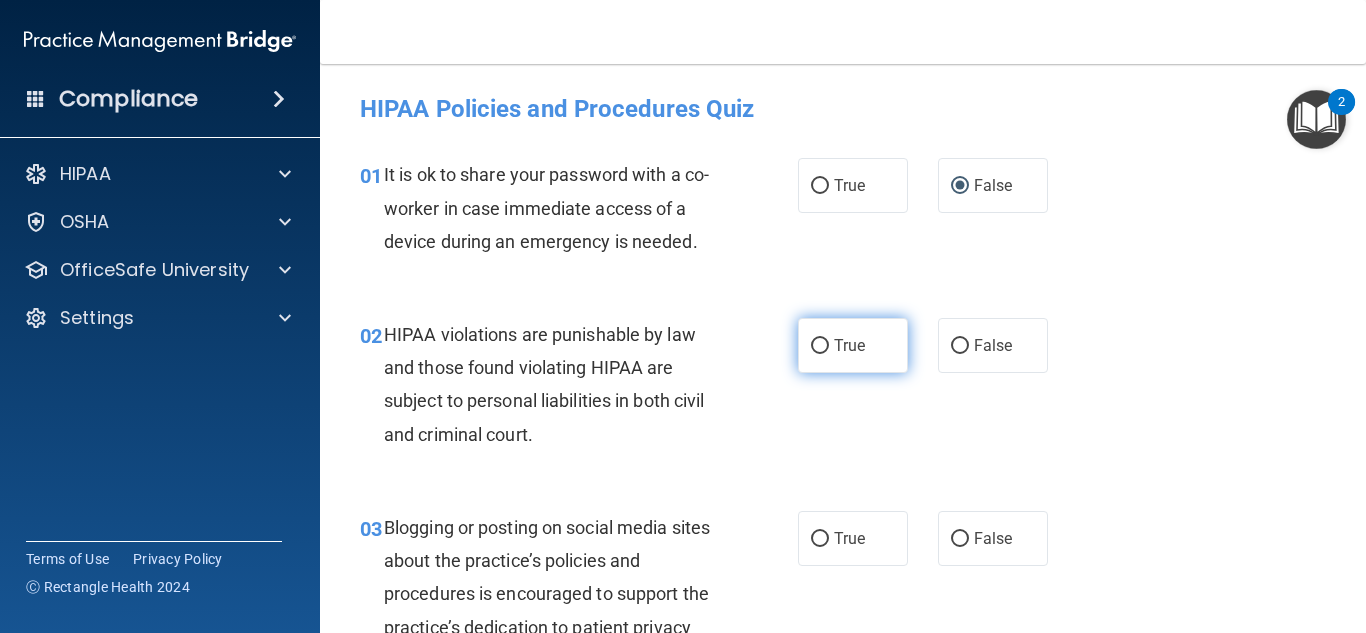 click on "True" at bounding box center (820, 346) 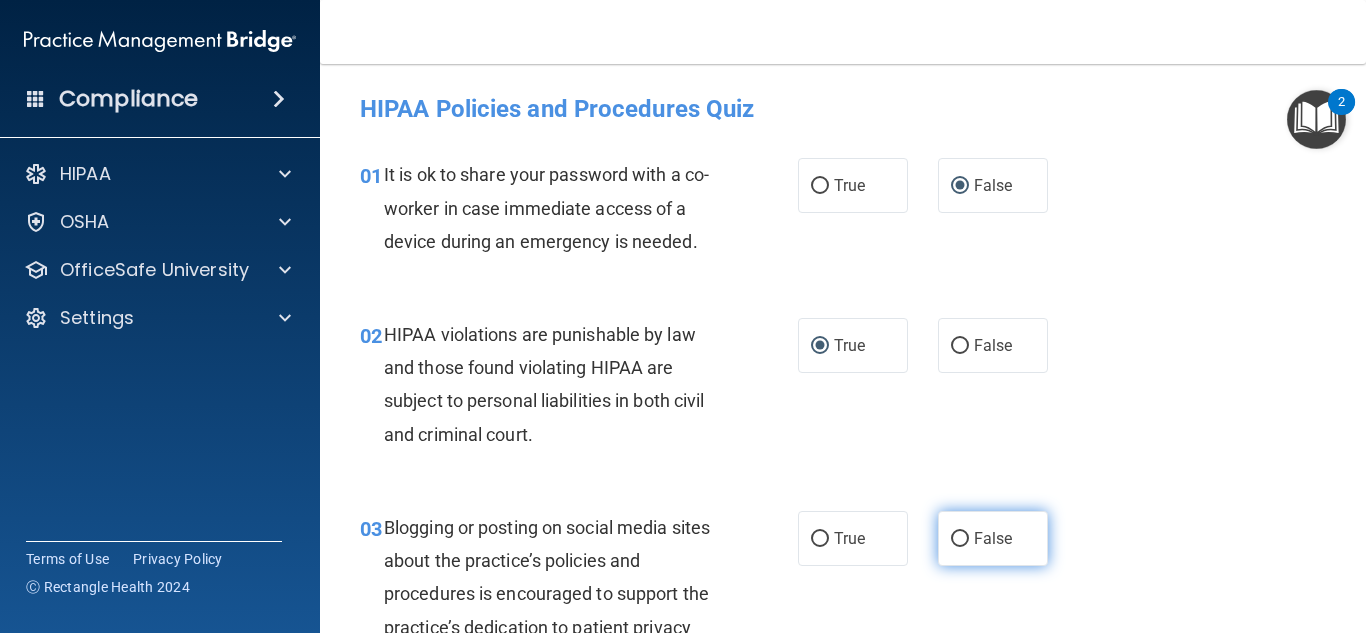 click on "False" at bounding box center [993, 538] 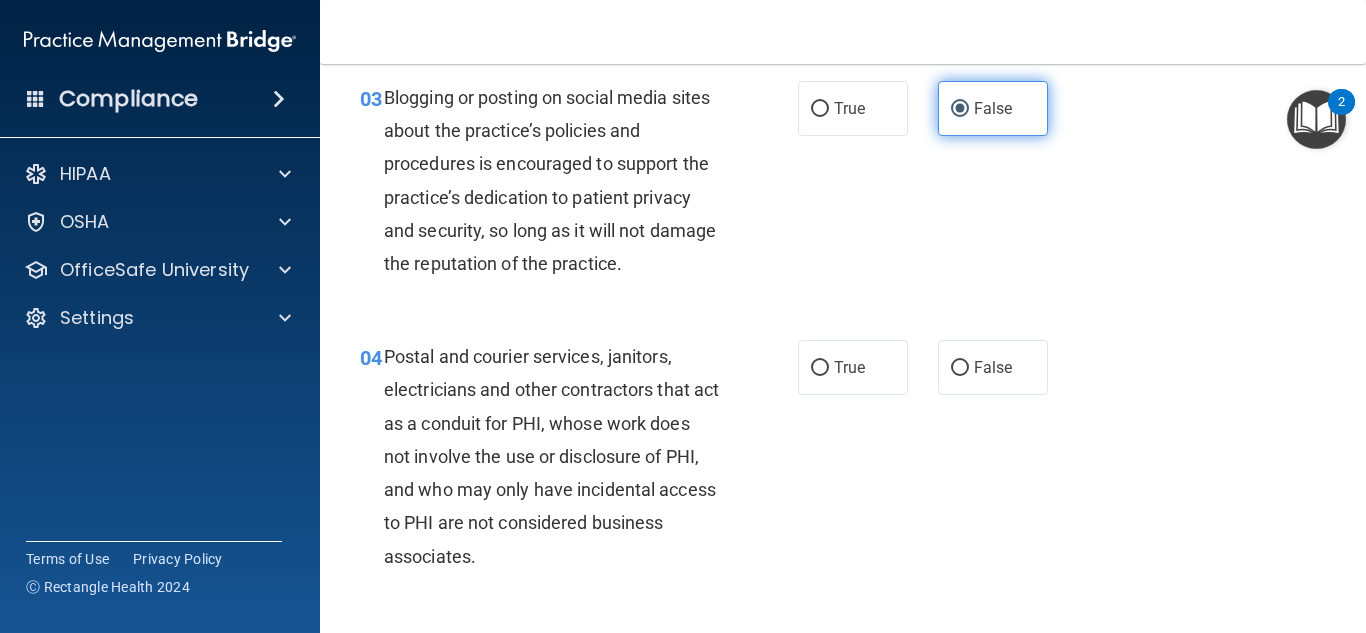 scroll, scrollTop: 434, scrollLeft: 0, axis: vertical 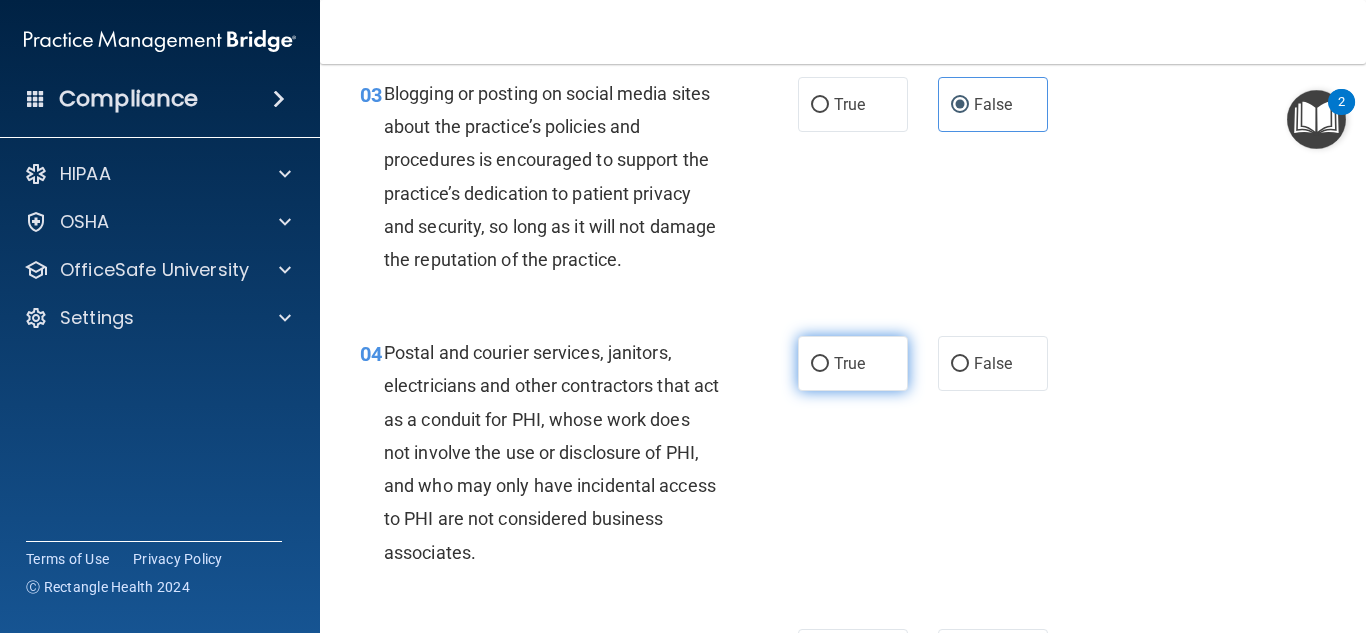 click on "True" at bounding box center (820, 364) 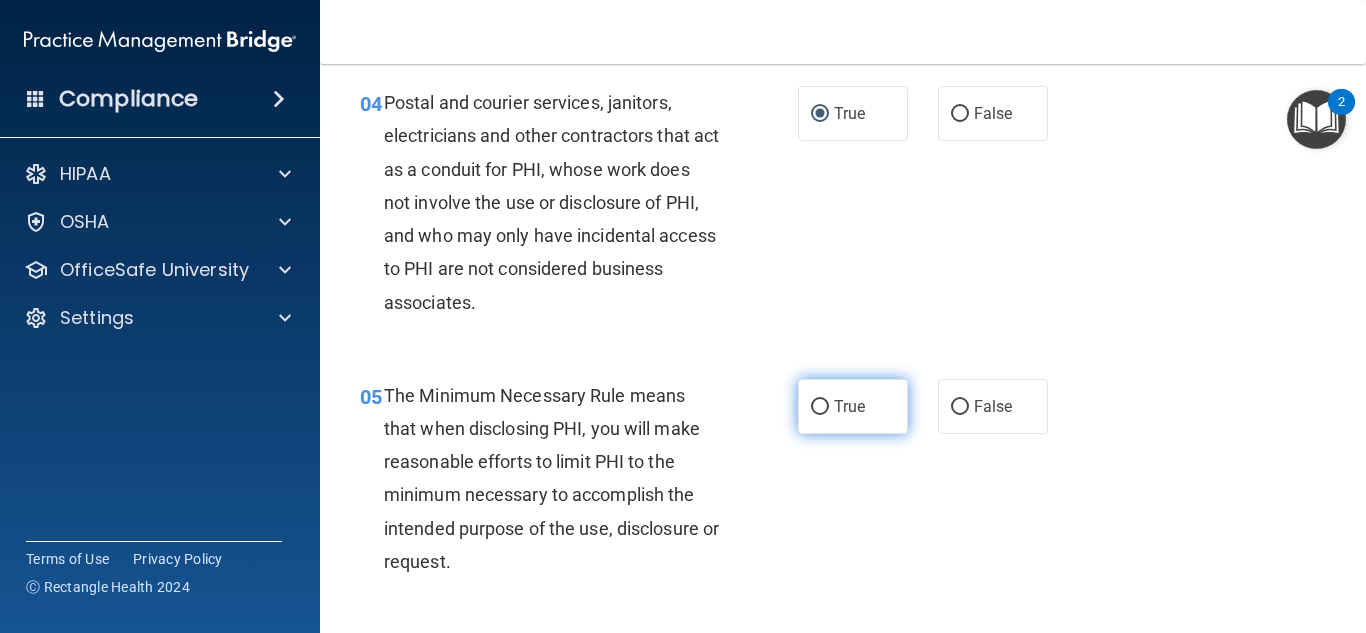 click on "True" at bounding box center (853, 406) 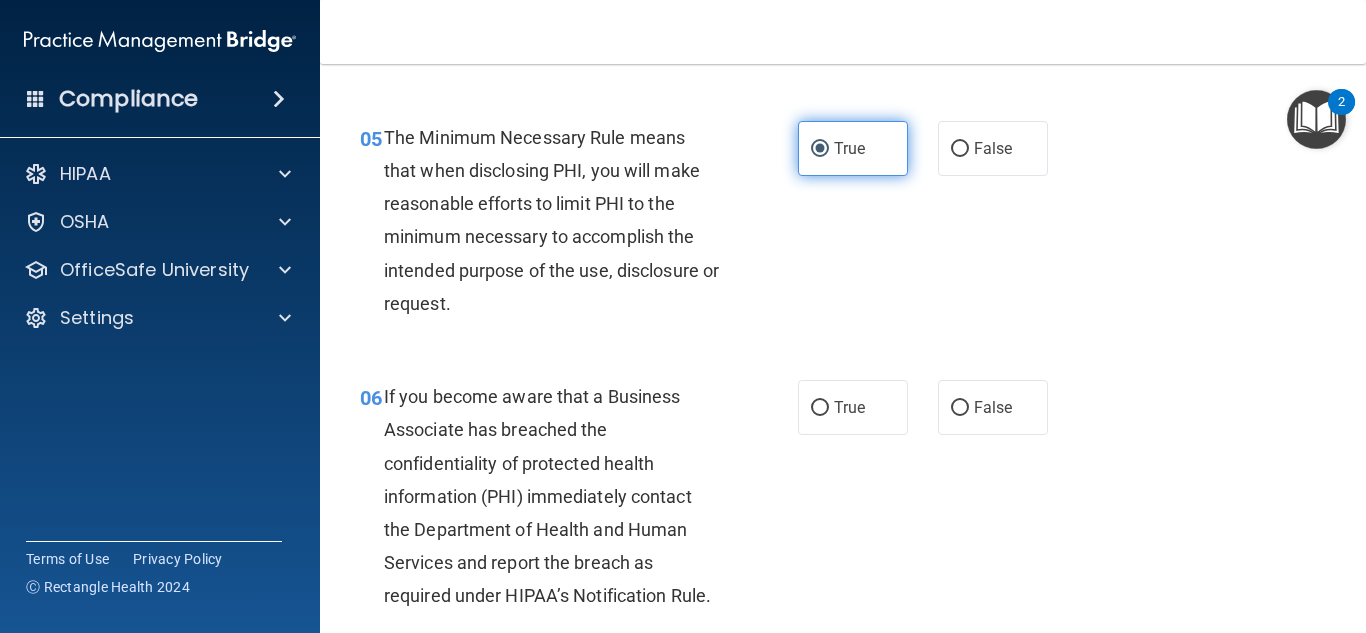 scroll, scrollTop: 964, scrollLeft: 0, axis: vertical 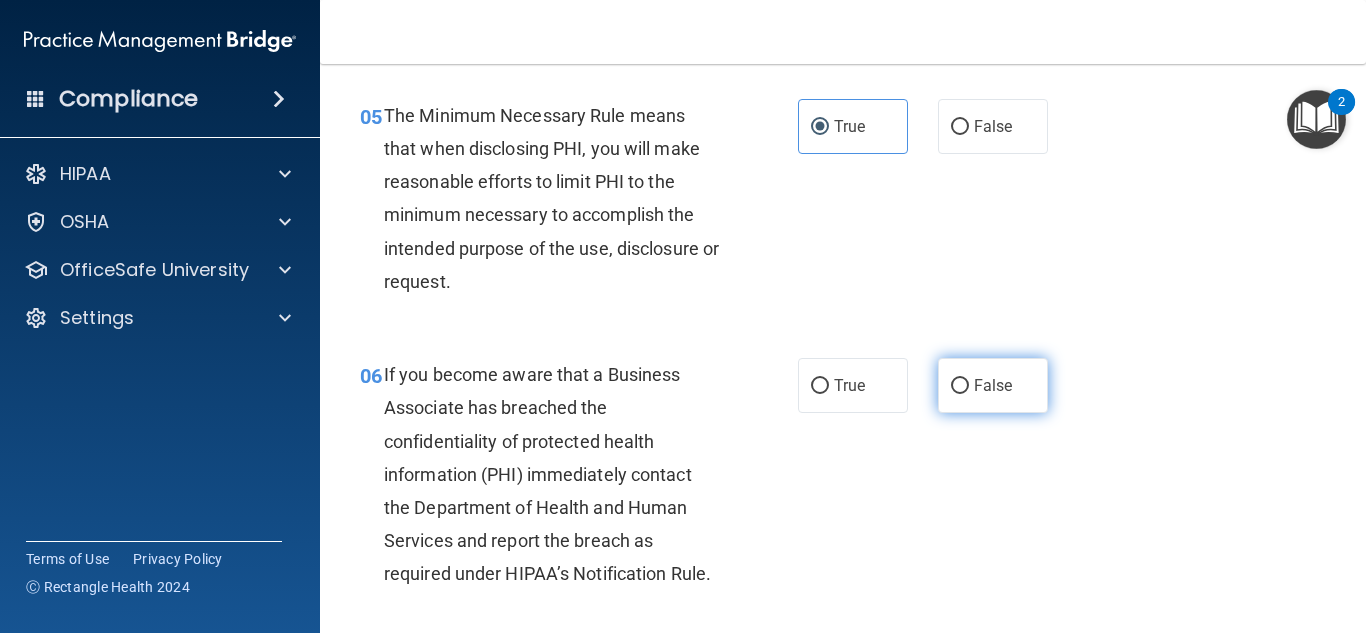 click on "False" at bounding box center [993, 385] 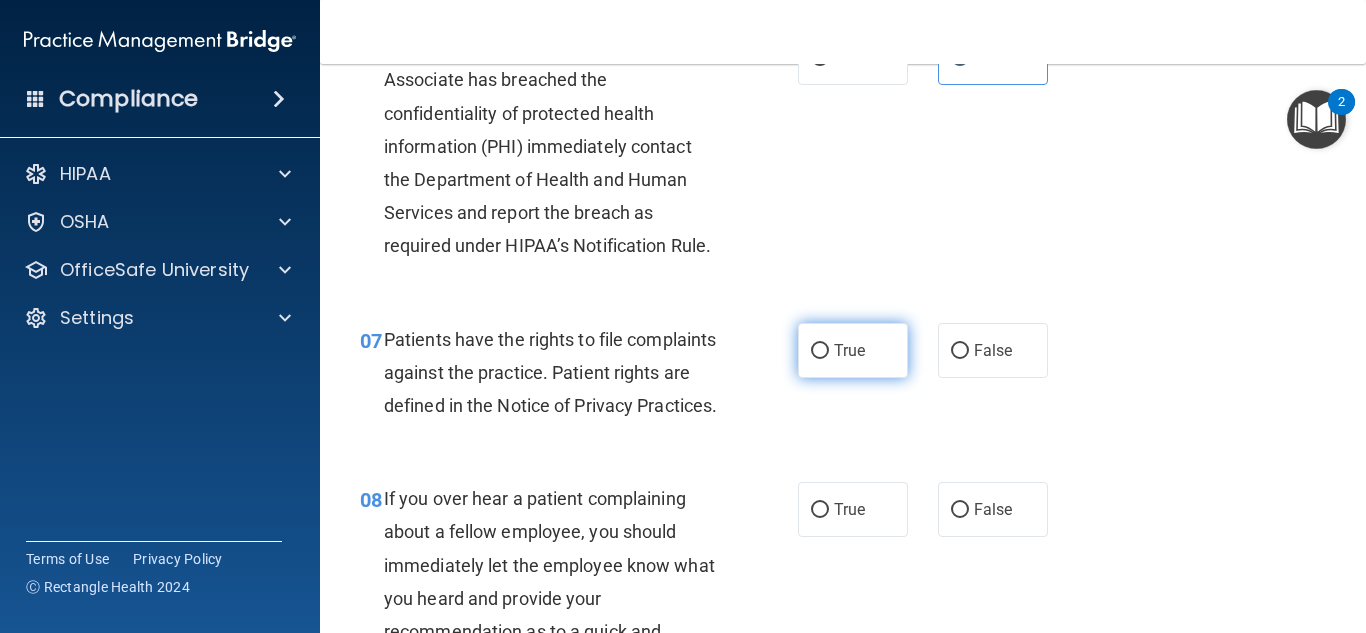click on "True" at bounding box center [820, 351] 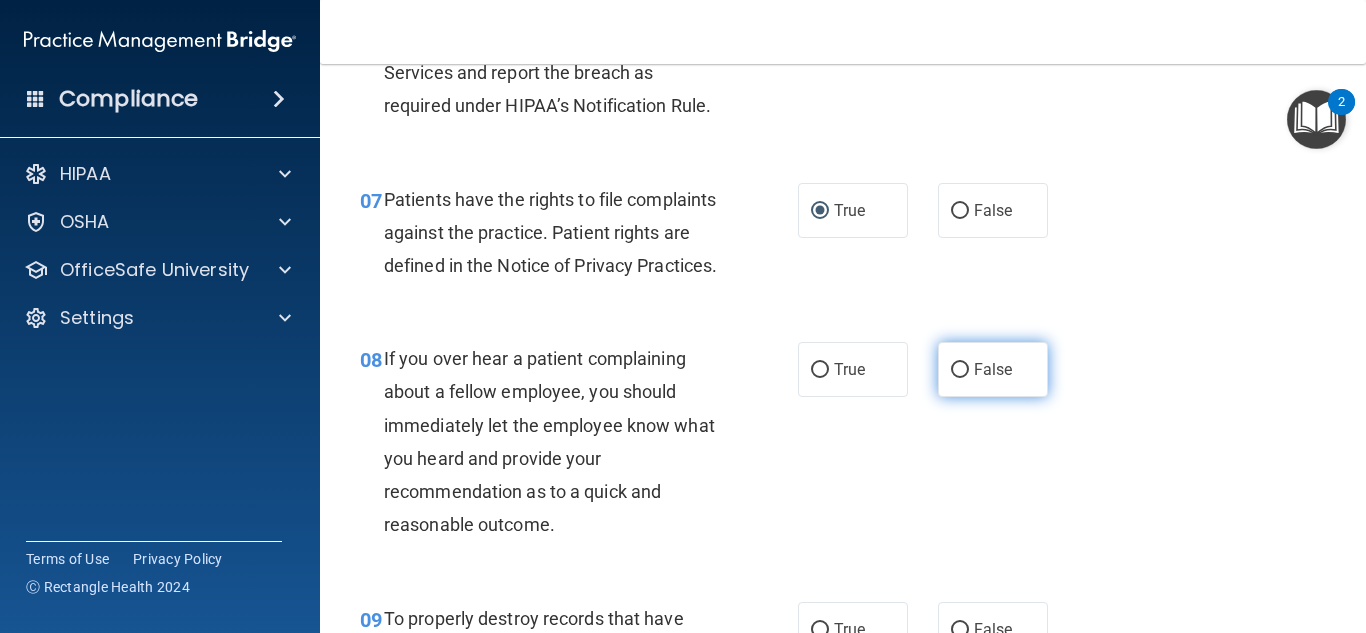 click on "False" at bounding box center (993, 369) 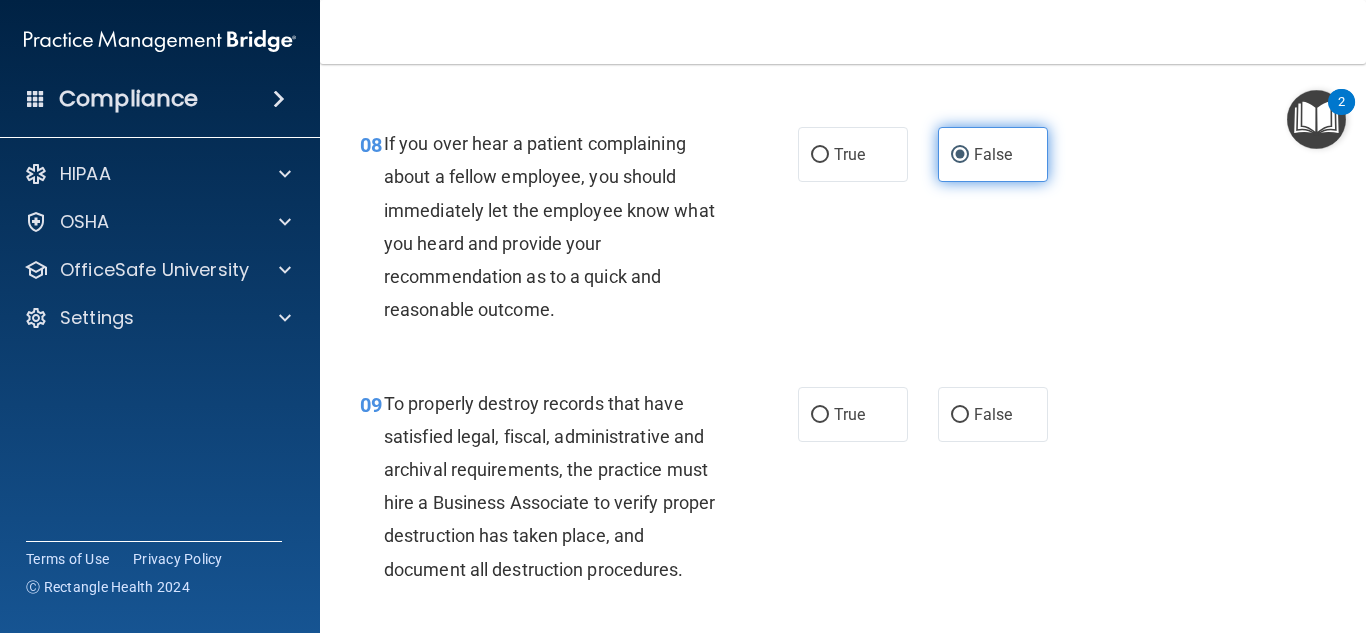 scroll, scrollTop: 1682, scrollLeft: 0, axis: vertical 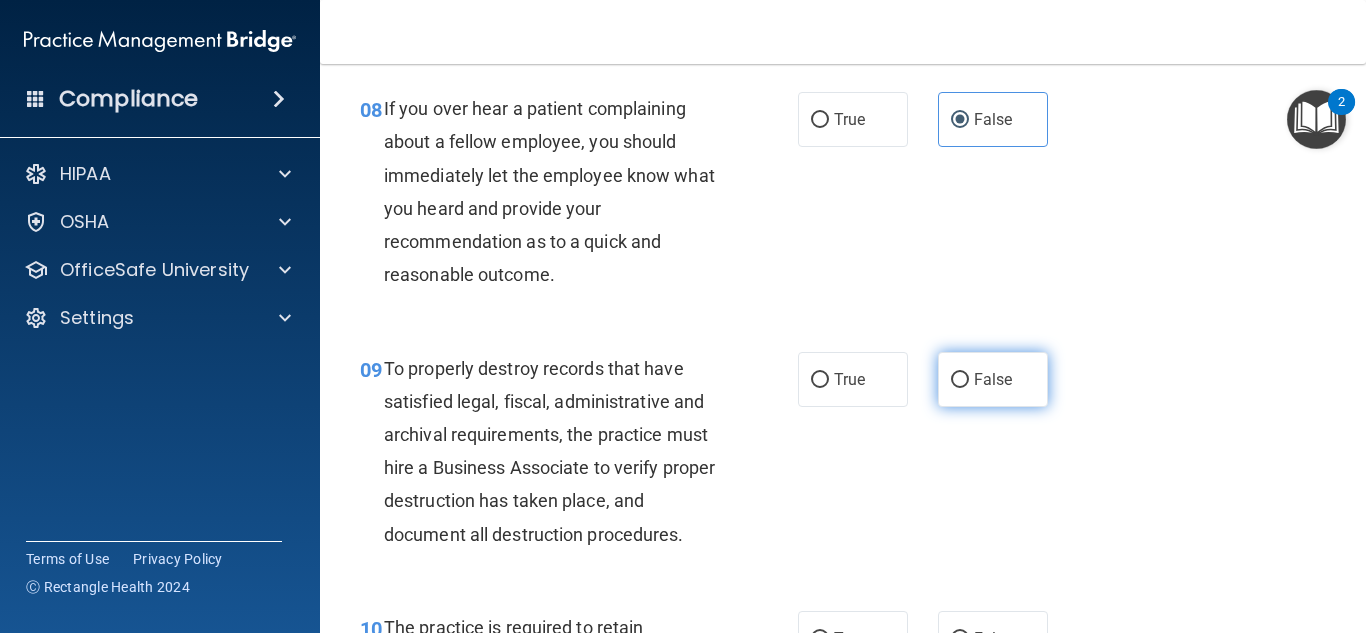 click on "False" at bounding box center [993, 379] 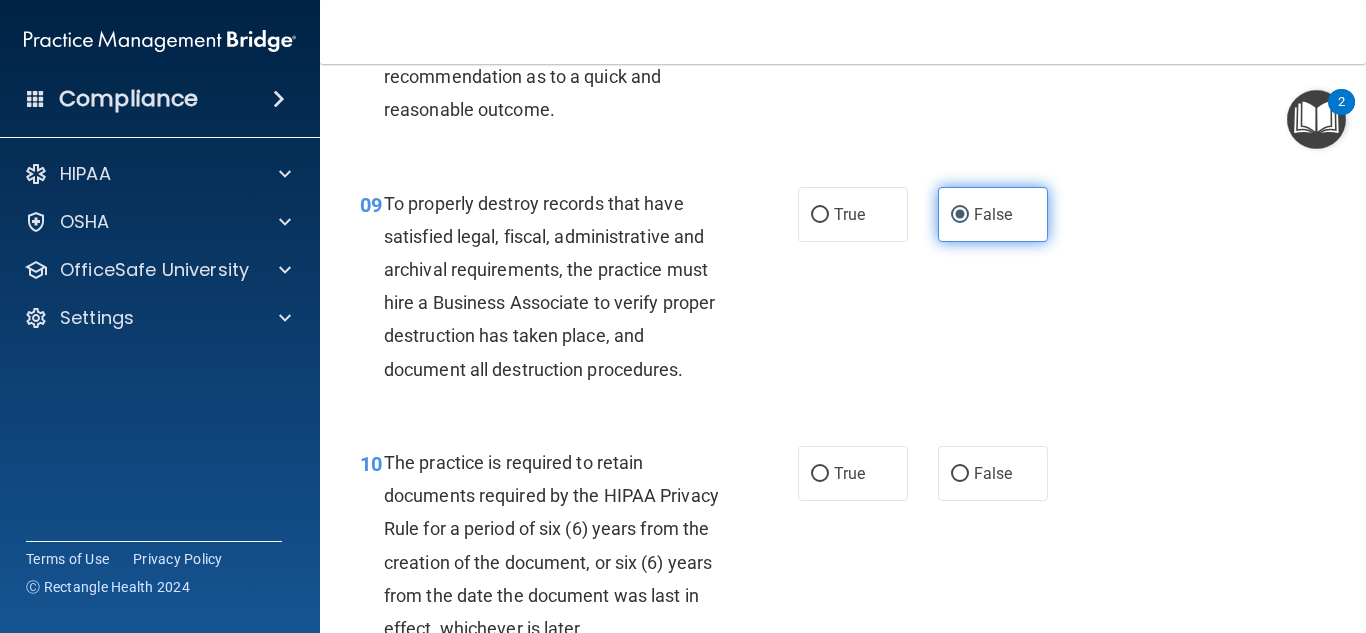 scroll, scrollTop: 1851, scrollLeft: 0, axis: vertical 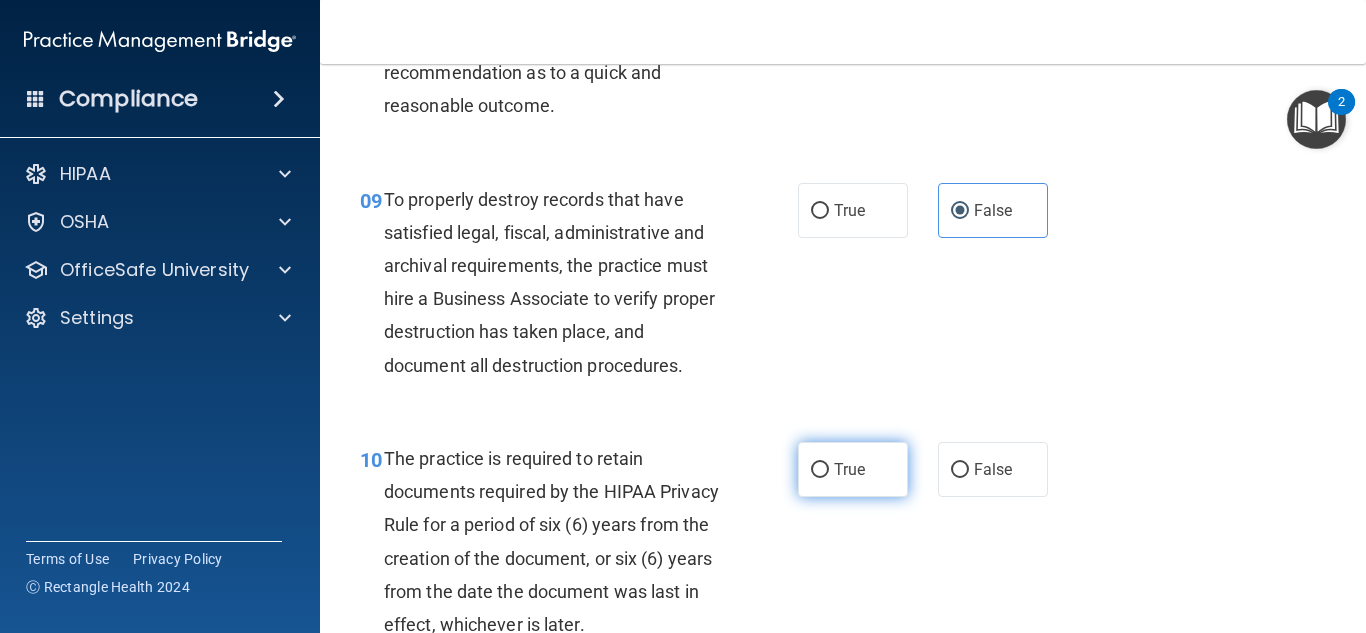 click on "True" at bounding box center (849, 469) 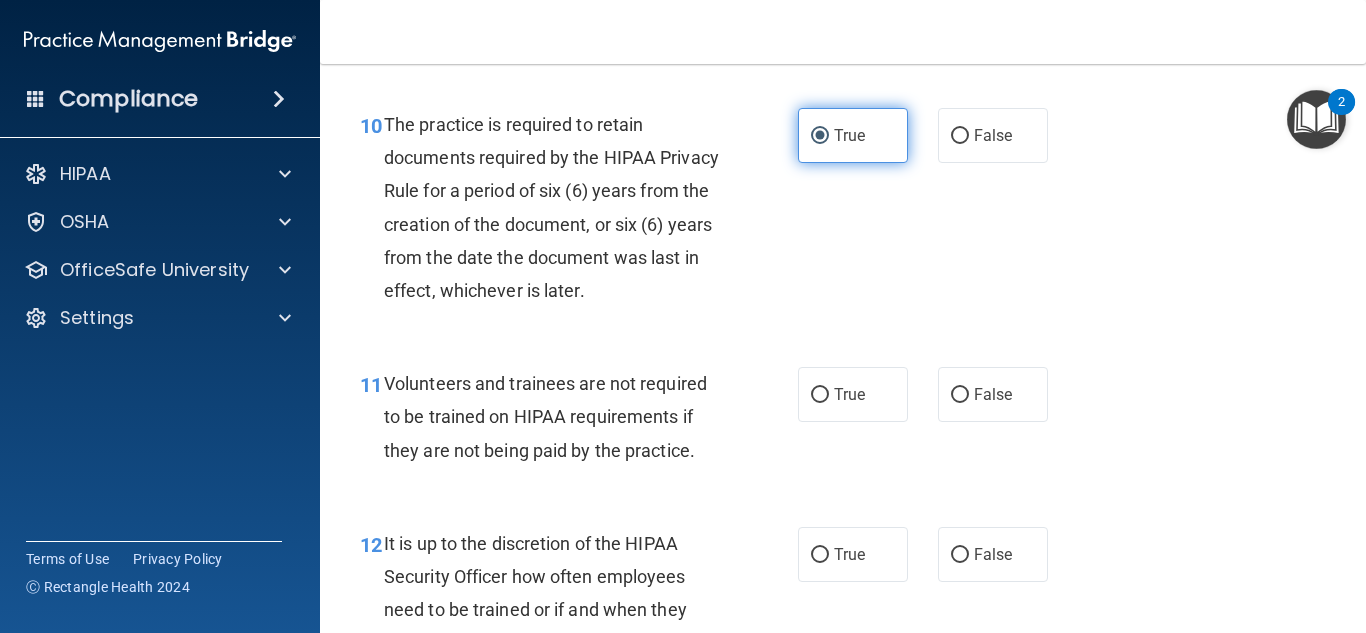 scroll, scrollTop: 2188, scrollLeft: 0, axis: vertical 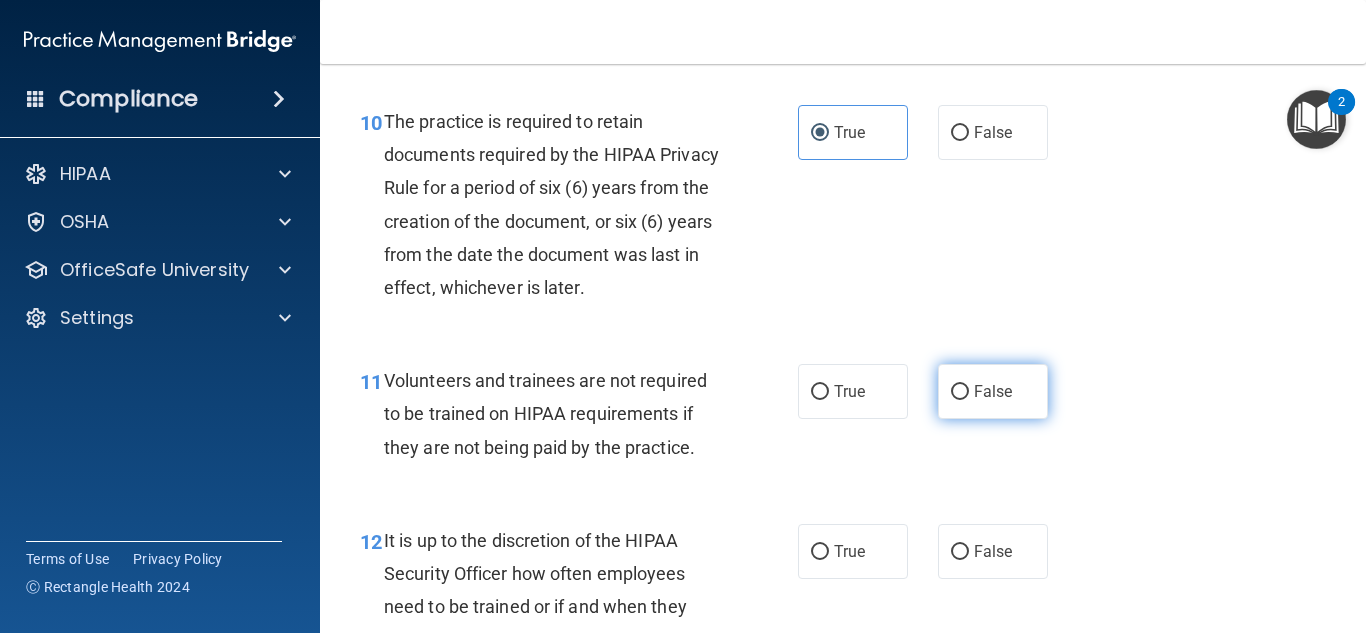 click on "False" at bounding box center [993, 391] 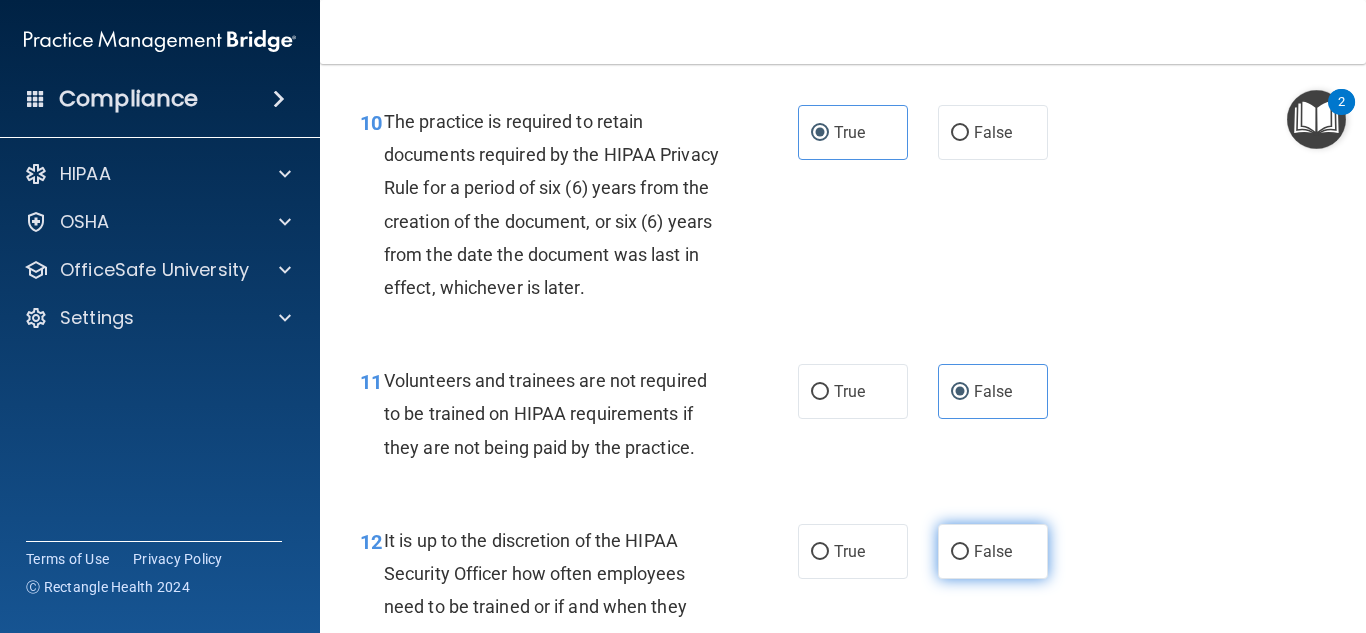 click on "False" at bounding box center (993, 551) 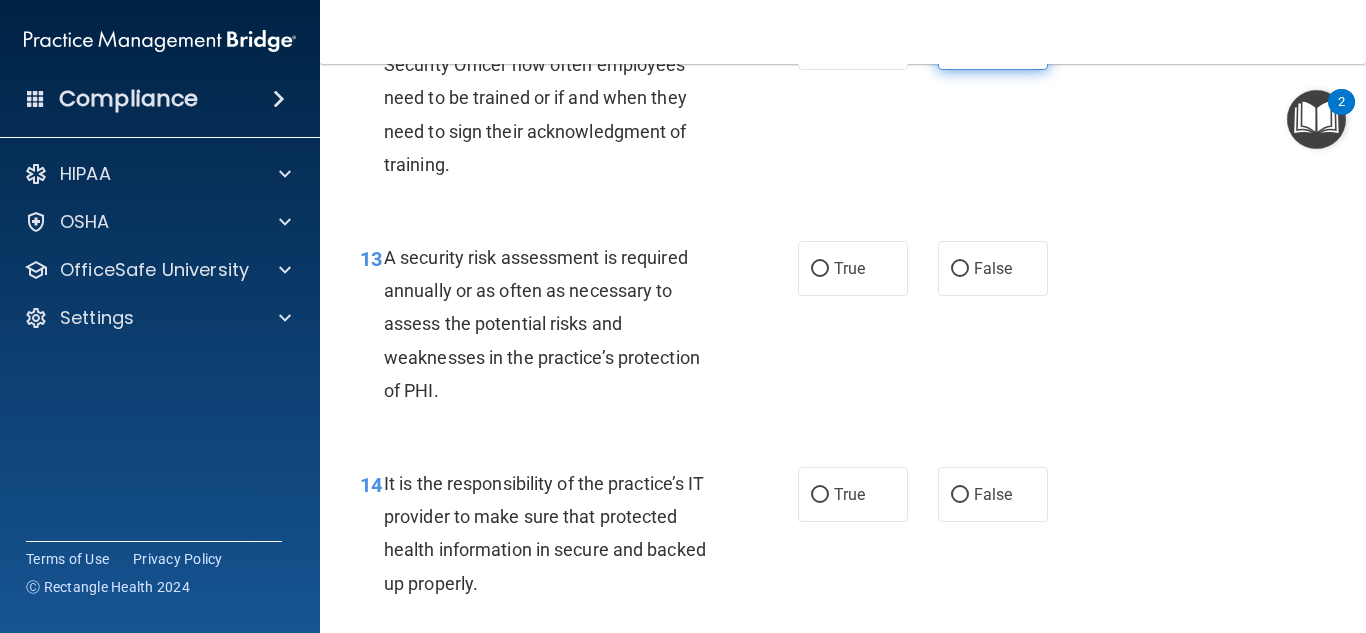 scroll, scrollTop: 2698, scrollLeft: 0, axis: vertical 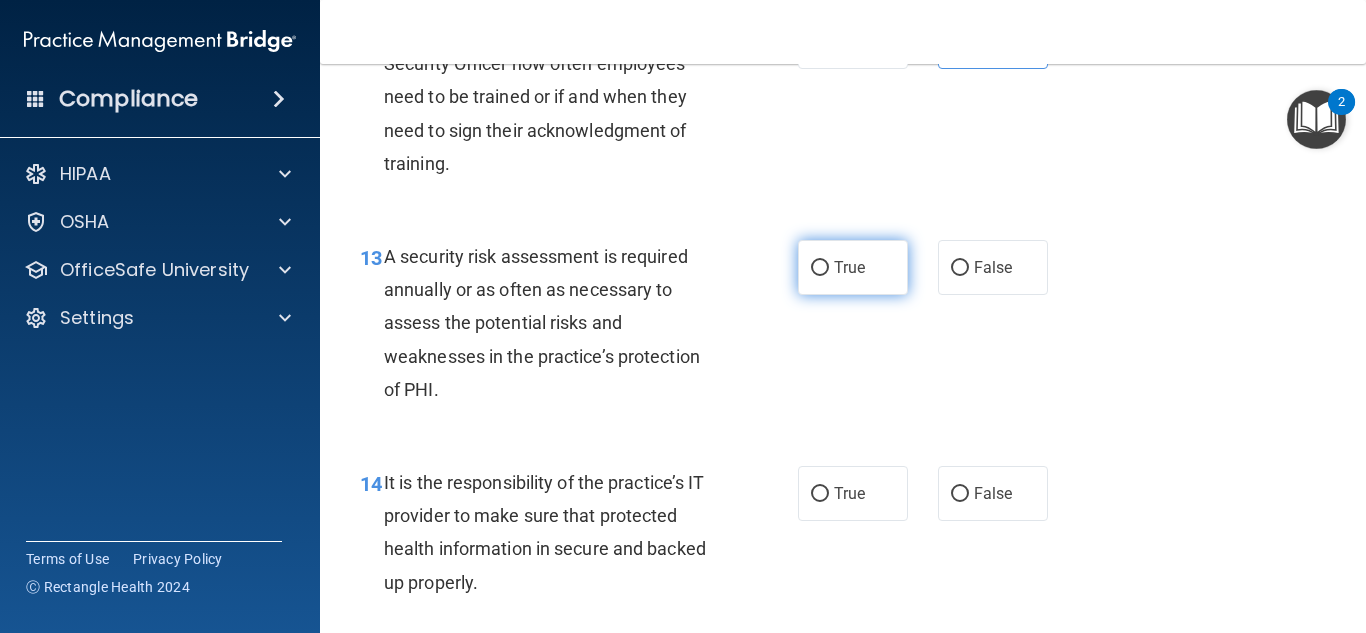click on "True" at bounding box center (849, 267) 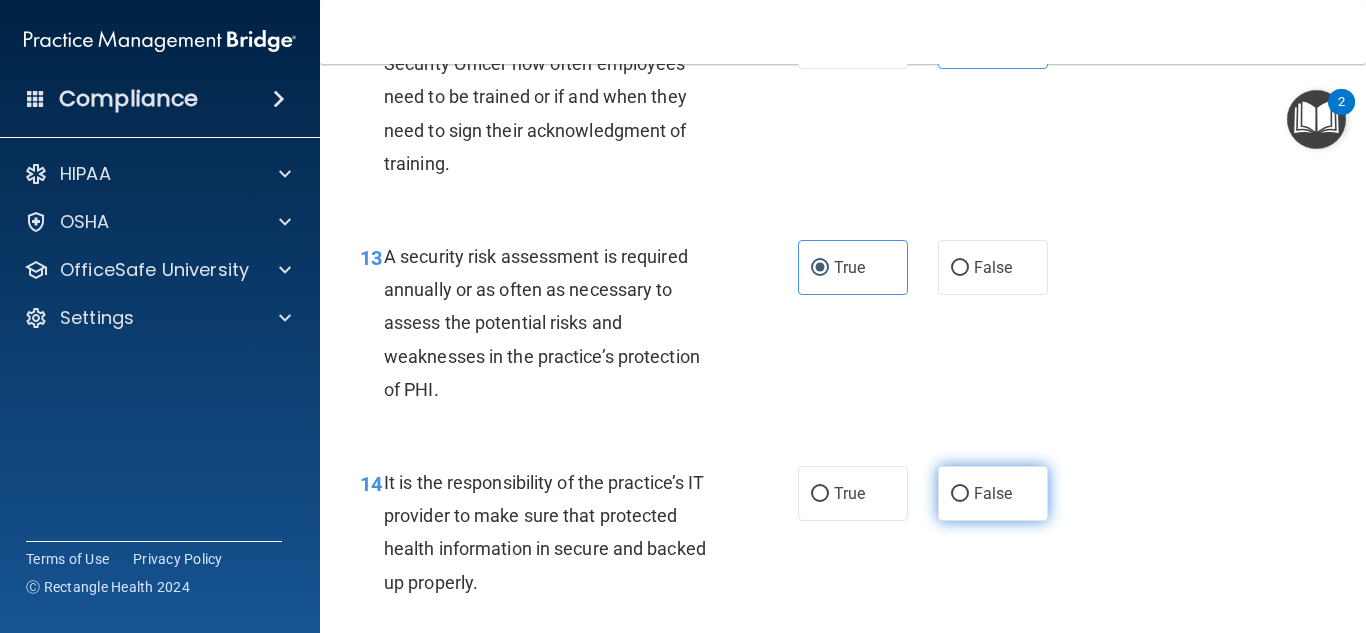 click on "False" at bounding box center (993, 493) 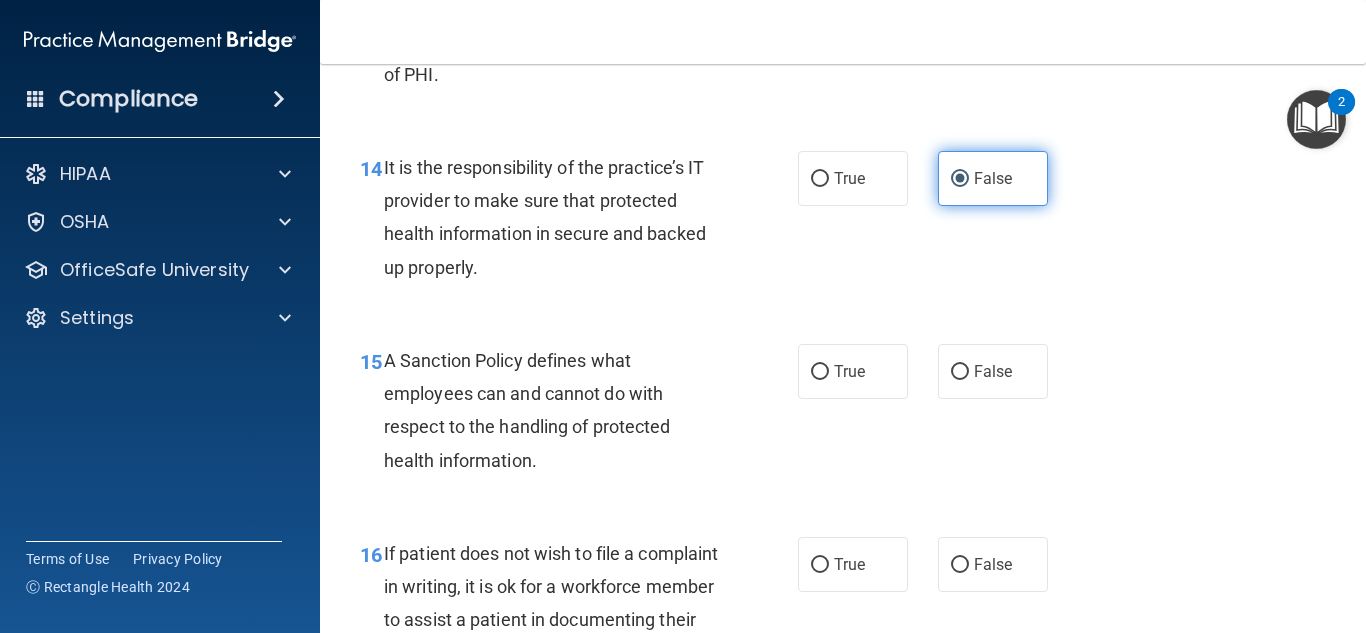 scroll, scrollTop: 3028, scrollLeft: 0, axis: vertical 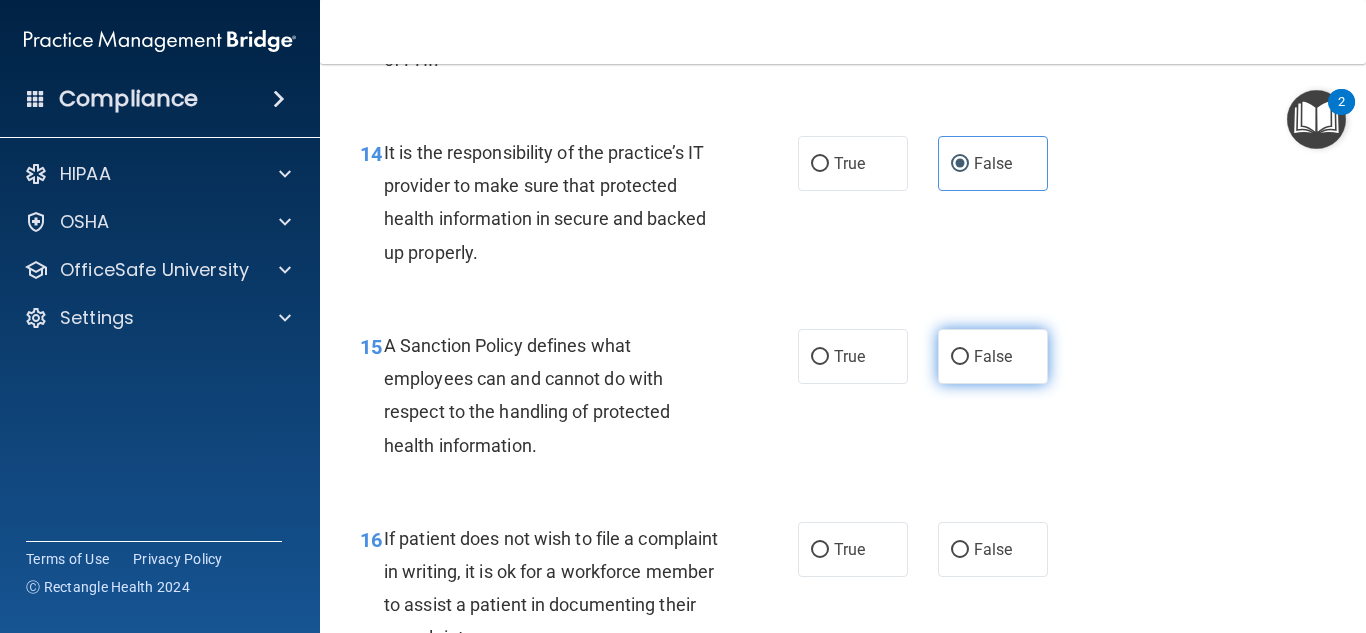 click on "False" at bounding box center (993, 356) 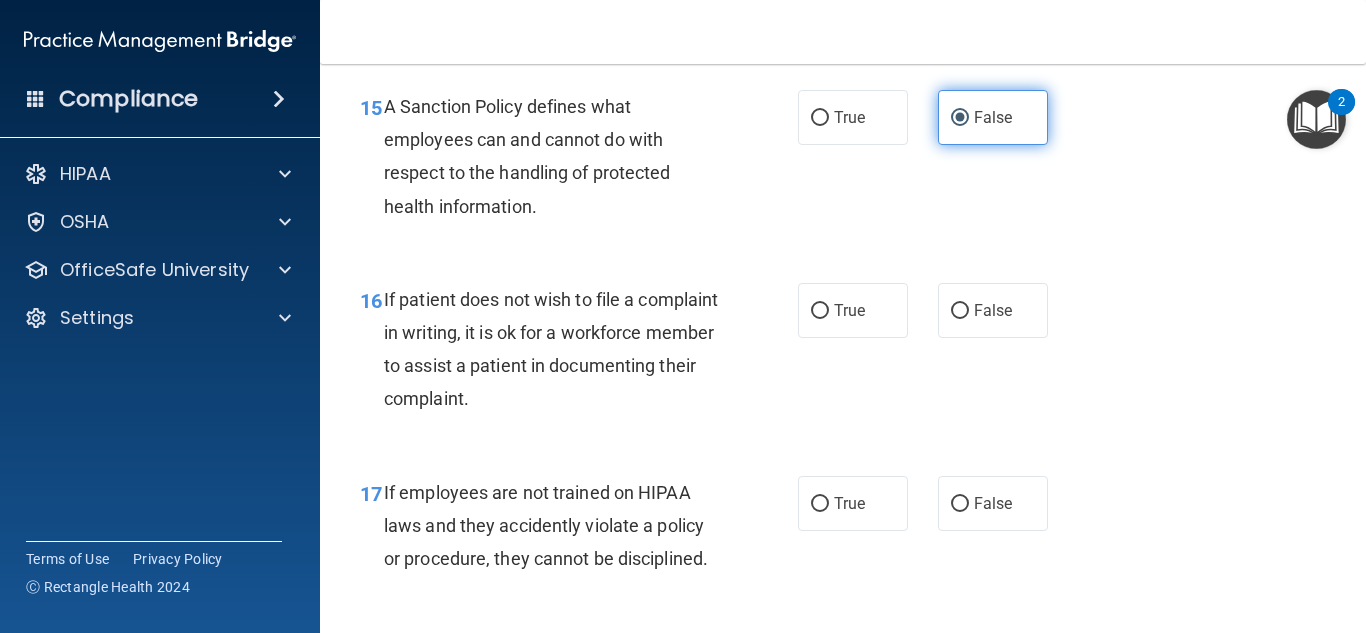 scroll, scrollTop: 3278, scrollLeft: 0, axis: vertical 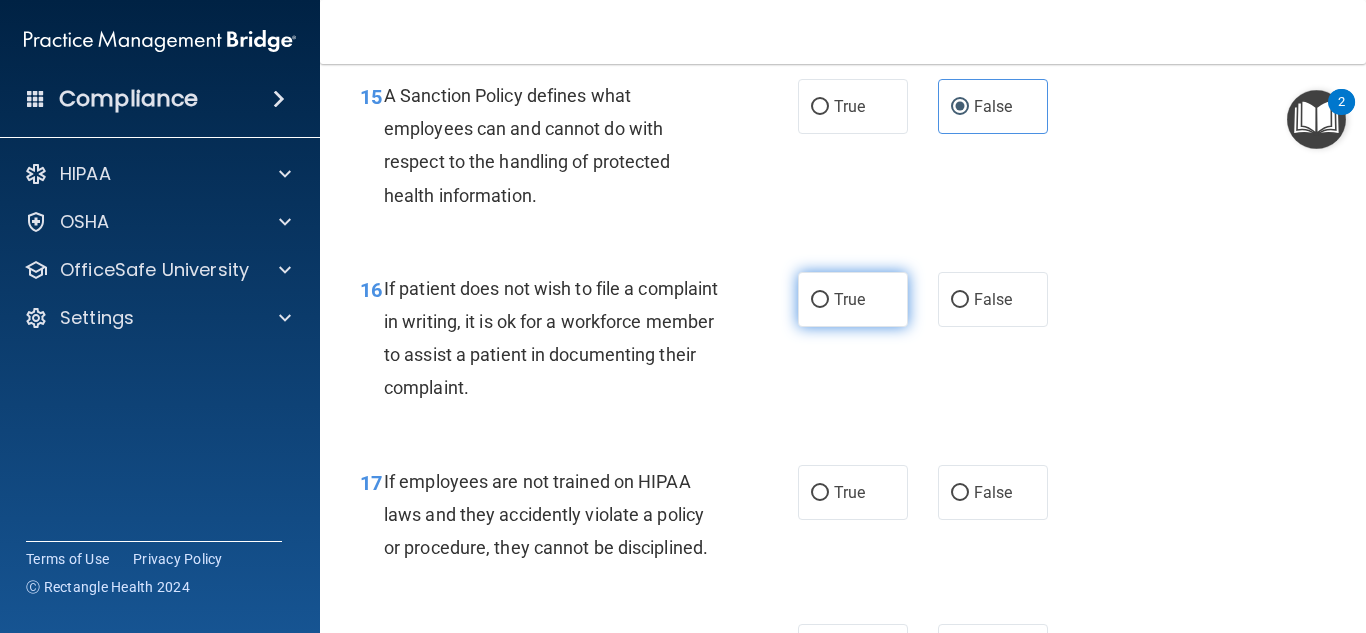 click on "True" at bounding box center (849, 299) 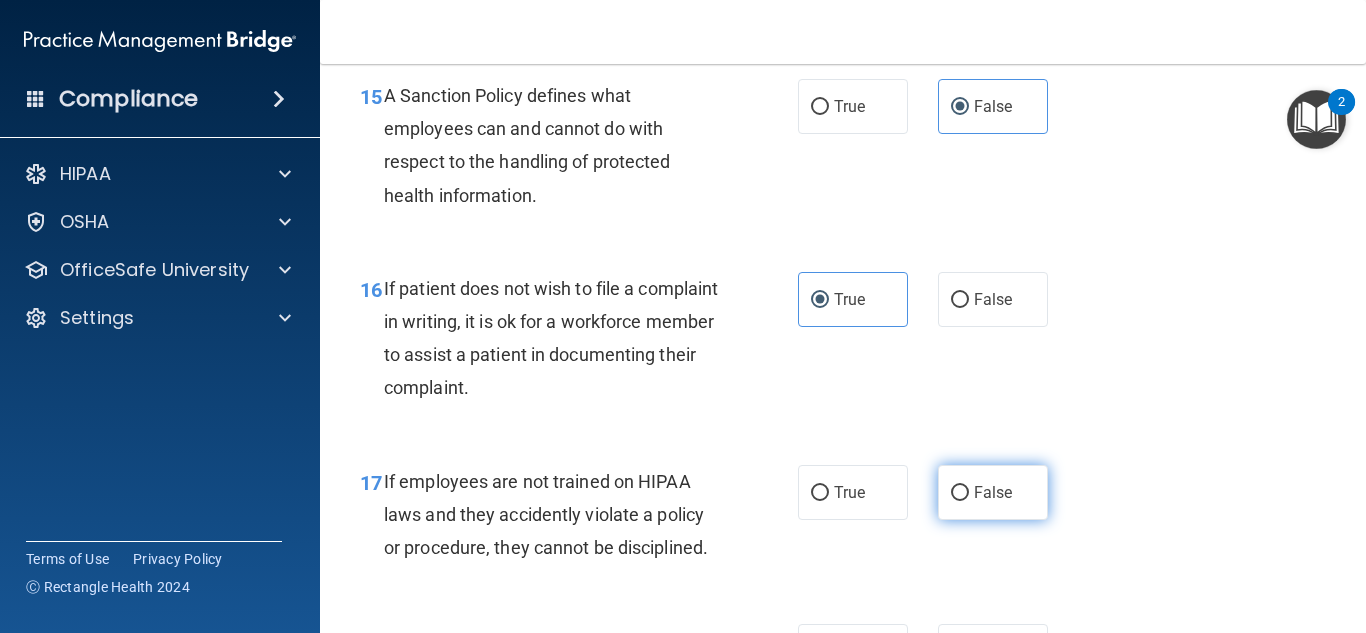 click on "False" at bounding box center [993, 492] 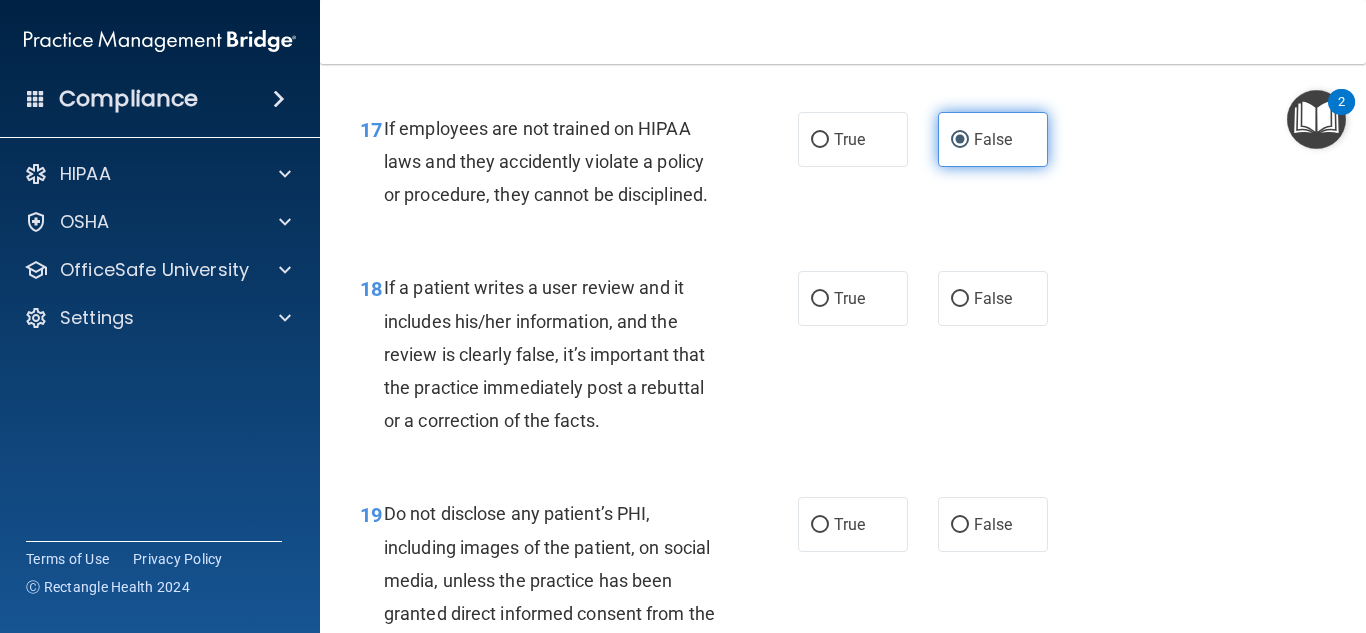 scroll, scrollTop: 3634, scrollLeft: 0, axis: vertical 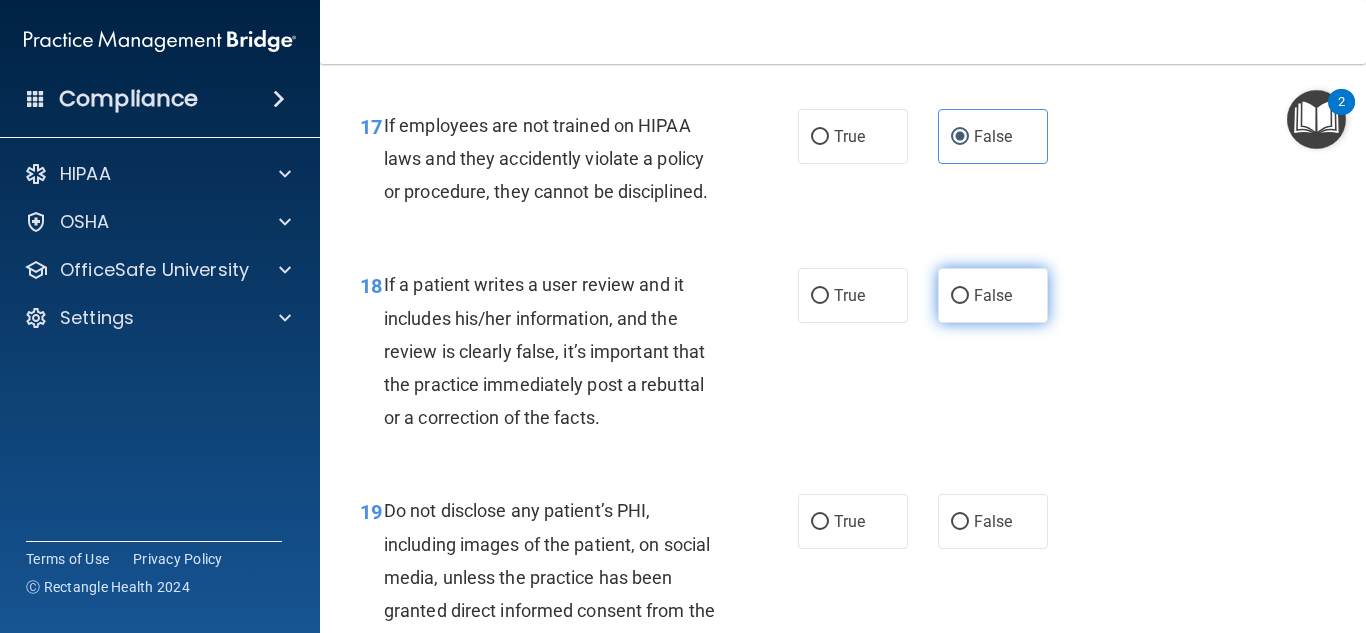 click on "False" at bounding box center [960, 296] 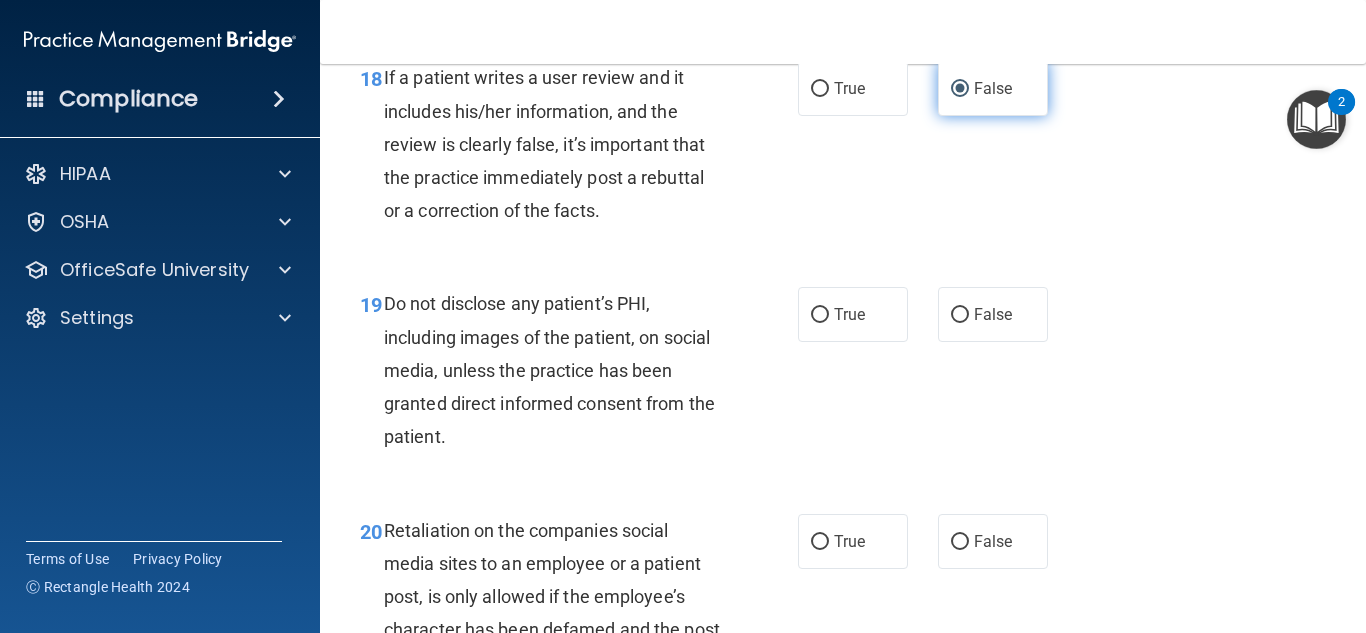 scroll, scrollTop: 3867, scrollLeft: 0, axis: vertical 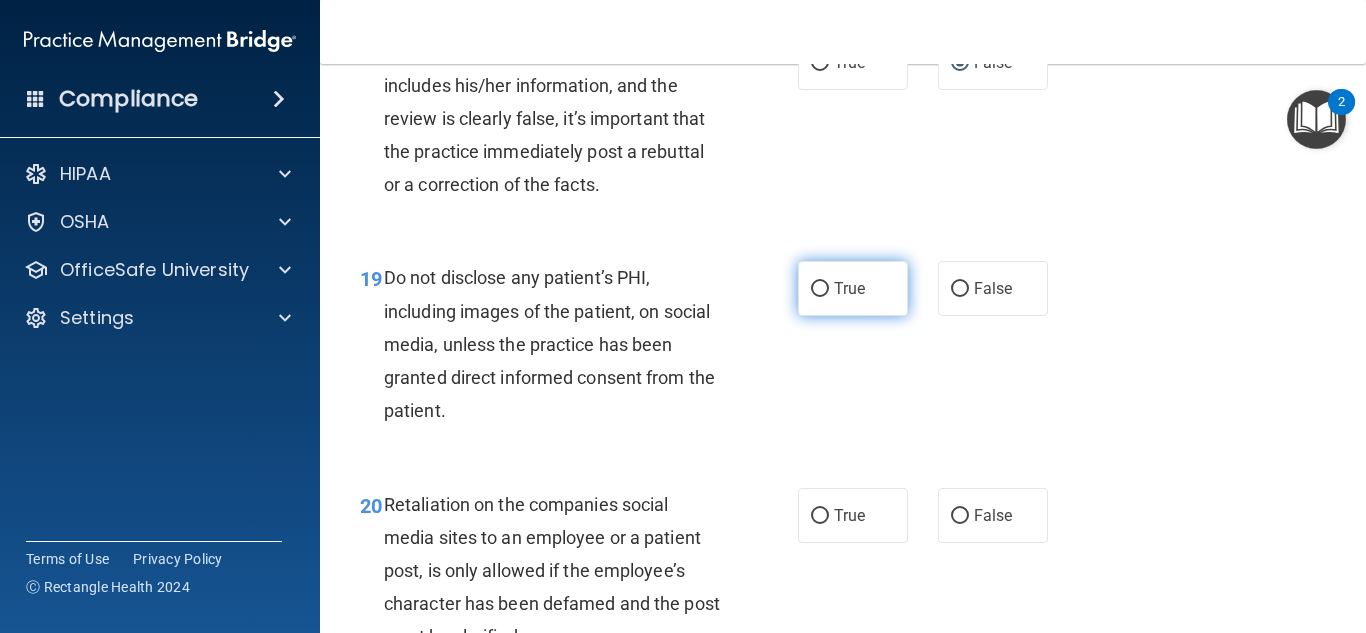 click on "True" at bounding box center (820, 289) 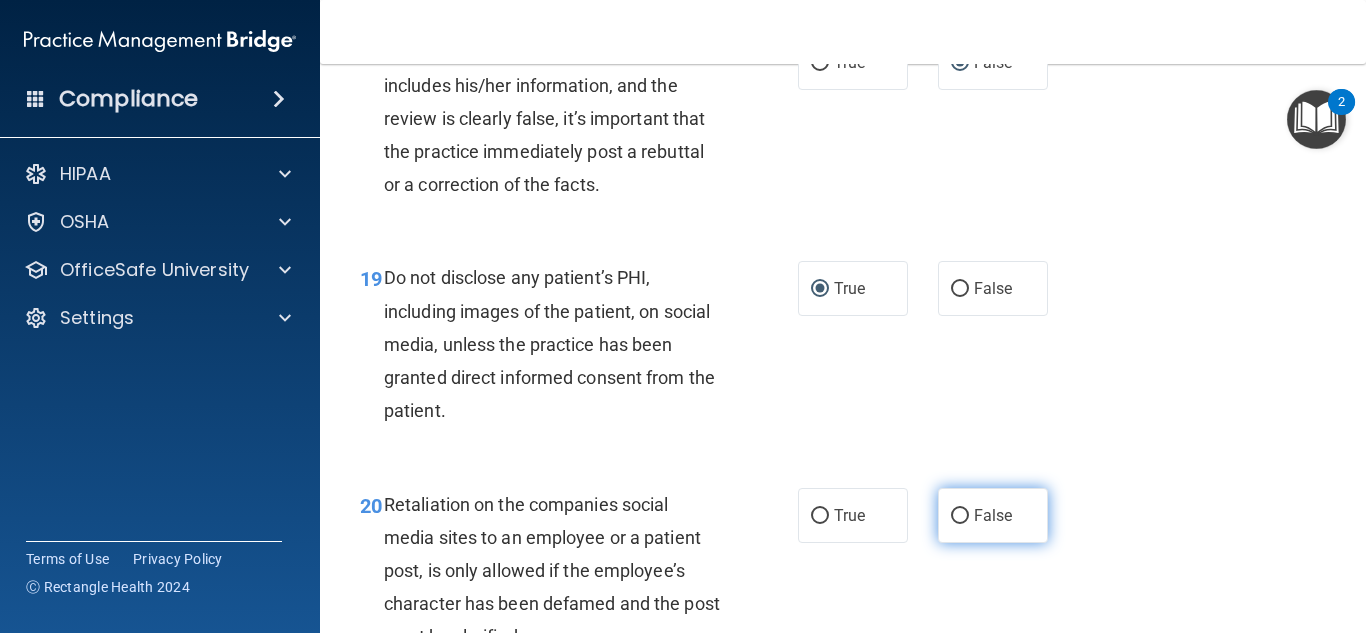 click on "False" at bounding box center [993, 515] 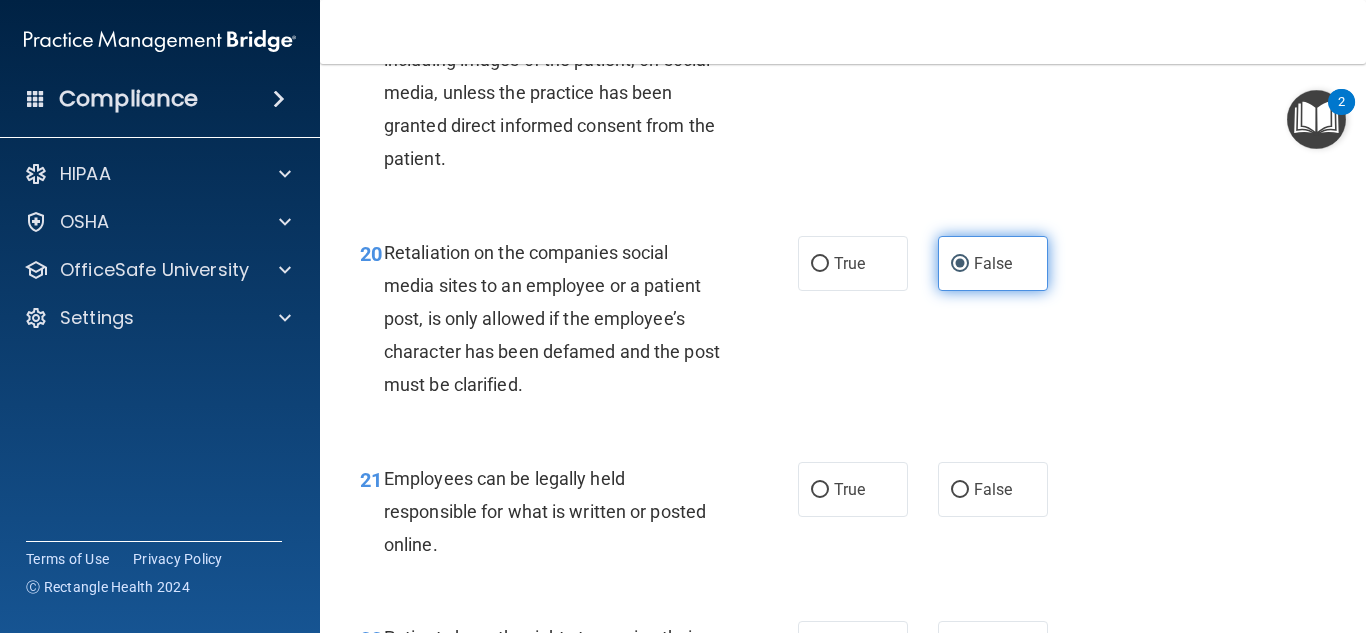 scroll, scrollTop: 4149, scrollLeft: 0, axis: vertical 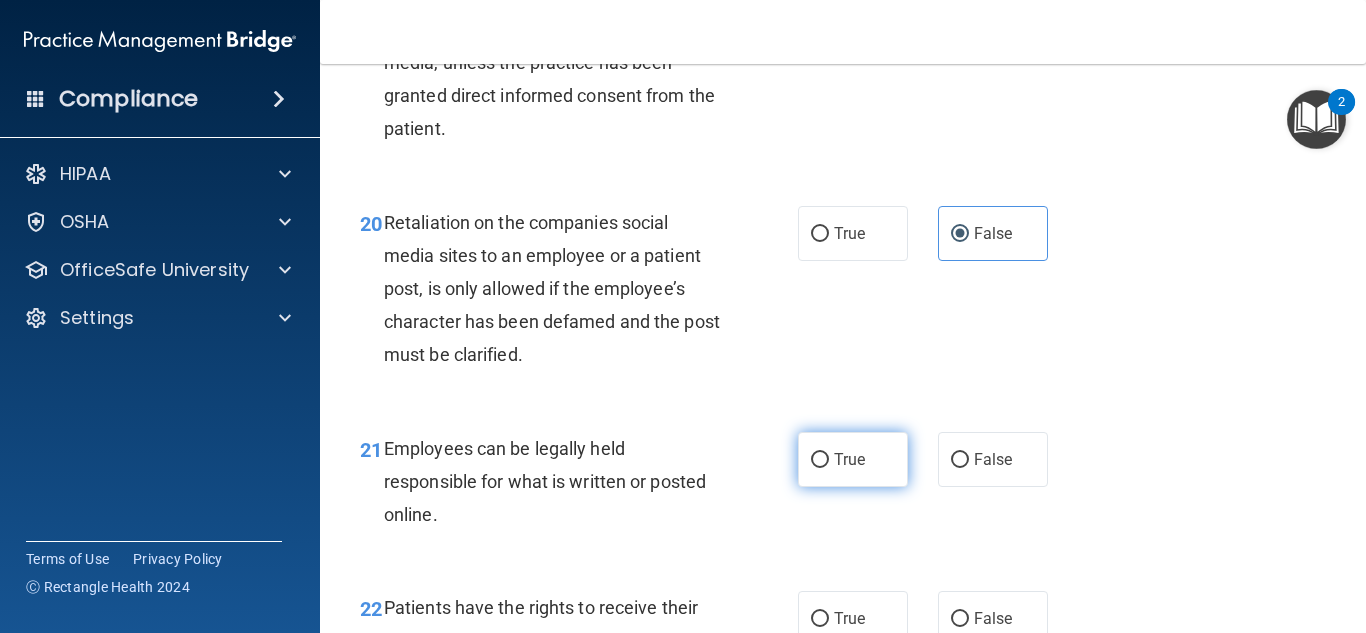 click on "True" at bounding box center (853, 459) 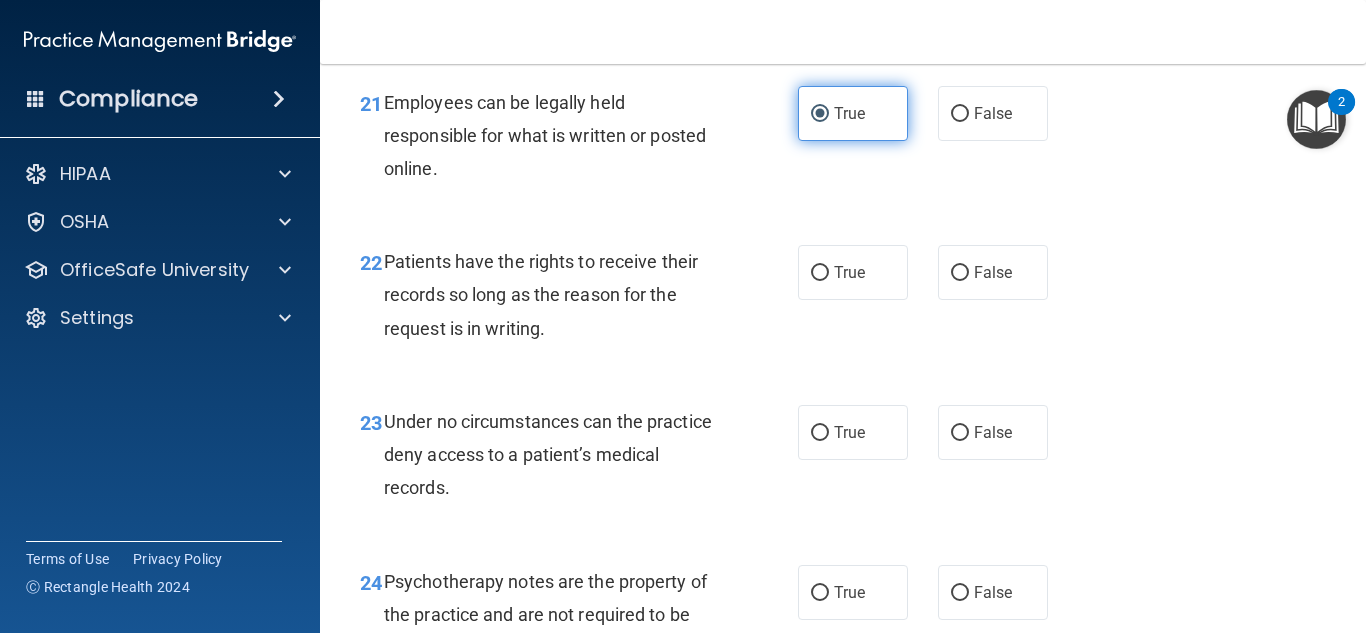 scroll, scrollTop: 4514, scrollLeft: 0, axis: vertical 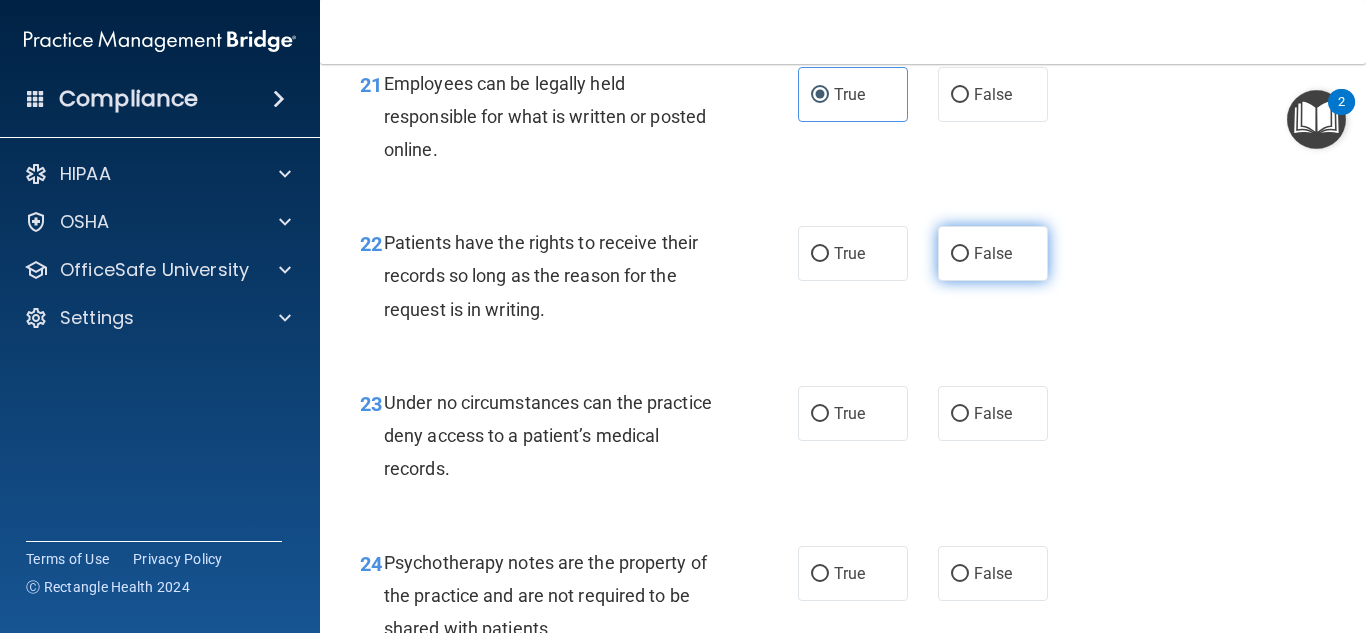 click on "False" at bounding box center (993, 253) 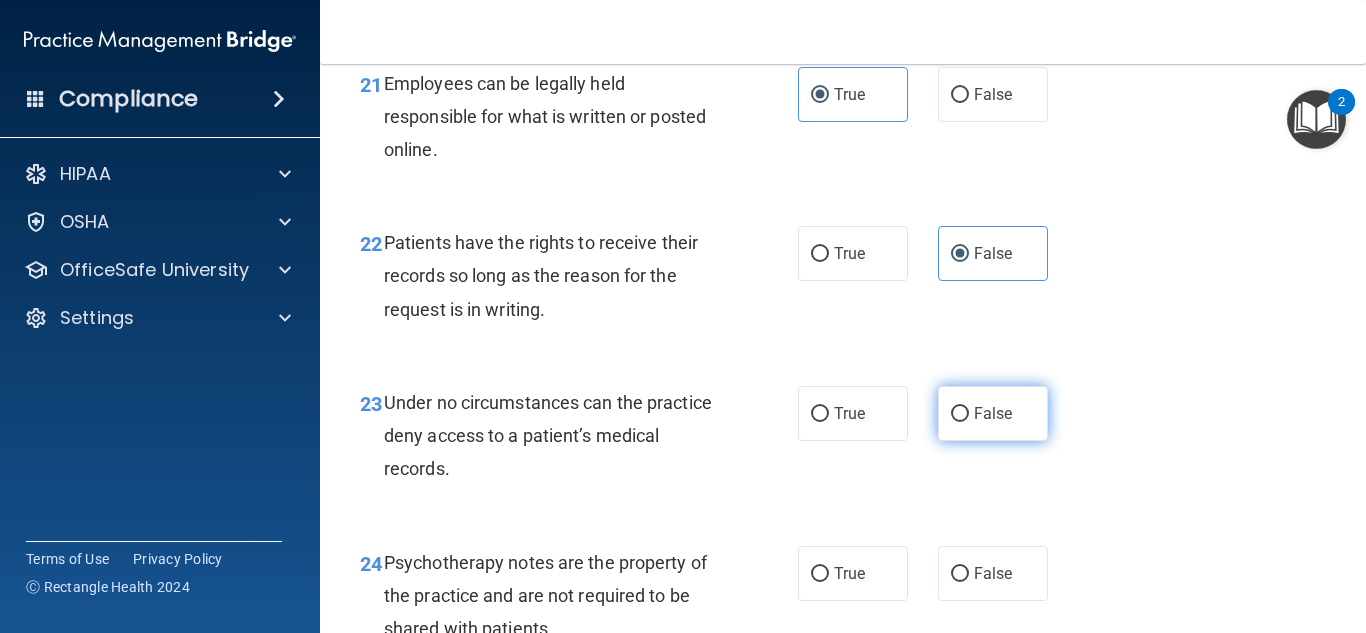 click on "False" at bounding box center [993, 413] 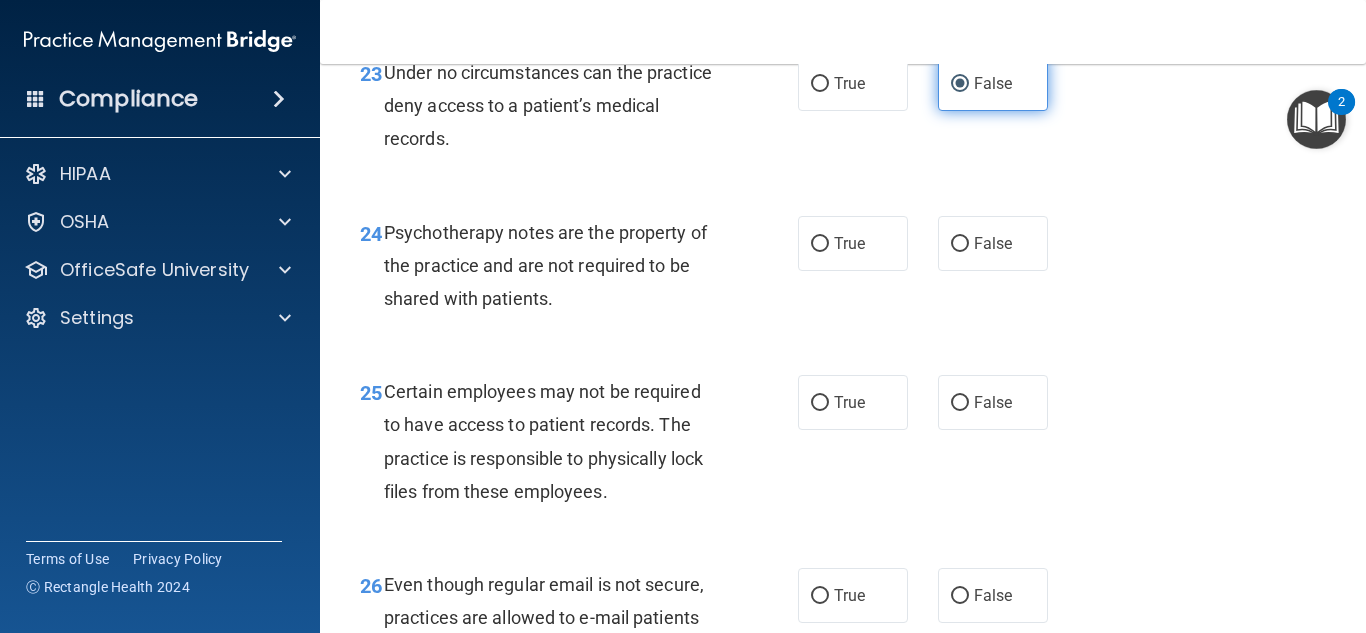 scroll, scrollTop: 4851, scrollLeft: 0, axis: vertical 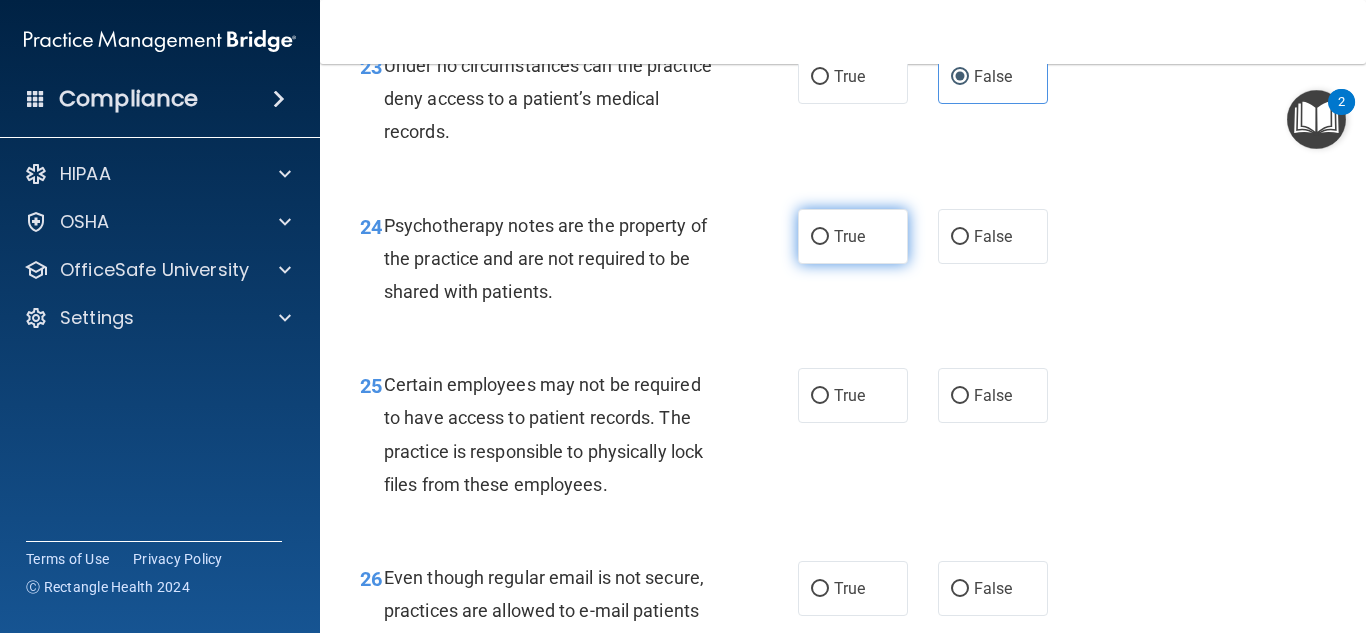 click on "True" at bounding box center [853, 236] 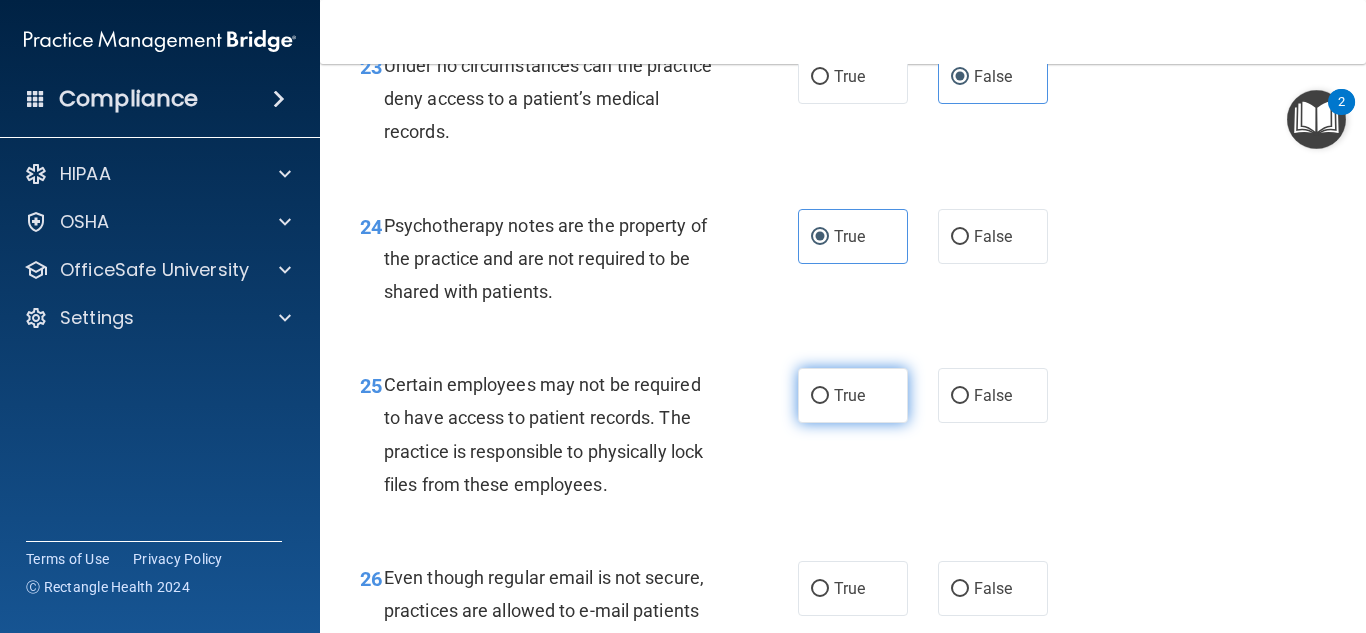 click on "True" at bounding box center [820, 396] 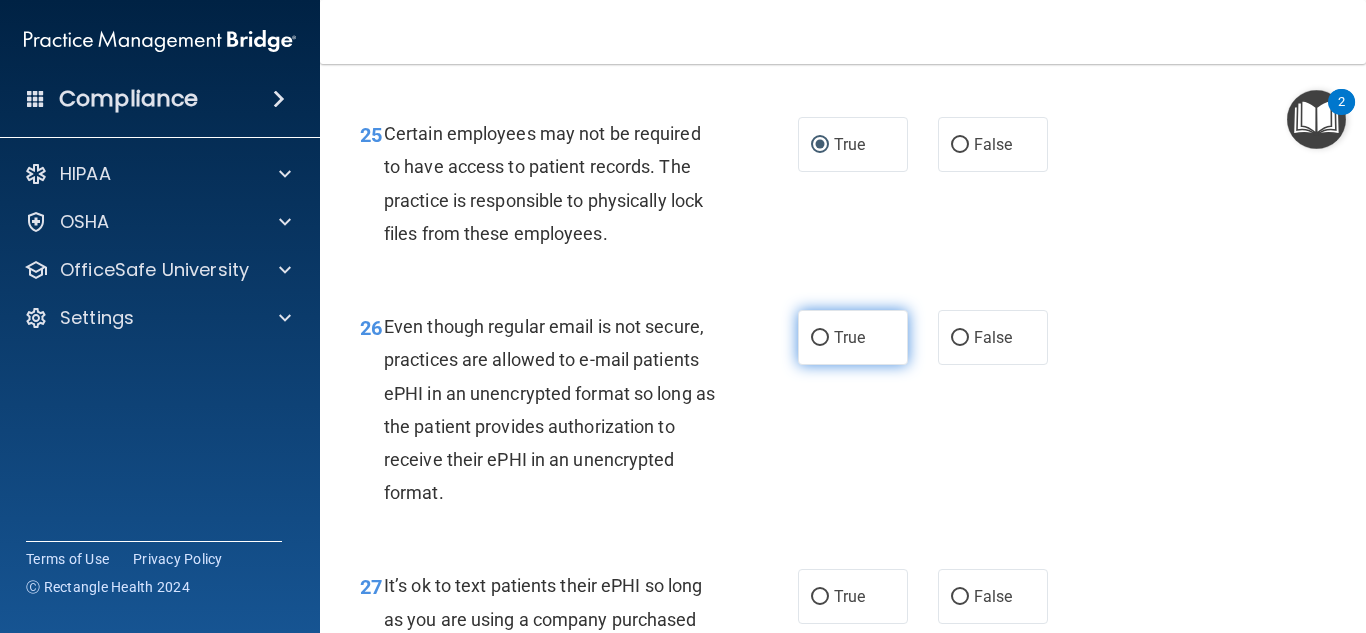 click on "True" at bounding box center [849, 337] 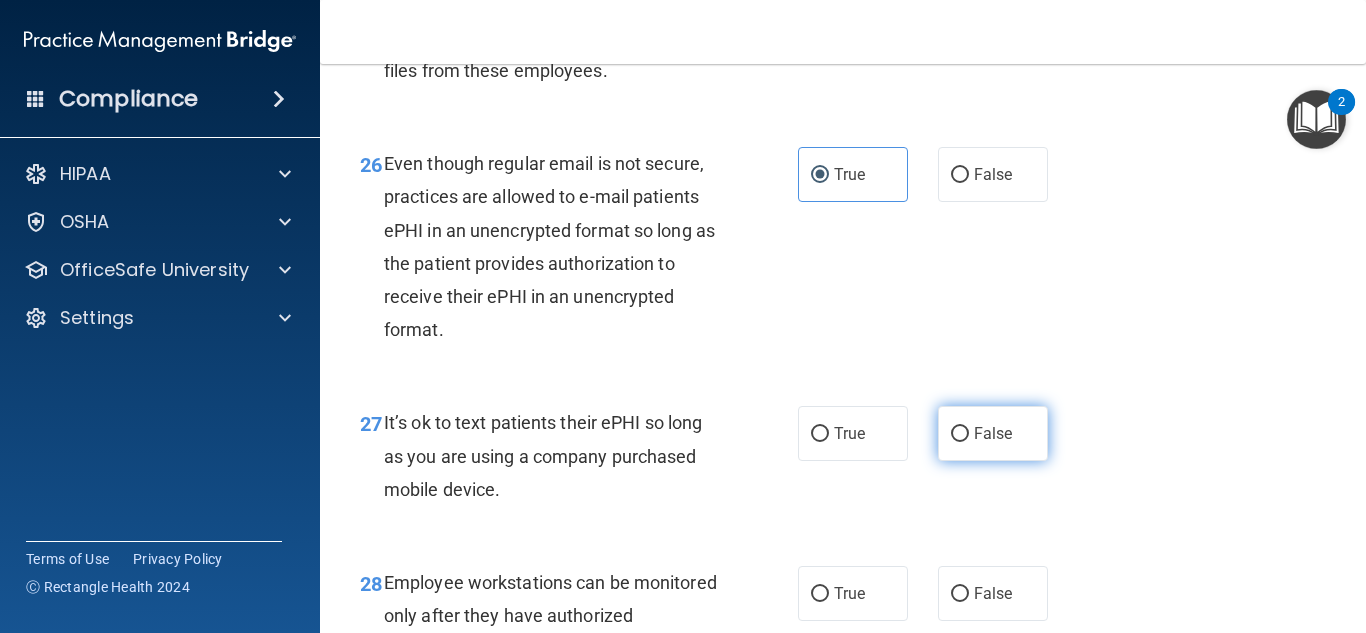 click on "False" at bounding box center [960, 434] 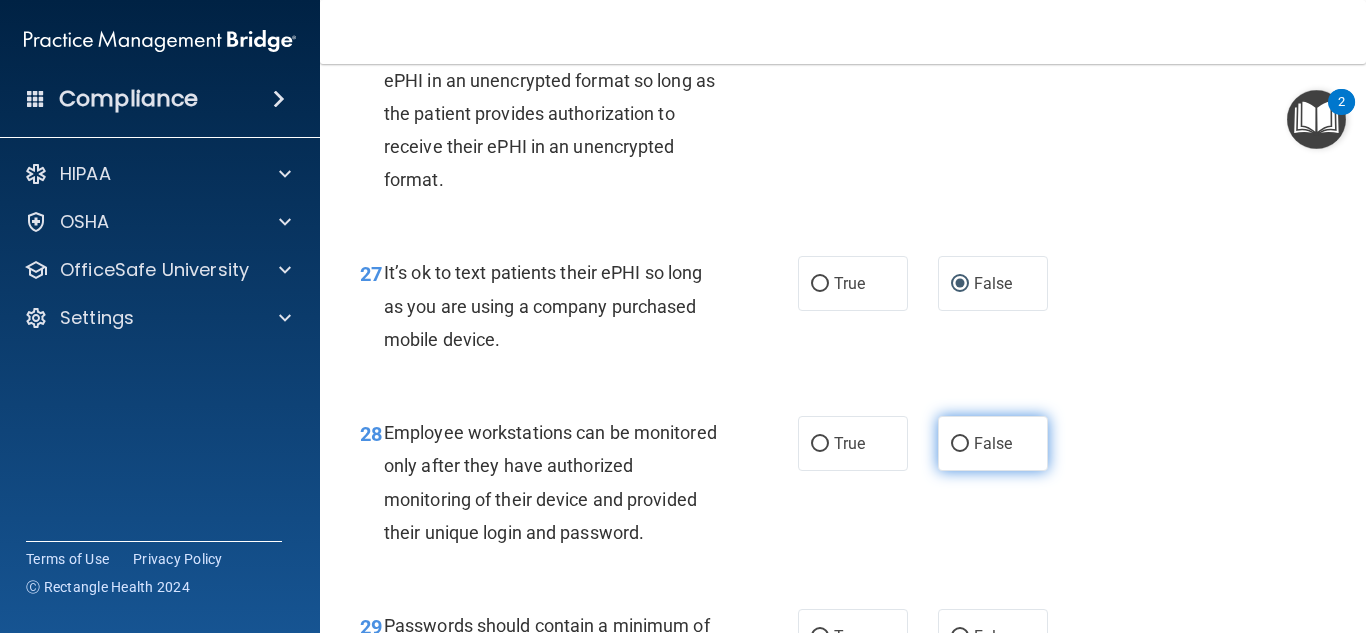 click on "False" at bounding box center [993, 443] 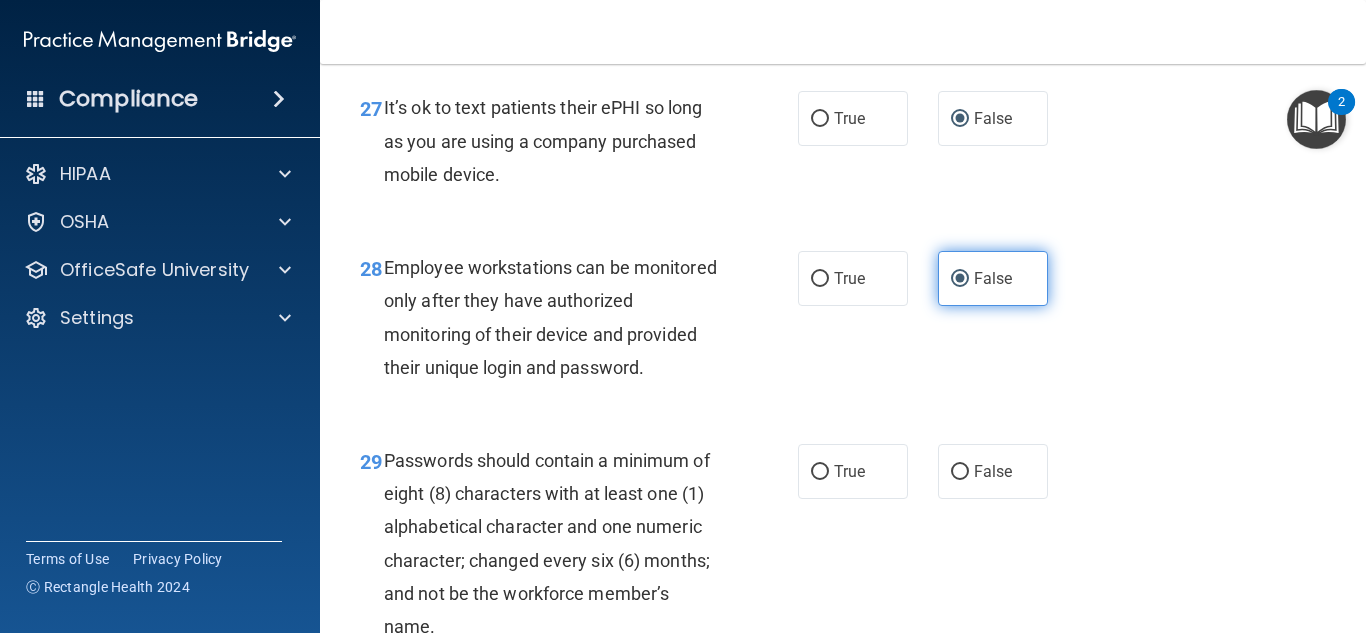 scroll, scrollTop: 5588, scrollLeft: 0, axis: vertical 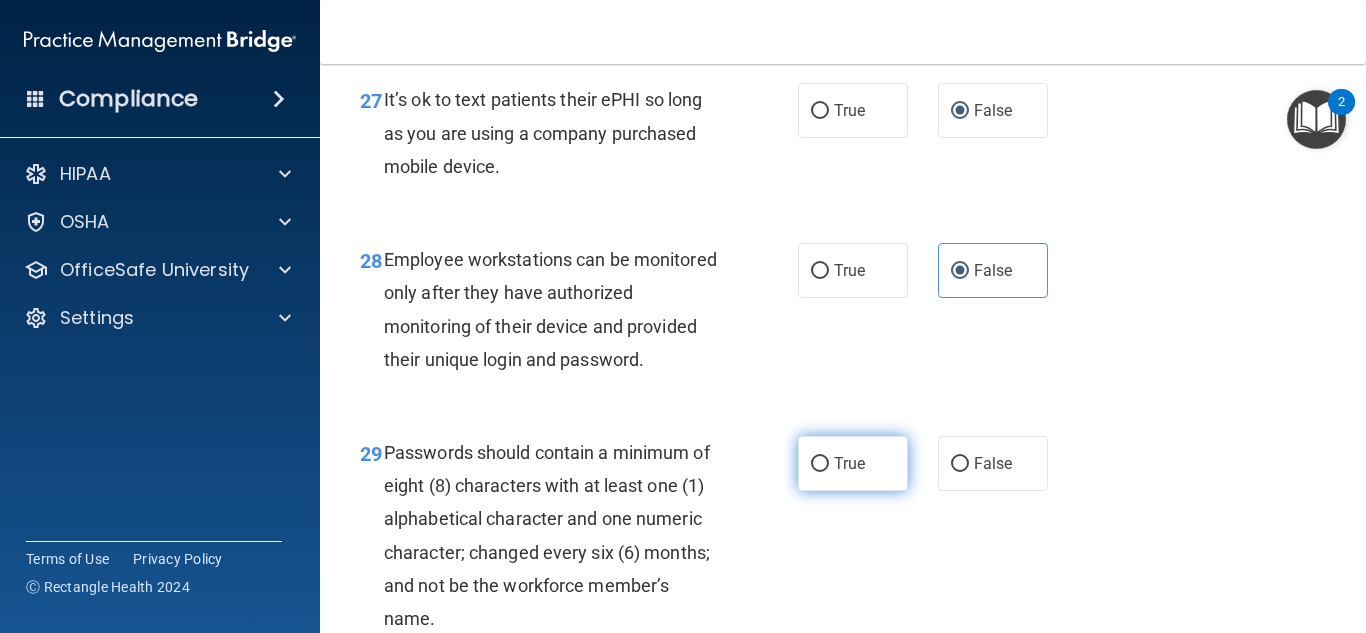 click on "True" at bounding box center (849, 463) 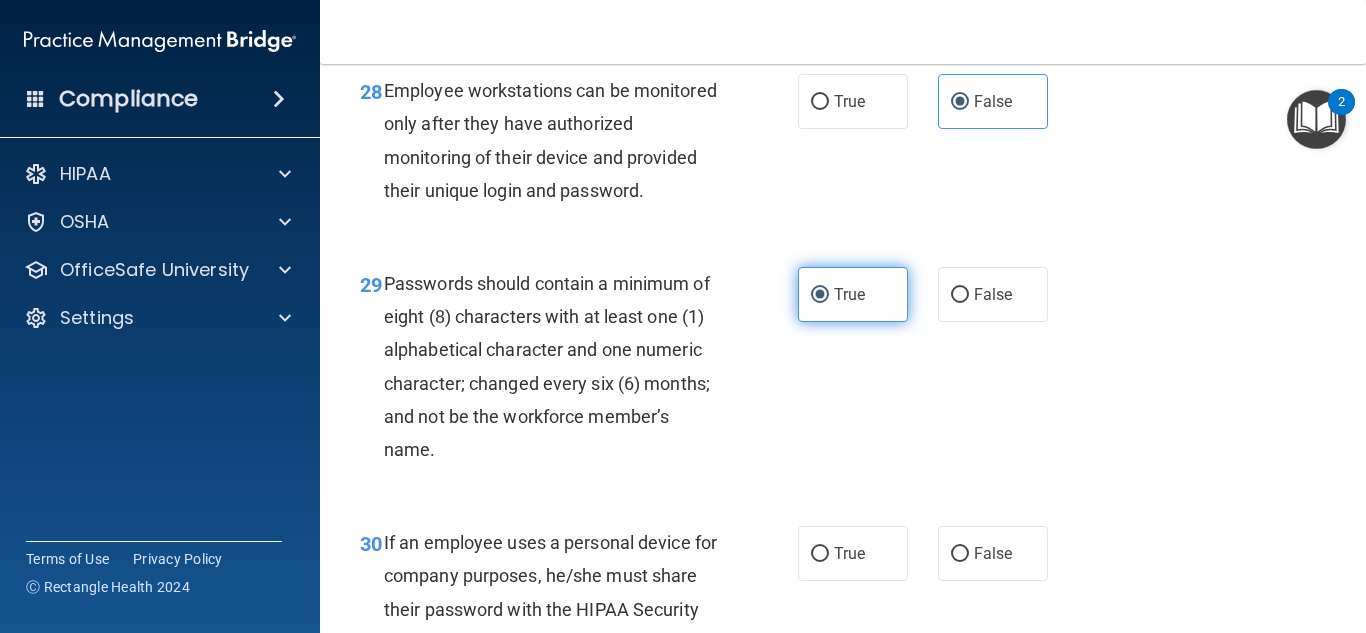 scroll, scrollTop: 5772, scrollLeft: 0, axis: vertical 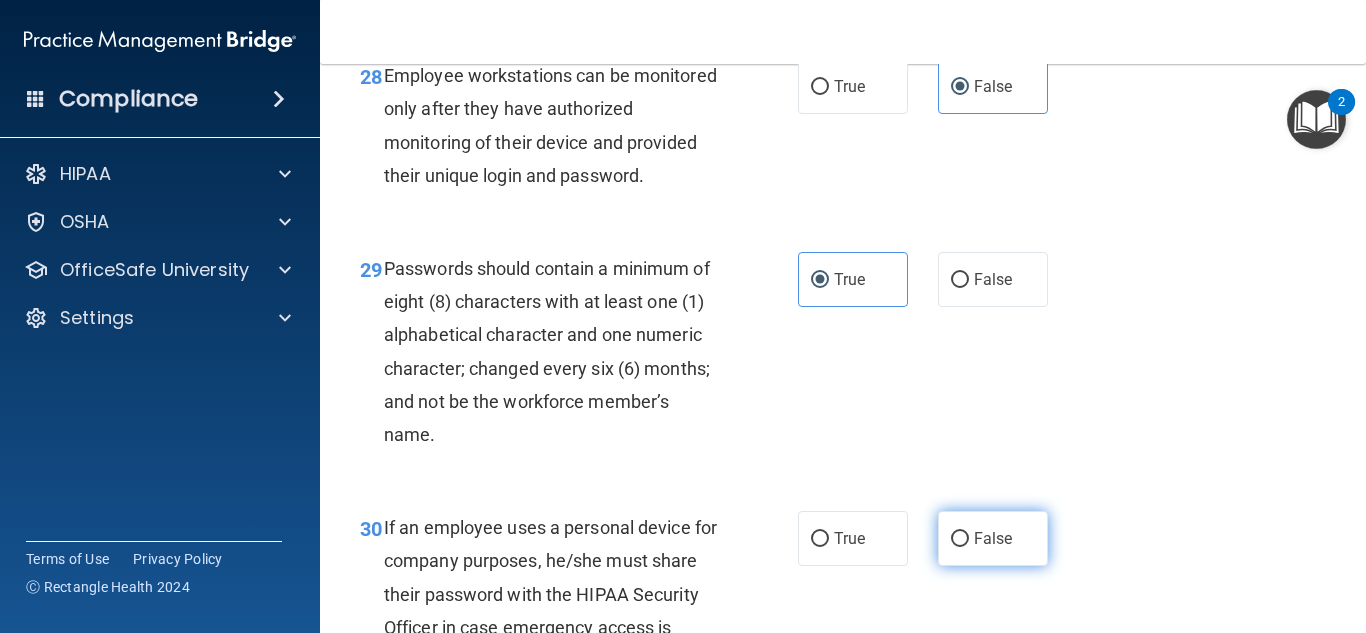 click on "False" at bounding box center [993, 538] 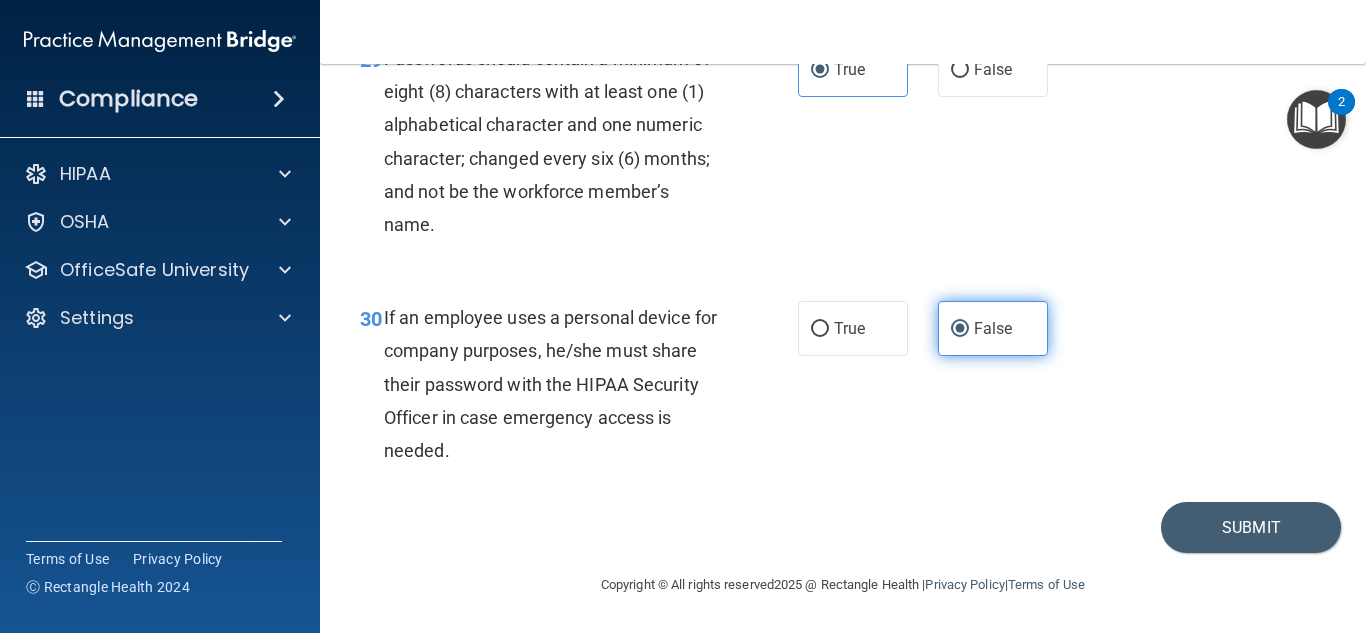 scroll, scrollTop: 6048, scrollLeft: 0, axis: vertical 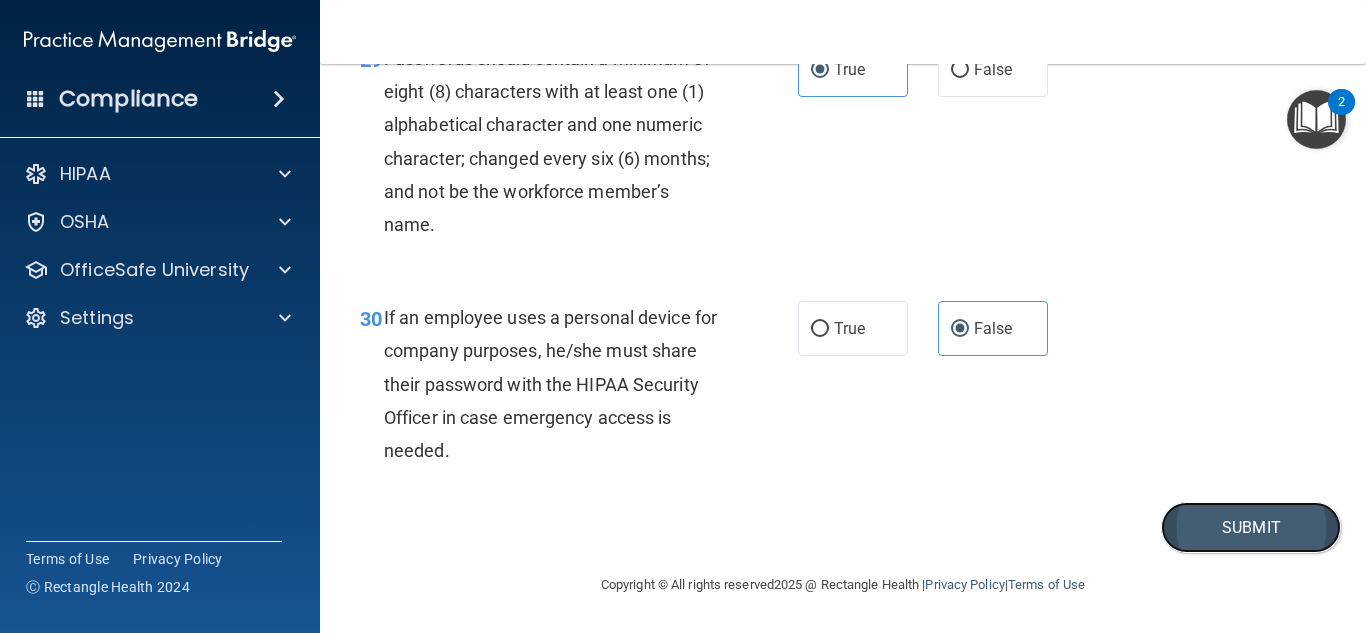 click on "Submit" at bounding box center [1251, 527] 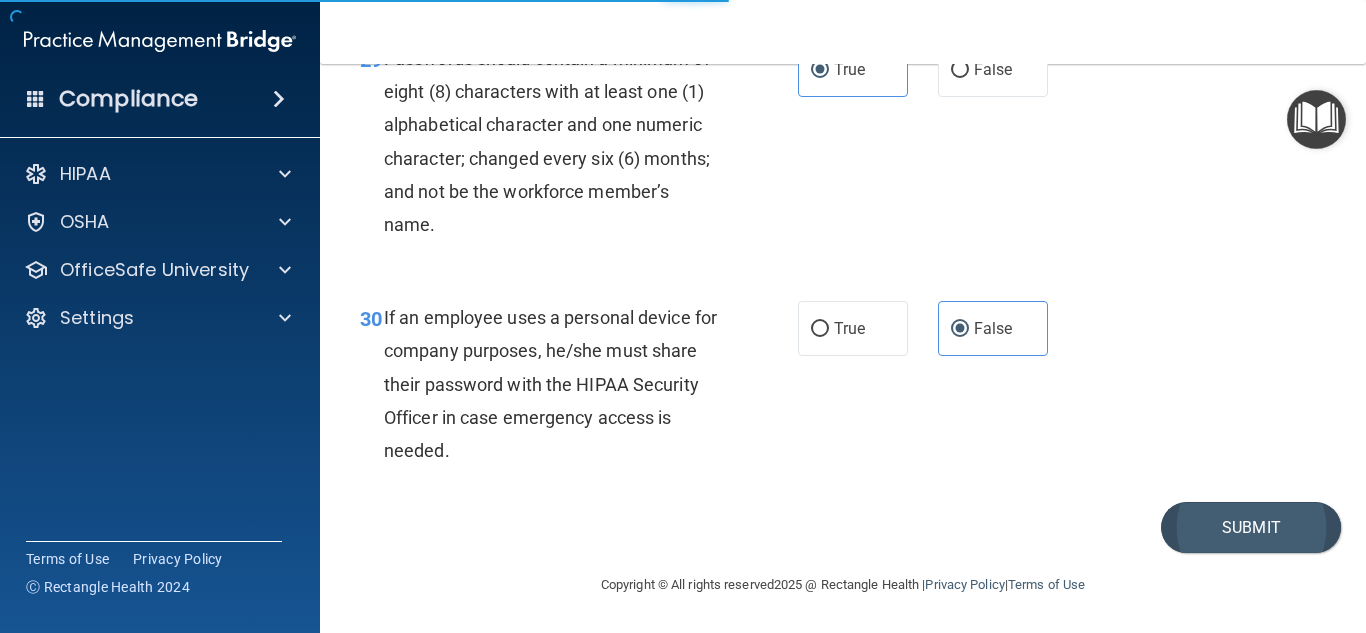 scroll, scrollTop: 0, scrollLeft: 0, axis: both 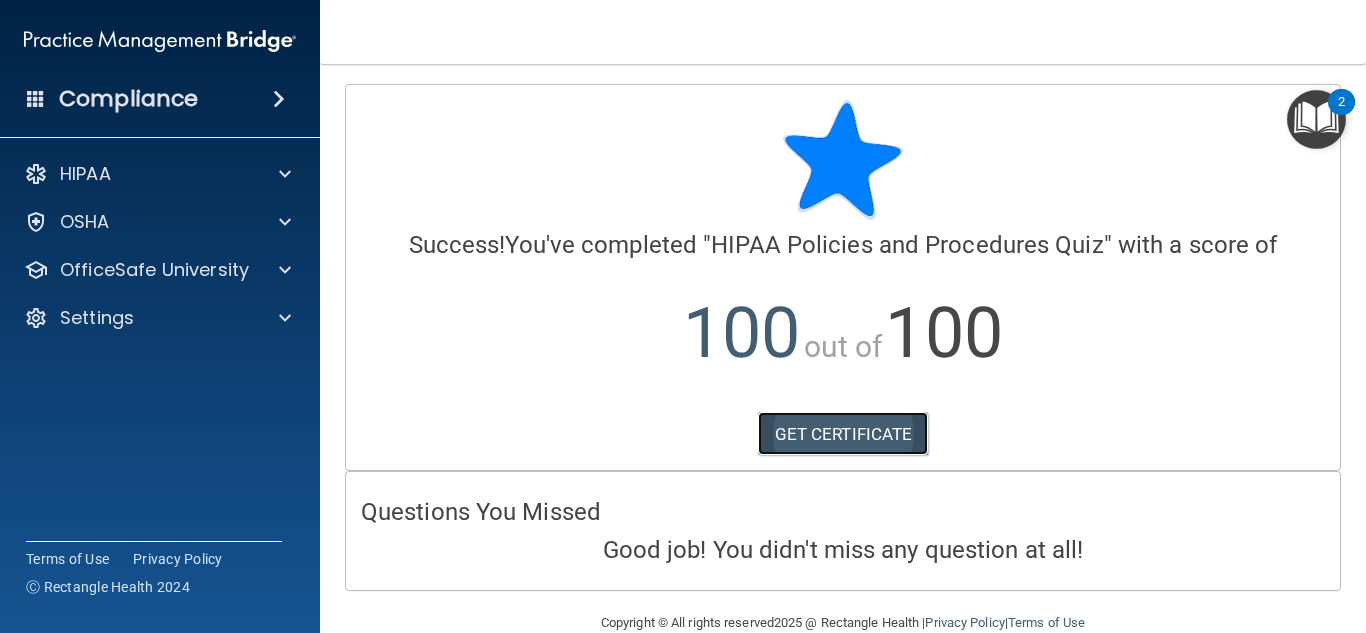 click on "GET CERTIFICATE" at bounding box center (843, 434) 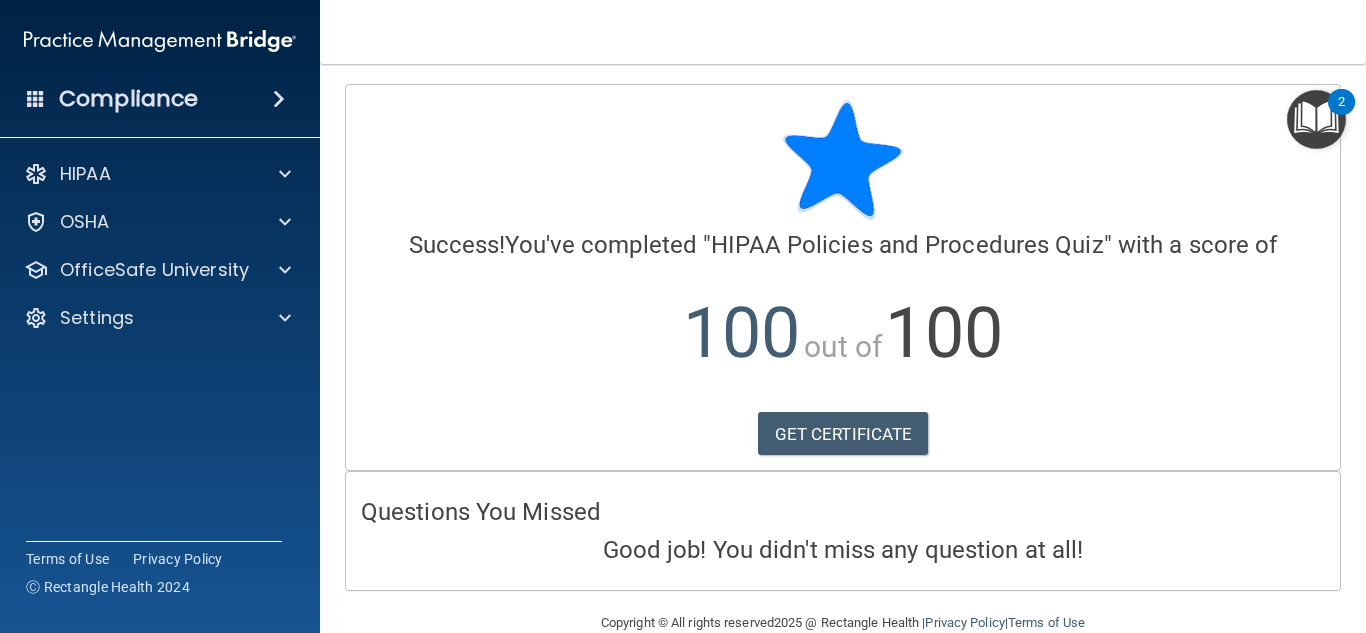 click on "2" at bounding box center (1341, 115) 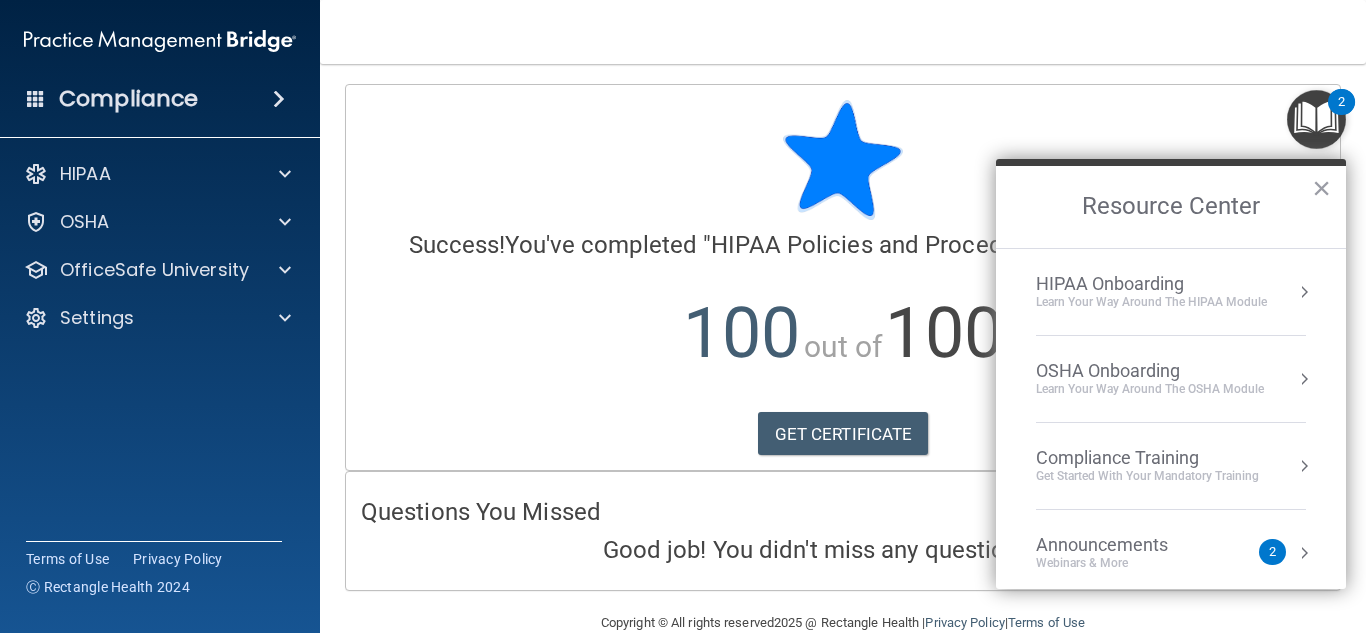 click on "HIPAA Onboarding" at bounding box center [1151, 284] 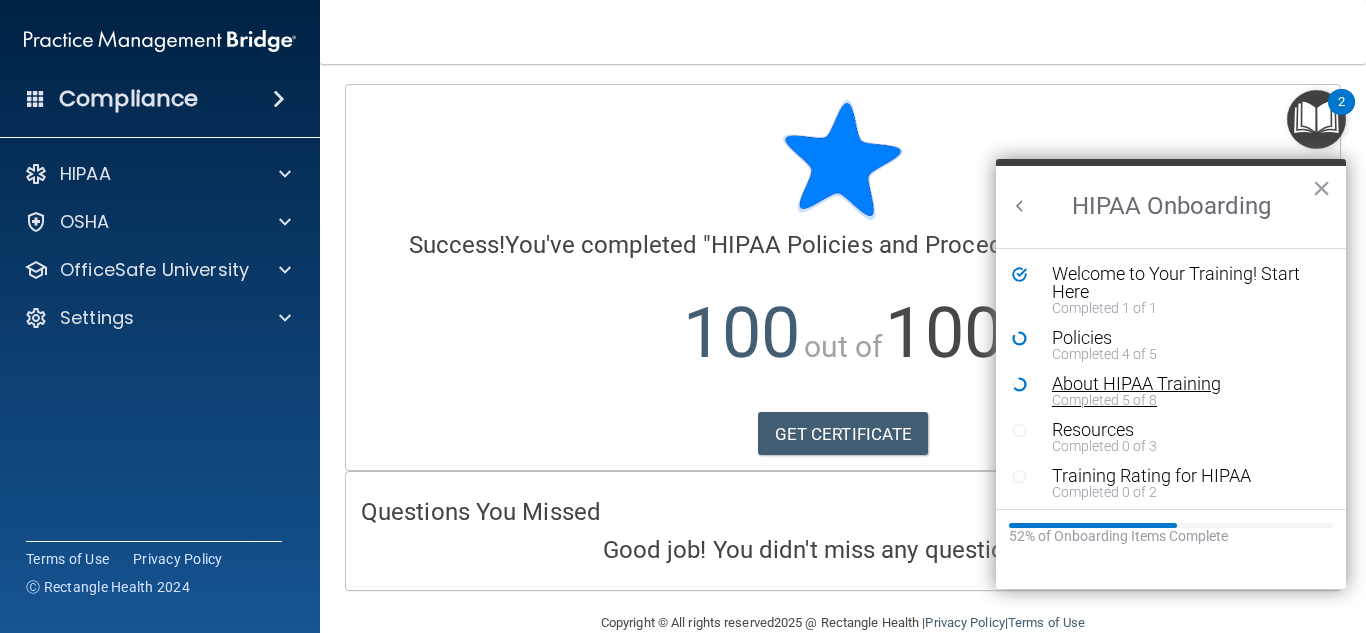 drag, startPoint x: 1186, startPoint y: 277, endPoint x: 1178, endPoint y: 377, distance: 100.31949 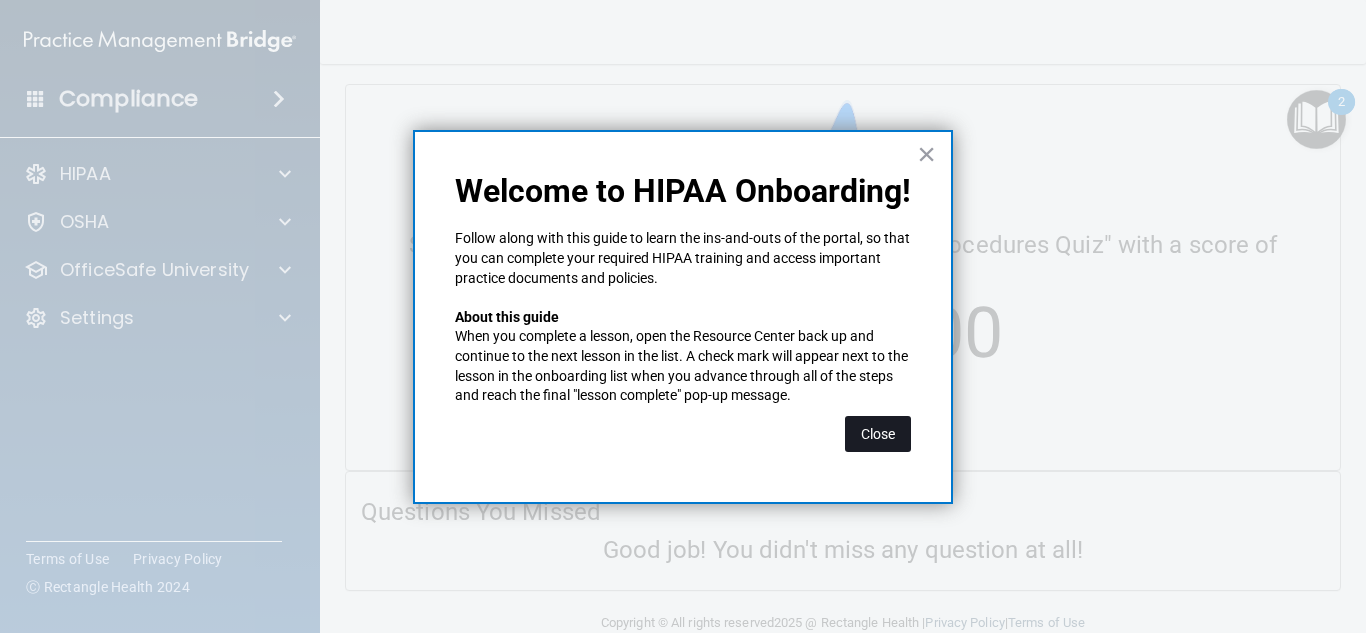 click on "Close" at bounding box center (878, 434) 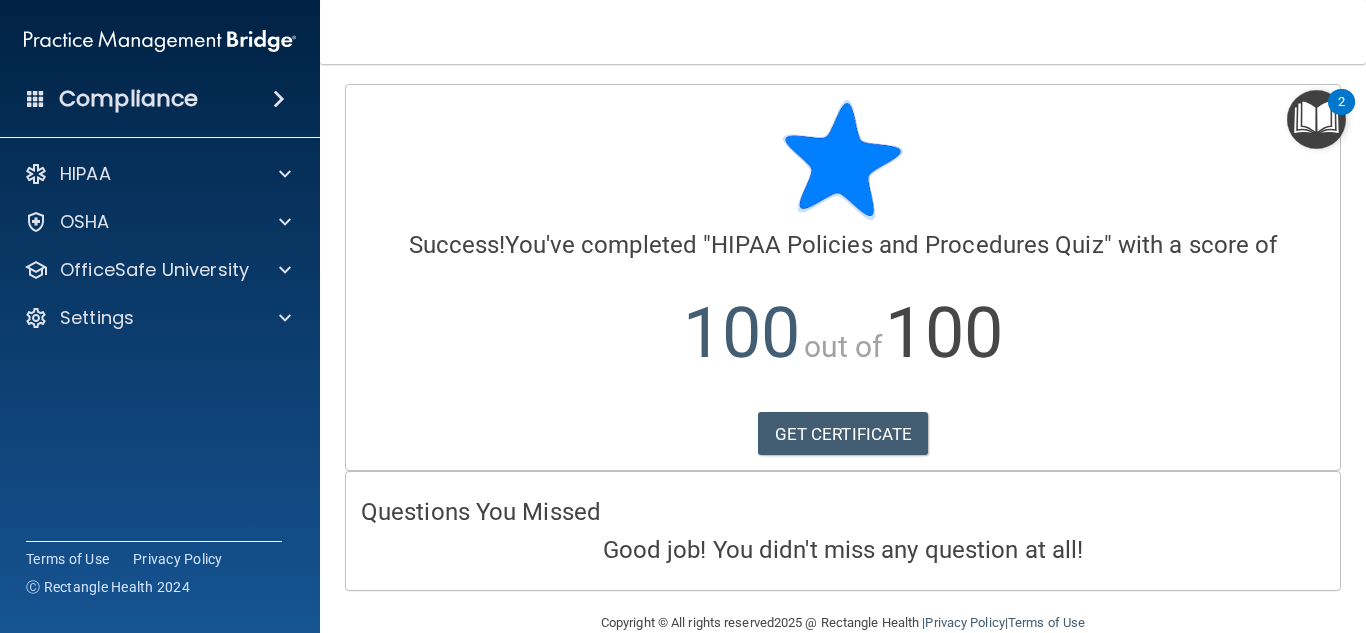 click at bounding box center (1316, 119) 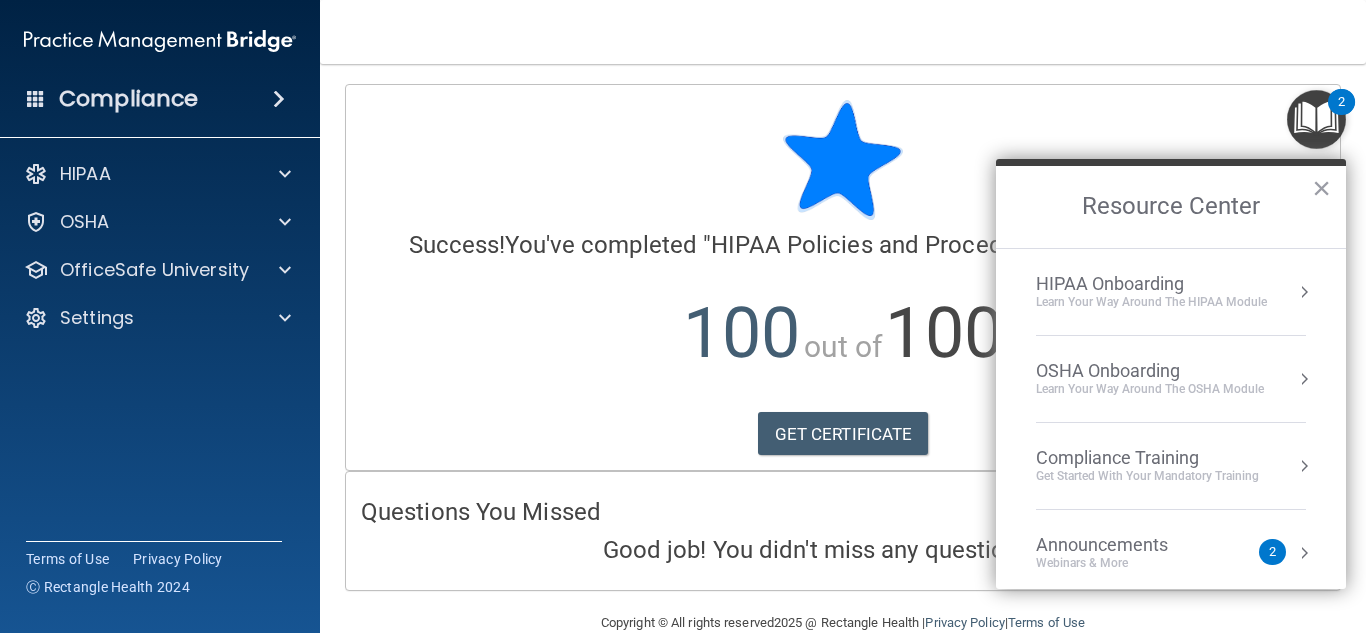 click on "HIPAA Onboarding Learn Your Way around the HIPAA module" at bounding box center (1171, 292) 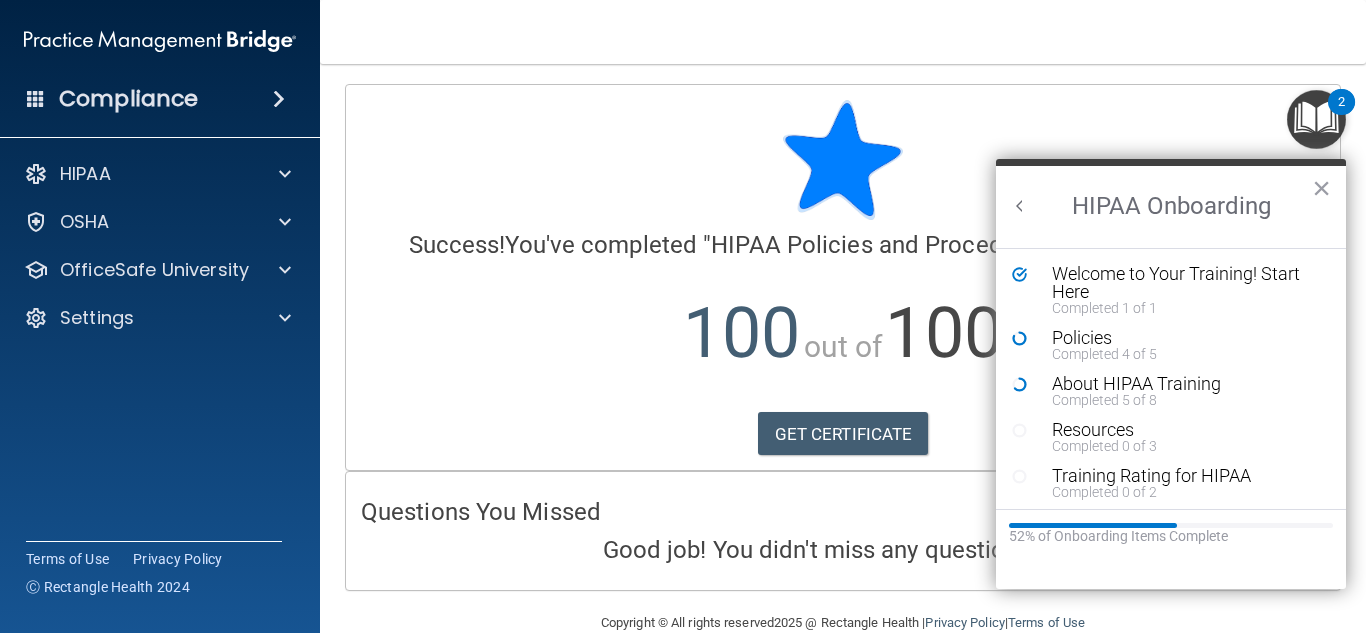 scroll, scrollTop: 0, scrollLeft: 0, axis: both 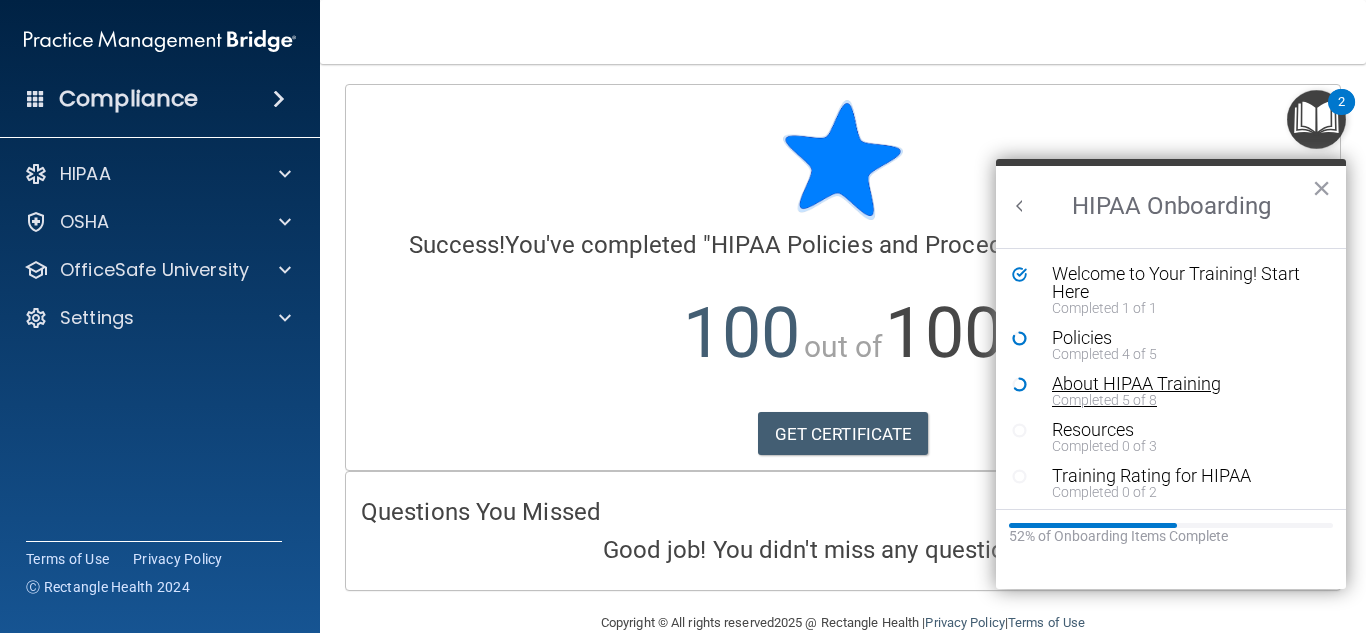 click on "About HIPAA Training" at bounding box center [1178, 384] 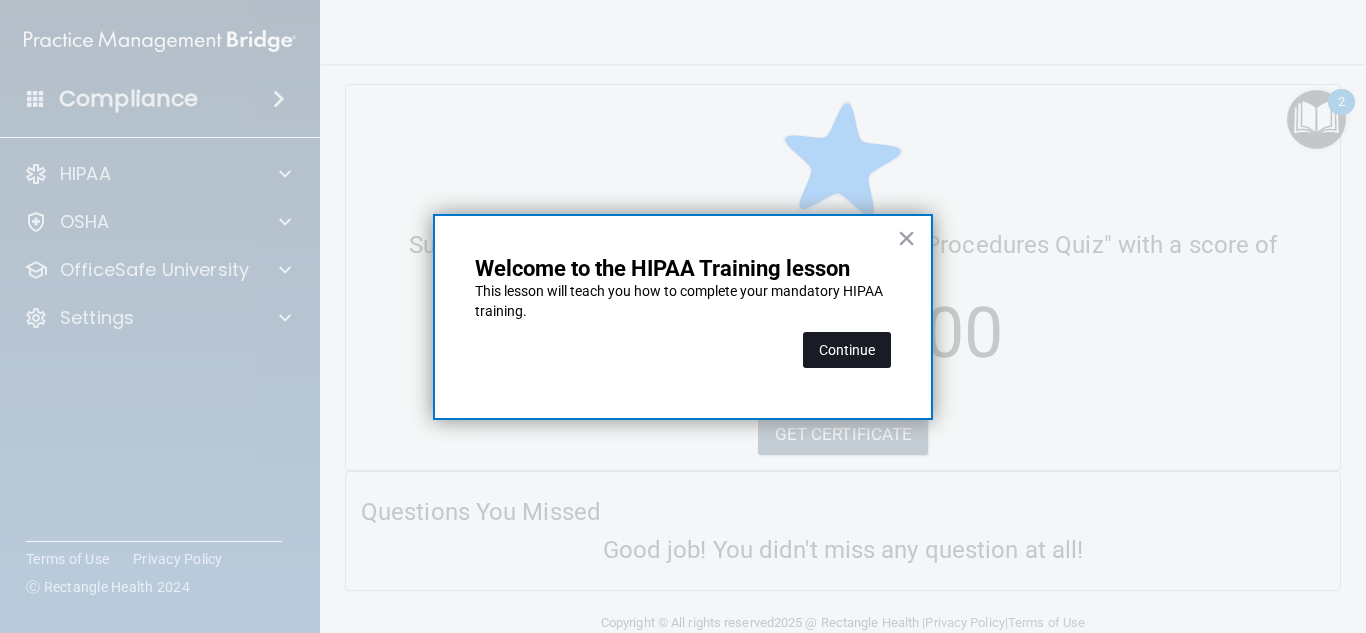 click on "Continue" at bounding box center [847, 350] 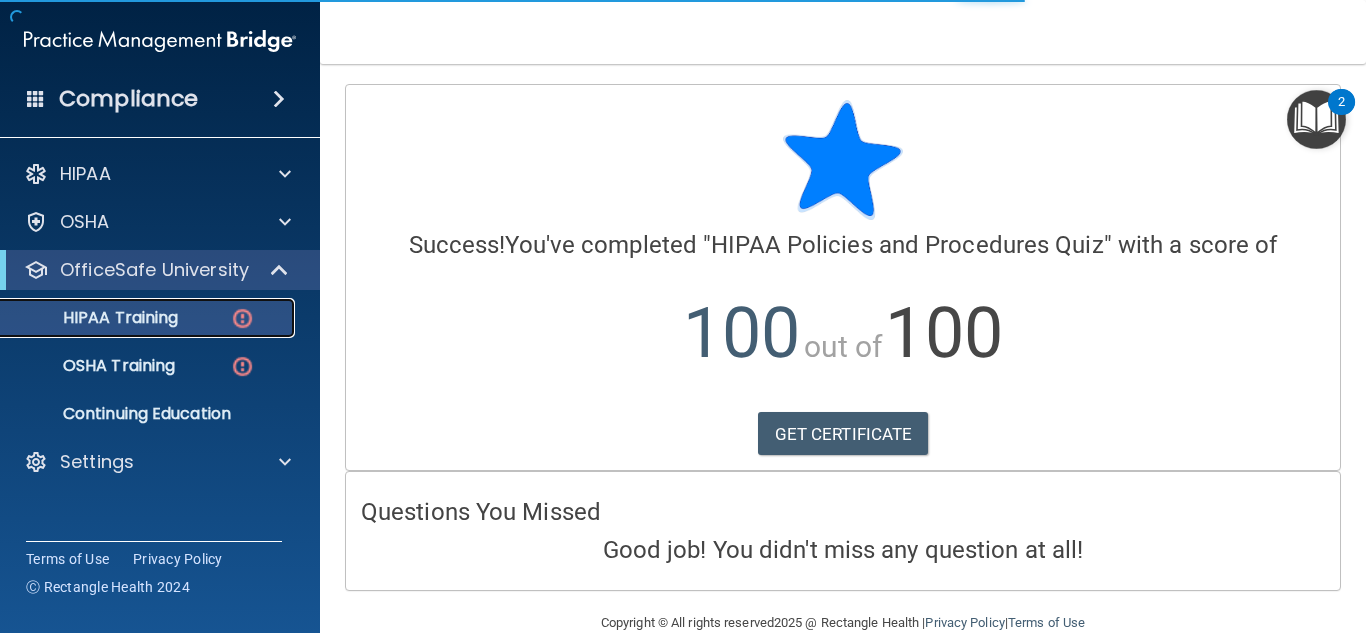 click on "HIPAA Training" at bounding box center [95, 318] 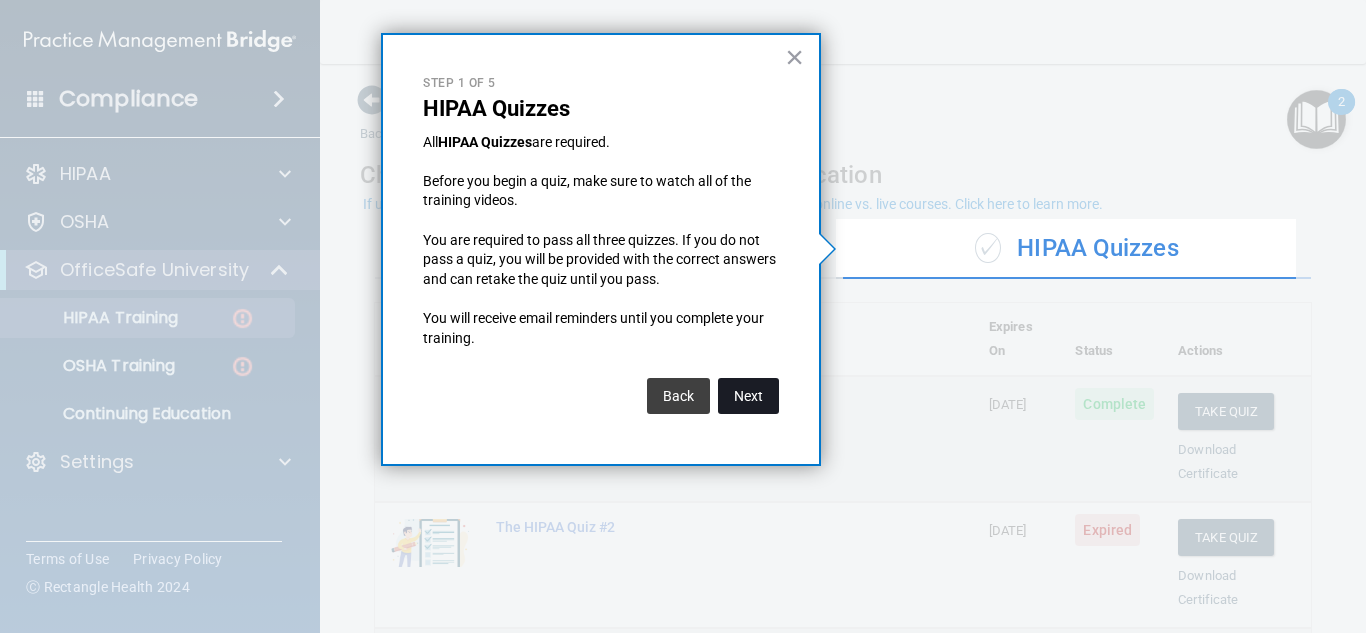 click on "Next" at bounding box center [748, 396] 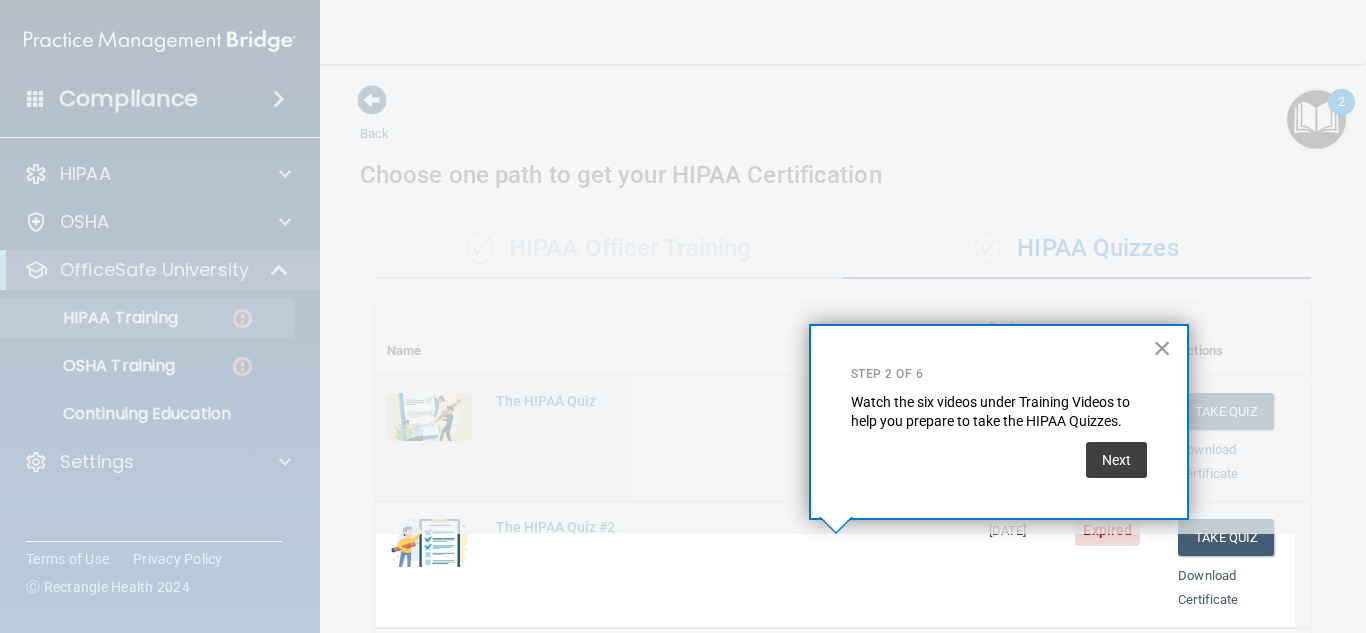 scroll, scrollTop: 424, scrollLeft: 0, axis: vertical 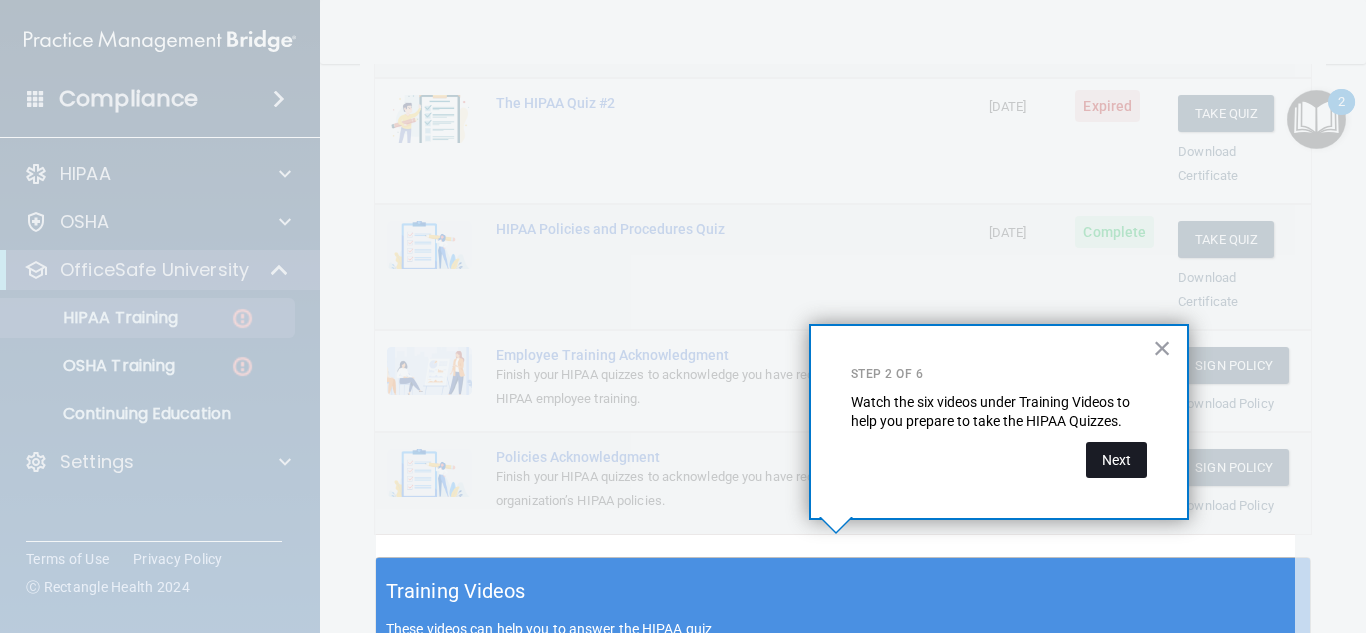 click on "Next" at bounding box center [1116, 460] 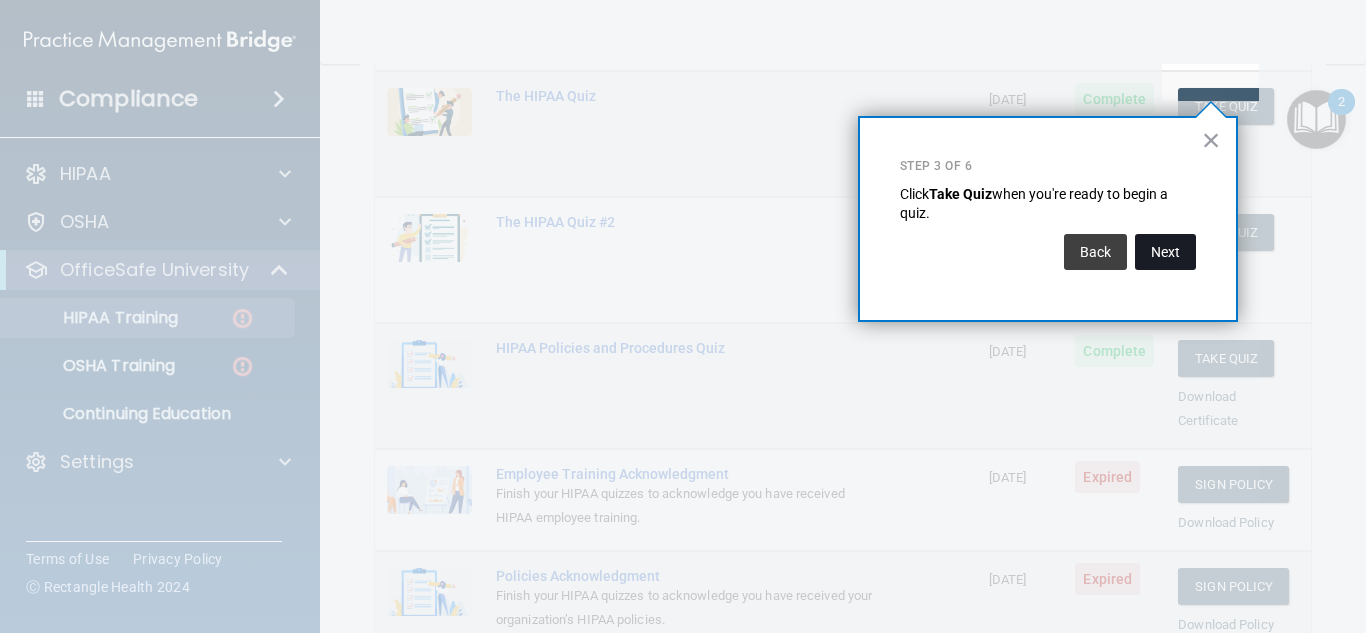 click on "Next" at bounding box center [1165, 252] 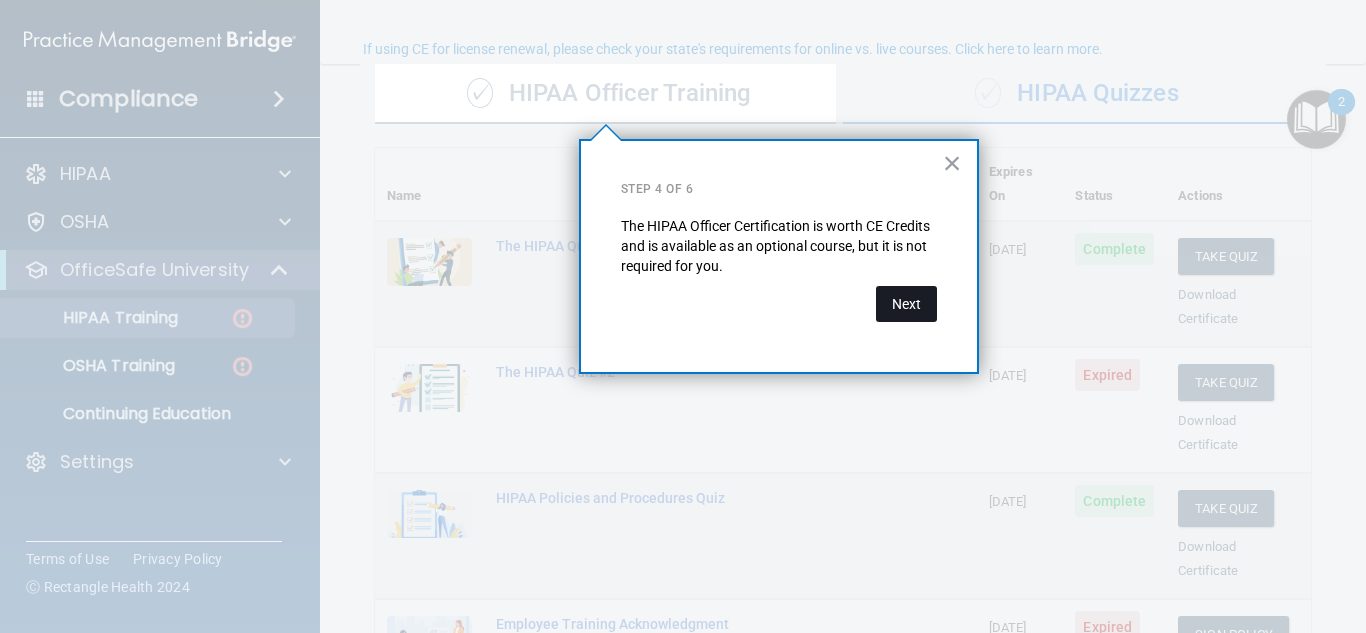 click on "Next" at bounding box center (906, 304) 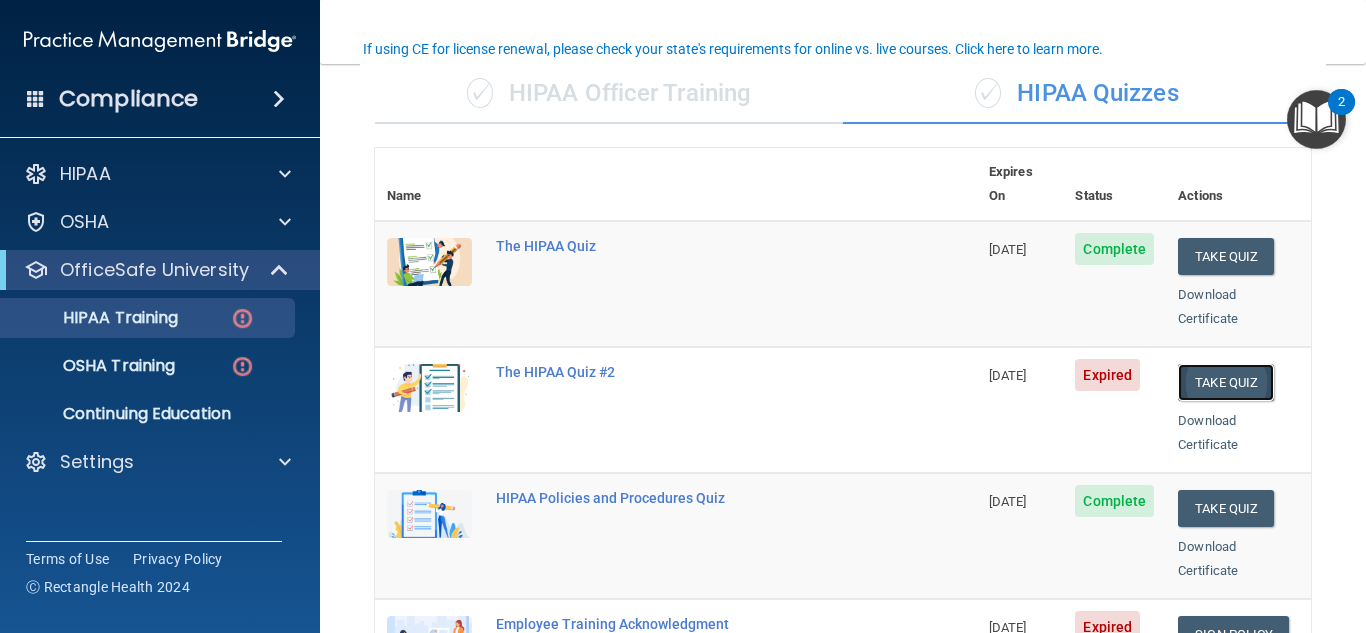 click on "Take Quiz" at bounding box center [1226, 382] 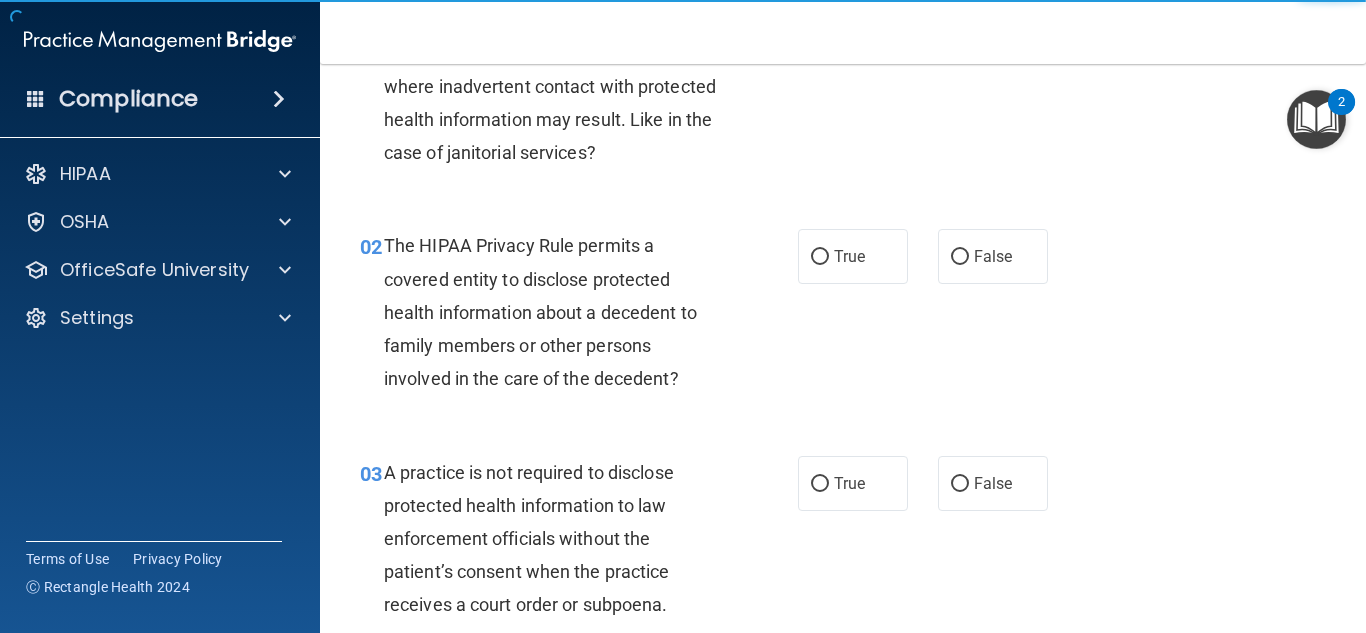 scroll, scrollTop: 0, scrollLeft: 0, axis: both 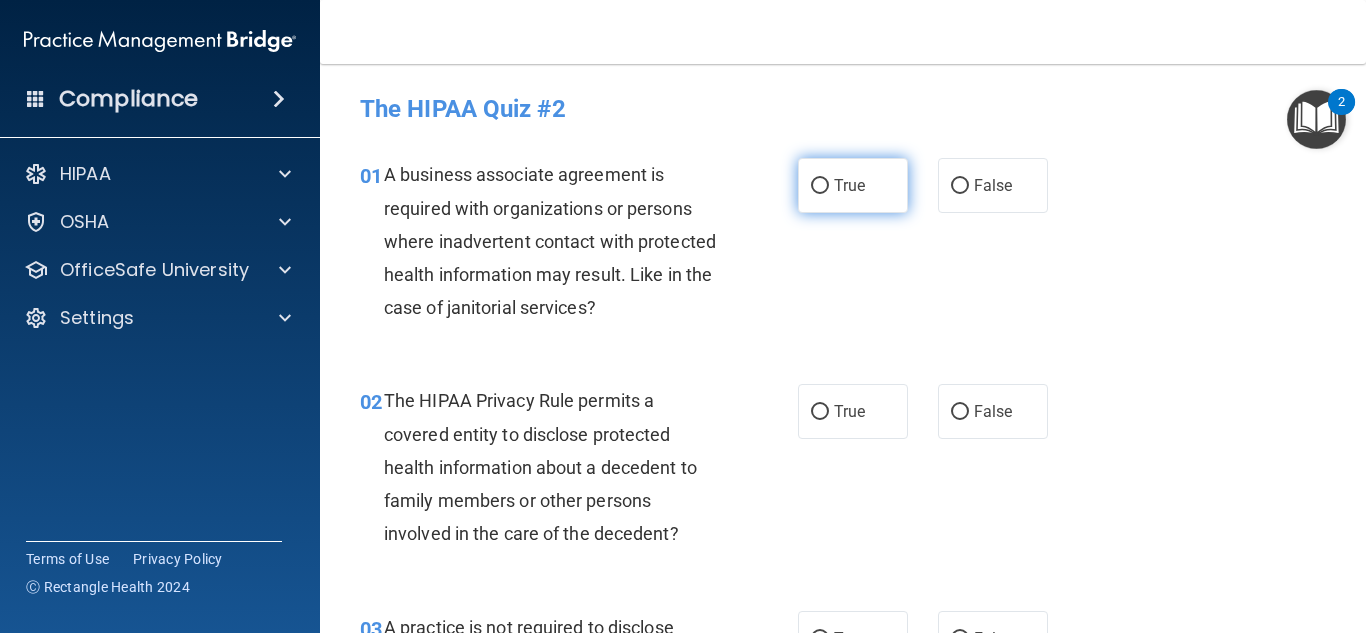 click on "True" at bounding box center [849, 185] 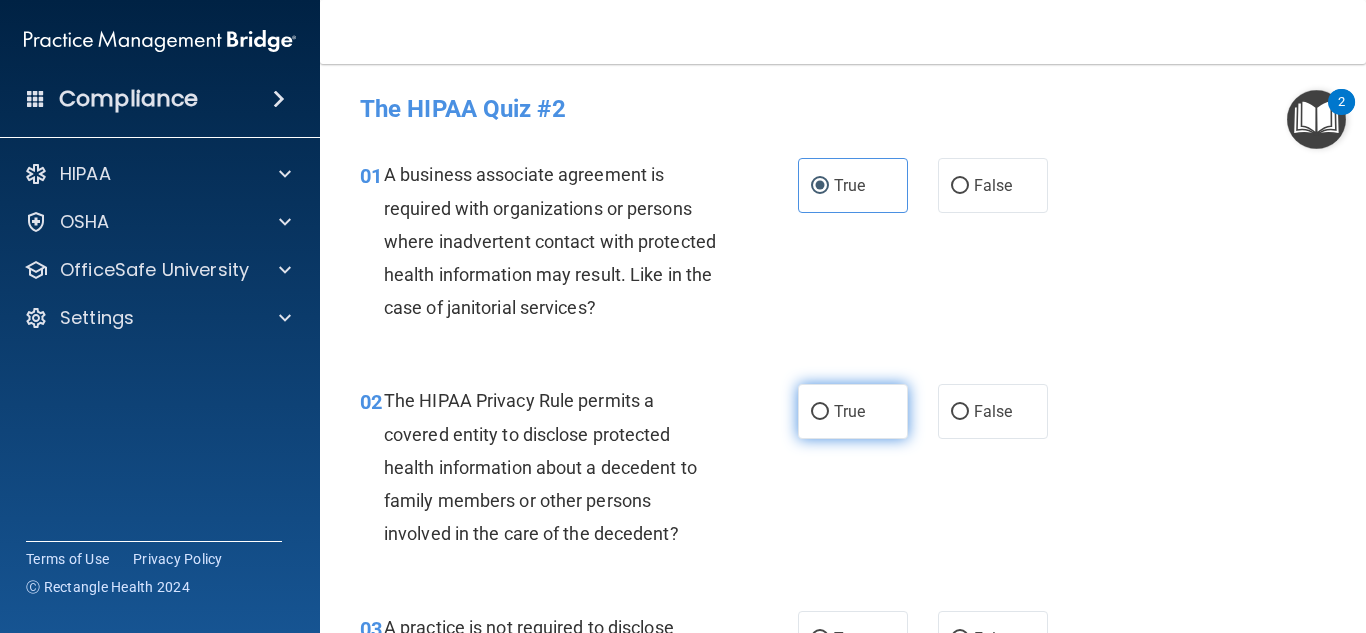 click on "True" at bounding box center (820, 412) 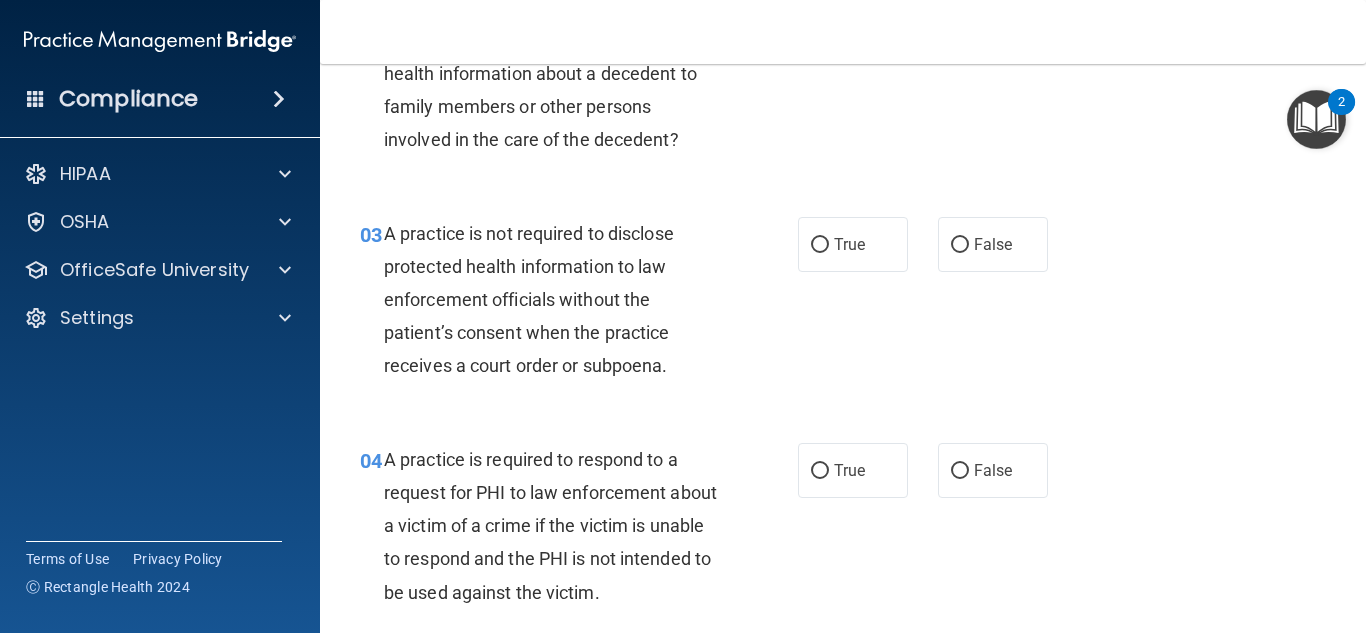 scroll, scrollTop: 399, scrollLeft: 0, axis: vertical 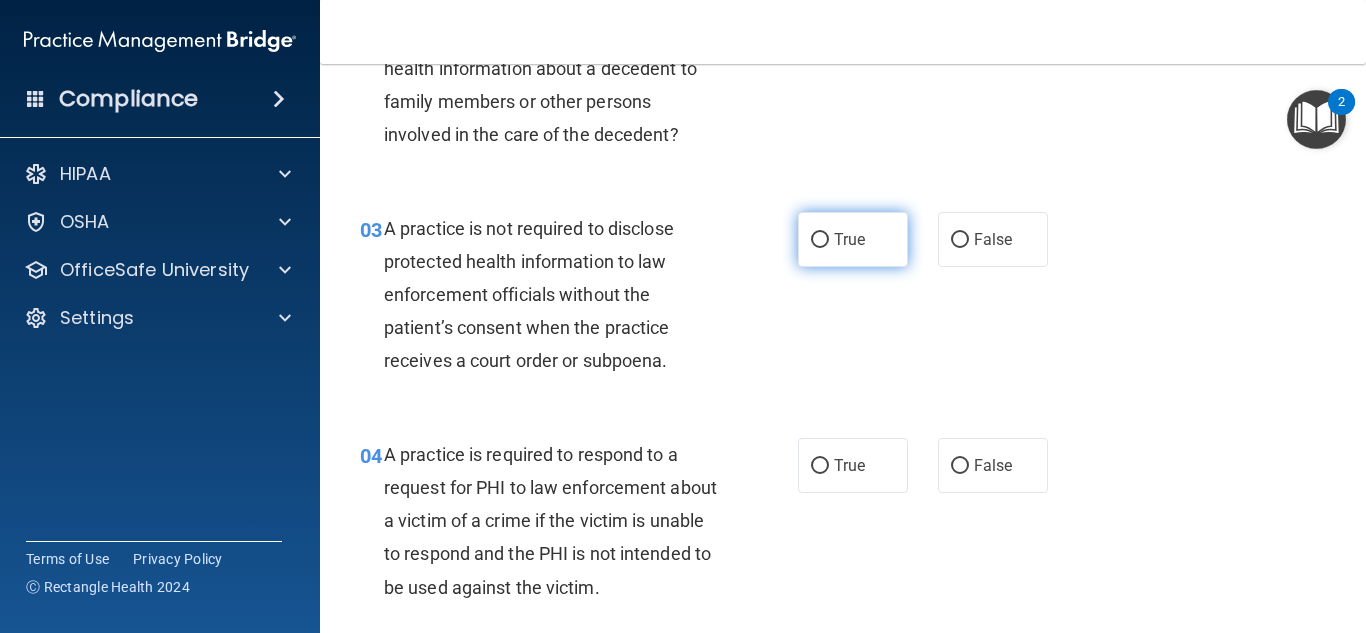 click on "True" at bounding box center [853, 239] 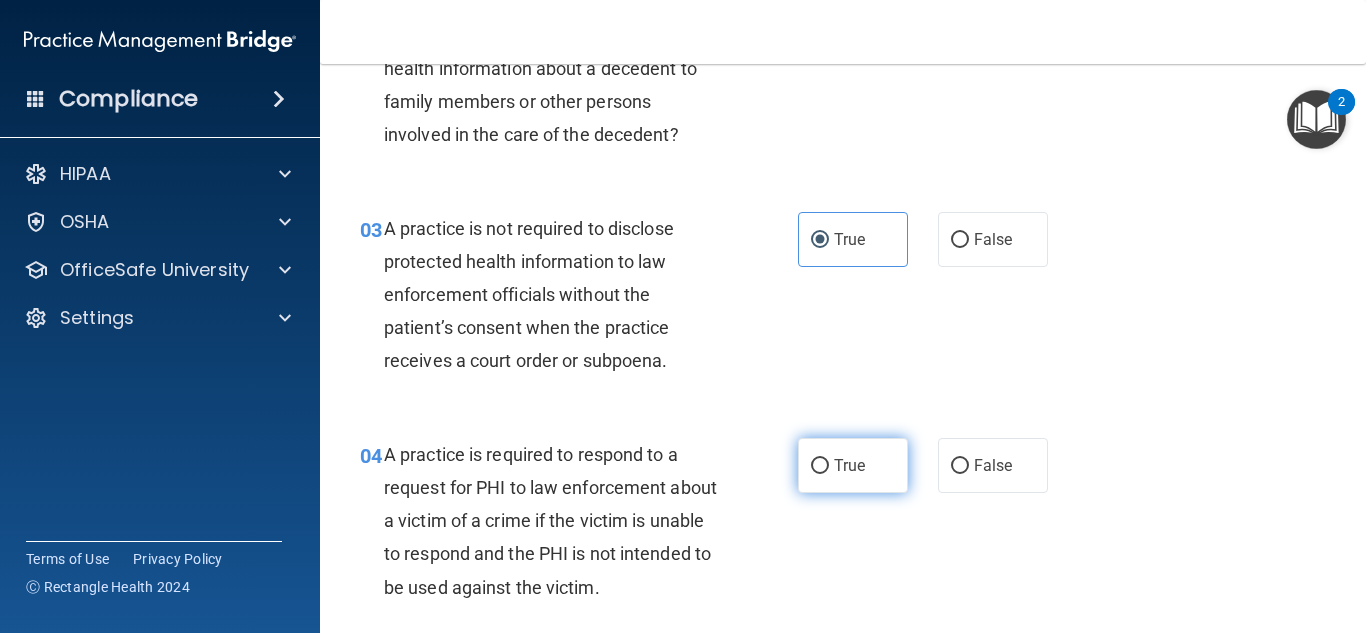 click on "True" at bounding box center [853, 465] 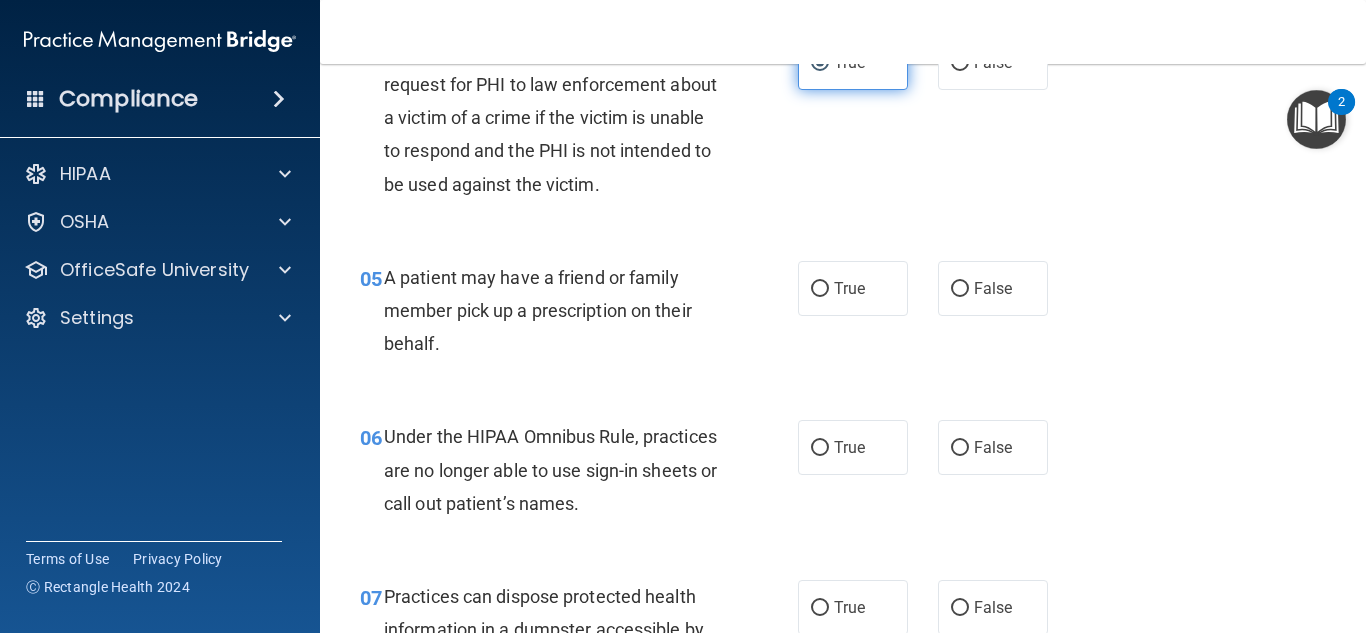 scroll, scrollTop: 803, scrollLeft: 0, axis: vertical 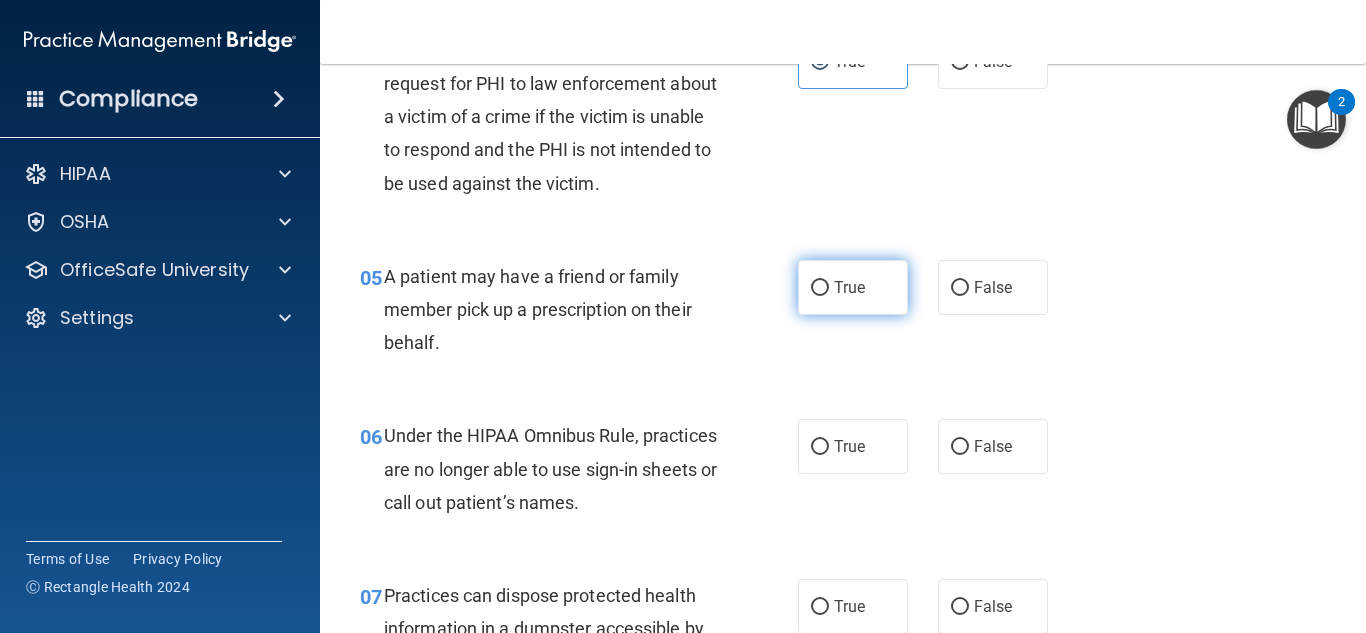 click on "True" at bounding box center (853, 287) 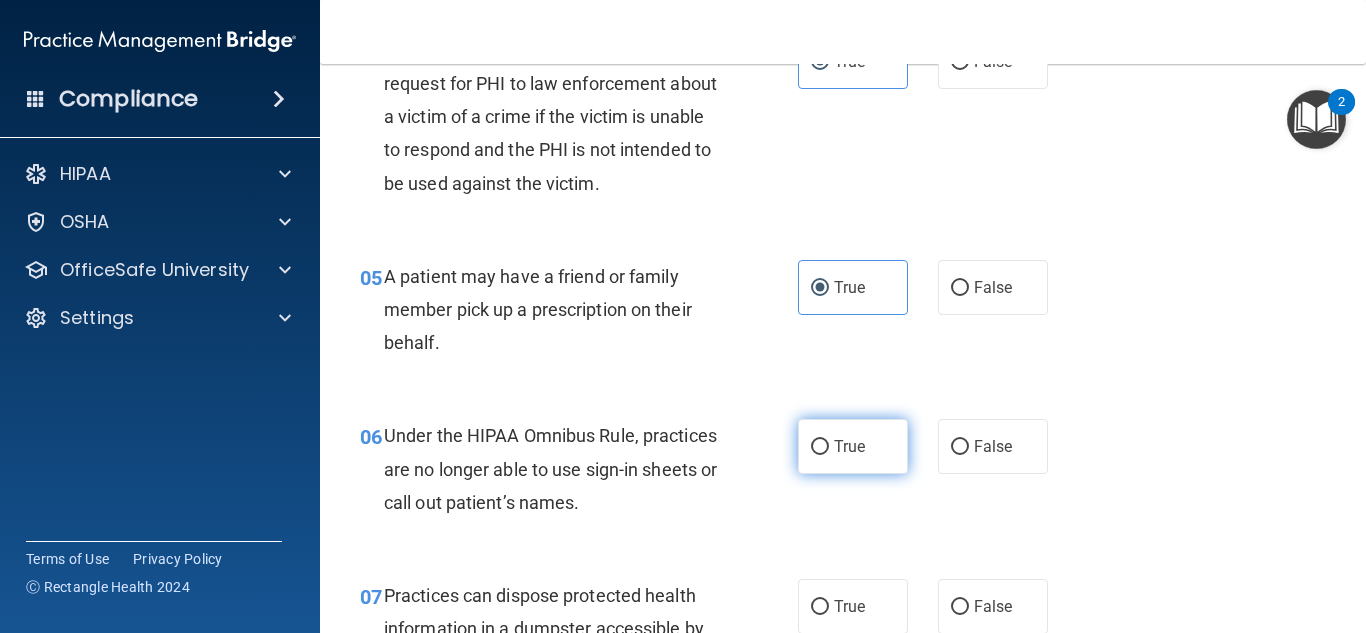 click on "True" at bounding box center [853, 446] 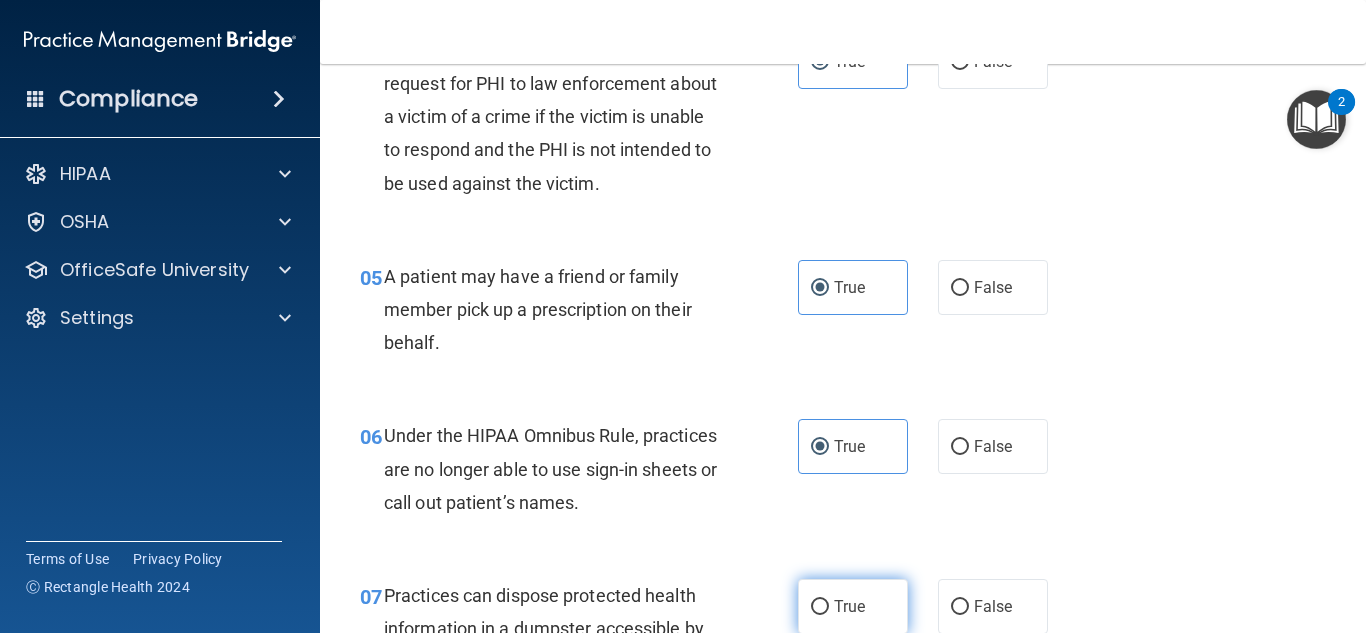 click on "True" at bounding box center (849, 606) 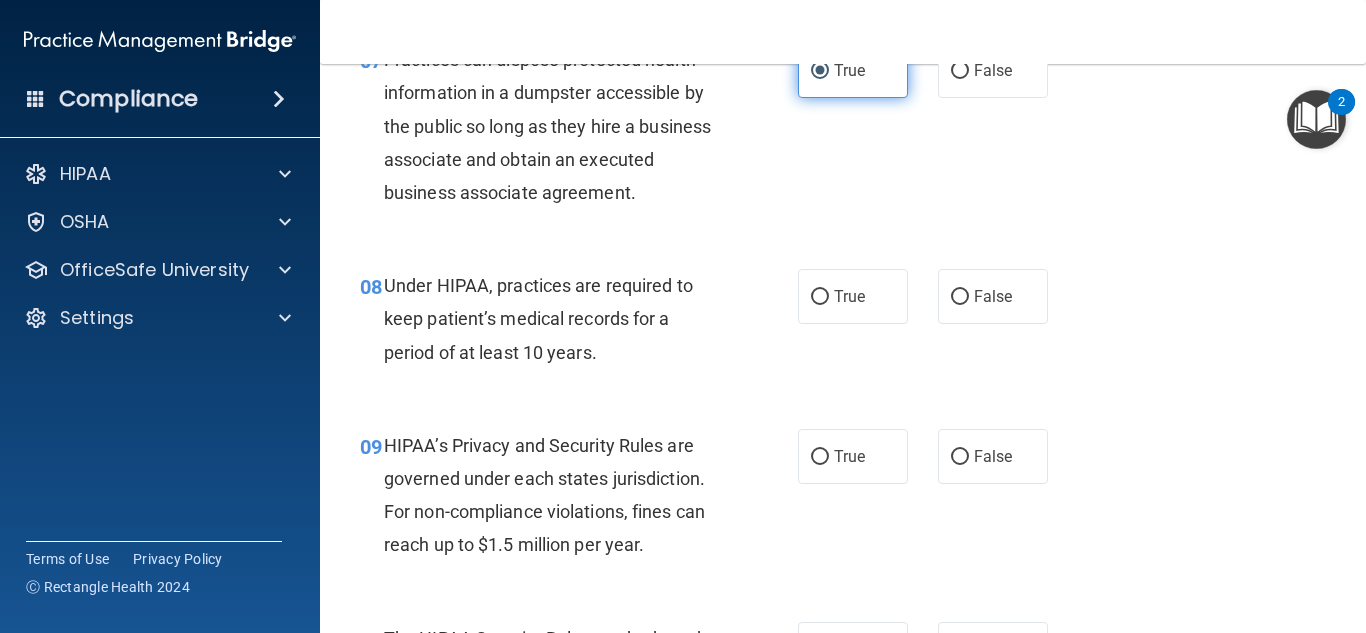 scroll, scrollTop: 1351, scrollLeft: 0, axis: vertical 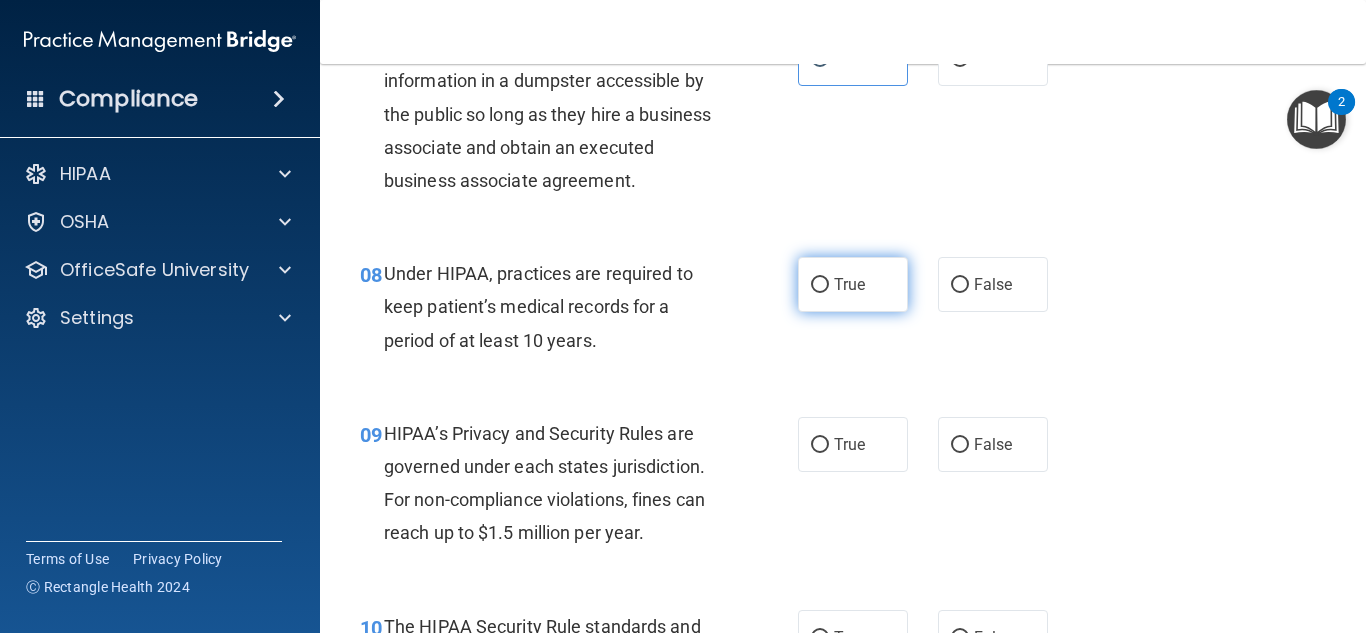 click on "True" at bounding box center [853, 284] 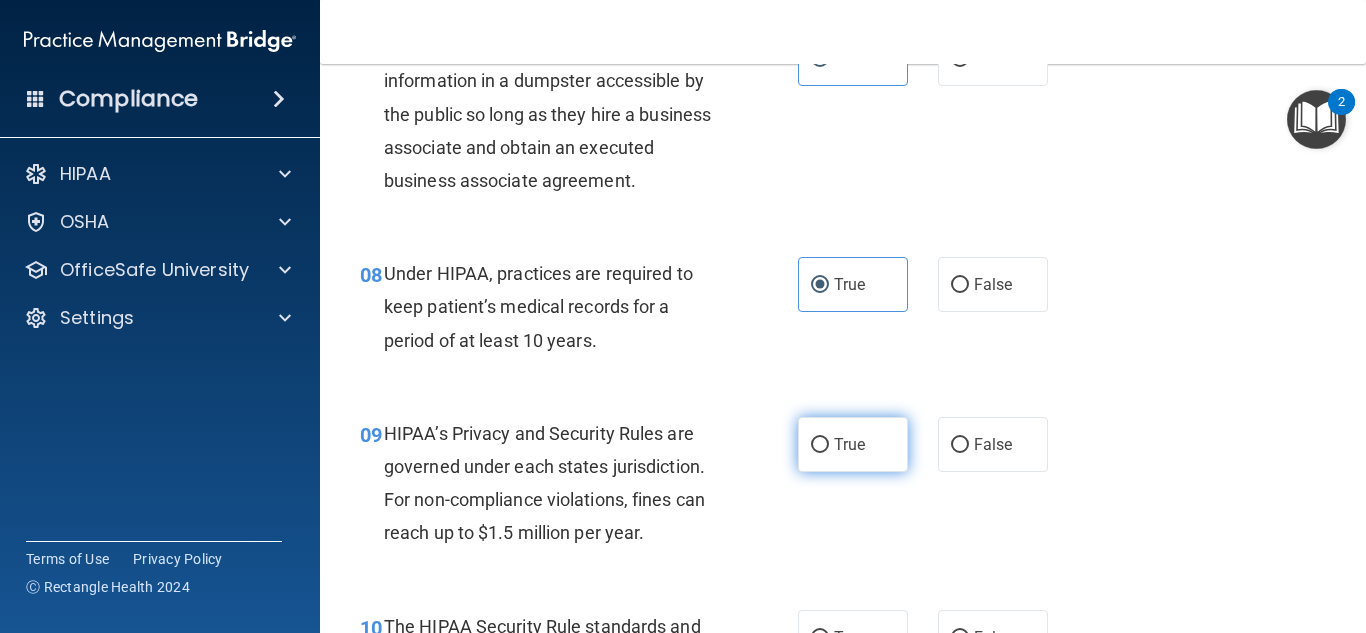 click on "True" at bounding box center (849, 444) 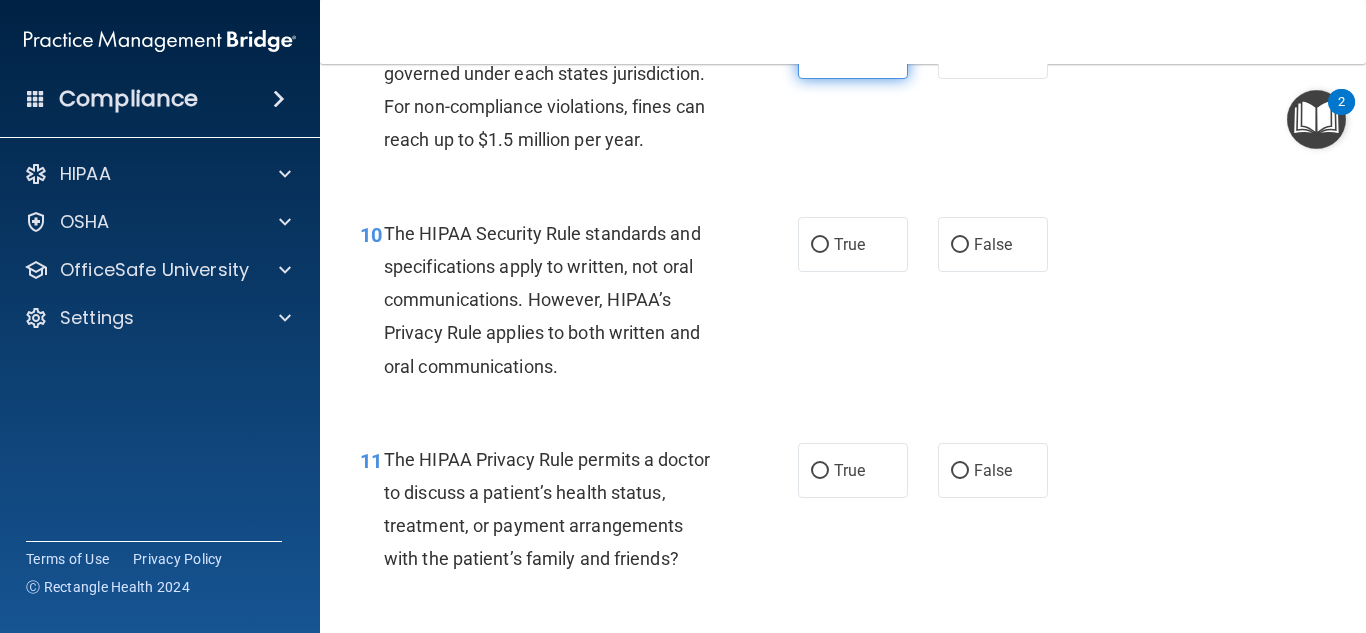 scroll, scrollTop: 1781, scrollLeft: 0, axis: vertical 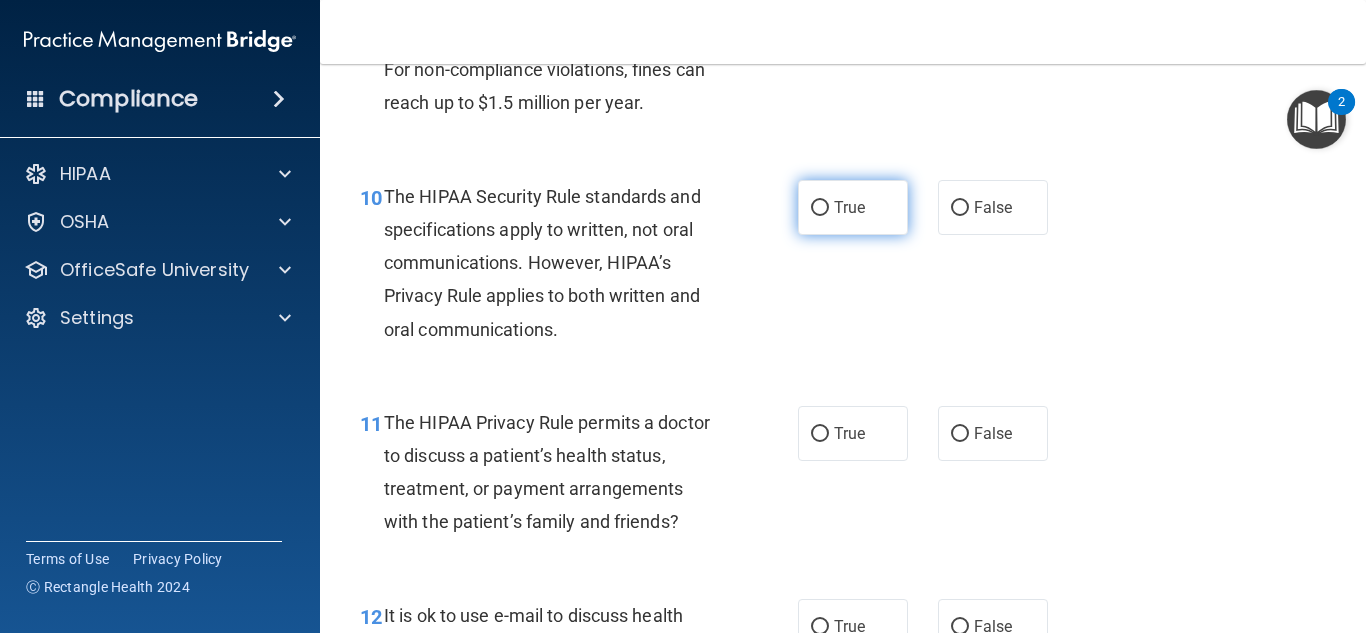 click on "True" at bounding box center (853, 207) 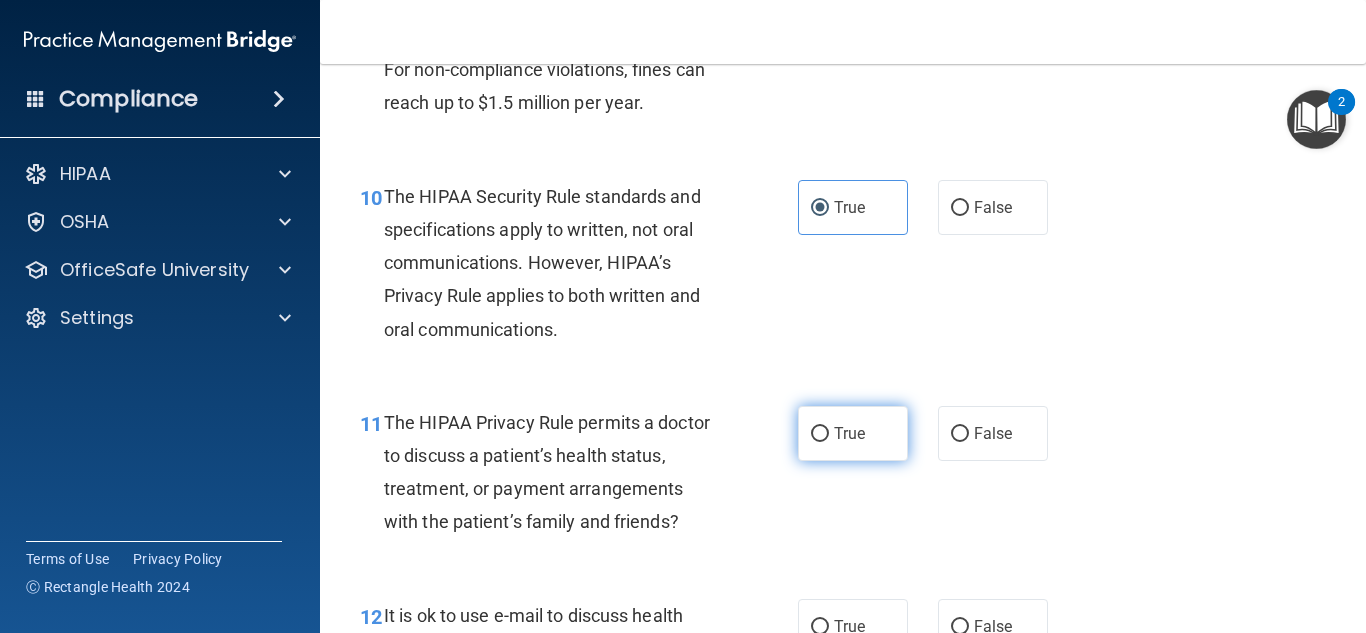 click on "True" at bounding box center [853, 433] 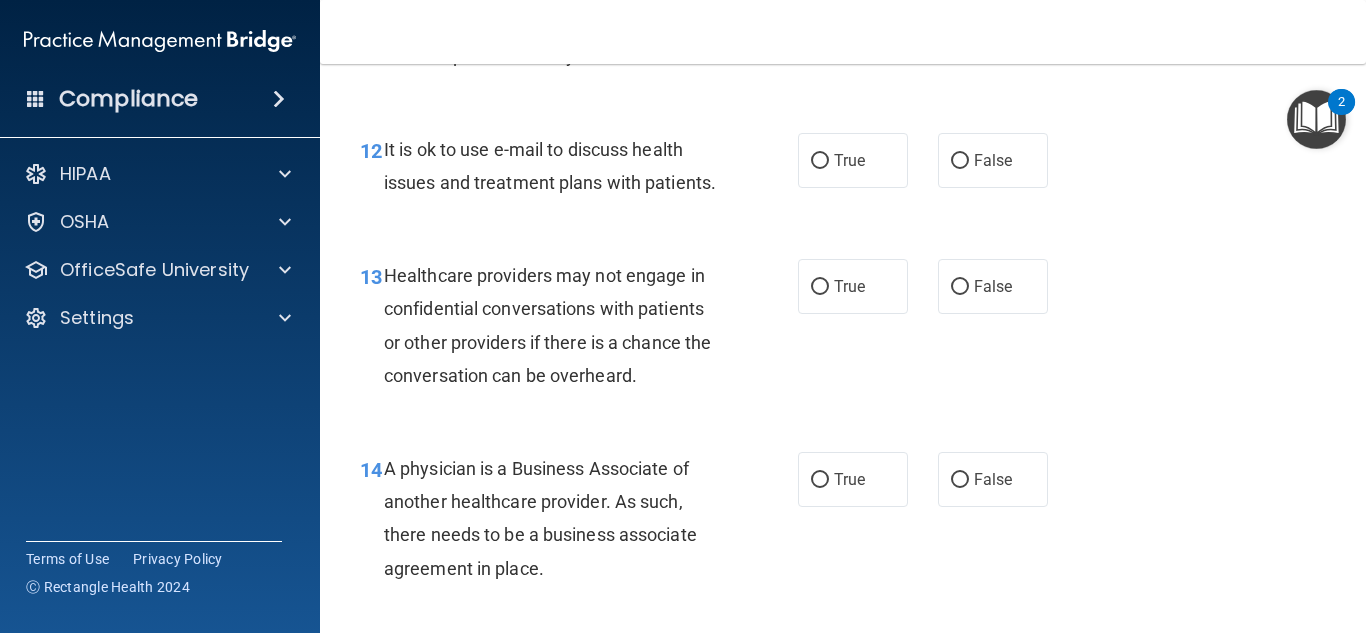 scroll, scrollTop: 2251, scrollLeft: 0, axis: vertical 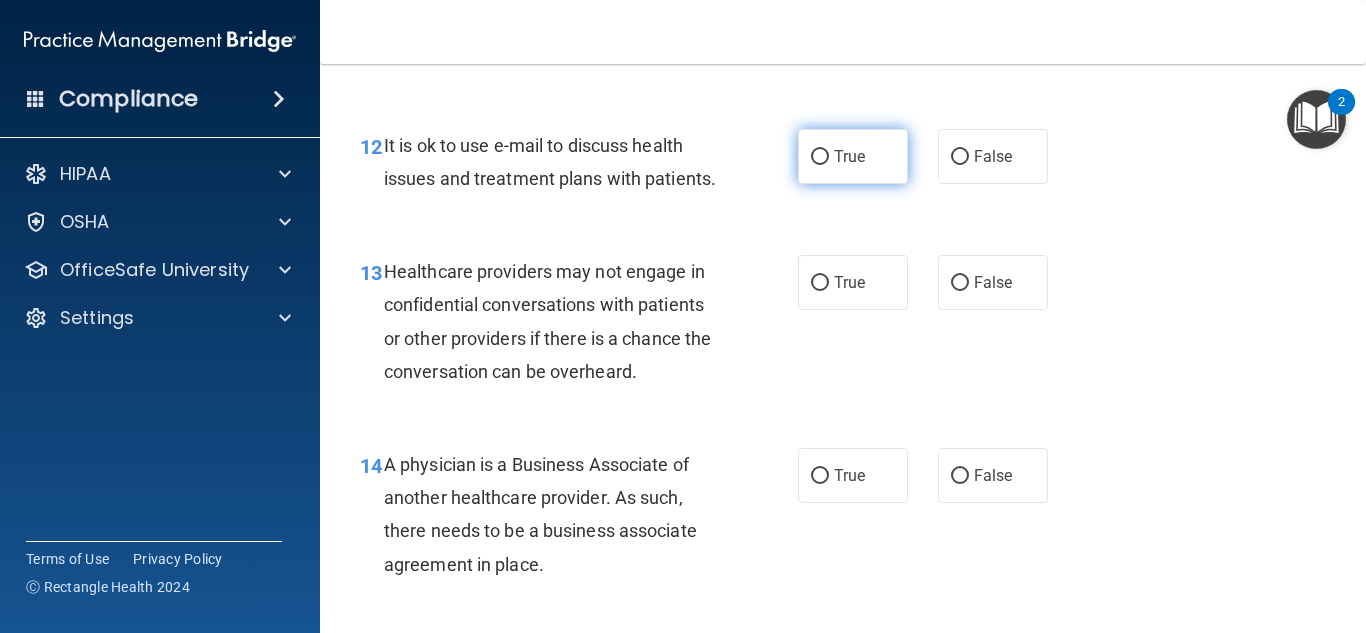 click on "True" at bounding box center [853, 156] 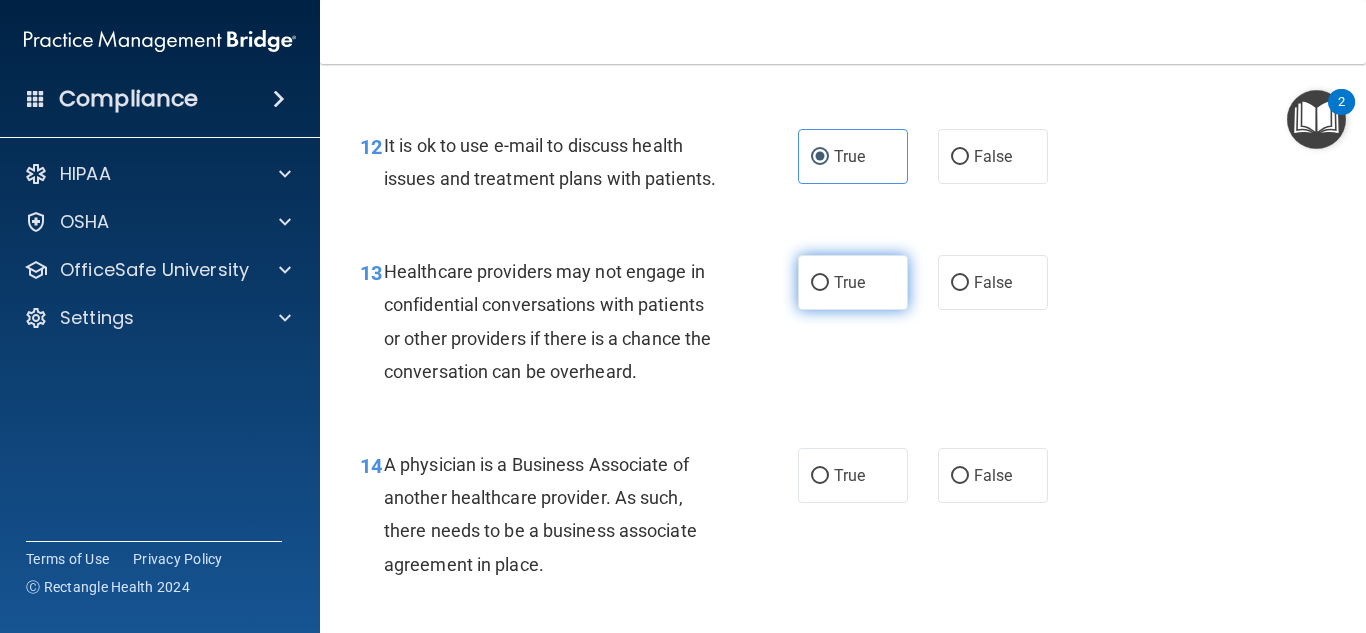 click on "True" at bounding box center (853, 282) 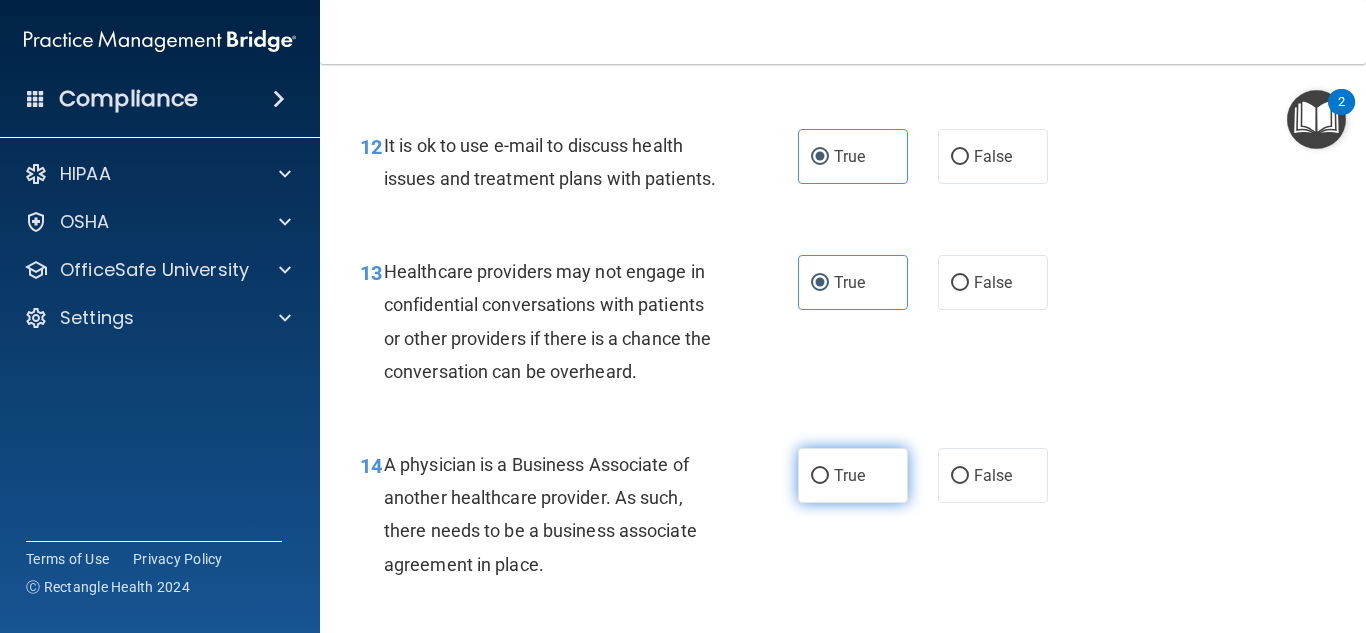 click on "True" at bounding box center (853, 475) 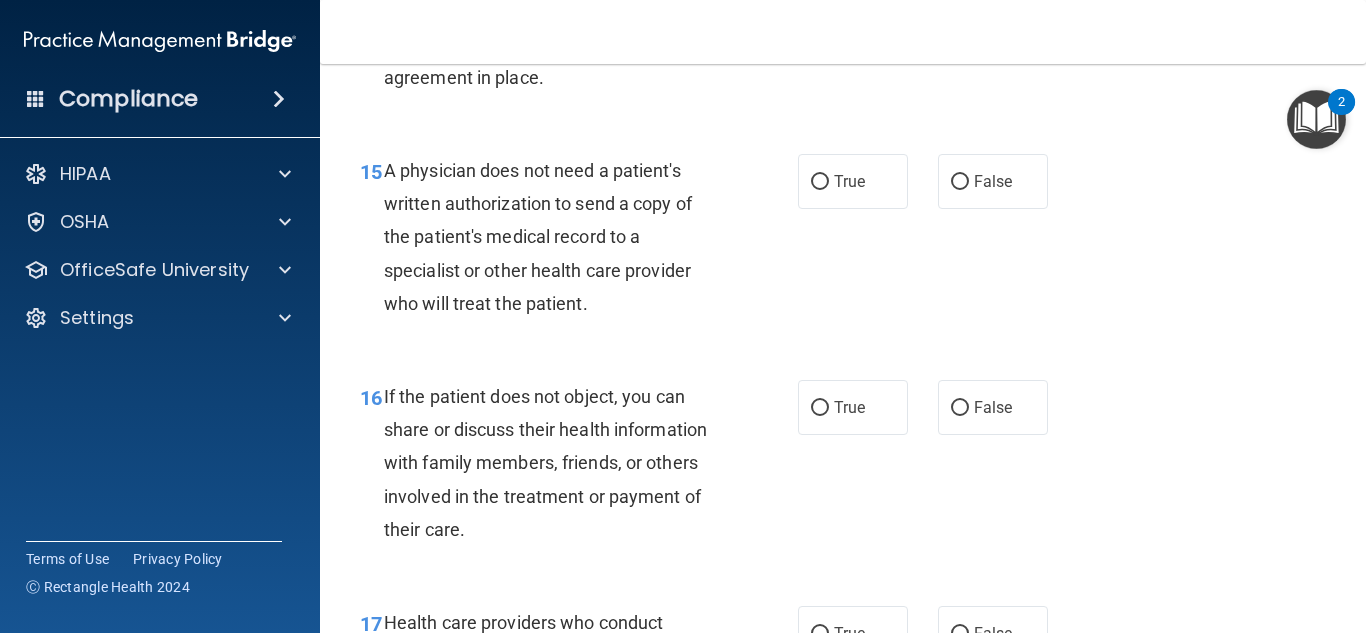 scroll, scrollTop: 2754, scrollLeft: 0, axis: vertical 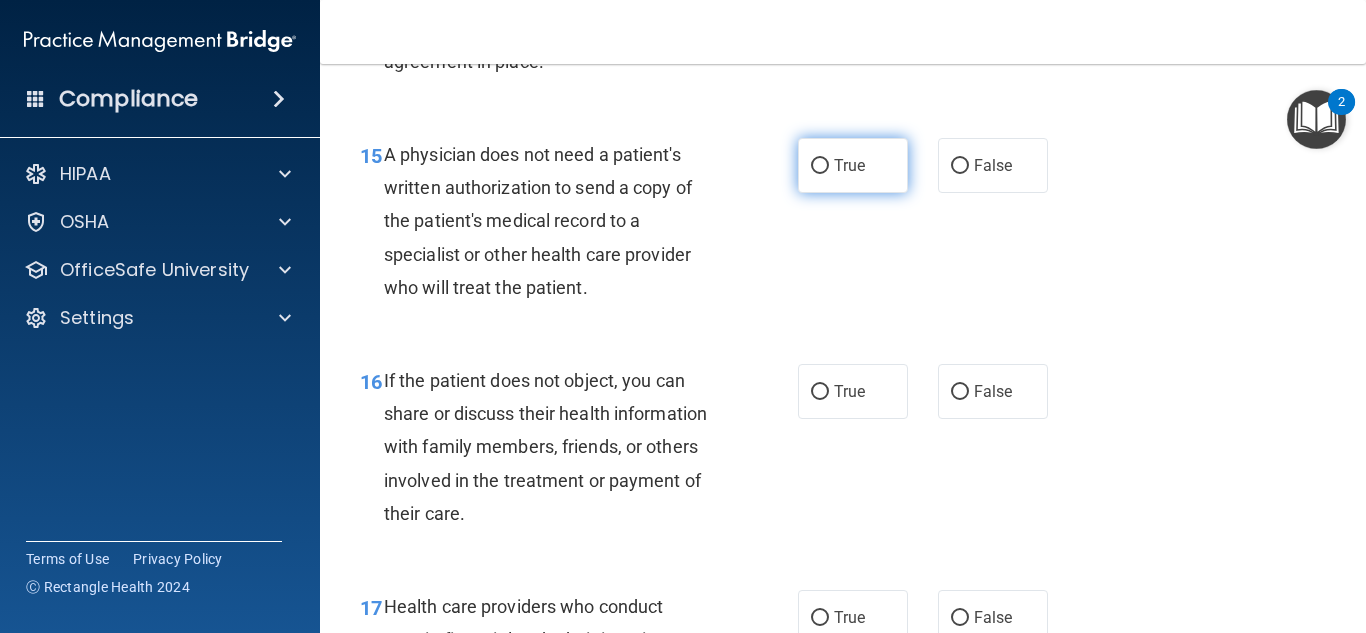 click on "True" at bounding box center (853, 165) 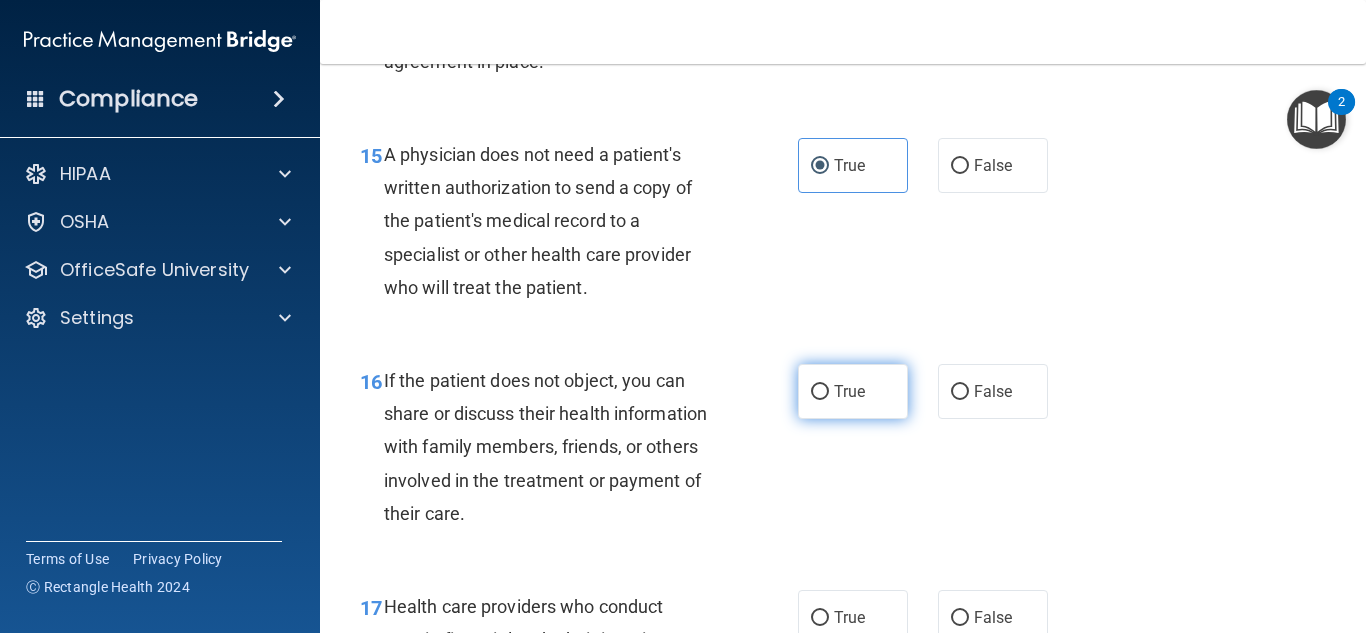 click on "True" at bounding box center (853, 391) 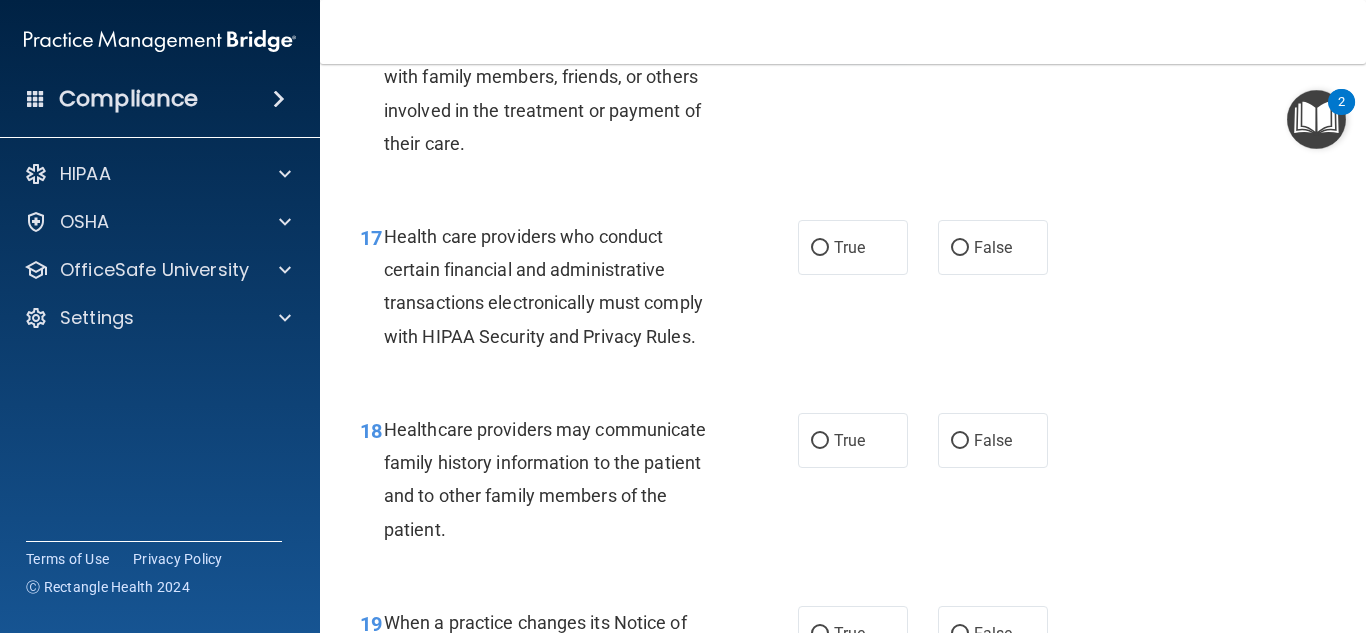 scroll, scrollTop: 3155, scrollLeft: 0, axis: vertical 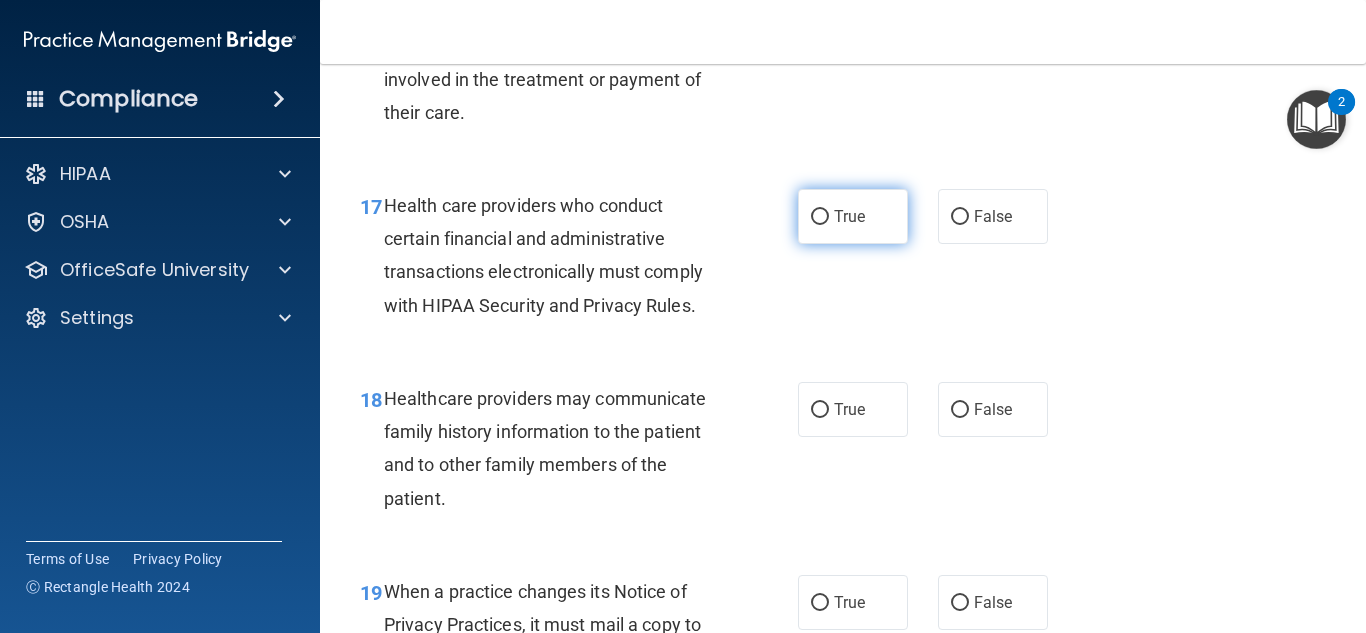 click on "True" at bounding box center (853, 216) 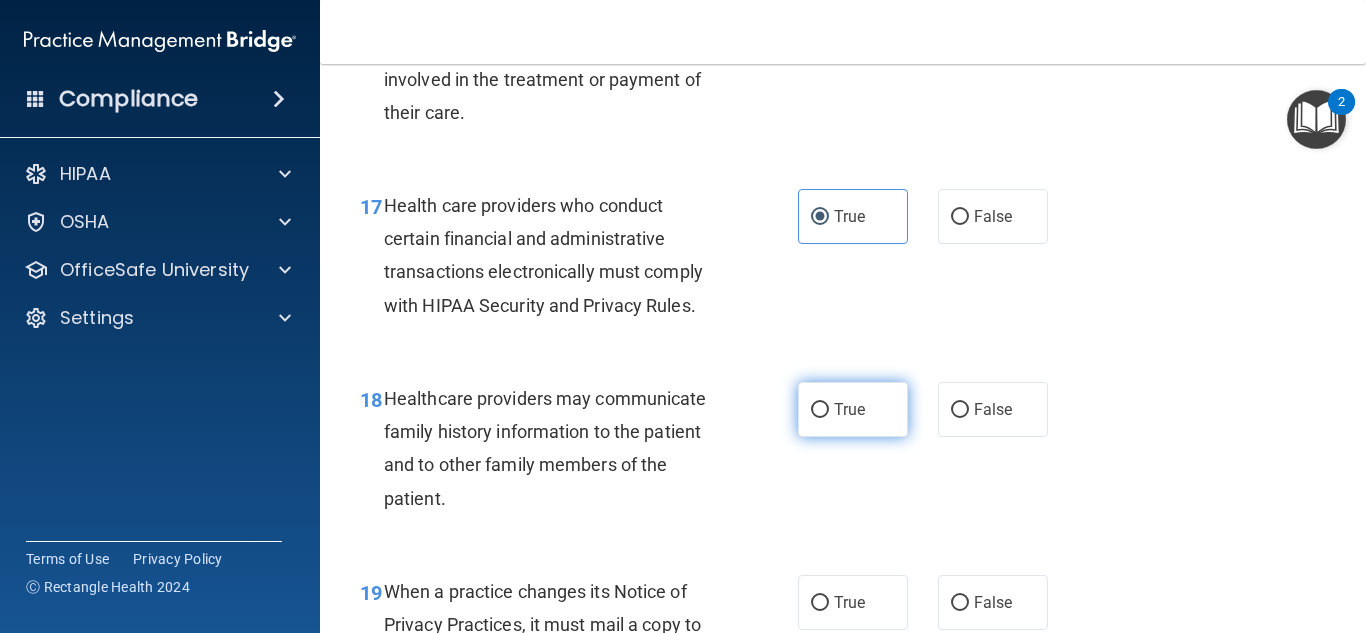 click on "True" at bounding box center (853, 409) 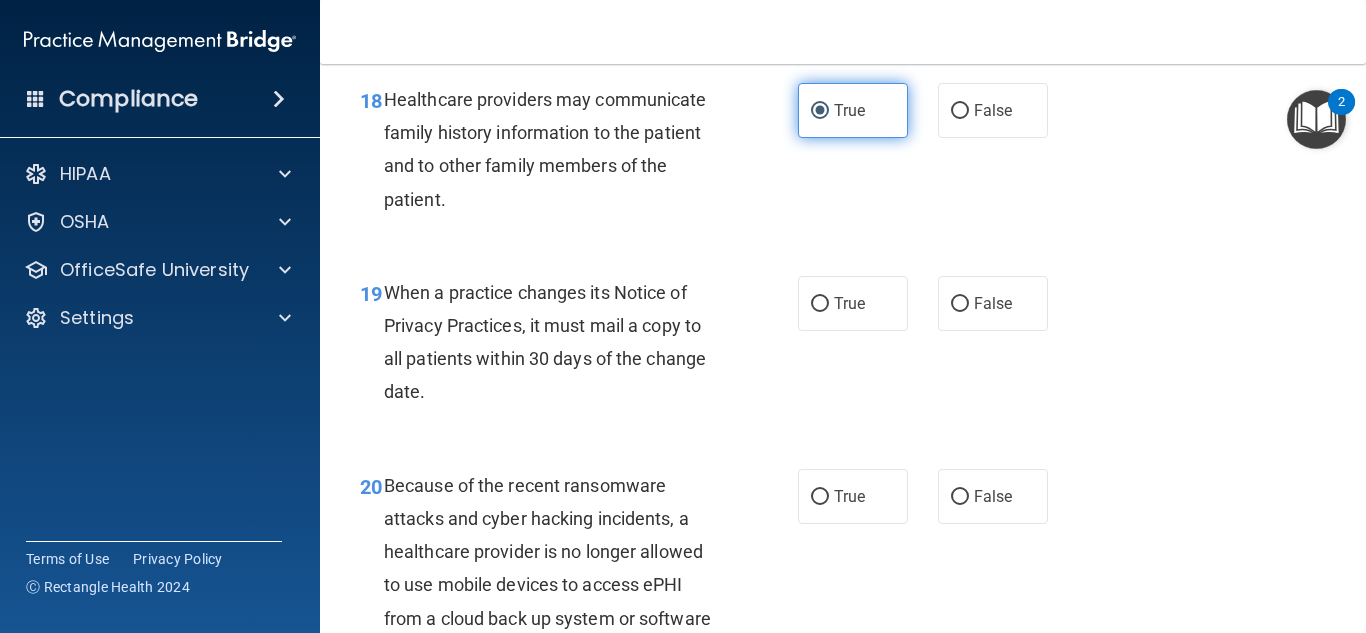scroll, scrollTop: 3463, scrollLeft: 0, axis: vertical 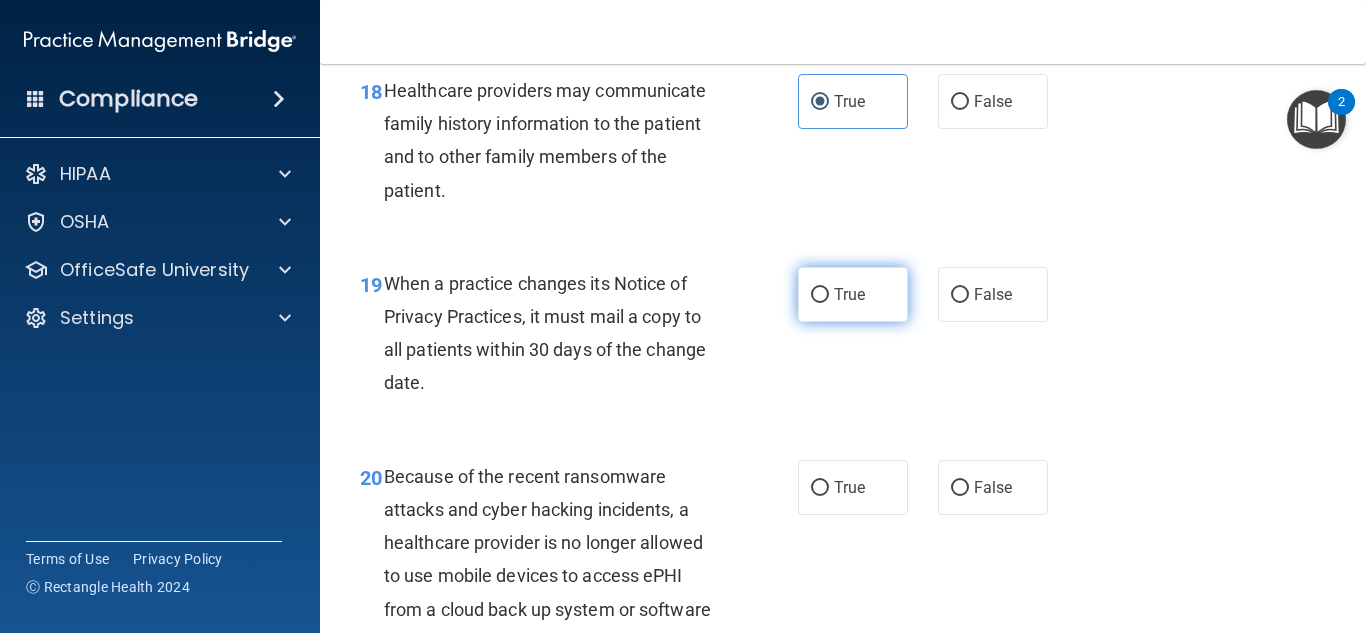 click on "True" at bounding box center (853, 294) 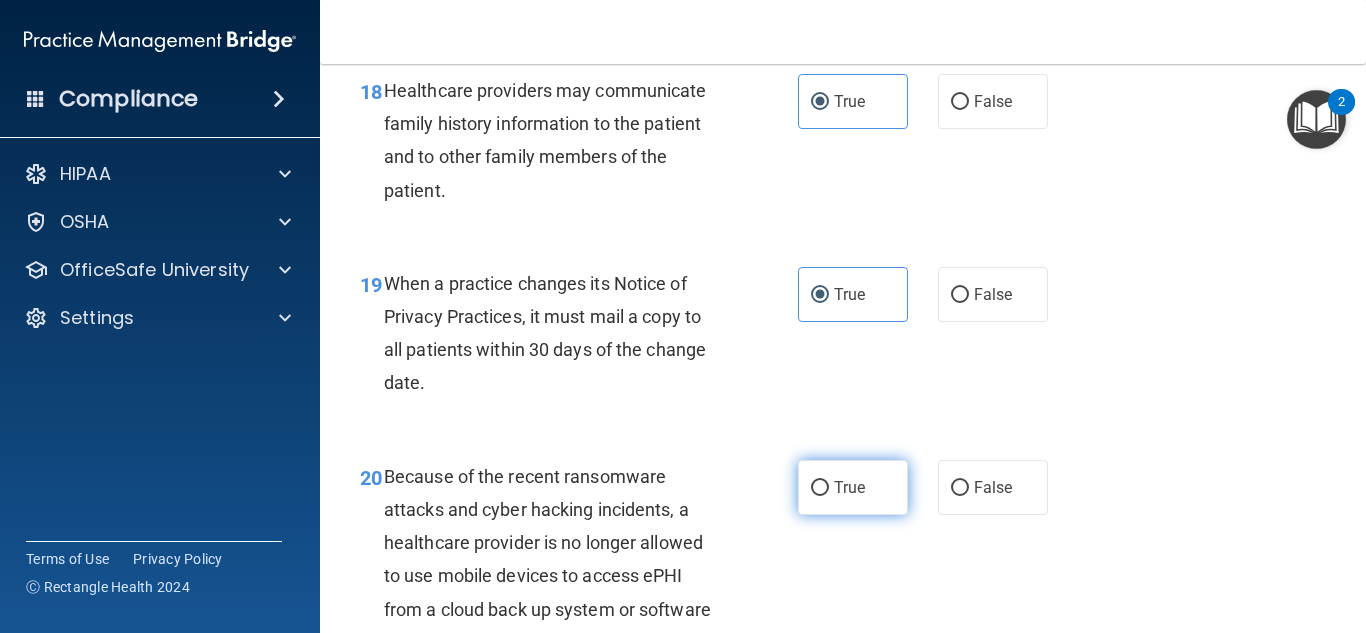 click on "True" at bounding box center (853, 487) 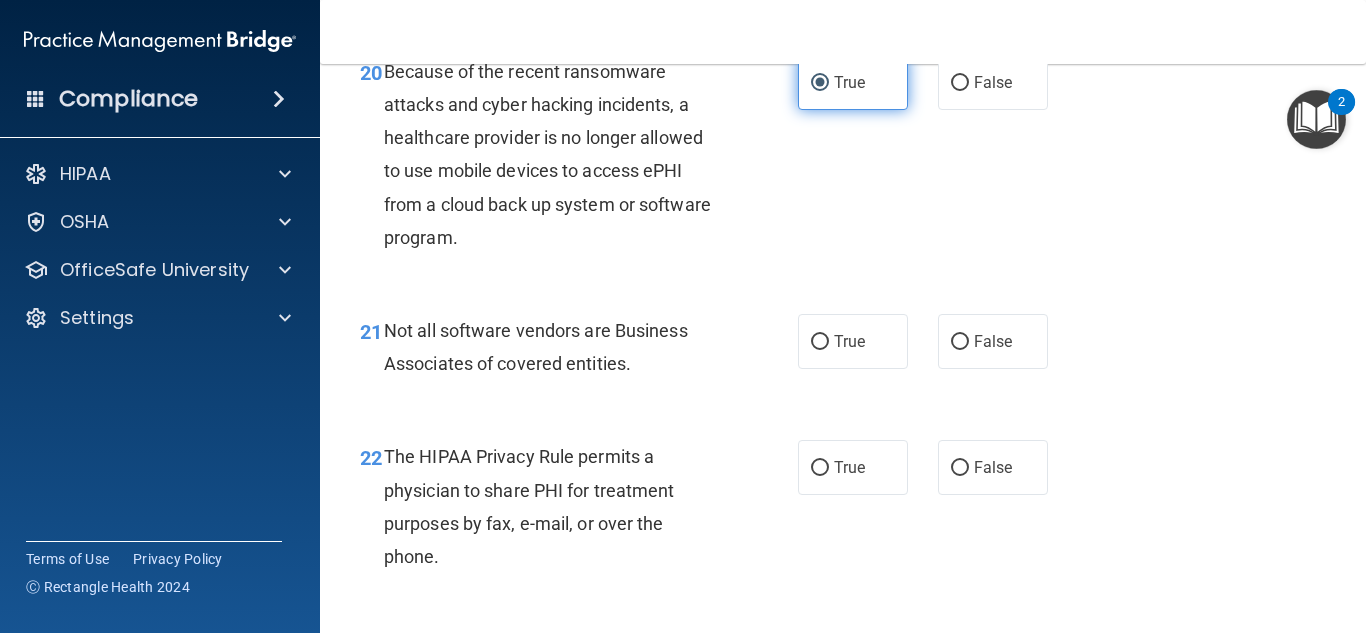 scroll, scrollTop: 3887, scrollLeft: 0, axis: vertical 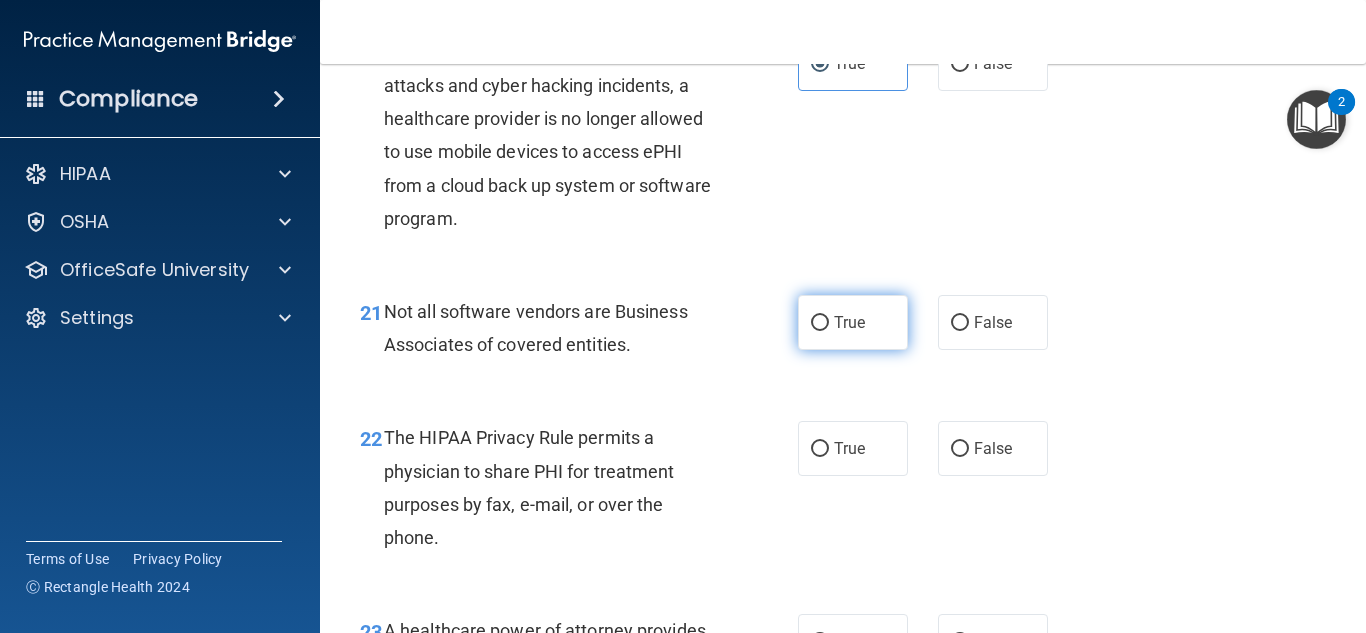 click on "True" at bounding box center [853, 322] 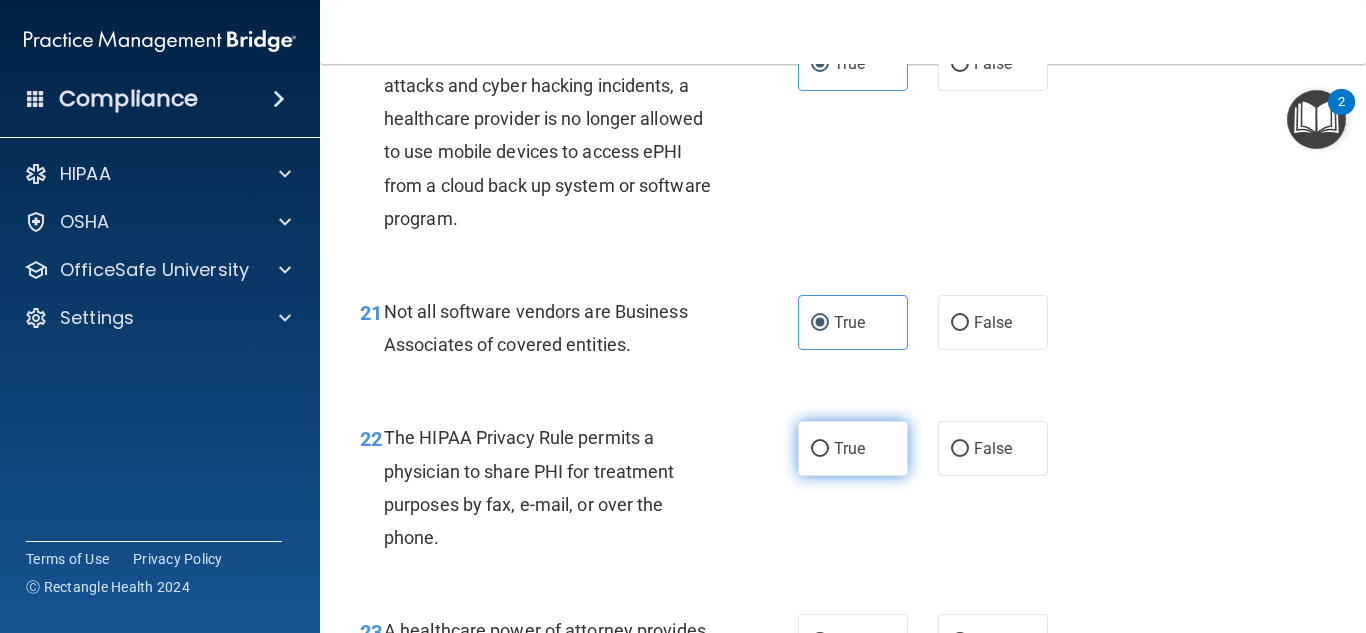 click on "True" at bounding box center [853, 448] 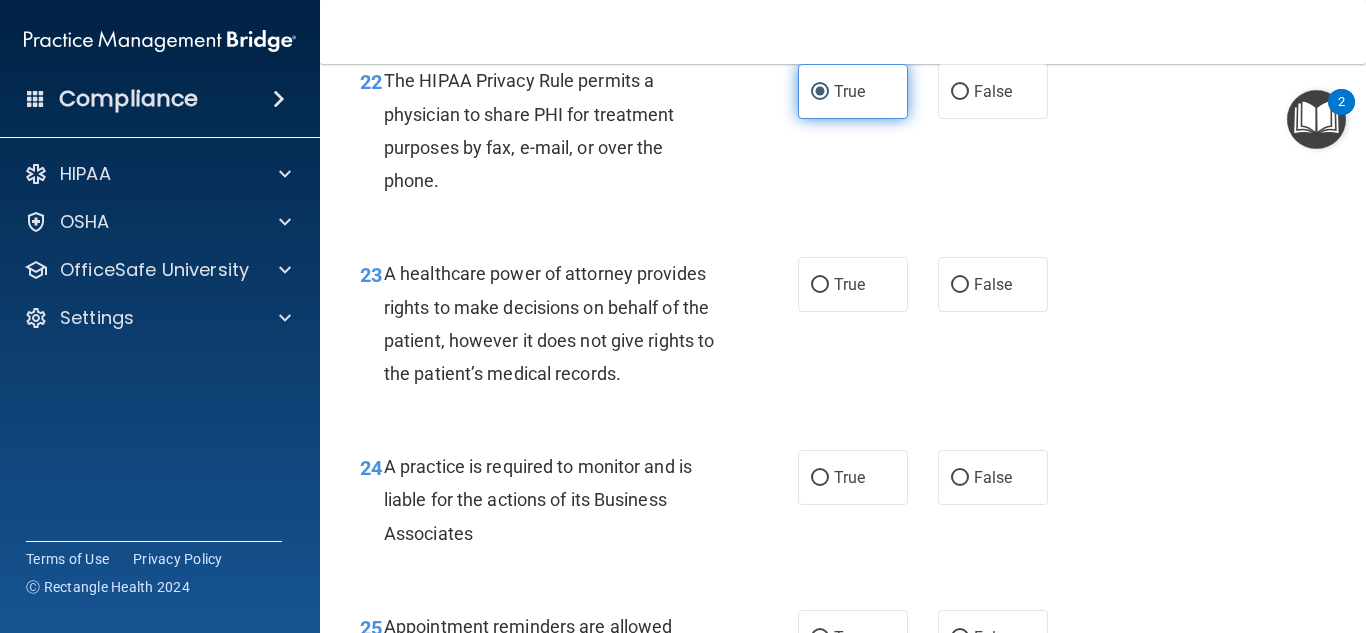 scroll, scrollTop: 4263, scrollLeft: 0, axis: vertical 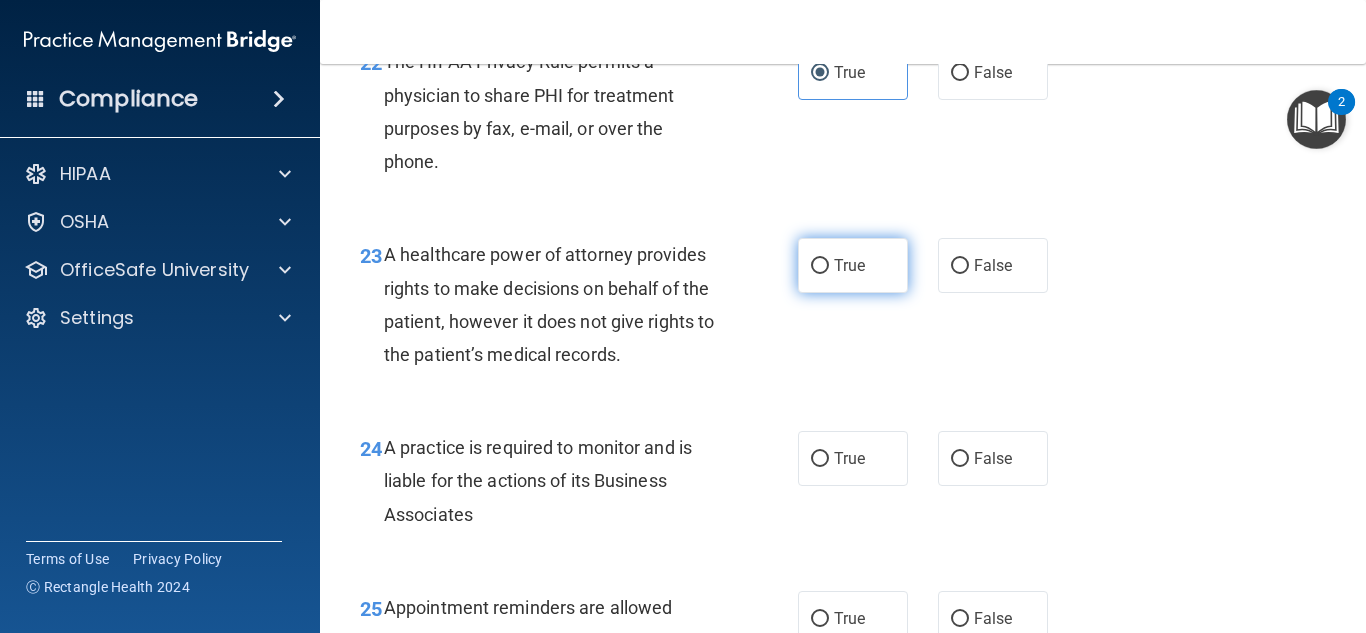 click on "True" at bounding box center (853, 265) 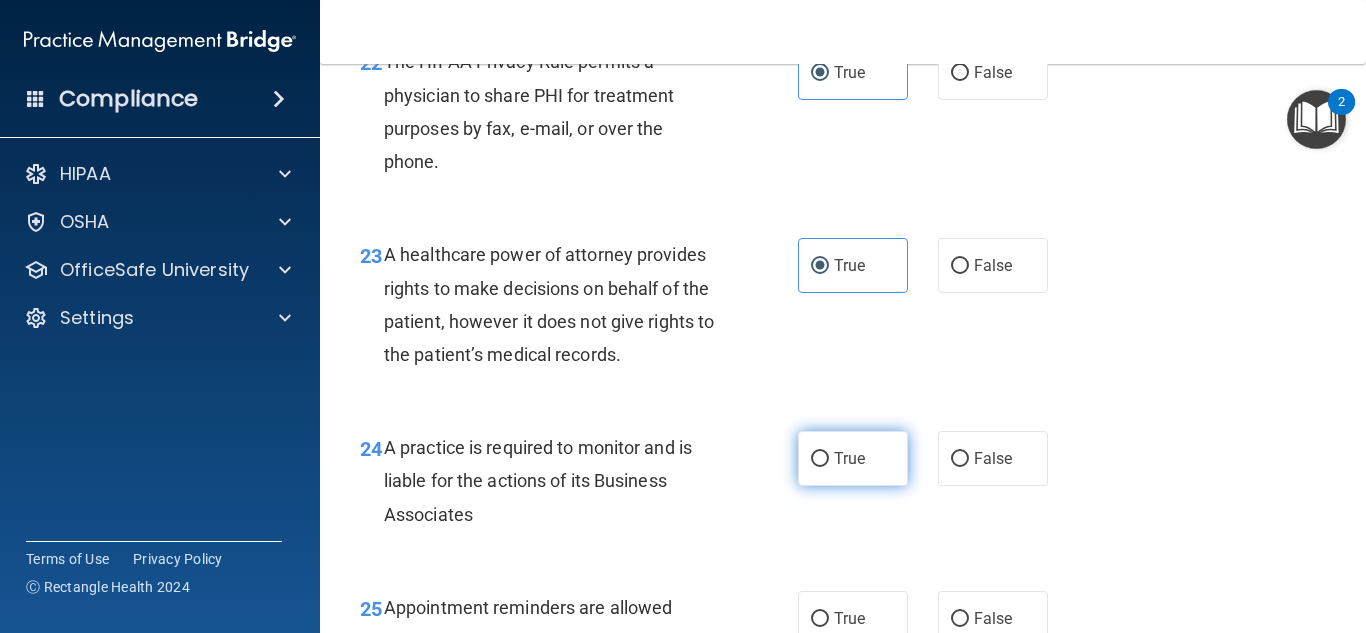 click on "True" at bounding box center (853, 458) 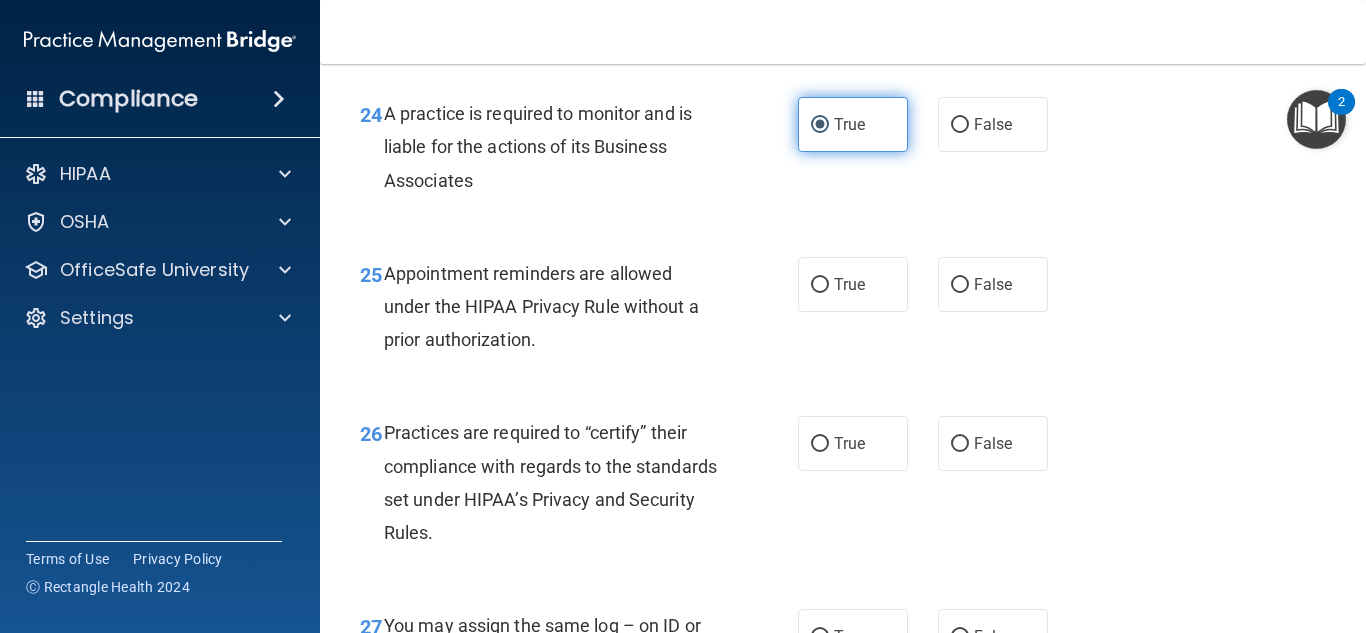 scroll, scrollTop: 4602, scrollLeft: 0, axis: vertical 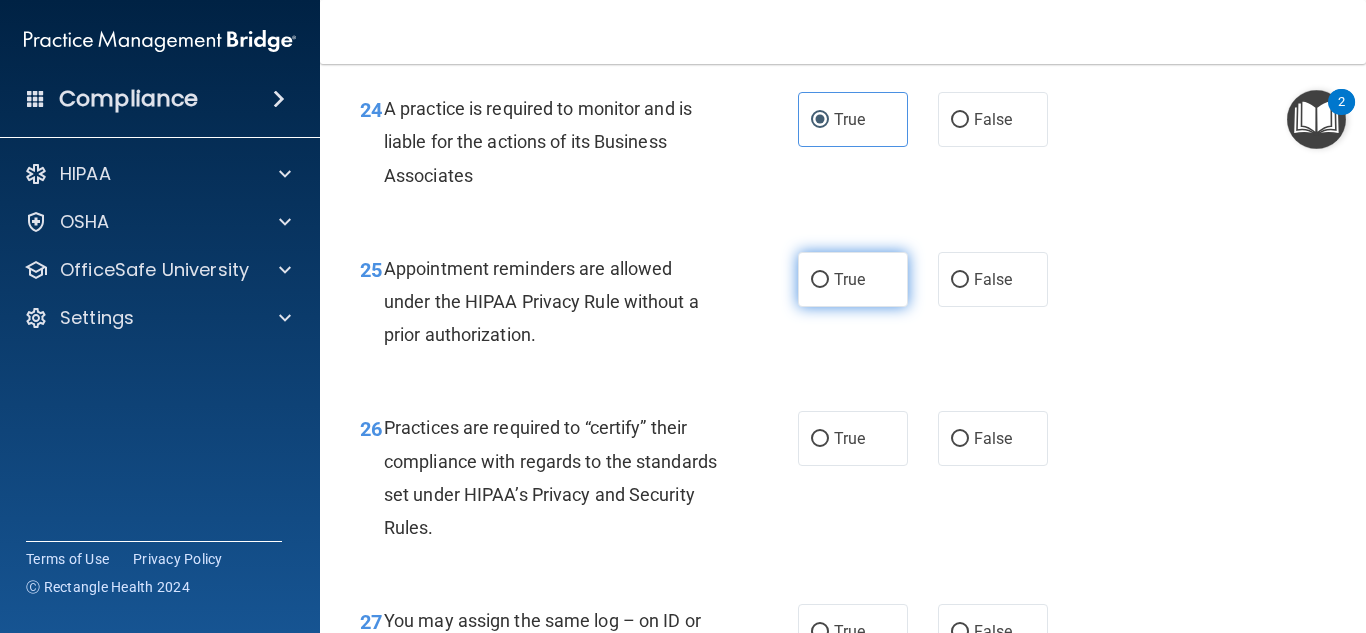 click on "True" at bounding box center [853, 279] 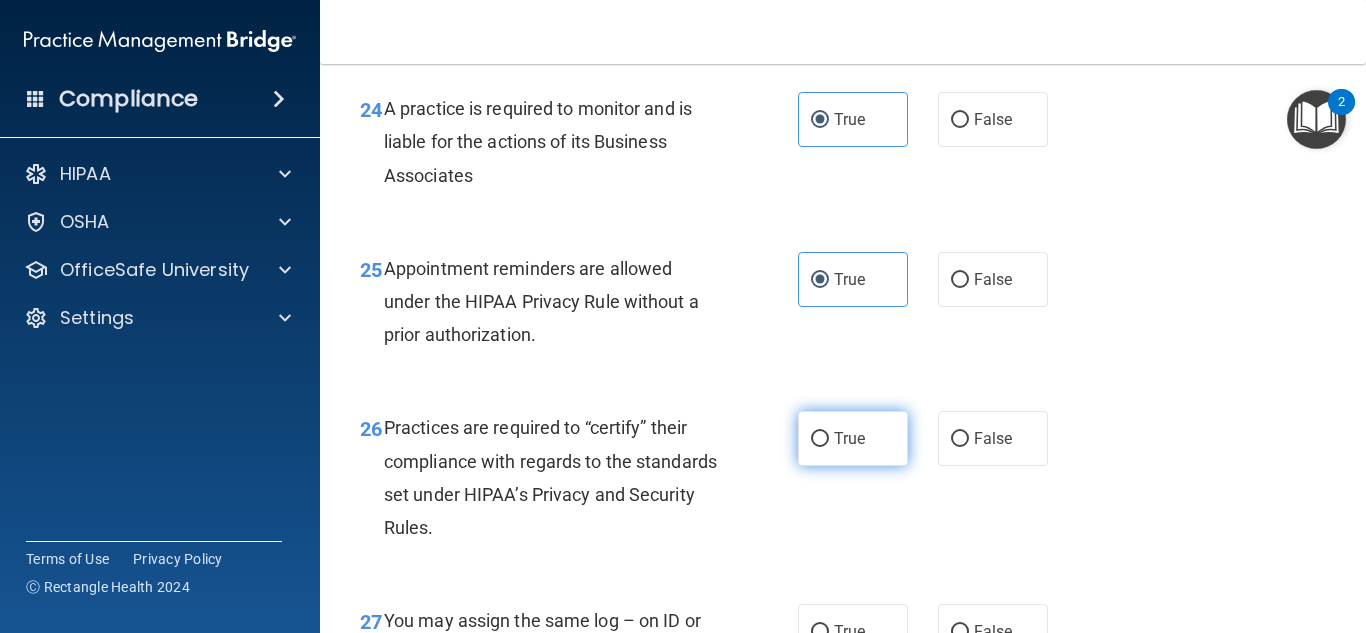 click on "True" at bounding box center [849, 438] 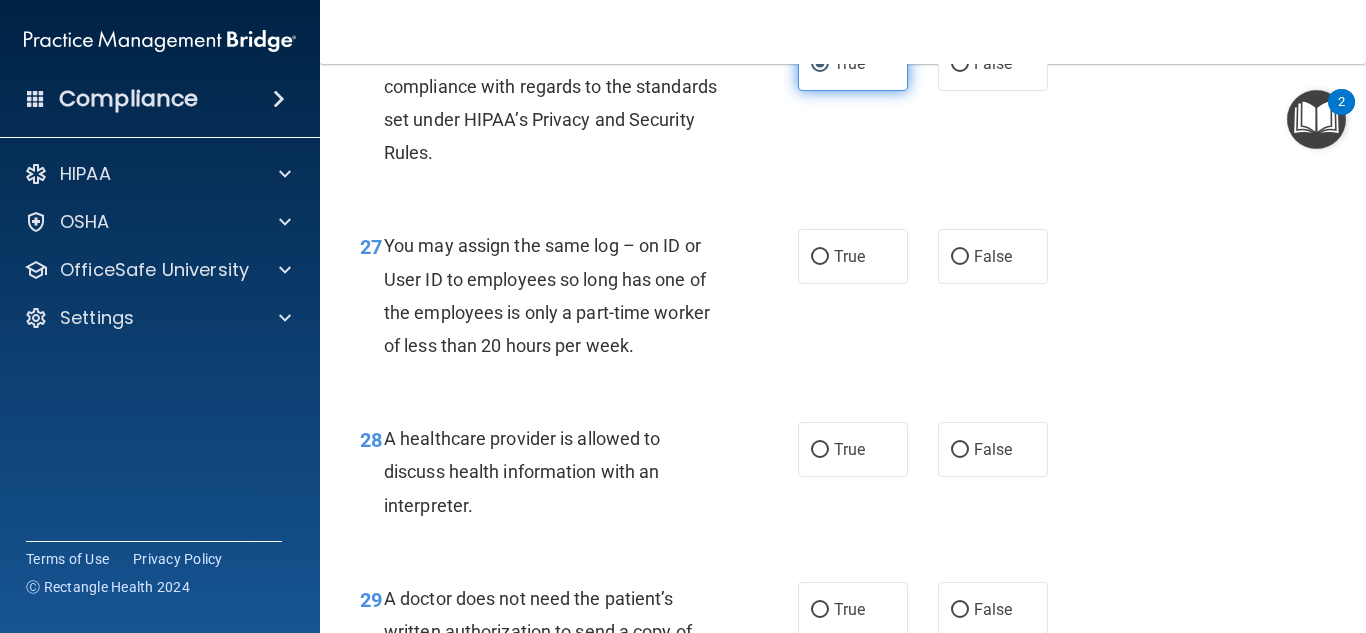 scroll, scrollTop: 4979, scrollLeft: 0, axis: vertical 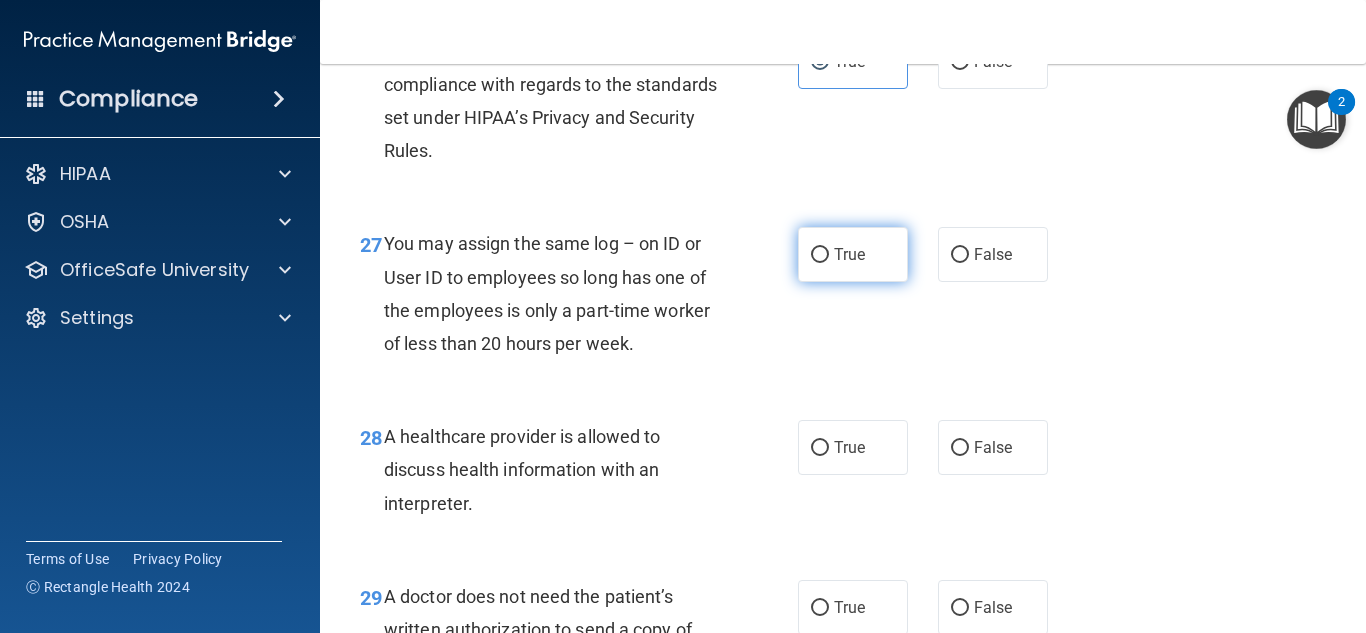 click on "True" at bounding box center (853, 254) 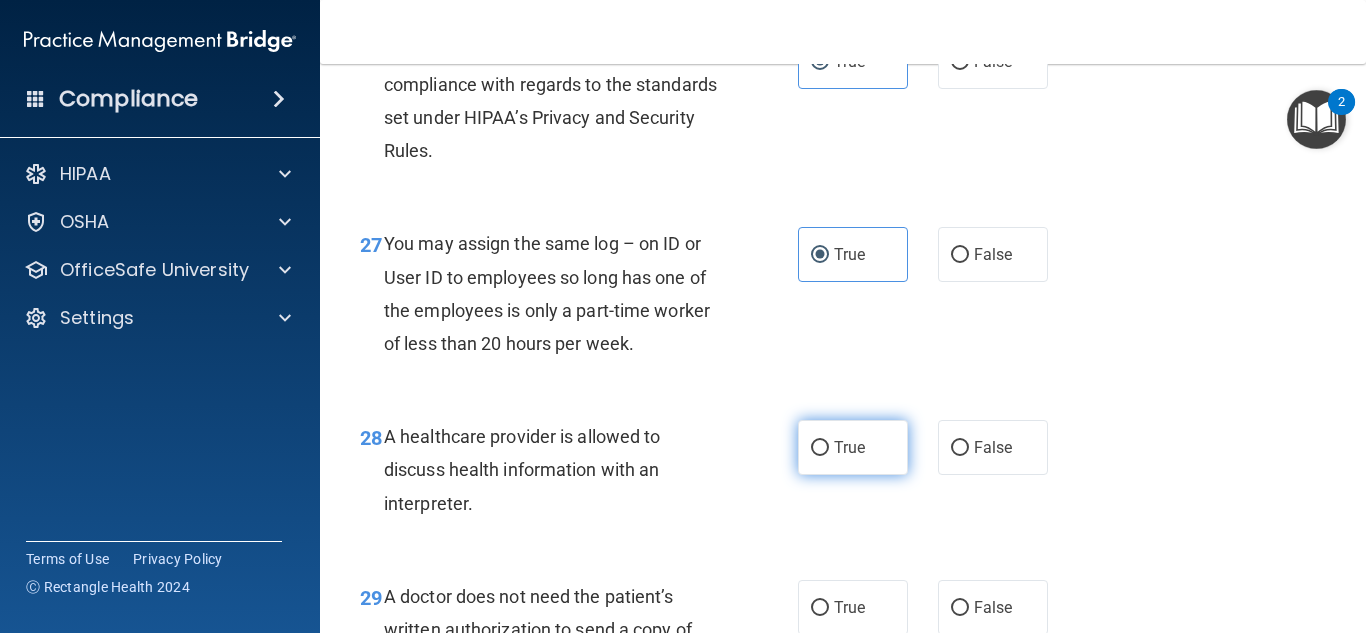 click on "True" at bounding box center [849, 447] 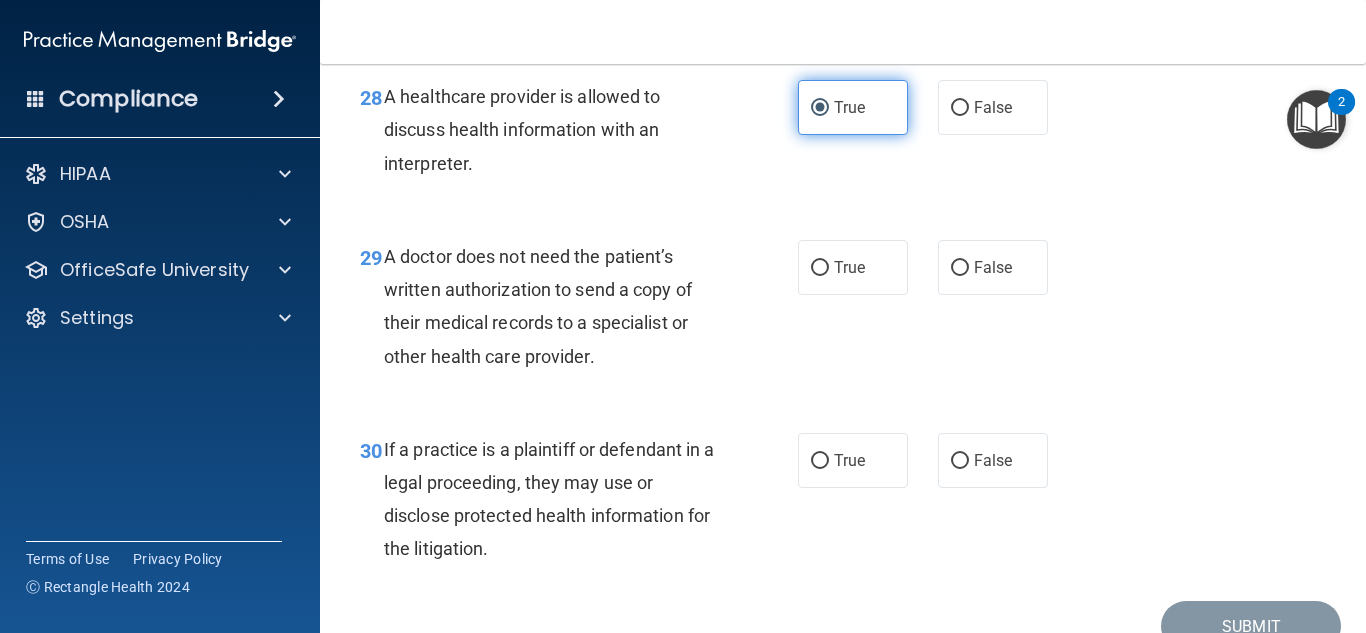 scroll, scrollTop: 5320, scrollLeft: 0, axis: vertical 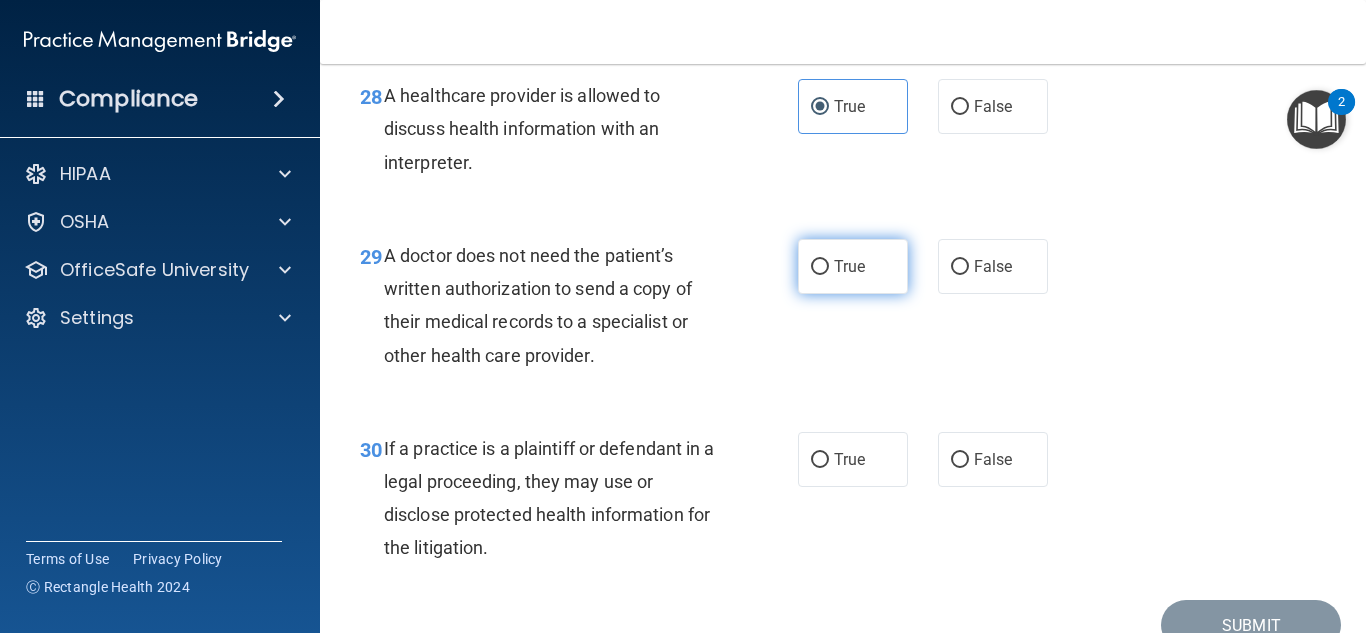 click on "True" at bounding box center (849, 266) 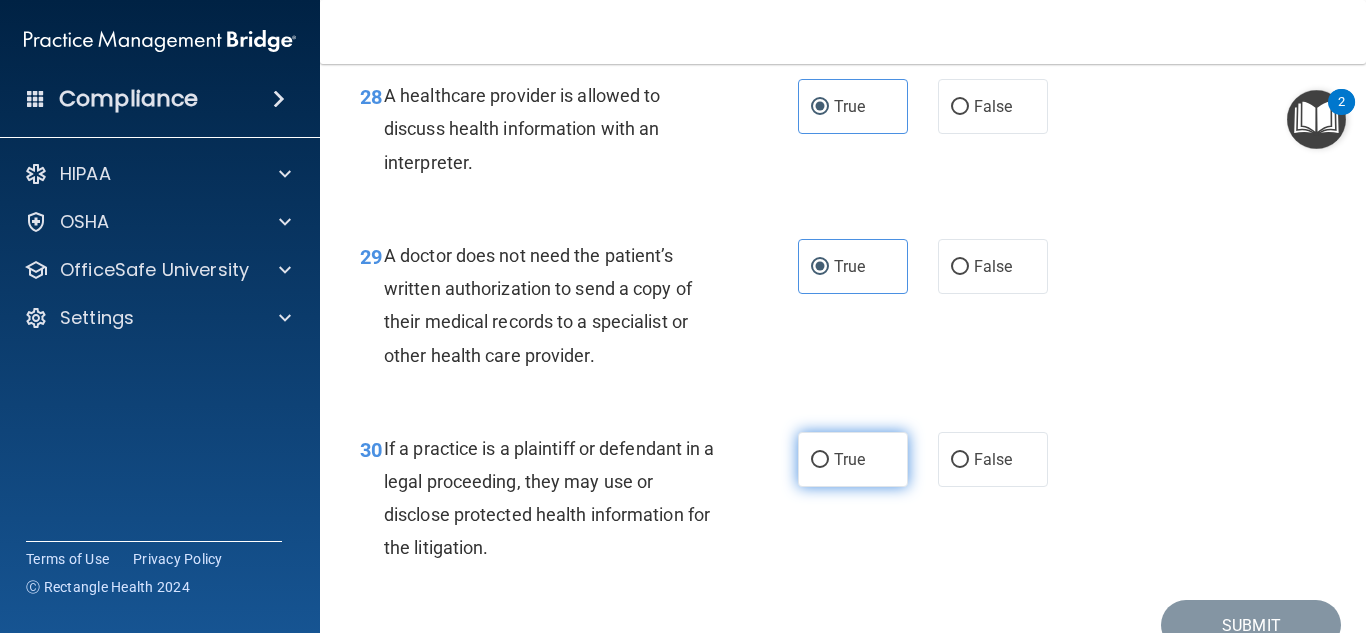 click on "True" at bounding box center [849, 459] 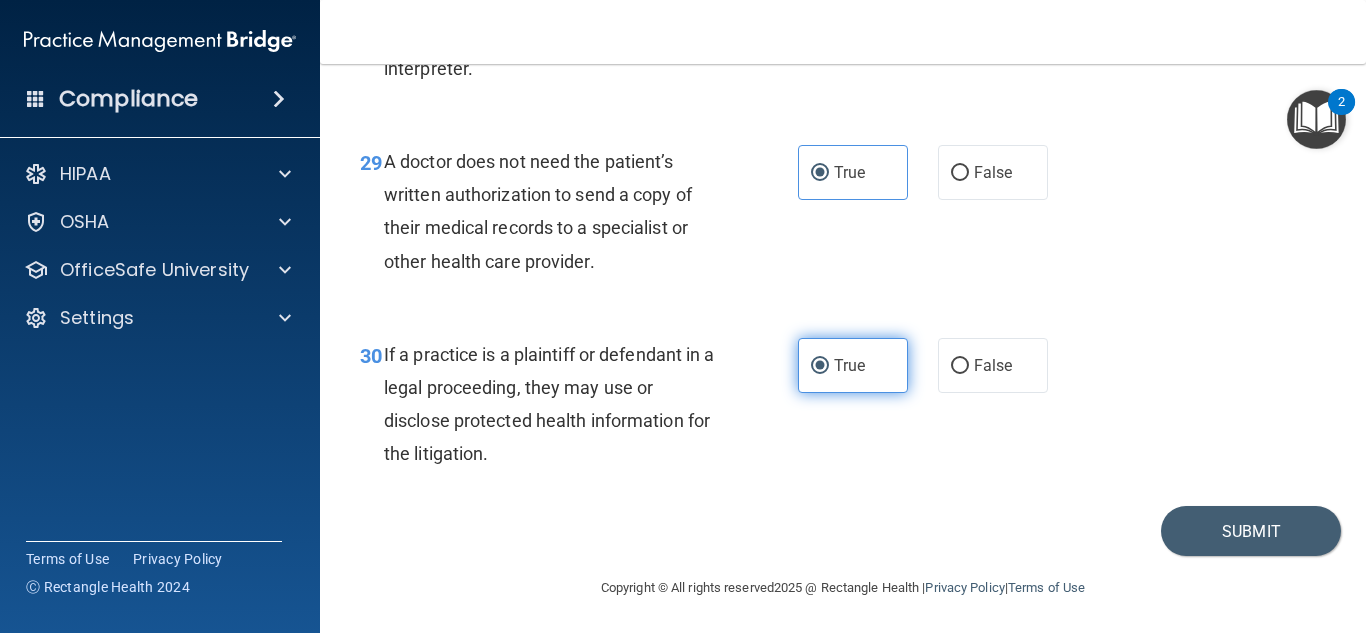 scroll, scrollTop: 5450, scrollLeft: 0, axis: vertical 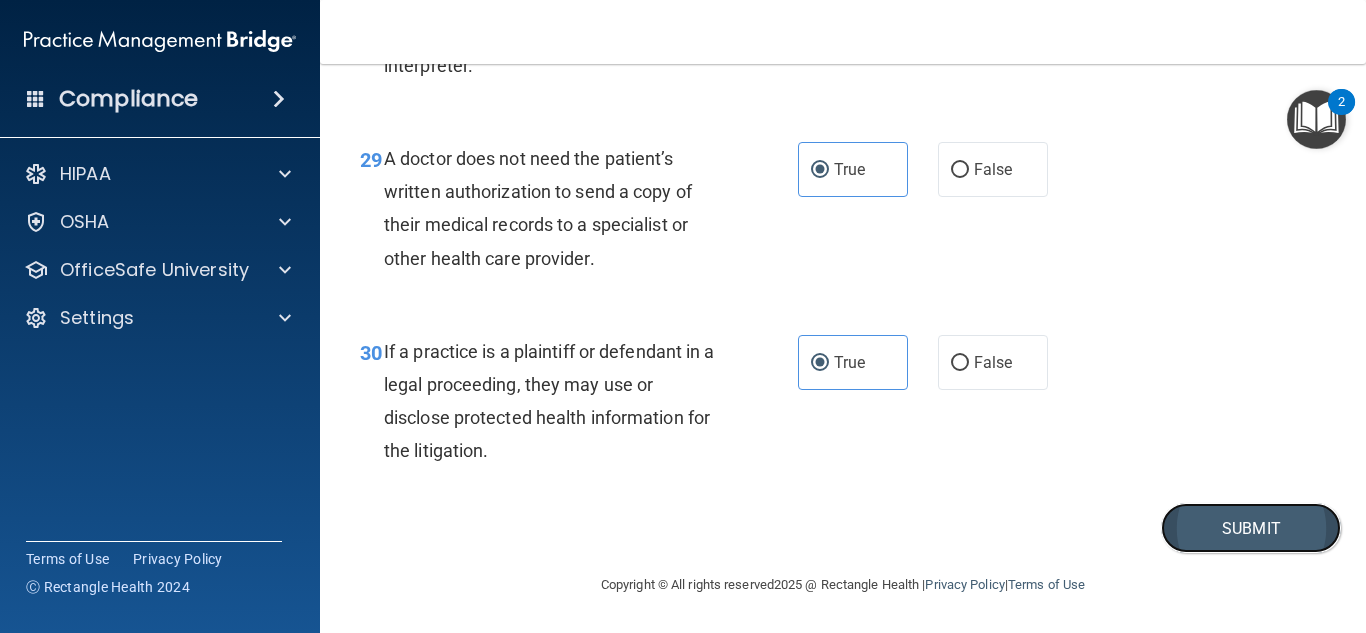 click on "Submit" at bounding box center [1251, 528] 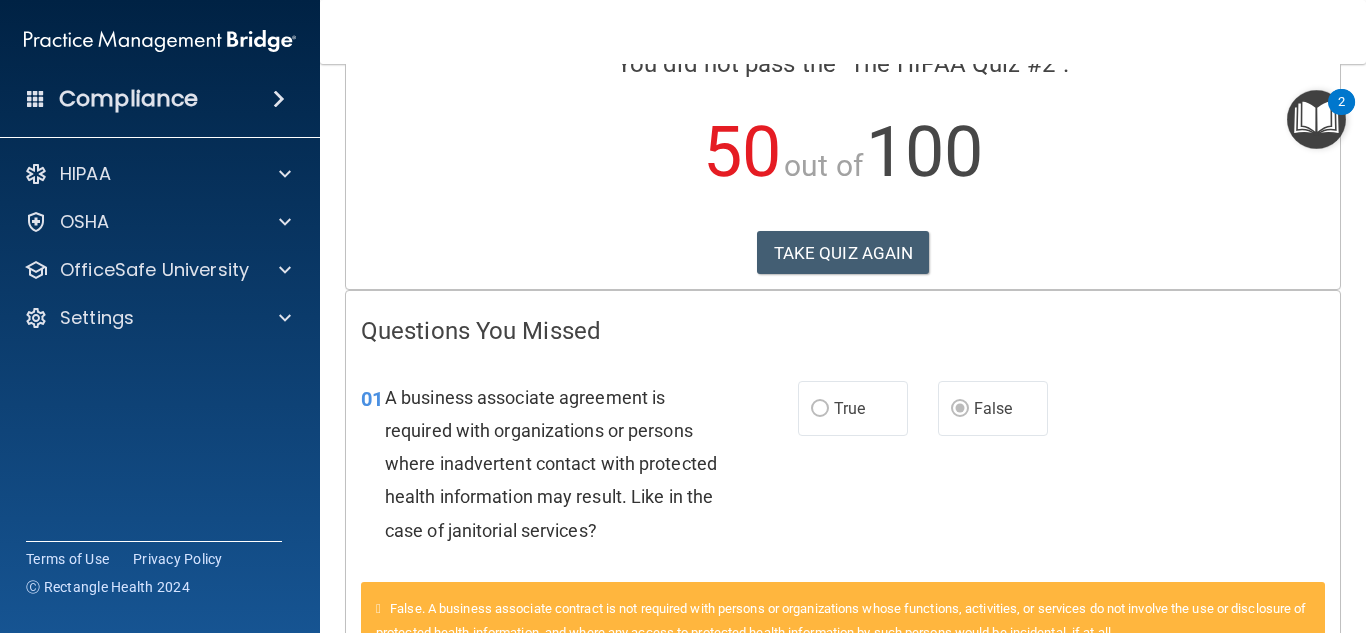 scroll, scrollTop: 0, scrollLeft: 0, axis: both 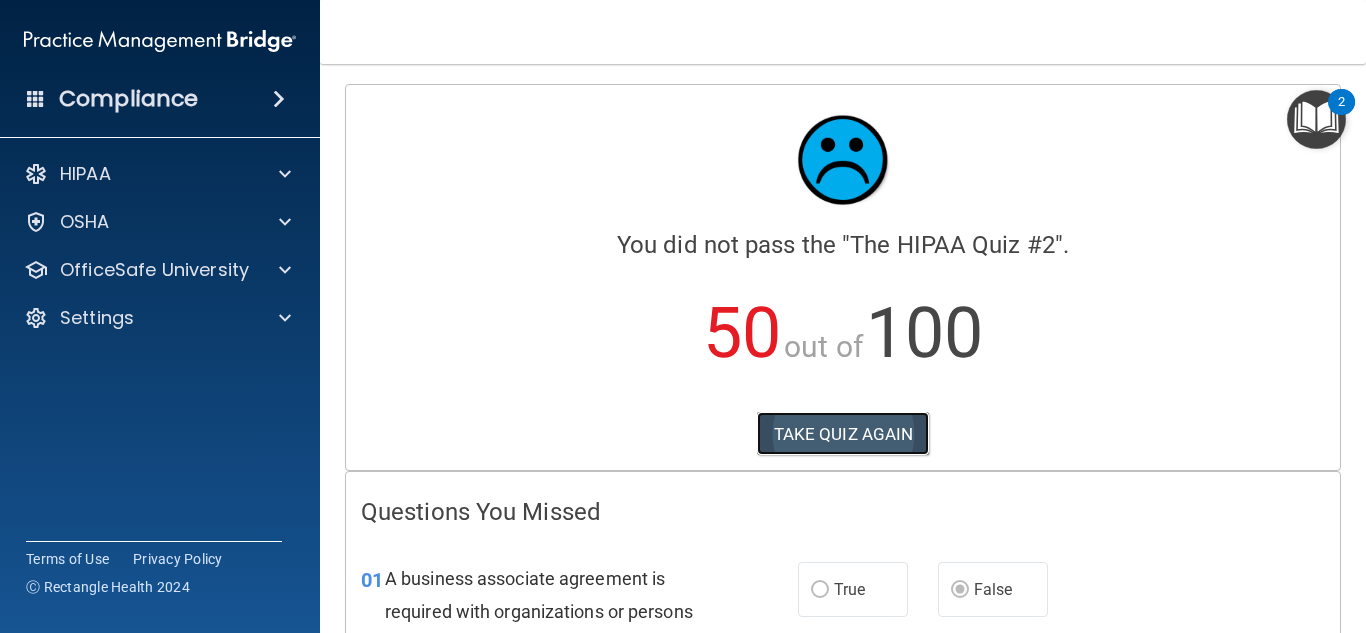 click on "TAKE QUIZ AGAIN" at bounding box center [843, 434] 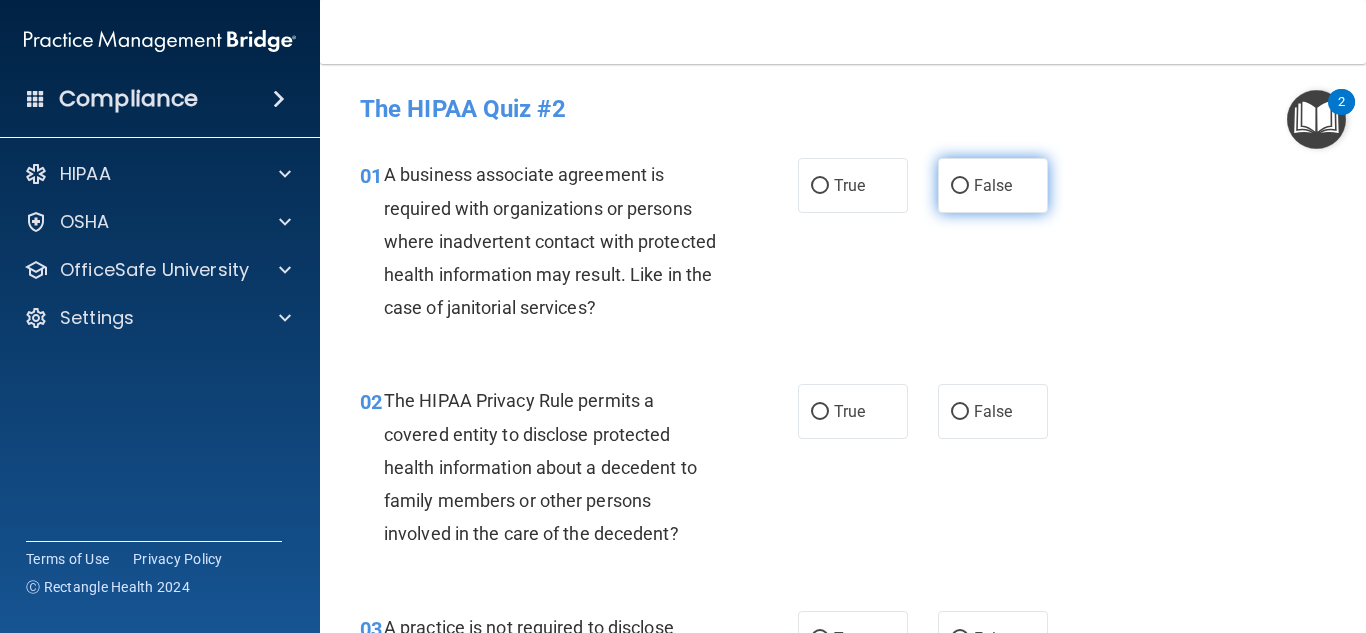 click on "False" at bounding box center [960, 186] 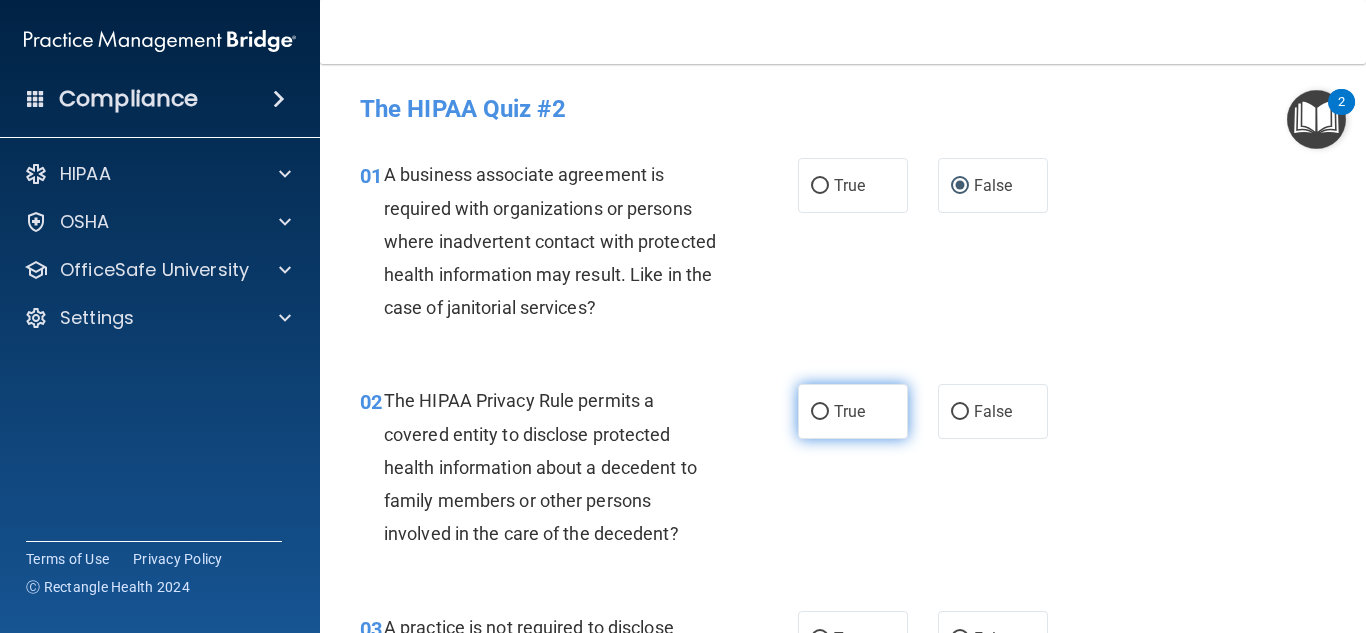 click on "True" at bounding box center [820, 412] 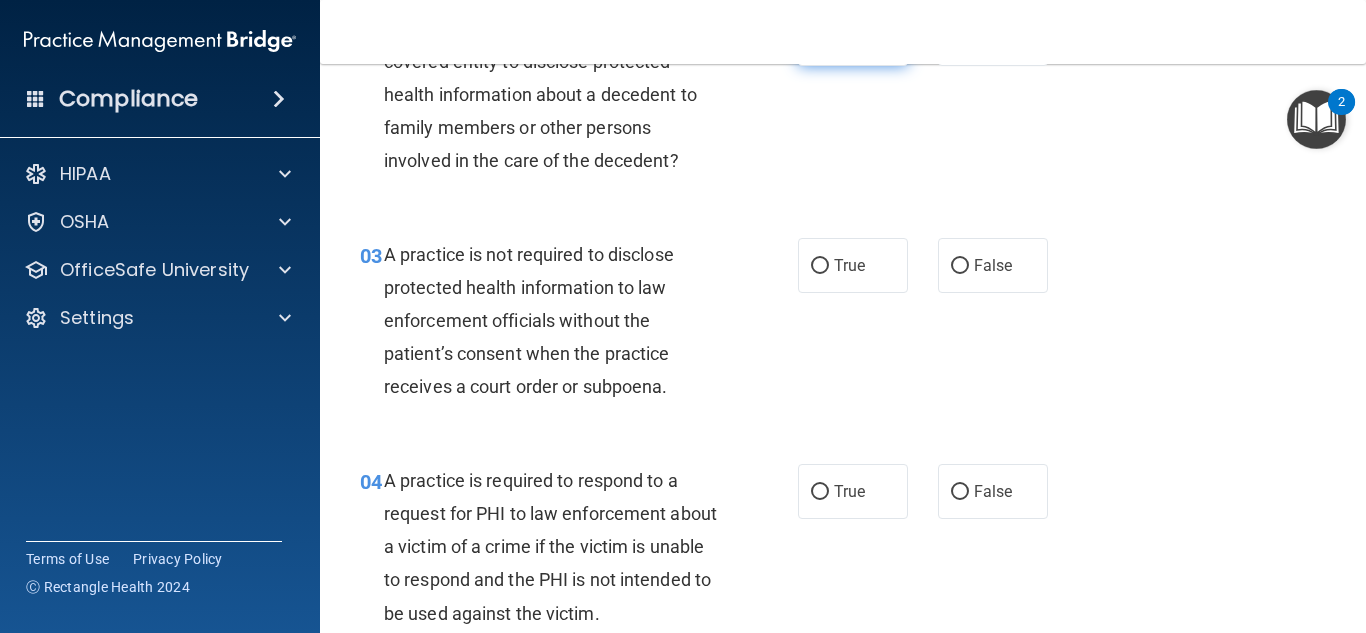 scroll, scrollTop: 374, scrollLeft: 0, axis: vertical 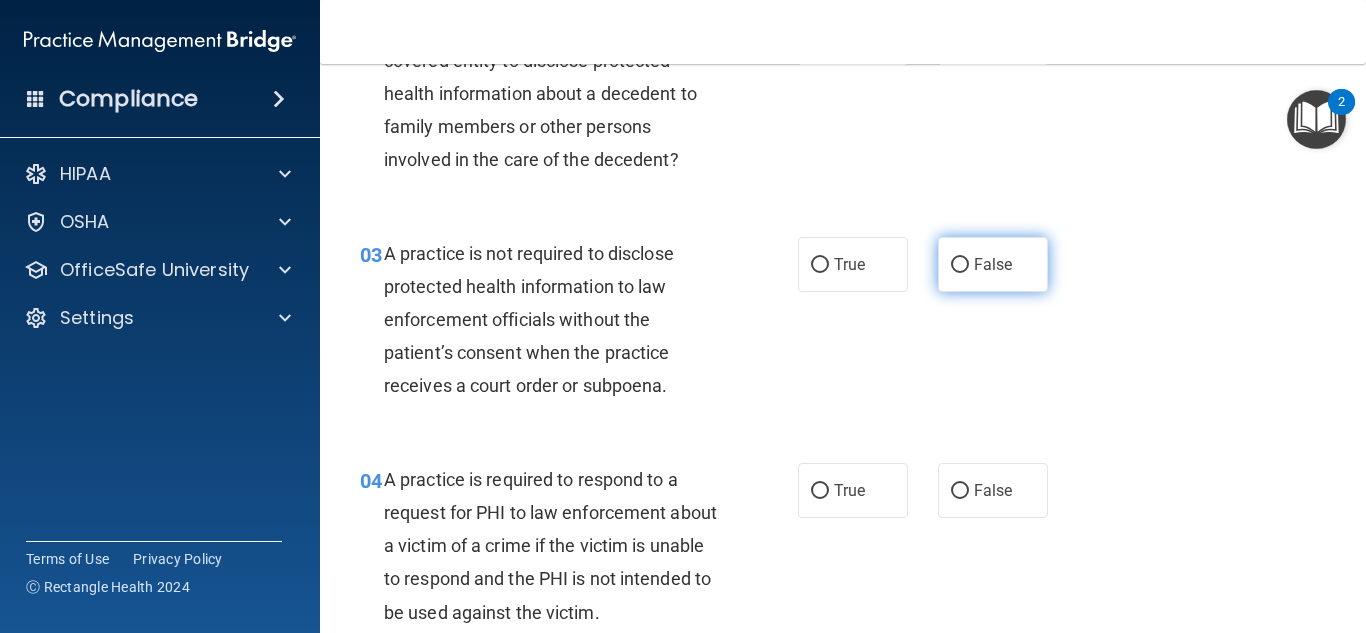 click on "False" at bounding box center [960, 265] 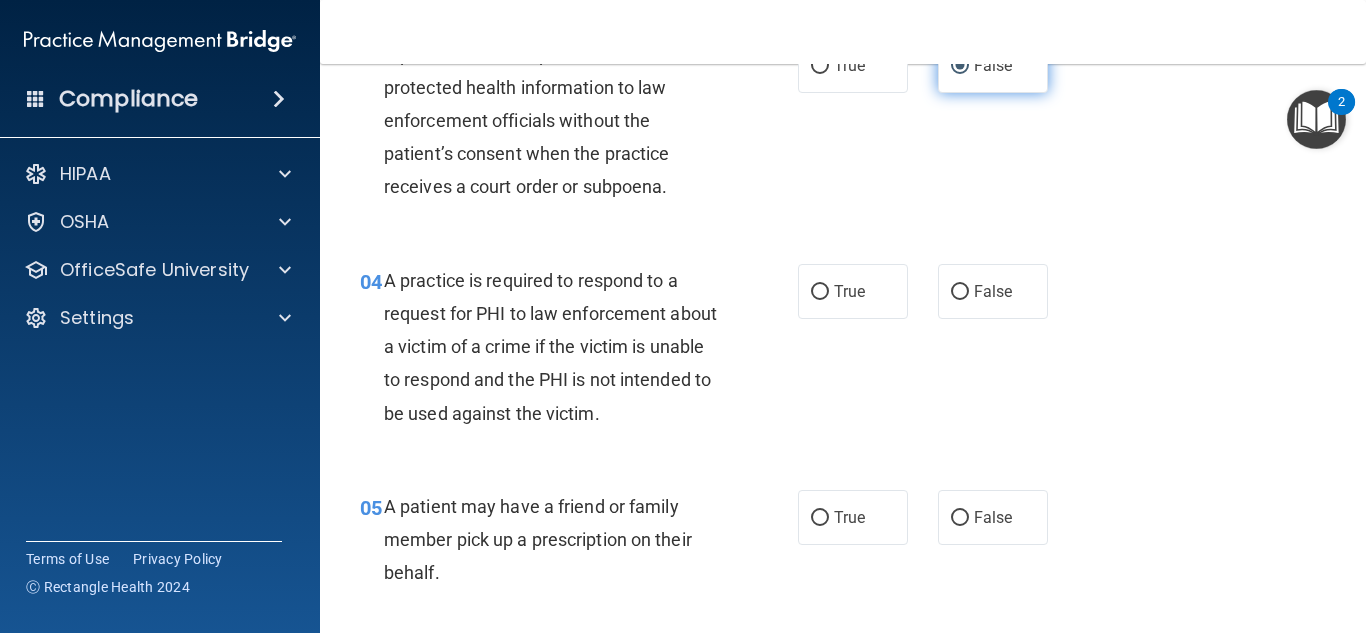 scroll, scrollTop: 579, scrollLeft: 0, axis: vertical 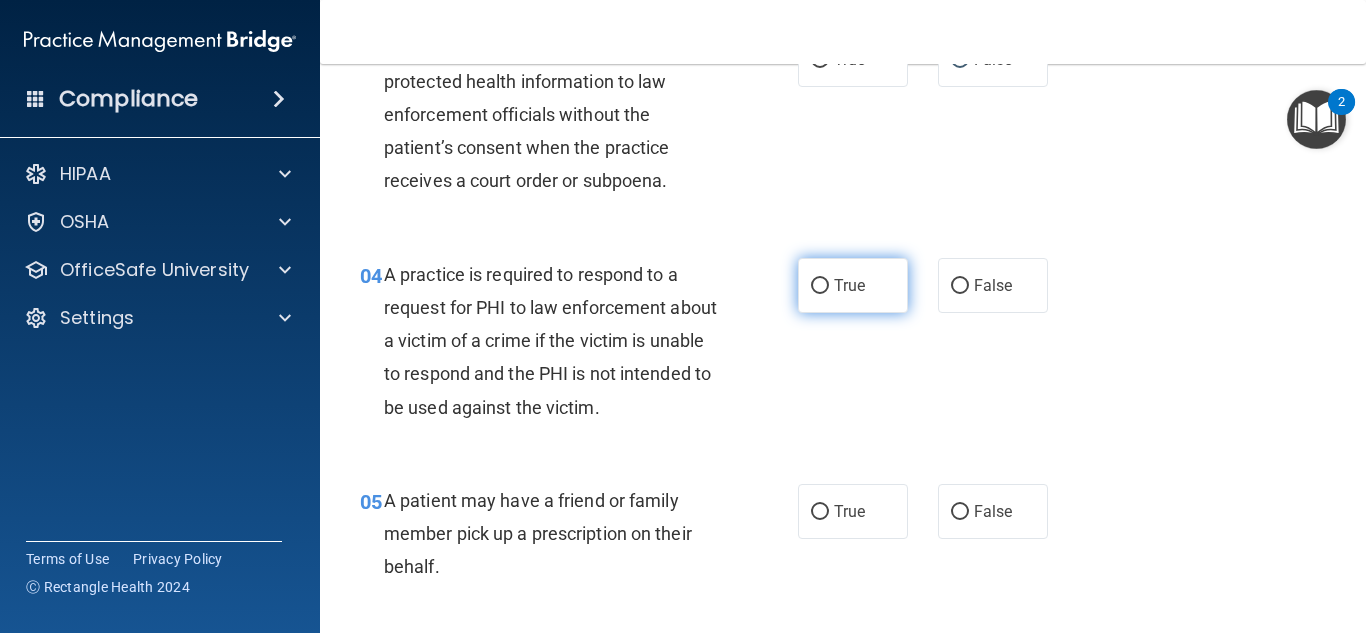 click on "True" at bounding box center (853, 285) 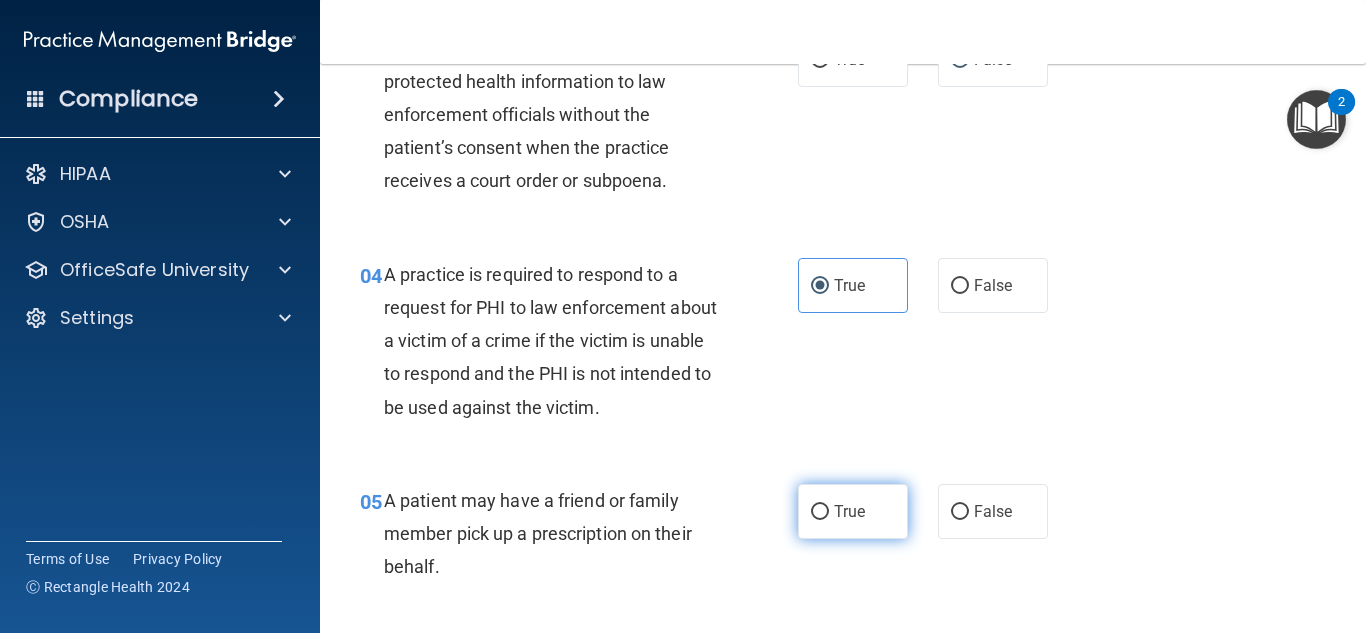 click on "True" at bounding box center (820, 512) 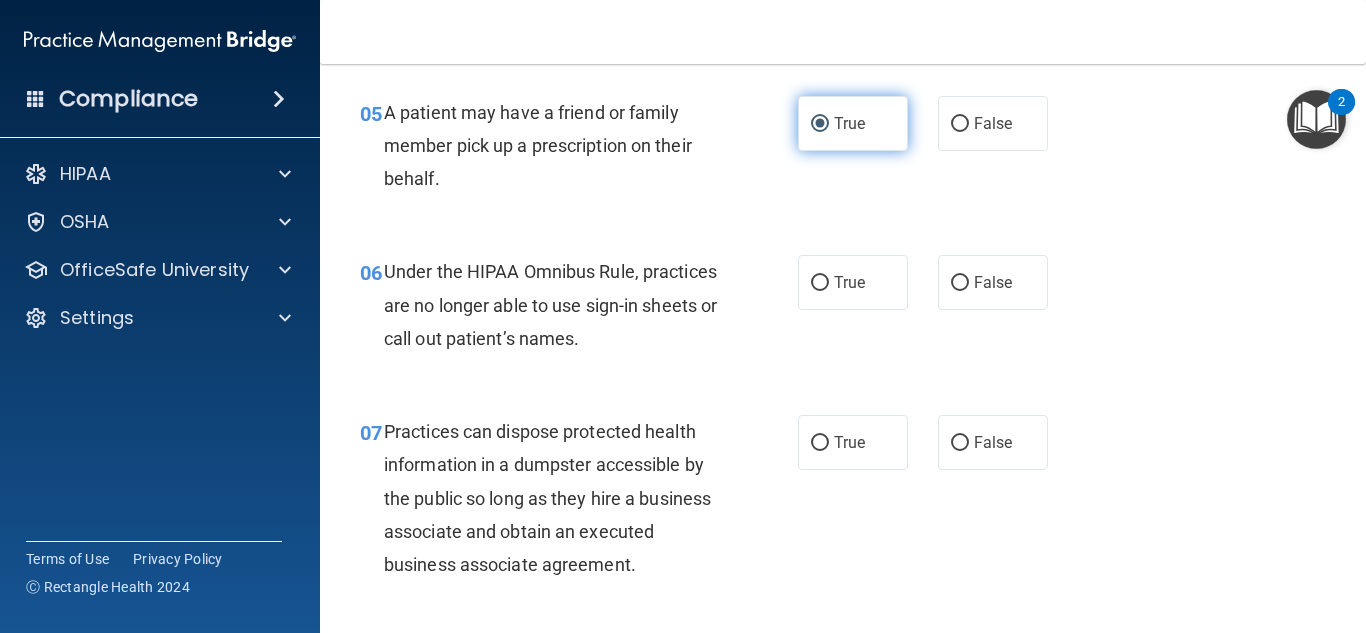 scroll, scrollTop: 975, scrollLeft: 0, axis: vertical 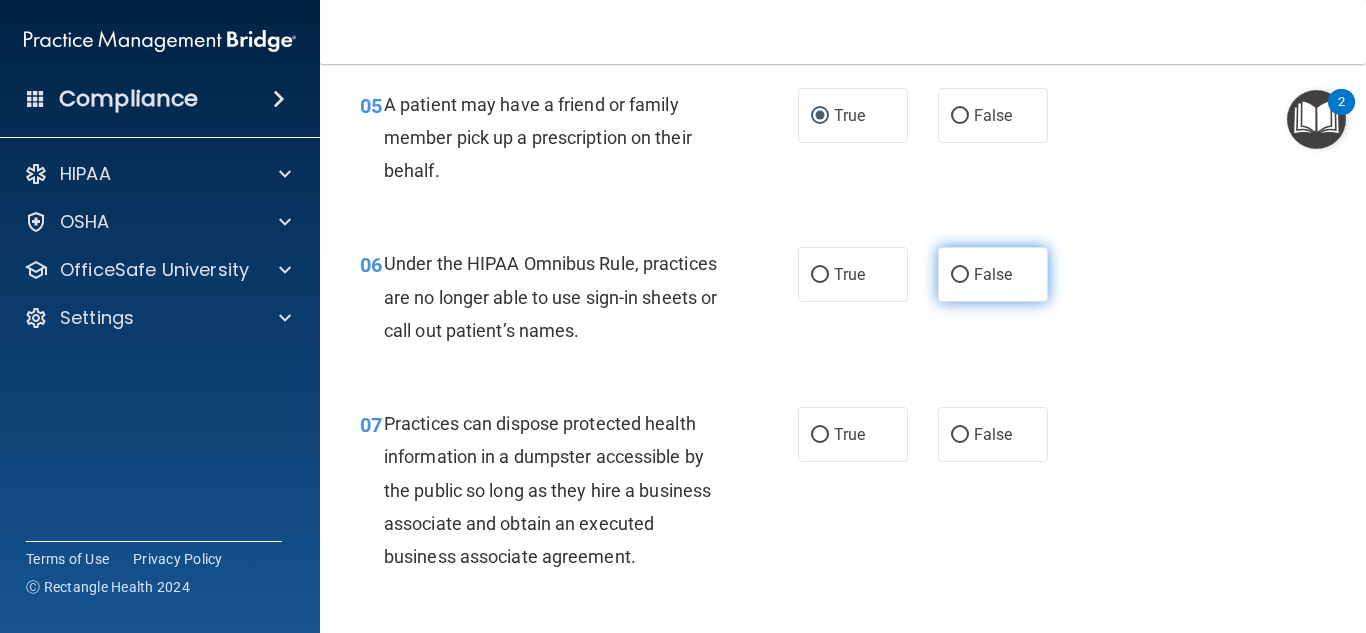 click on "False" at bounding box center (993, 274) 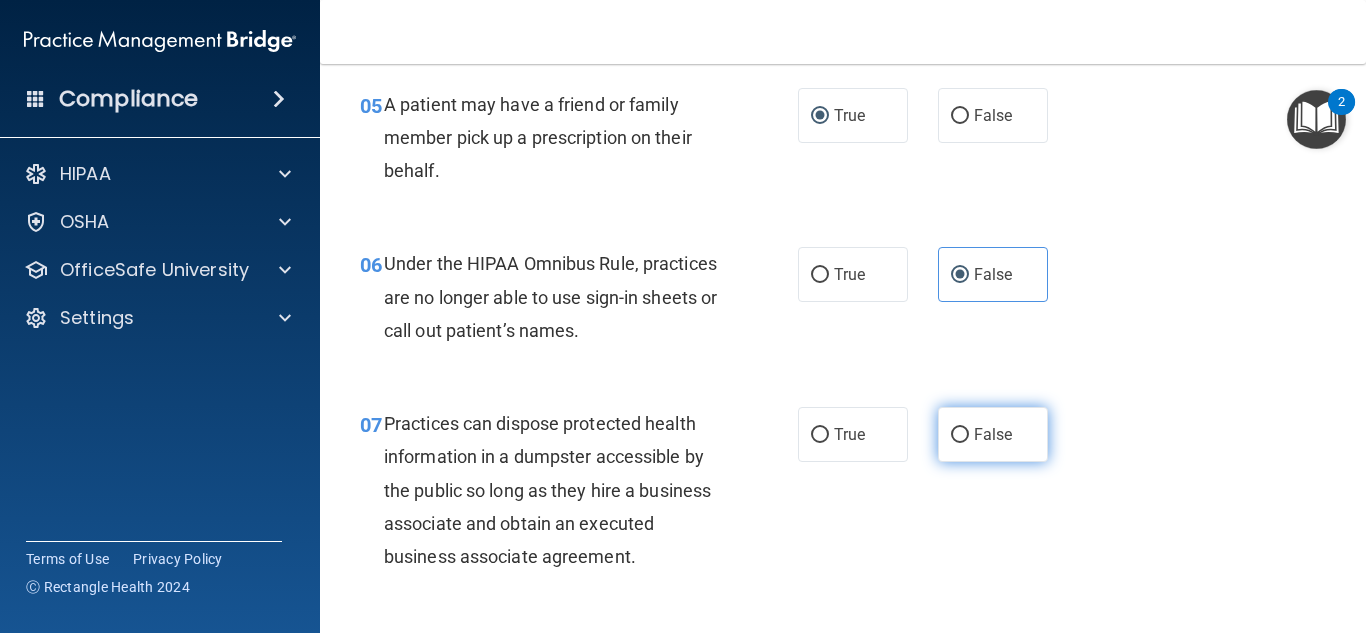 click on "False" at bounding box center (993, 434) 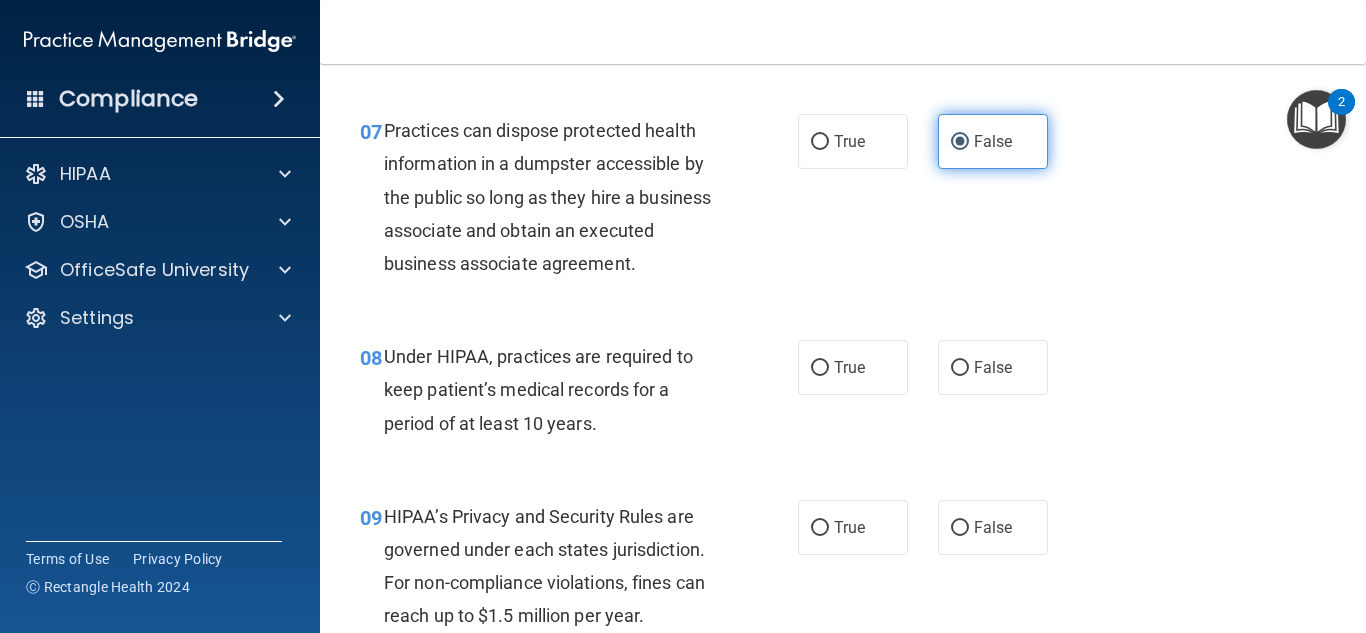 scroll, scrollTop: 1326, scrollLeft: 0, axis: vertical 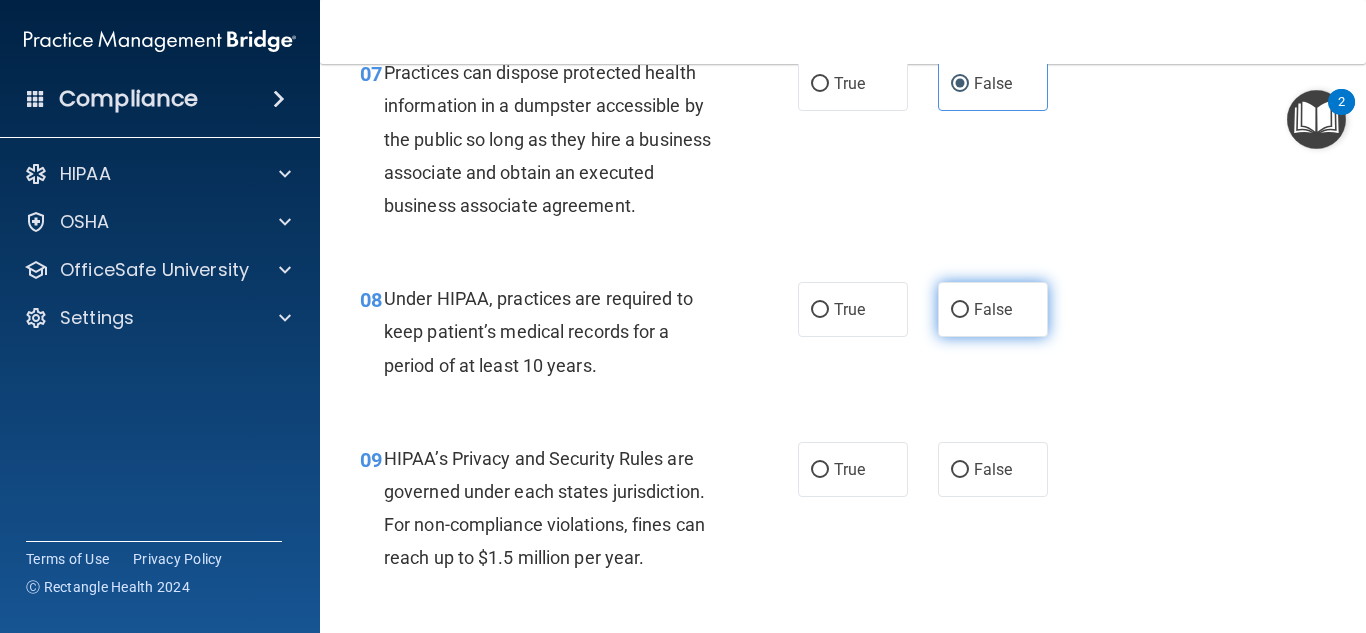 click on "False" at bounding box center [993, 309] 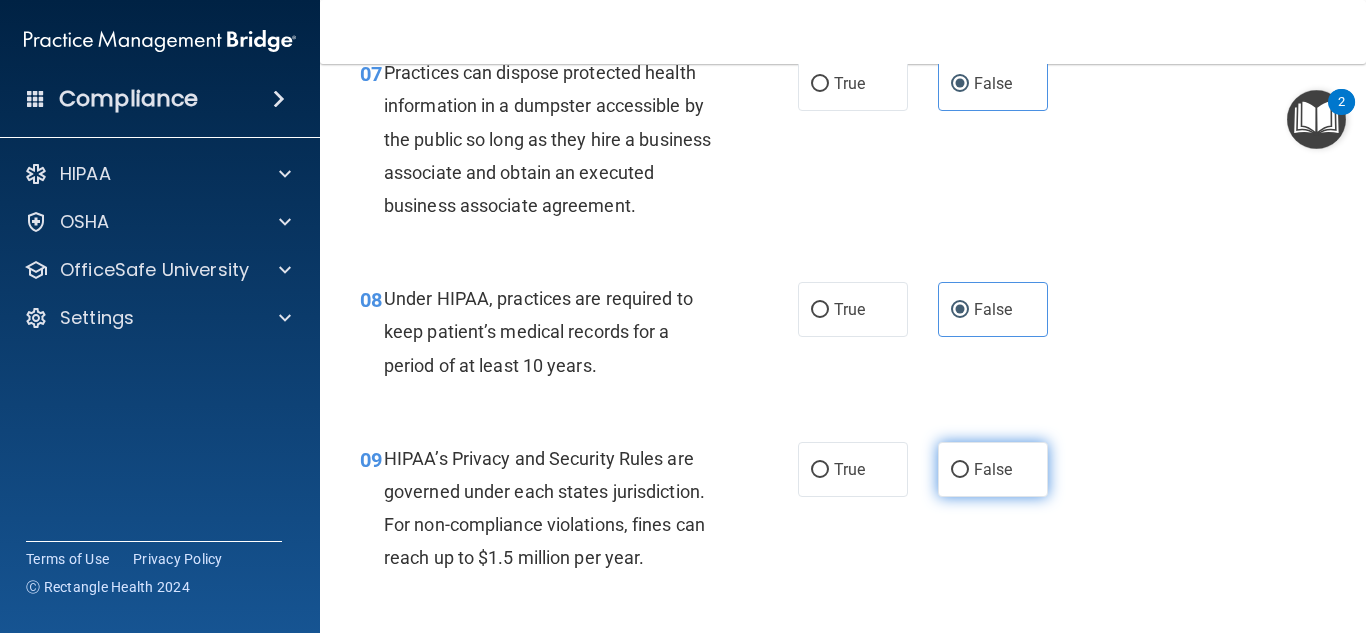 click on "False" at bounding box center (993, 469) 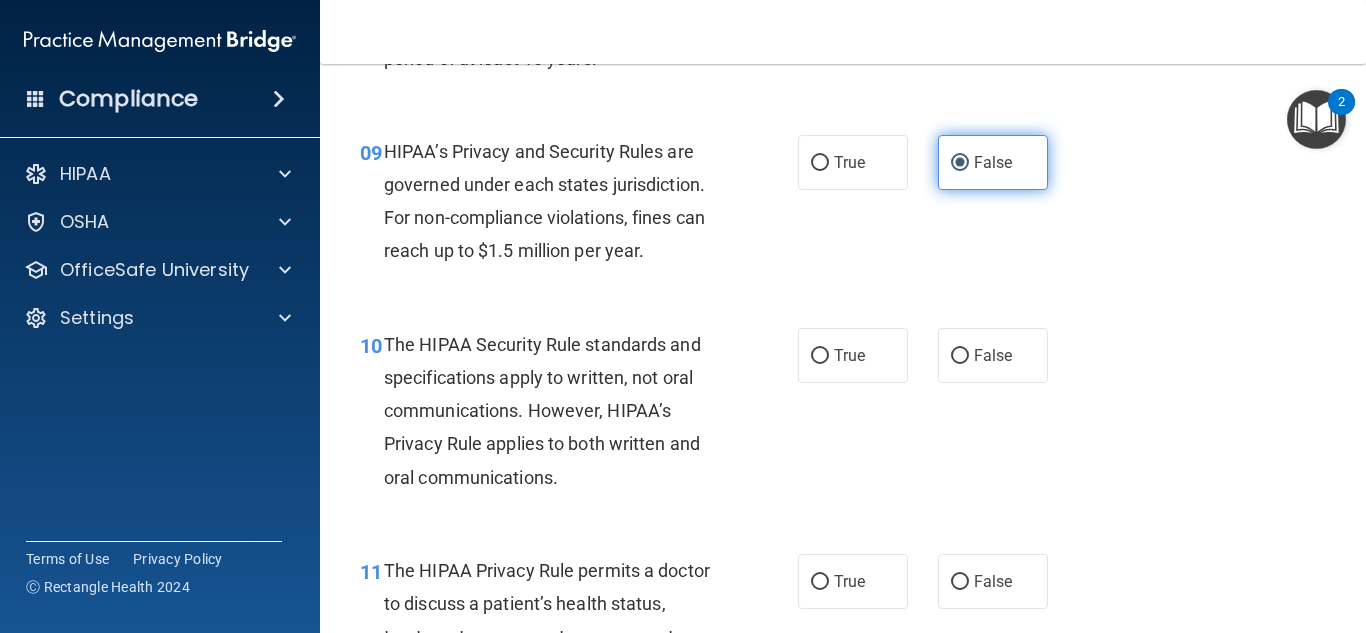 scroll, scrollTop: 1687, scrollLeft: 0, axis: vertical 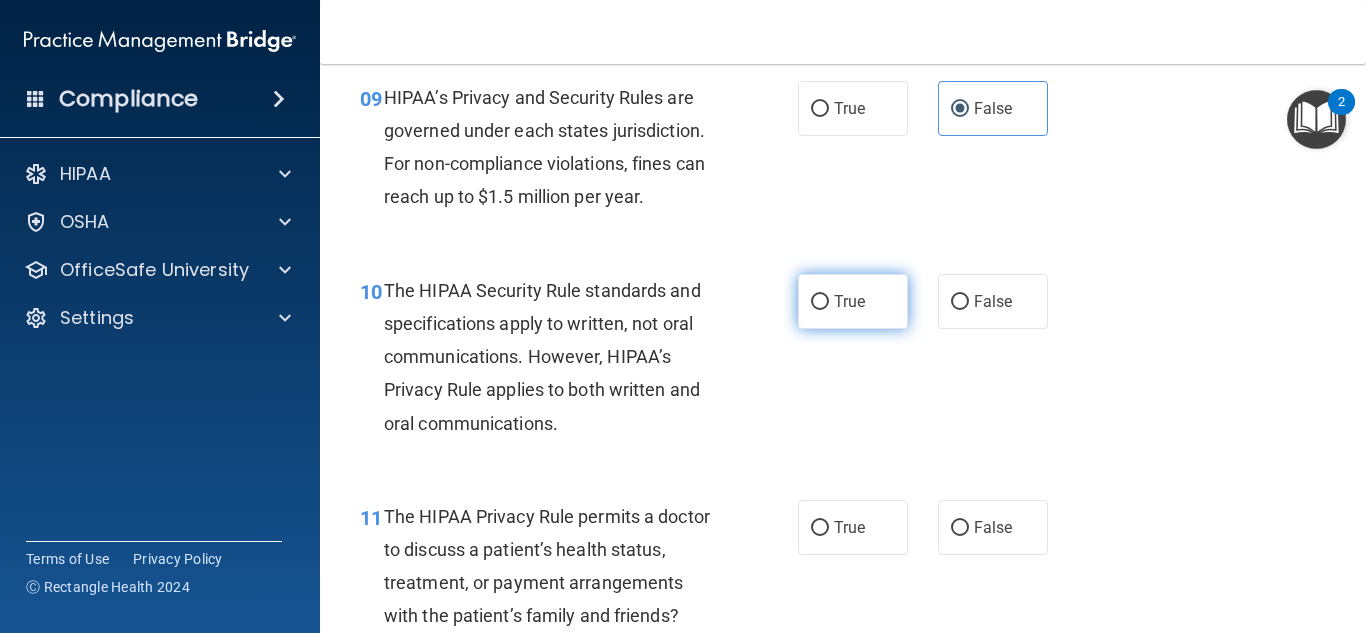 click on "True" at bounding box center (849, 301) 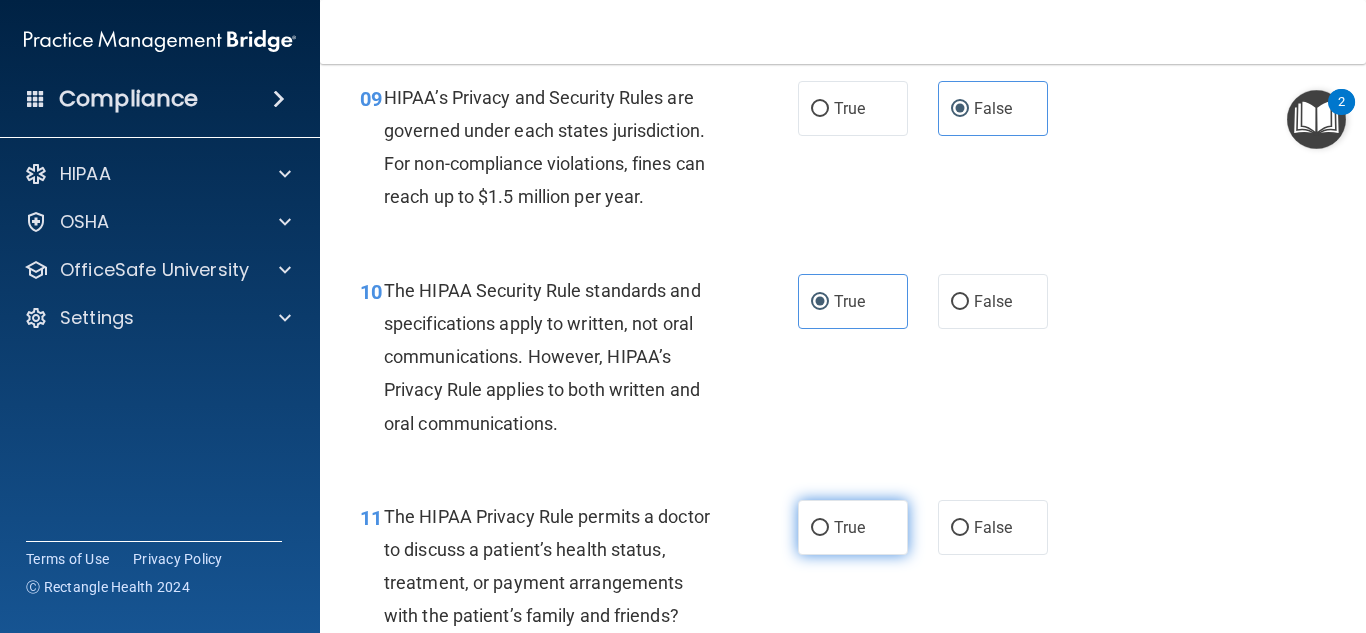 click on "True" at bounding box center (849, 527) 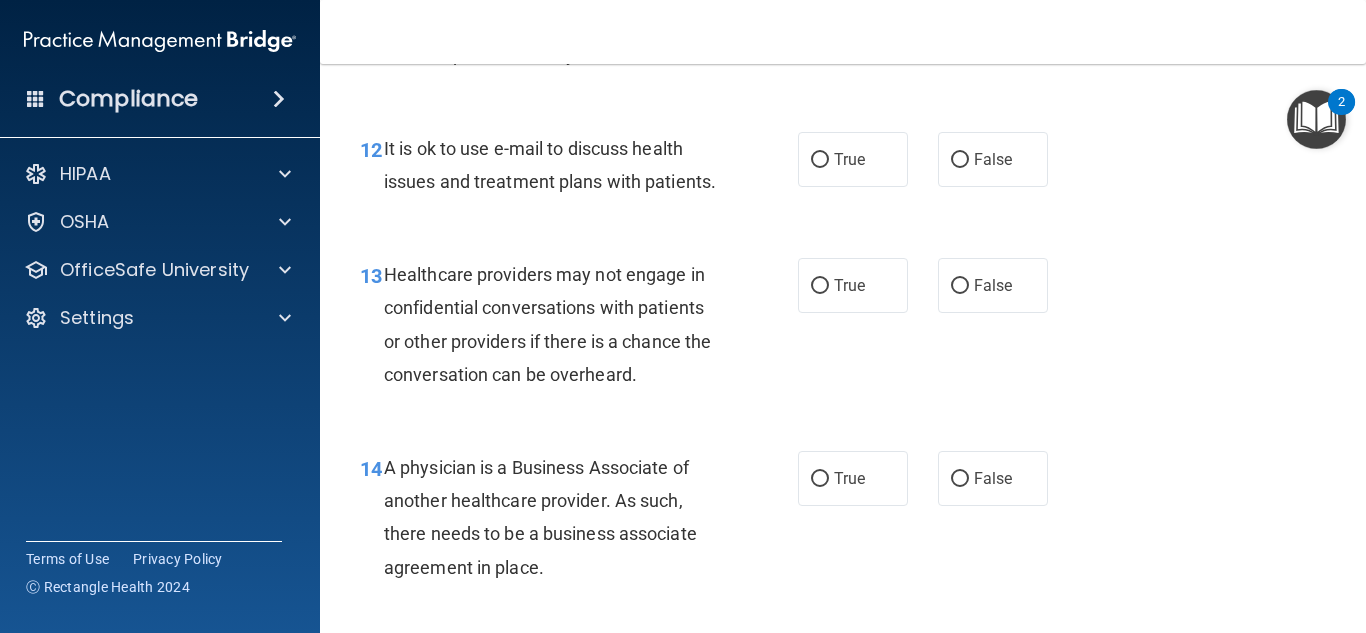scroll, scrollTop: 2257, scrollLeft: 0, axis: vertical 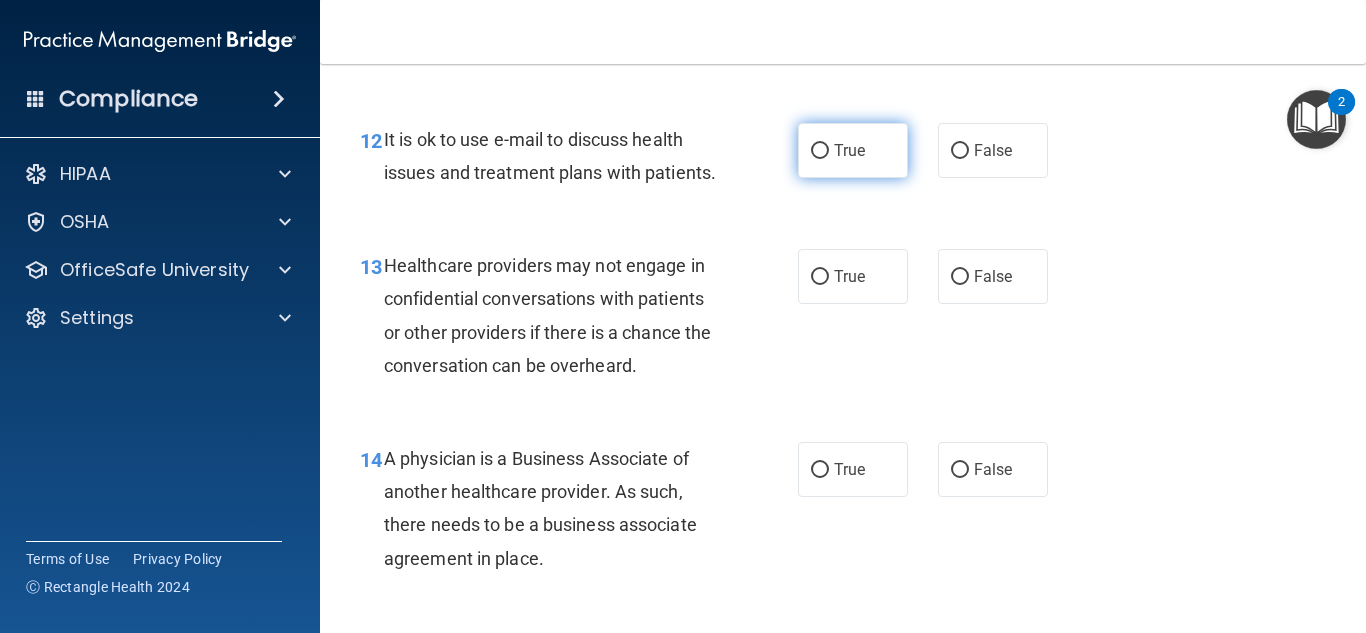 click on "True" at bounding box center [849, 150] 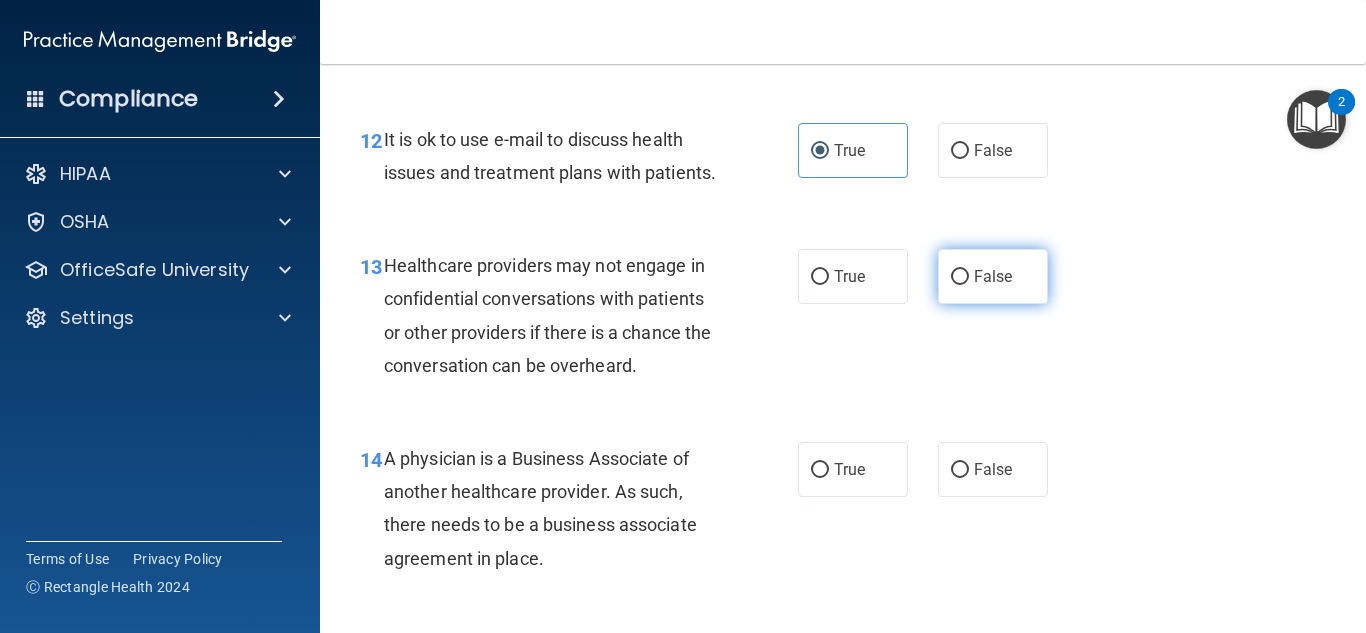 click on "False" at bounding box center [993, 276] 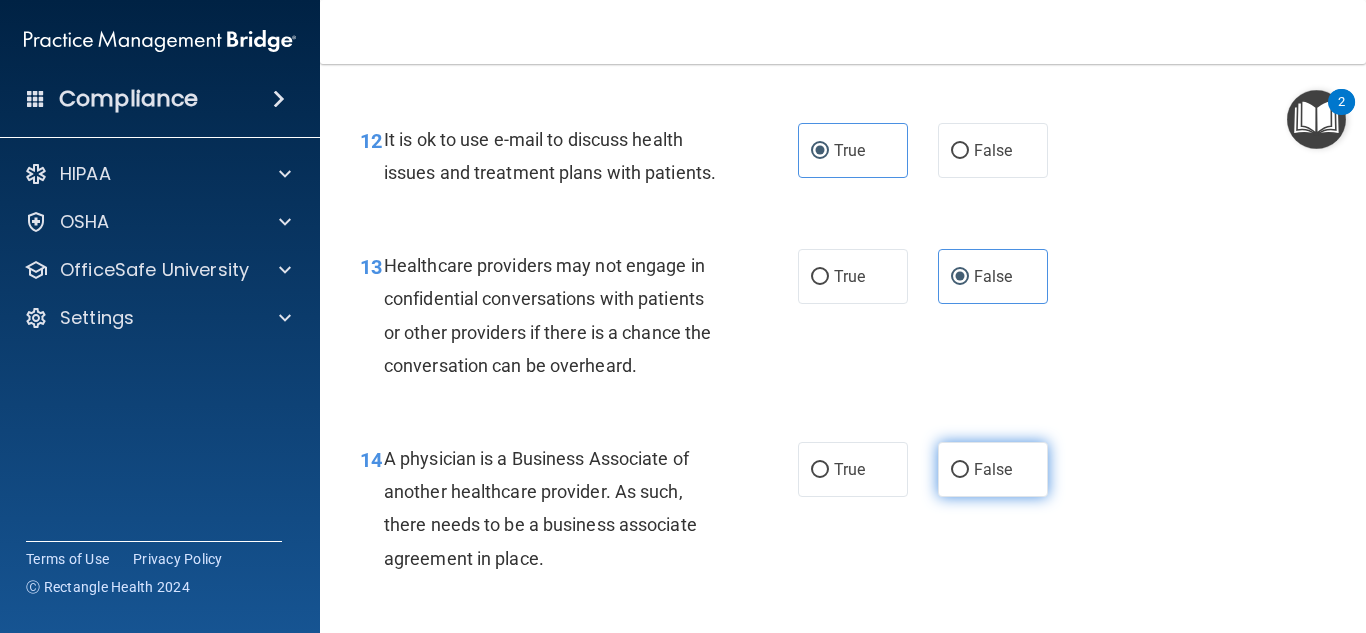 click on "False" at bounding box center [993, 469] 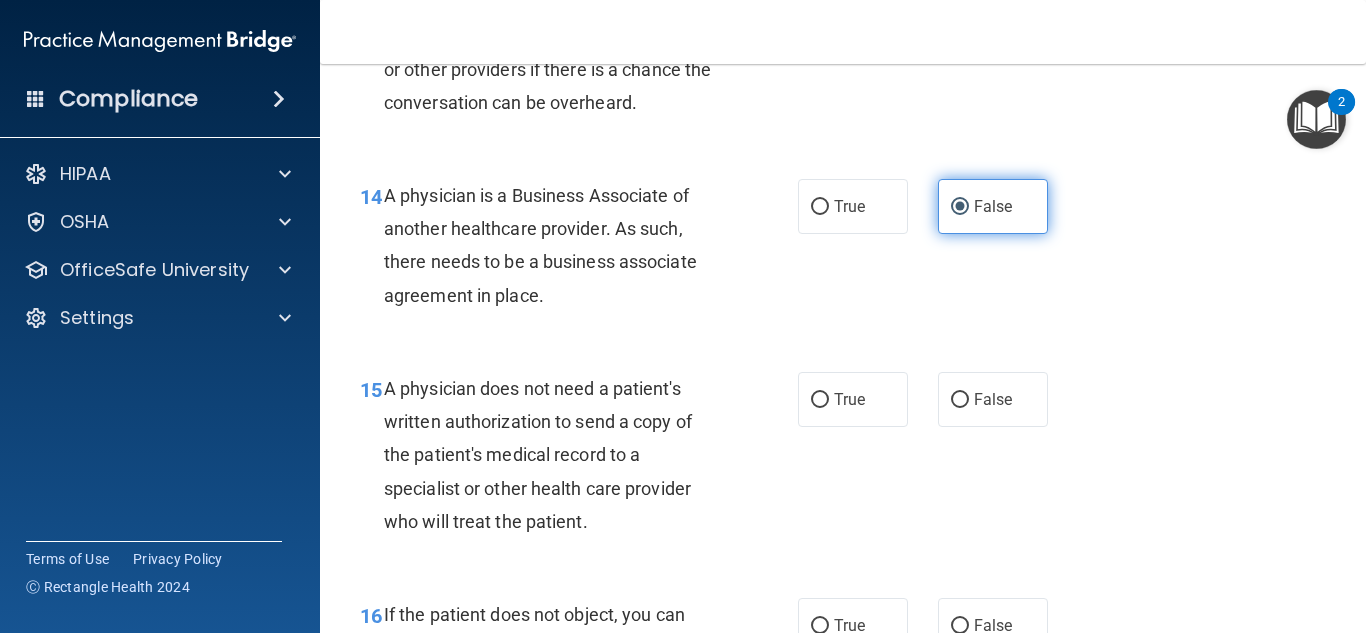 scroll, scrollTop: 2548, scrollLeft: 0, axis: vertical 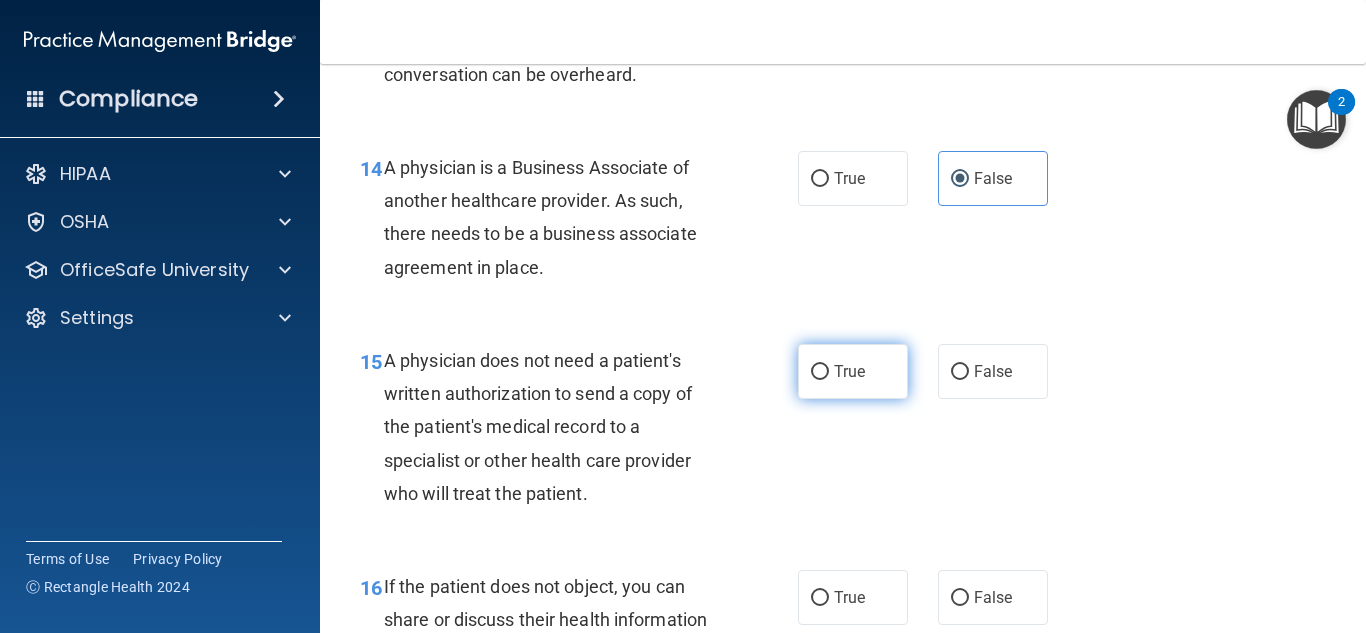 click on "True" at bounding box center (853, 371) 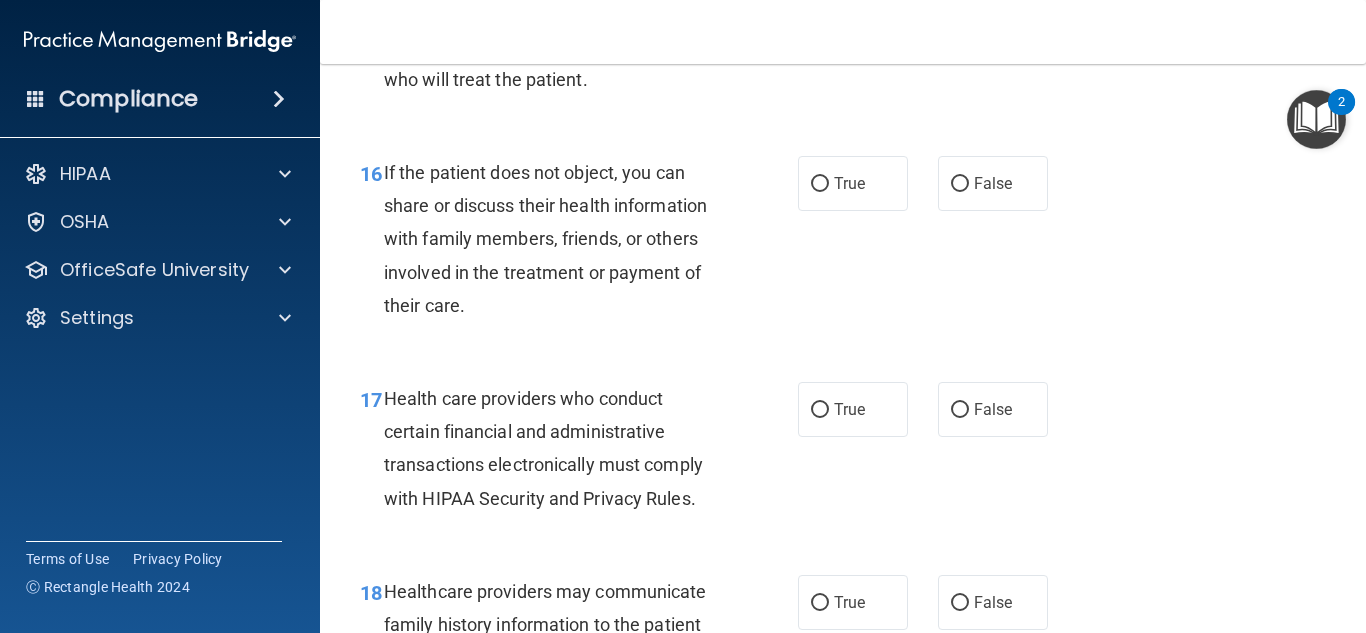 scroll, scrollTop: 2967, scrollLeft: 0, axis: vertical 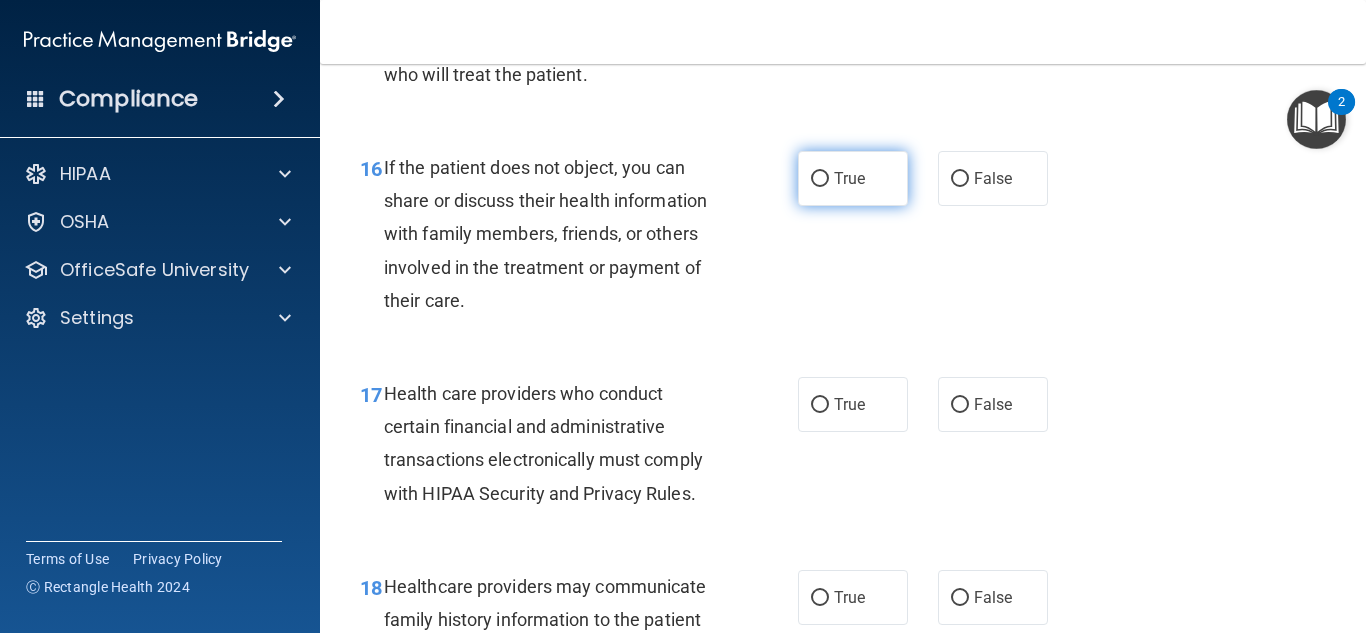 click on "True" at bounding box center (853, 178) 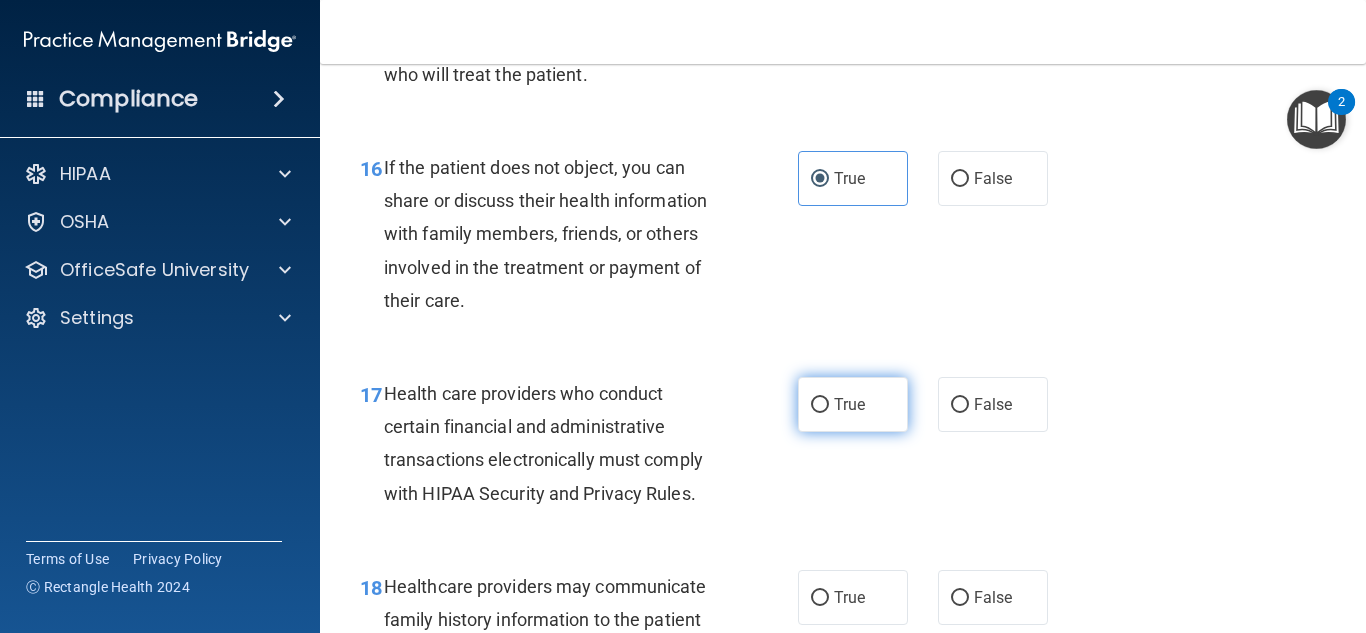 click on "True" at bounding box center (820, 405) 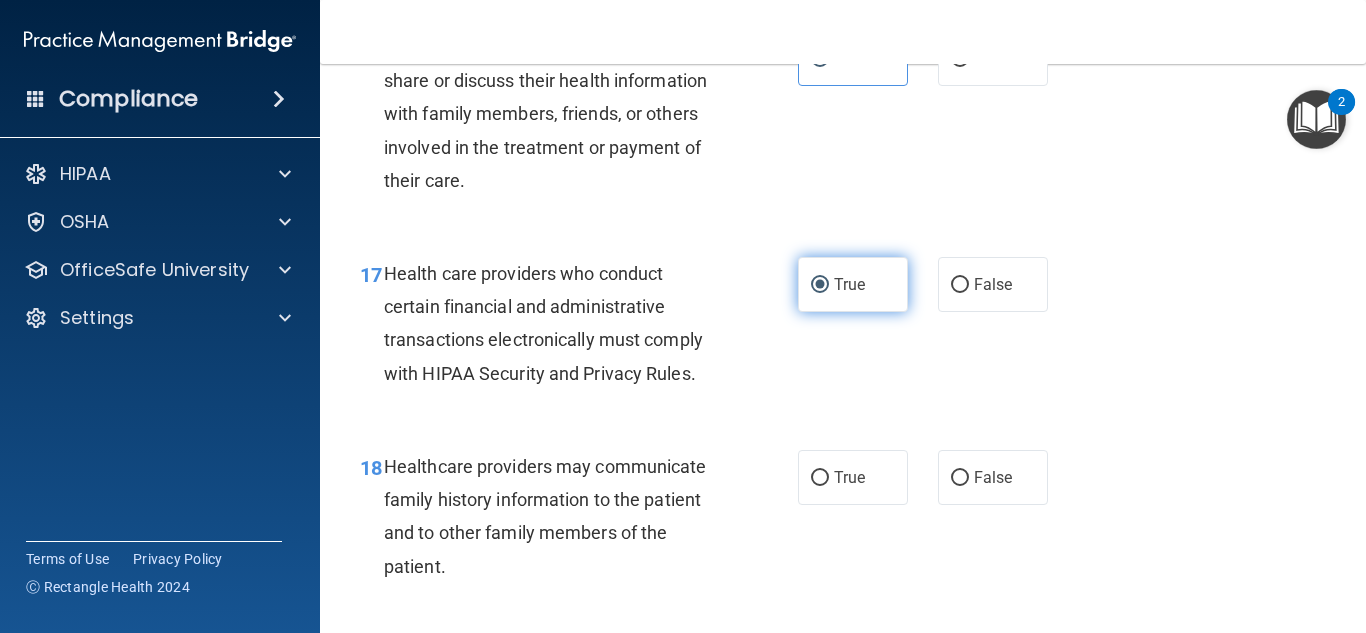 scroll, scrollTop: 3217, scrollLeft: 0, axis: vertical 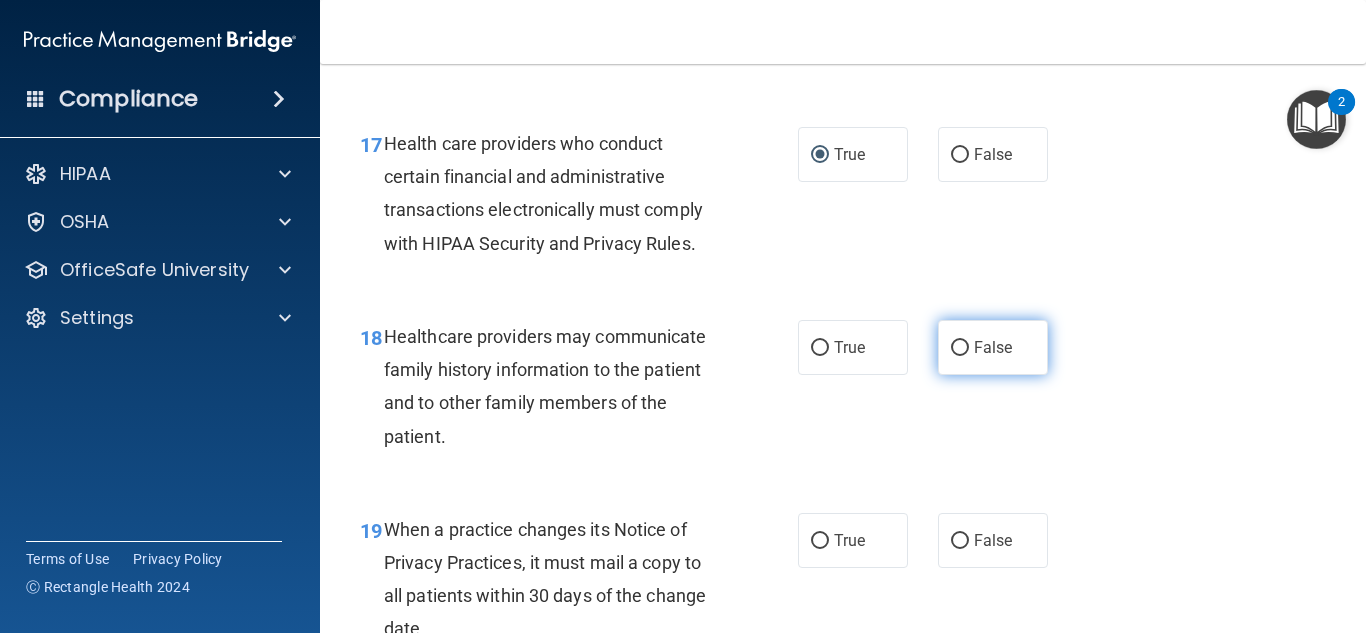 click on "False" at bounding box center (993, 347) 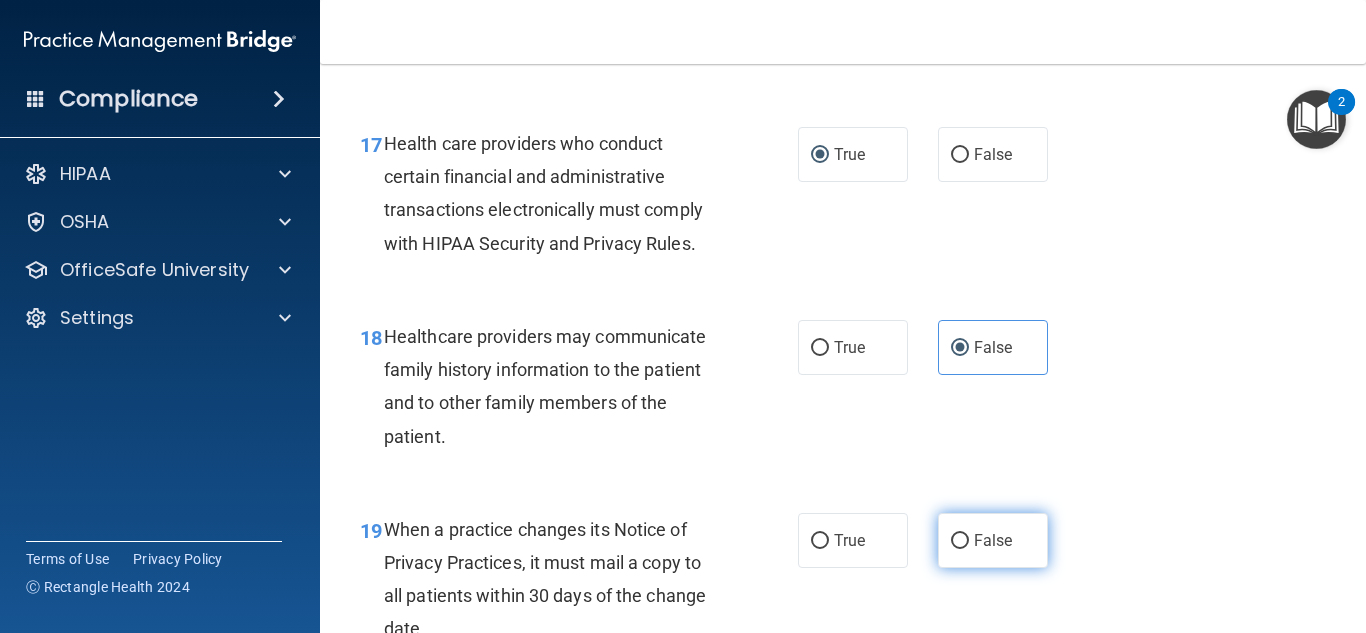 click on "False" at bounding box center (960, 541) 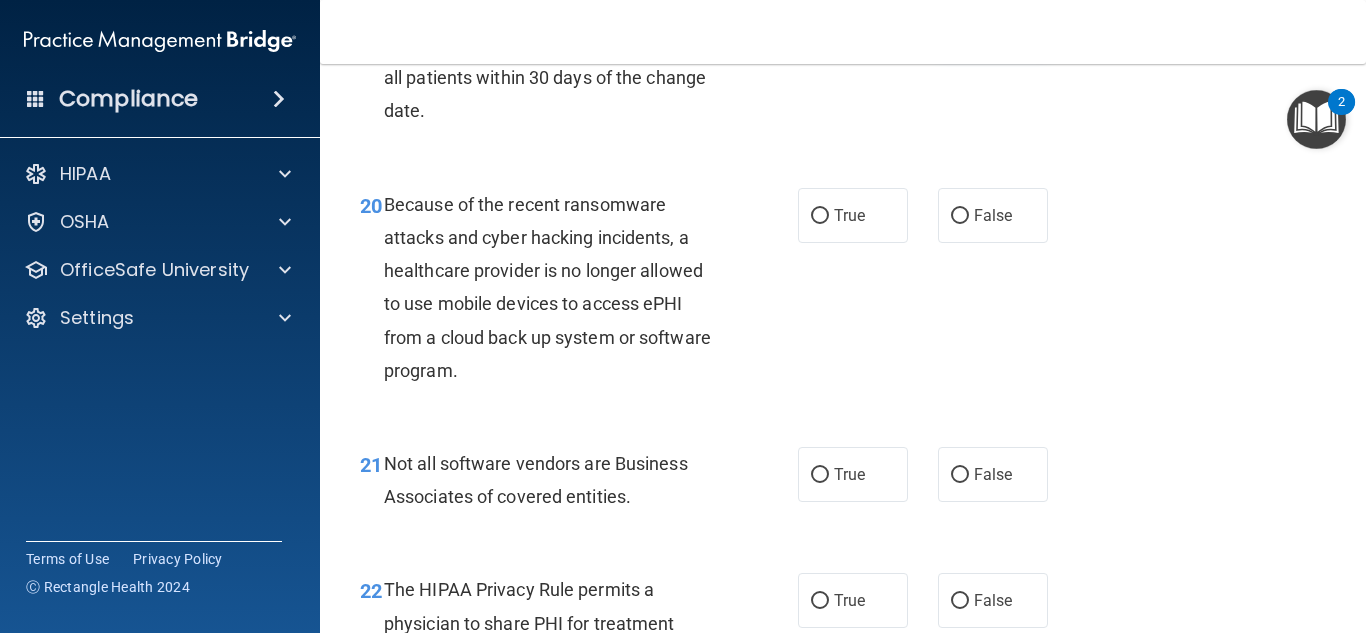 scroll, scrollTop: 3738, scrollLeft: 0, axis: vertical 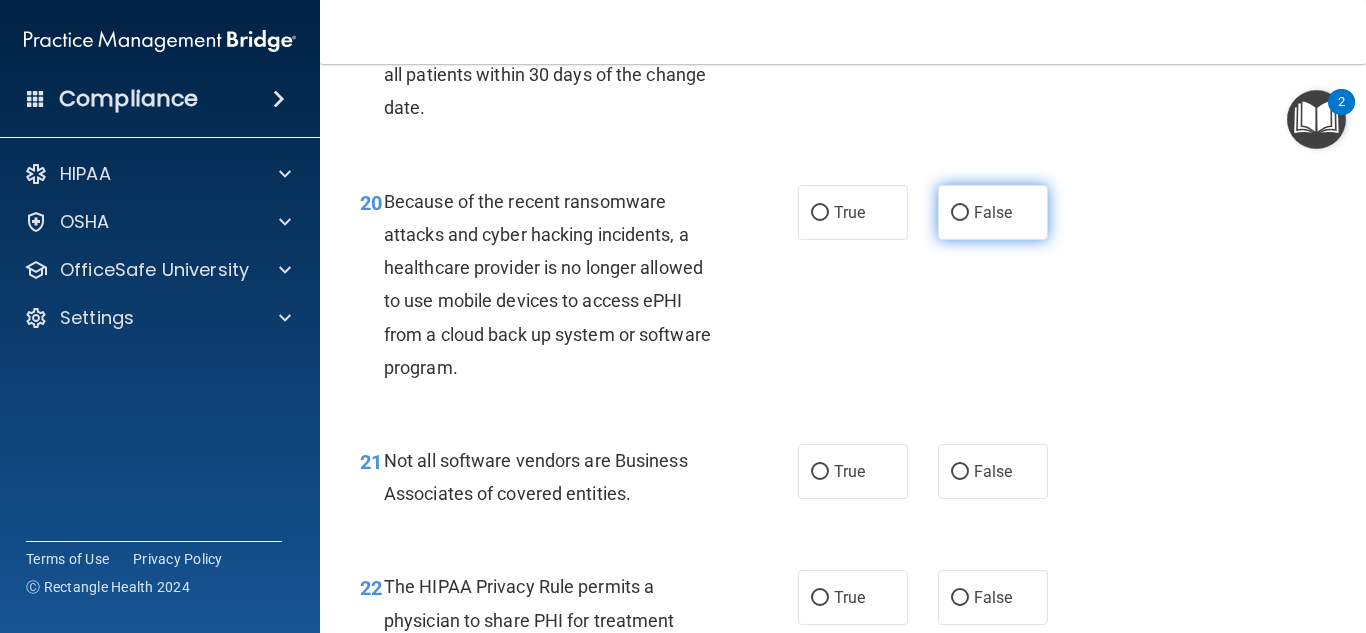 click on "False" at bounding box center [993, 212] 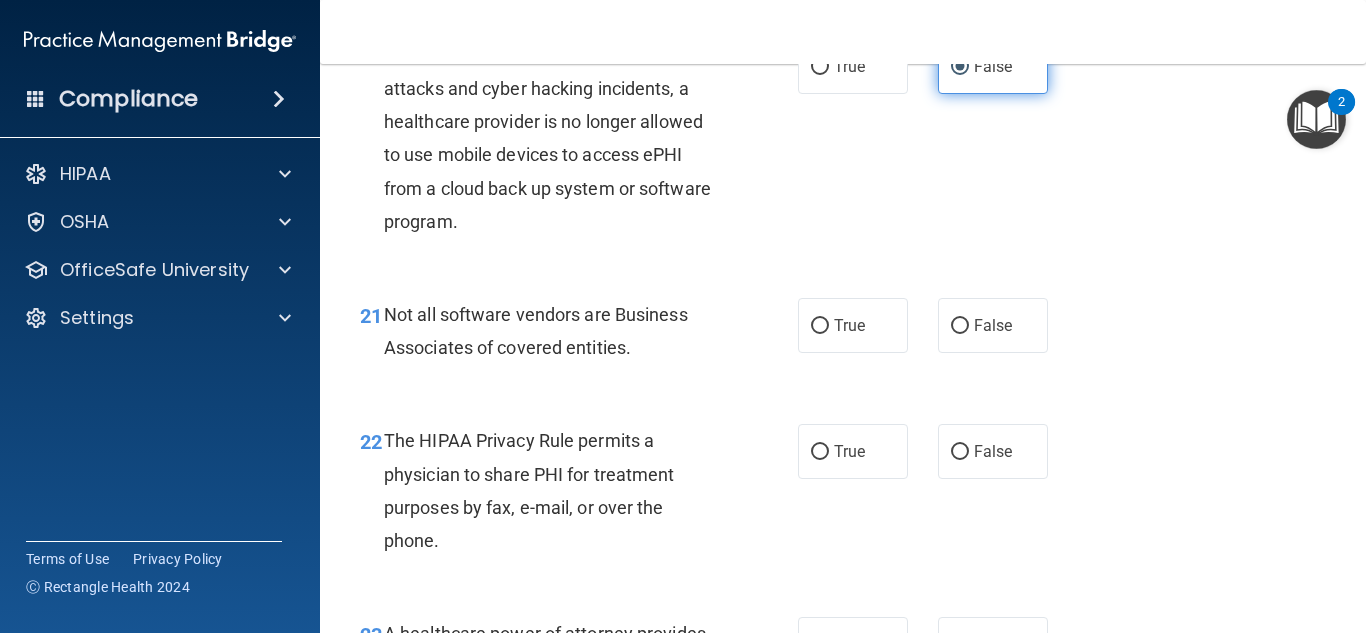 scroll, scrollTop: 3914, scrollLeft: 0, axis: vertical 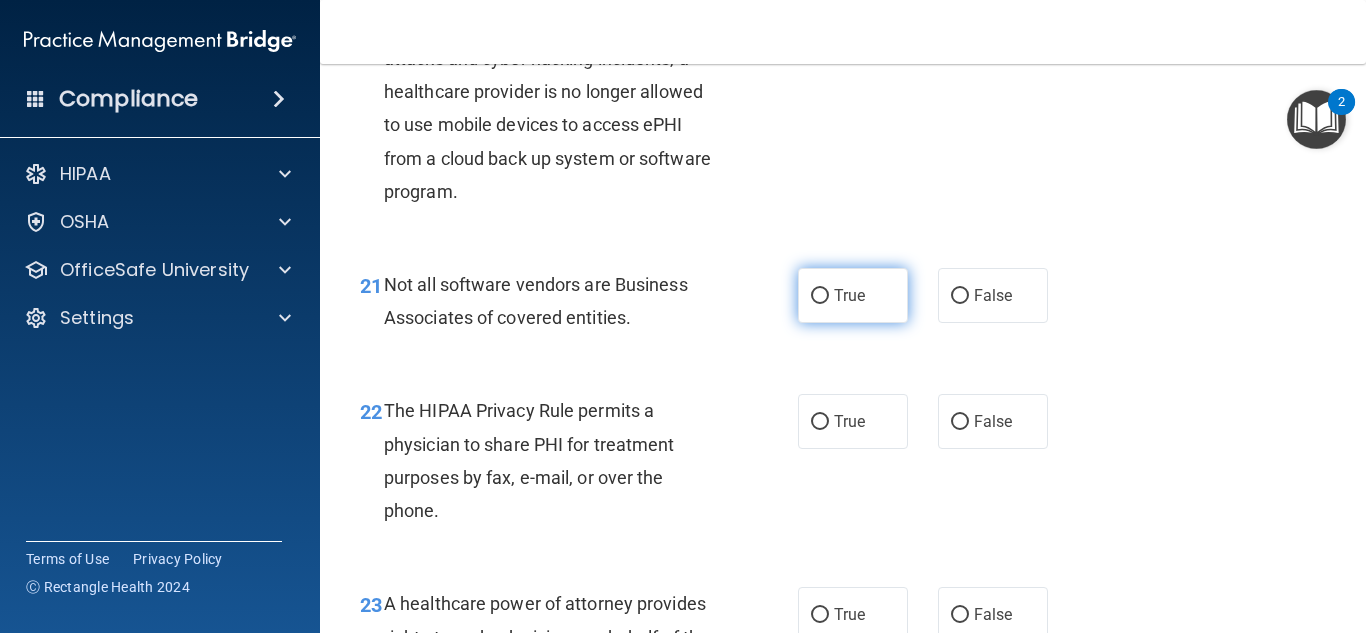 click on "True" at bounding box center [849, 295] 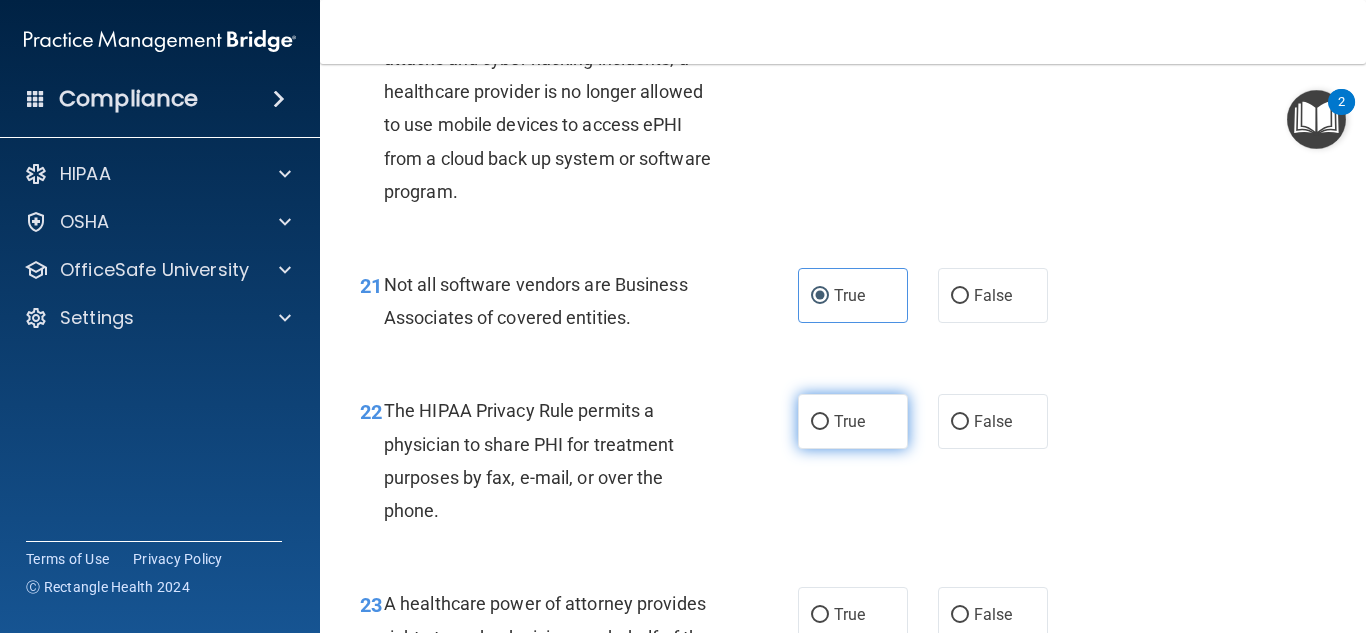 click on "True" at bounding box center (853, 421) 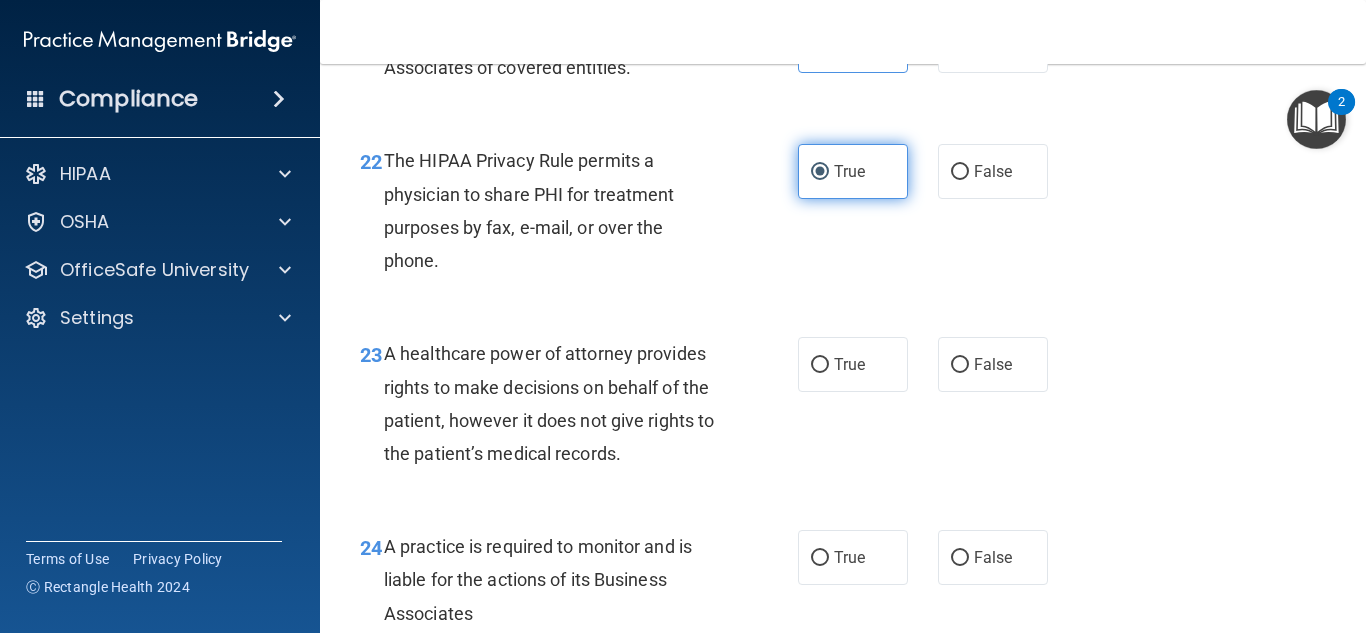 scroll, scrollTop: 4176, scrollLeft: 0, axis: vertical 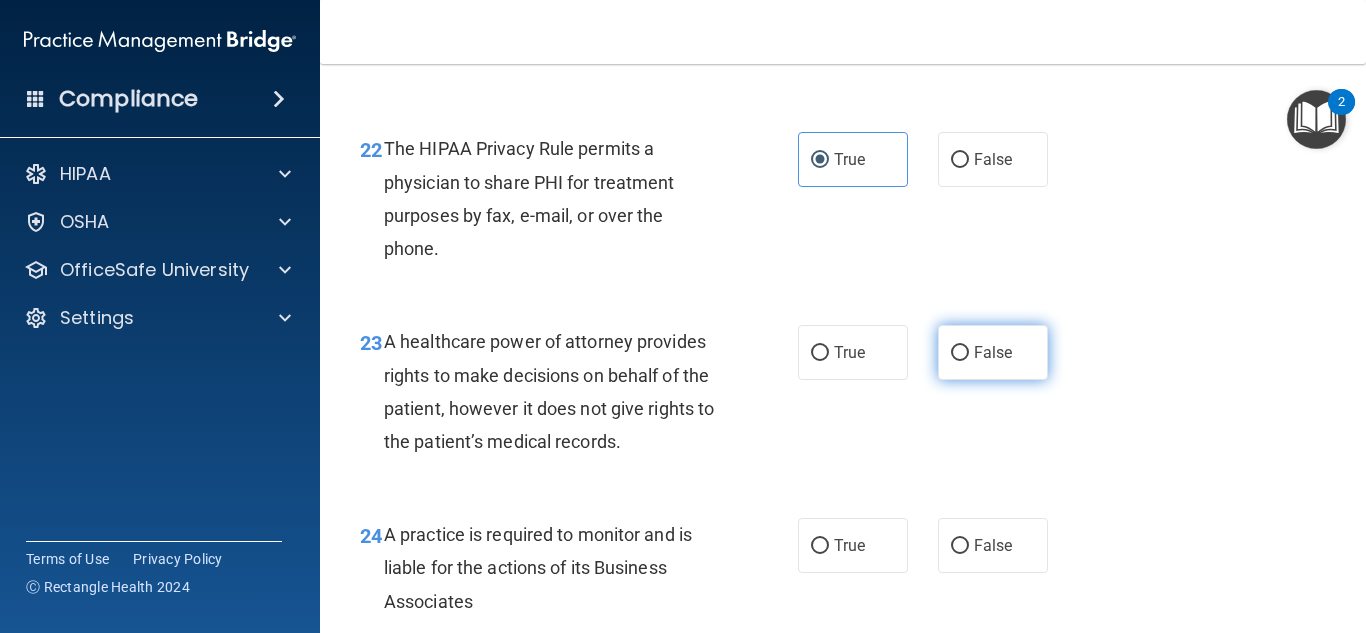 click on "False" at bounding box center (960, 353) 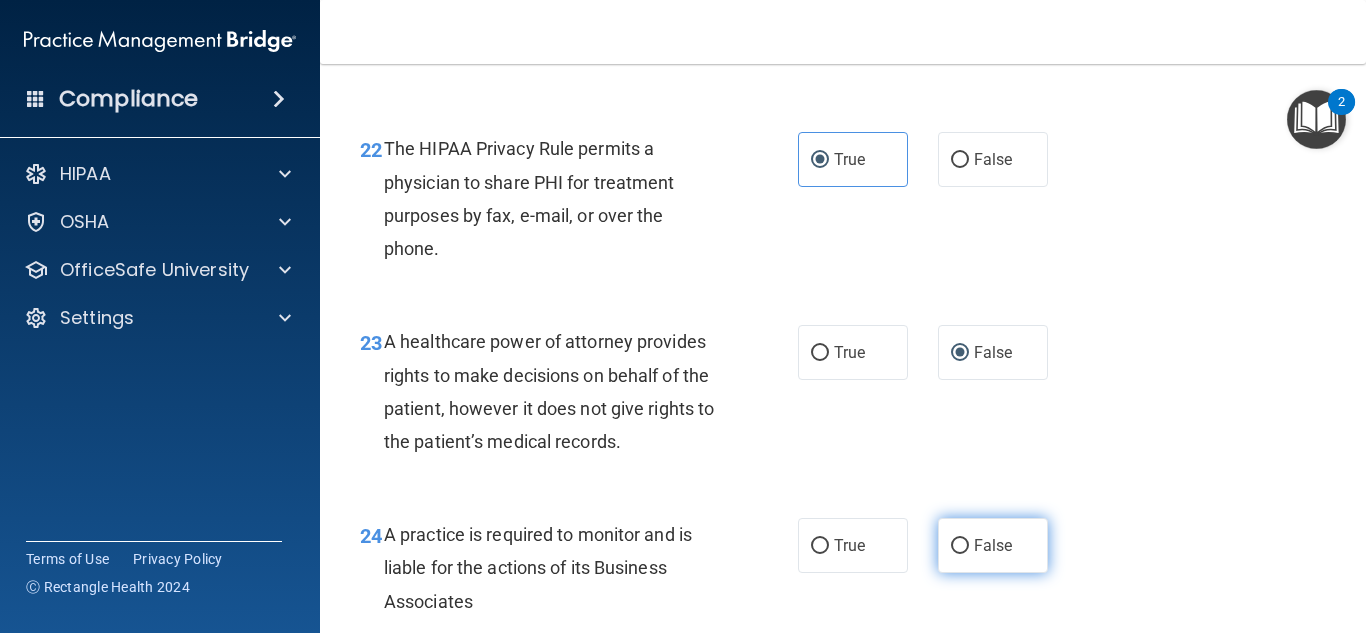 click on "False" at bounding box center (960, 546) 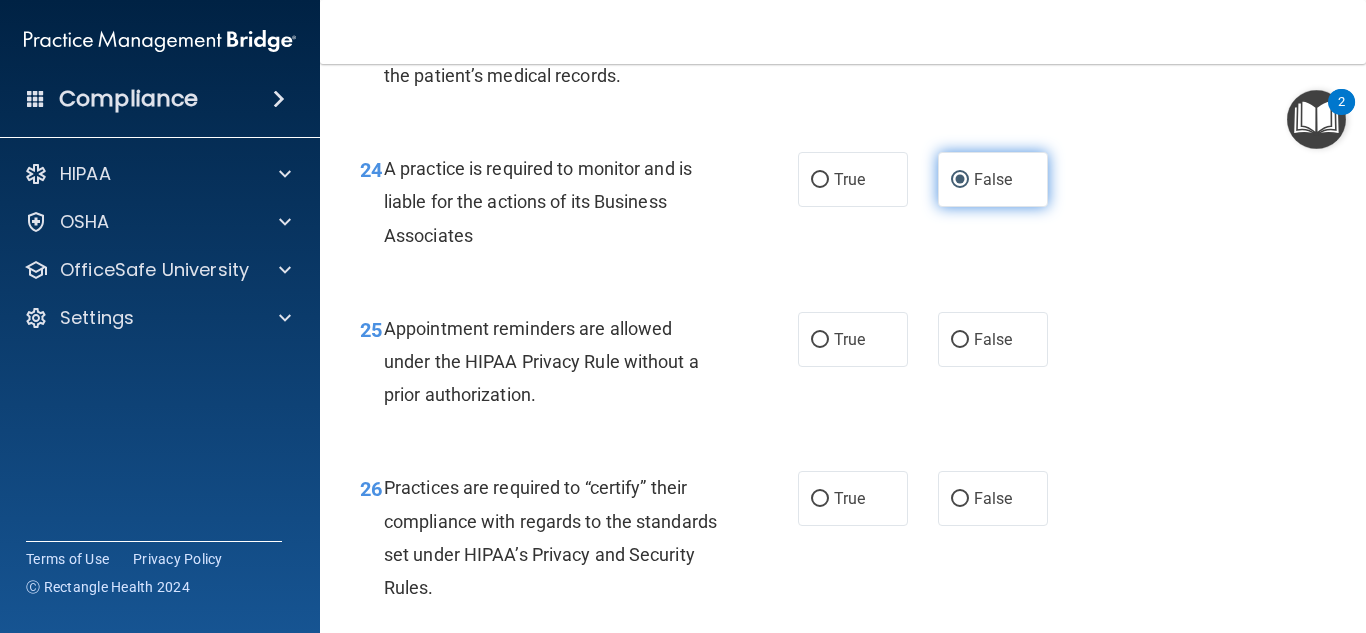 scroll, scrollTop: 4544, scrollLeft: 0, axis: vertical 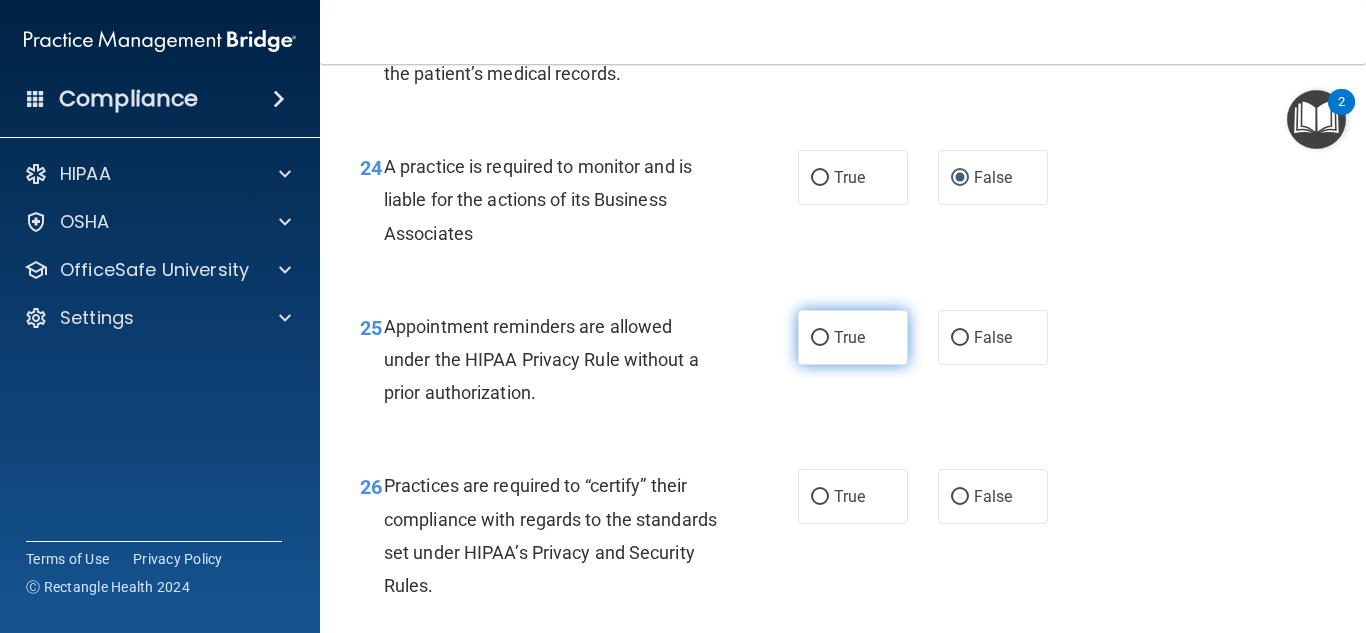 click on "True" at bounding box center (849, 337) 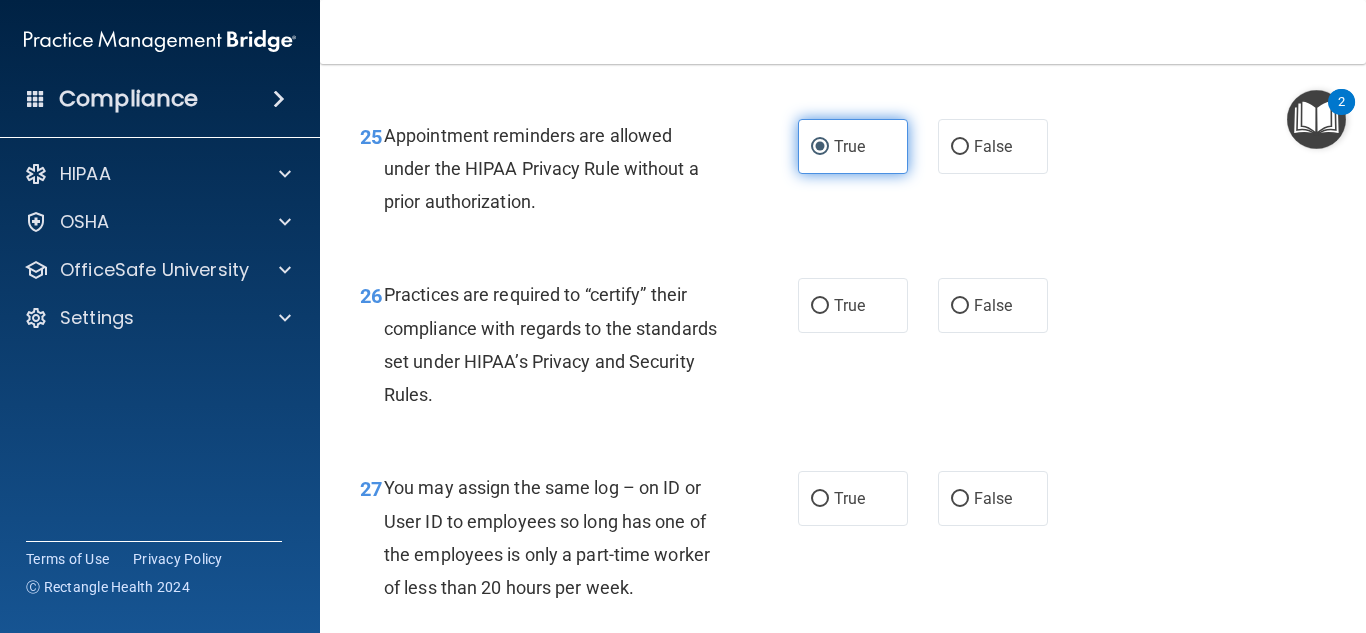 scroll, scrollTop: 4736, scrollLeft: 0, axis: vertical 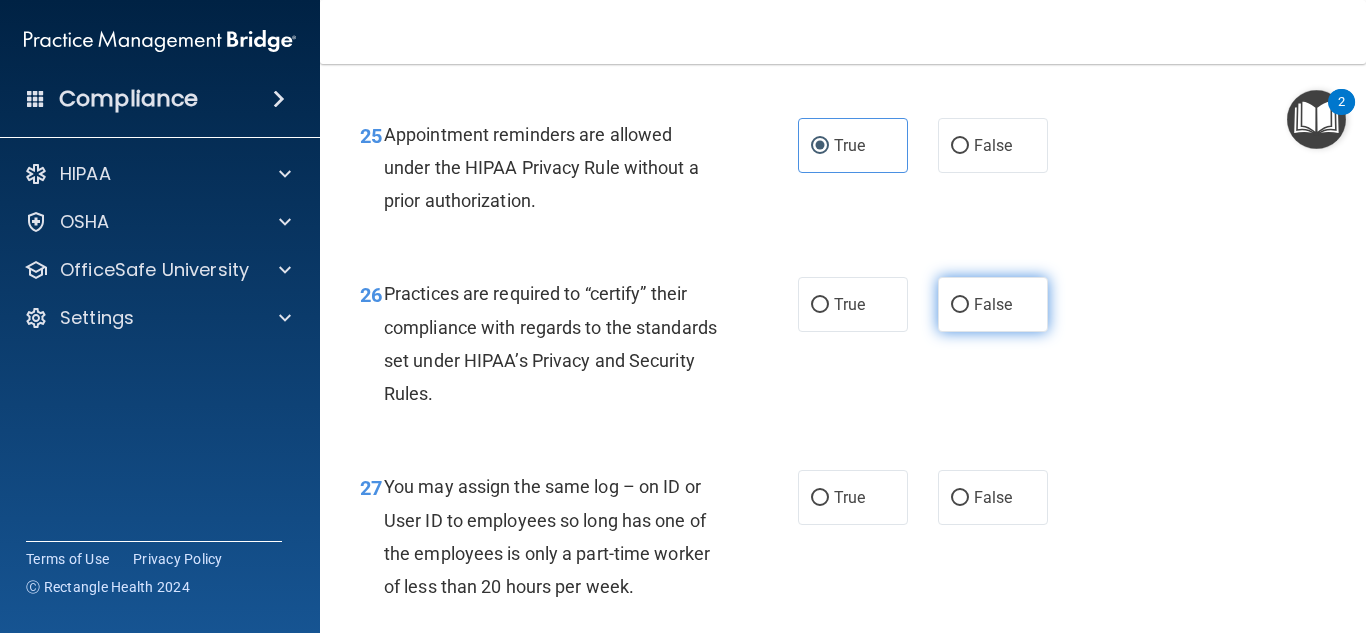 click on "False" at bounding box center (993, 304) 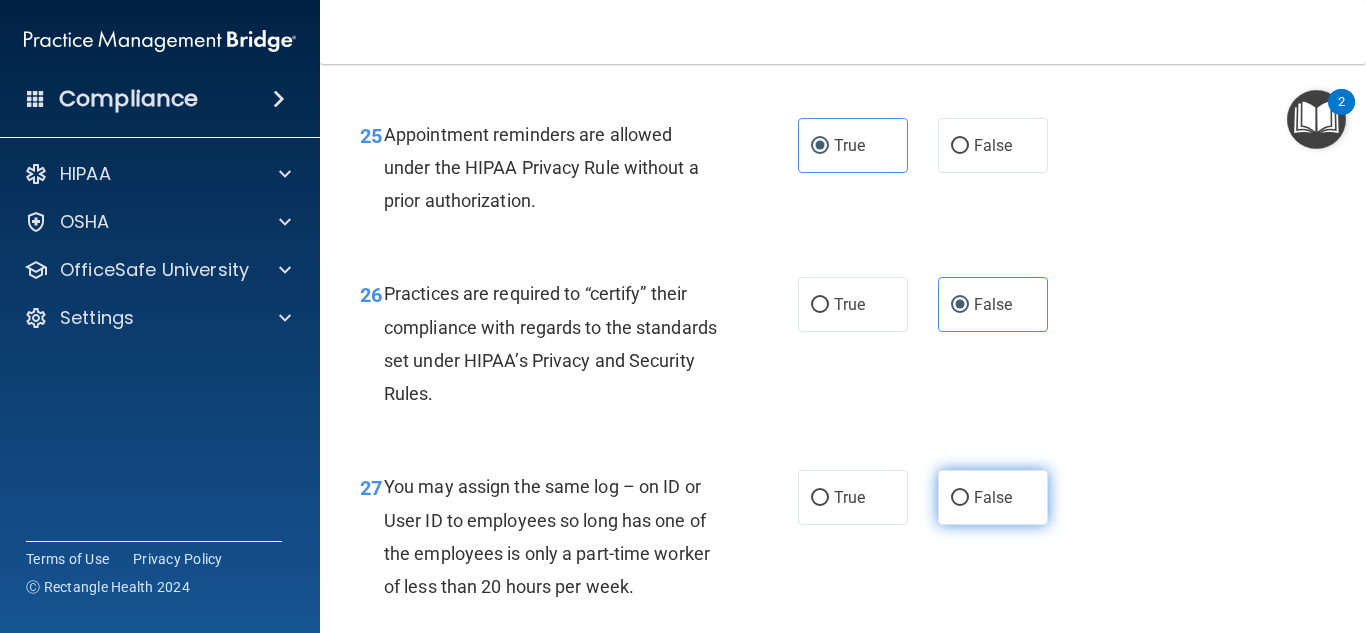 click on "False" at bounding box center [993, 497] 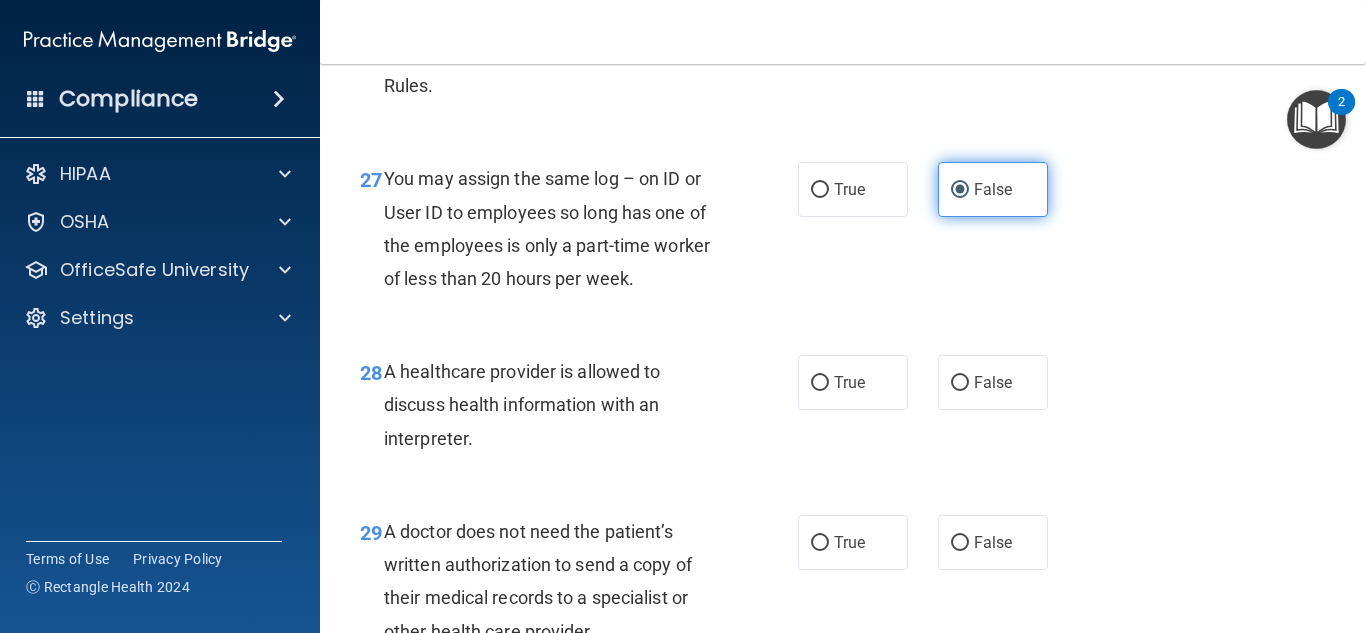 scroll, scrollTop: 5089, scrollLeft: 0, axis: vertical 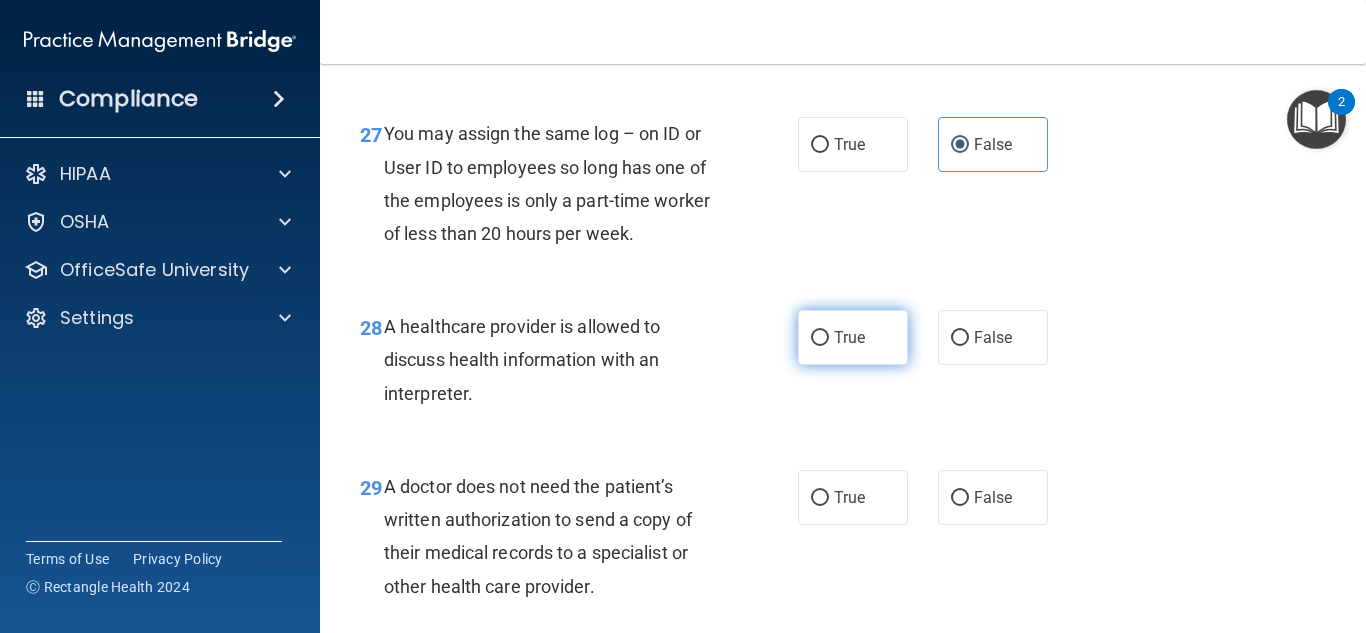 click on "True" at bounding box center (849, 337) 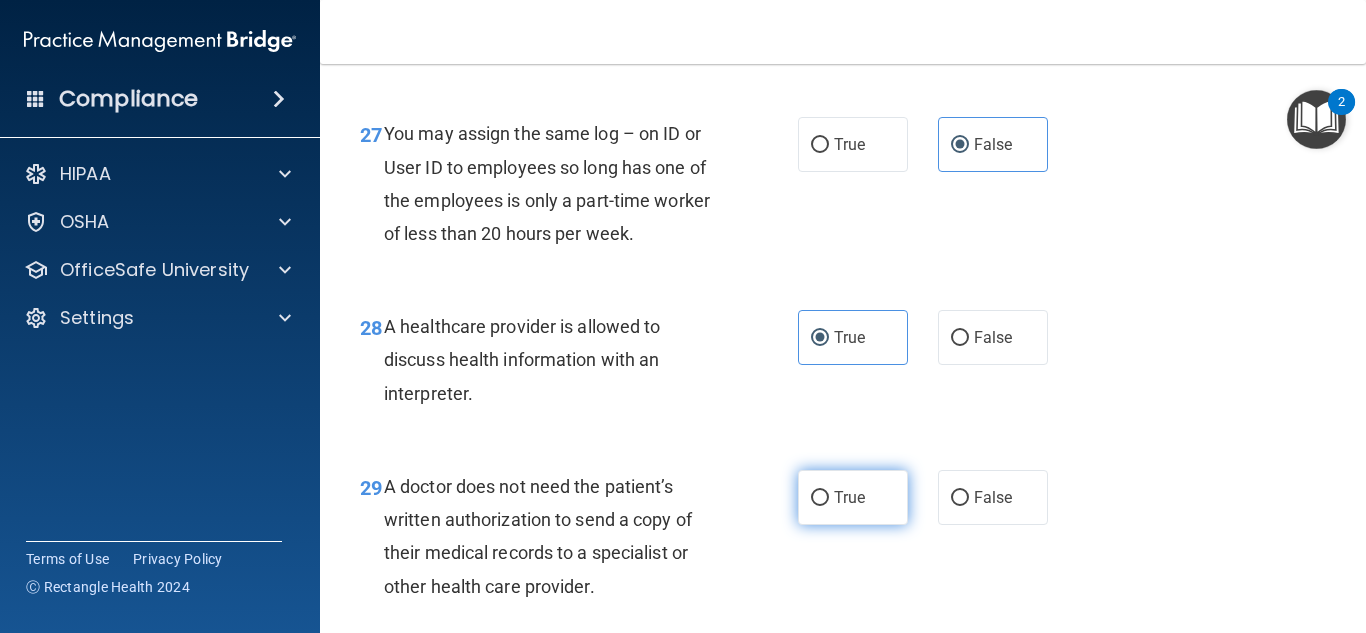 click on "True" at bounding box center (853, 497) 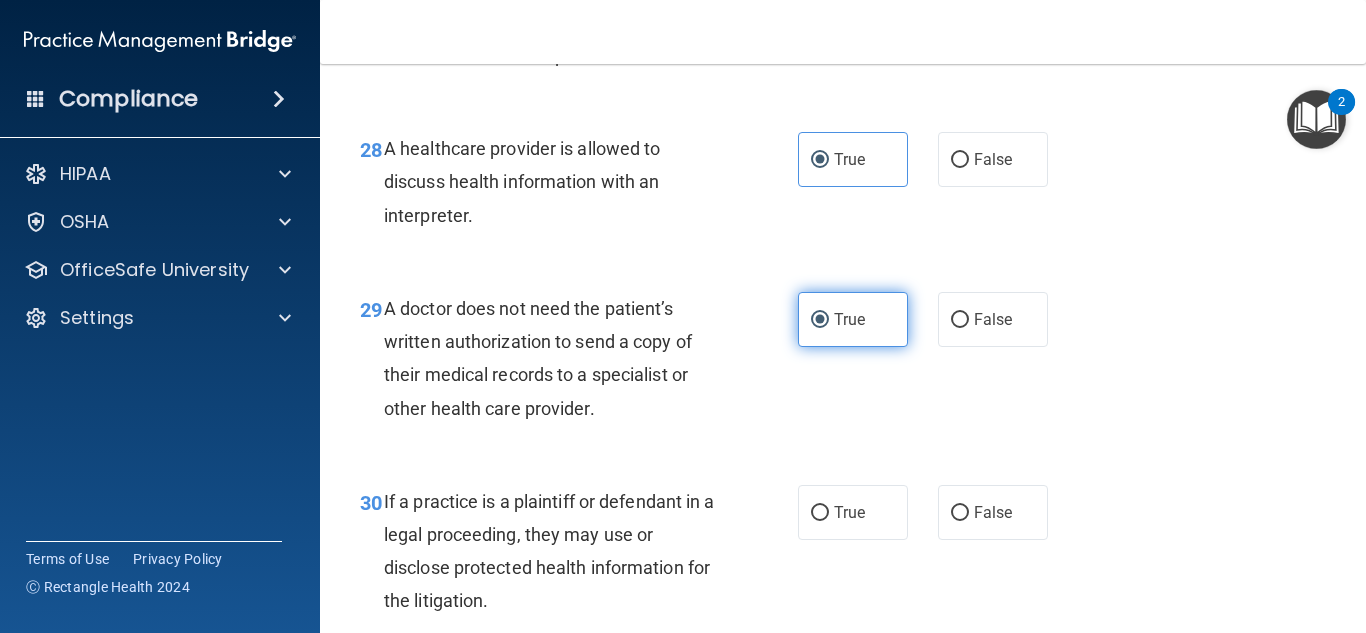 scroll, scrollTop: 5311, scrollLeft: 0, axis: vertical 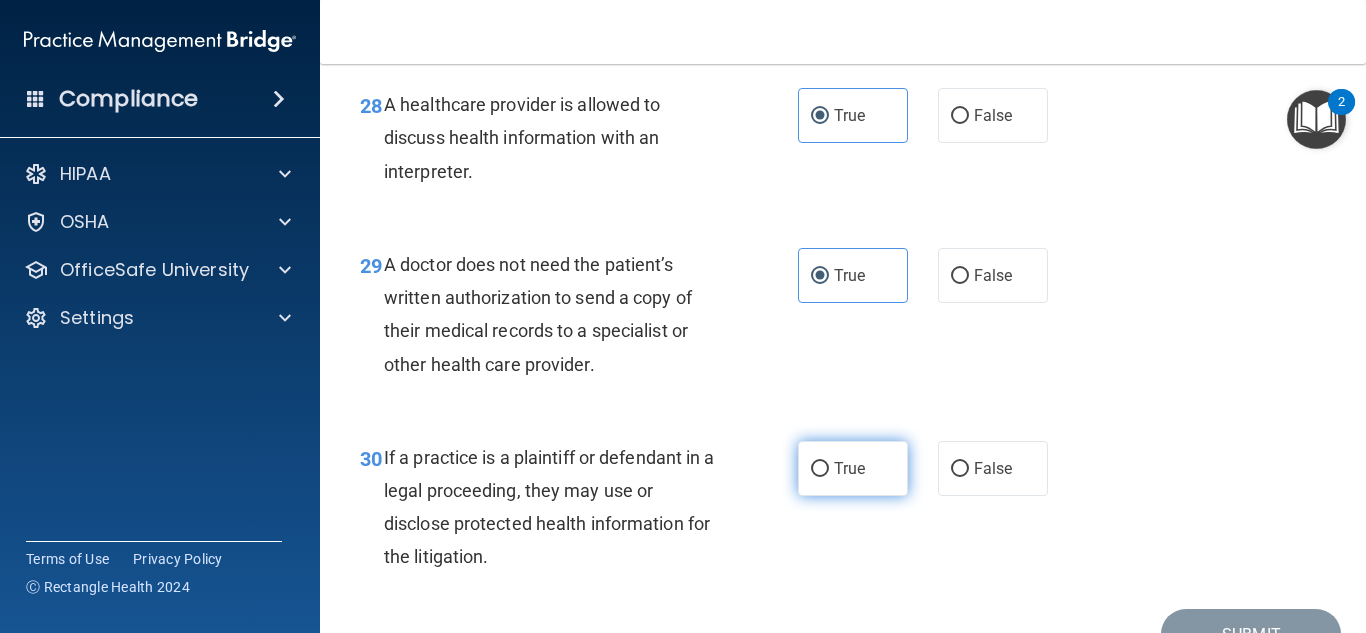 click on "True" at bounding box center [849, 468] 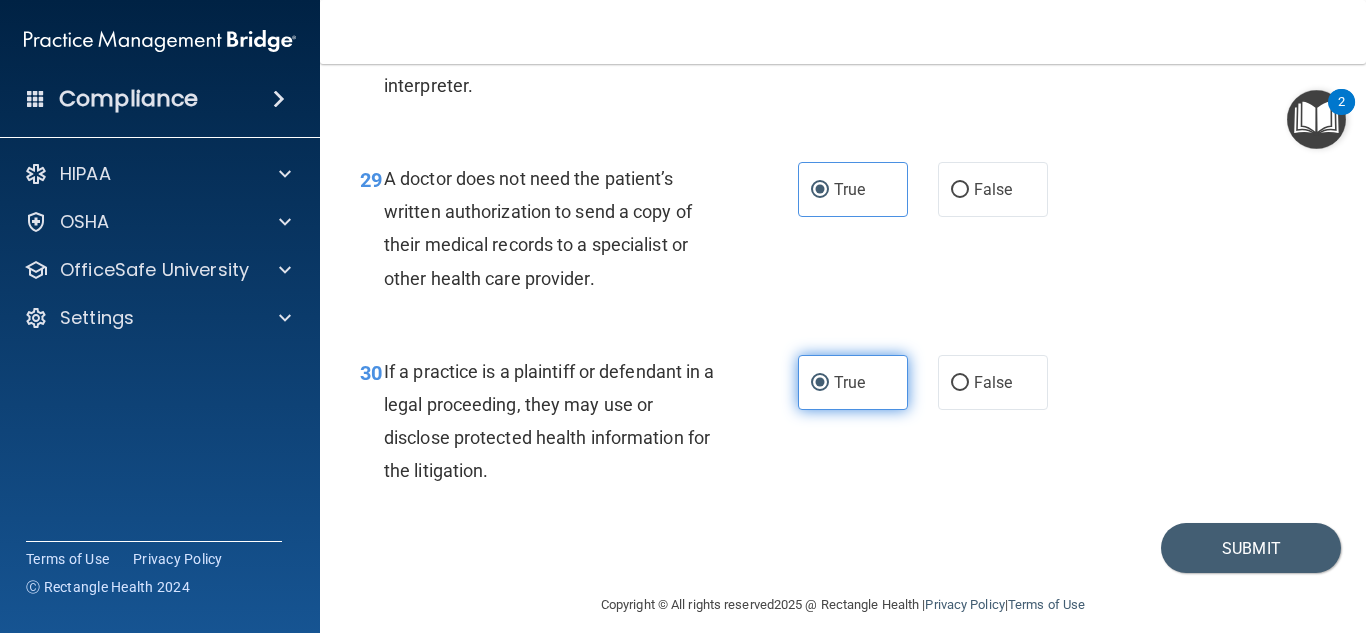 scroll, scrollTop: 5450, scrollLeft: 0, axis: vertical 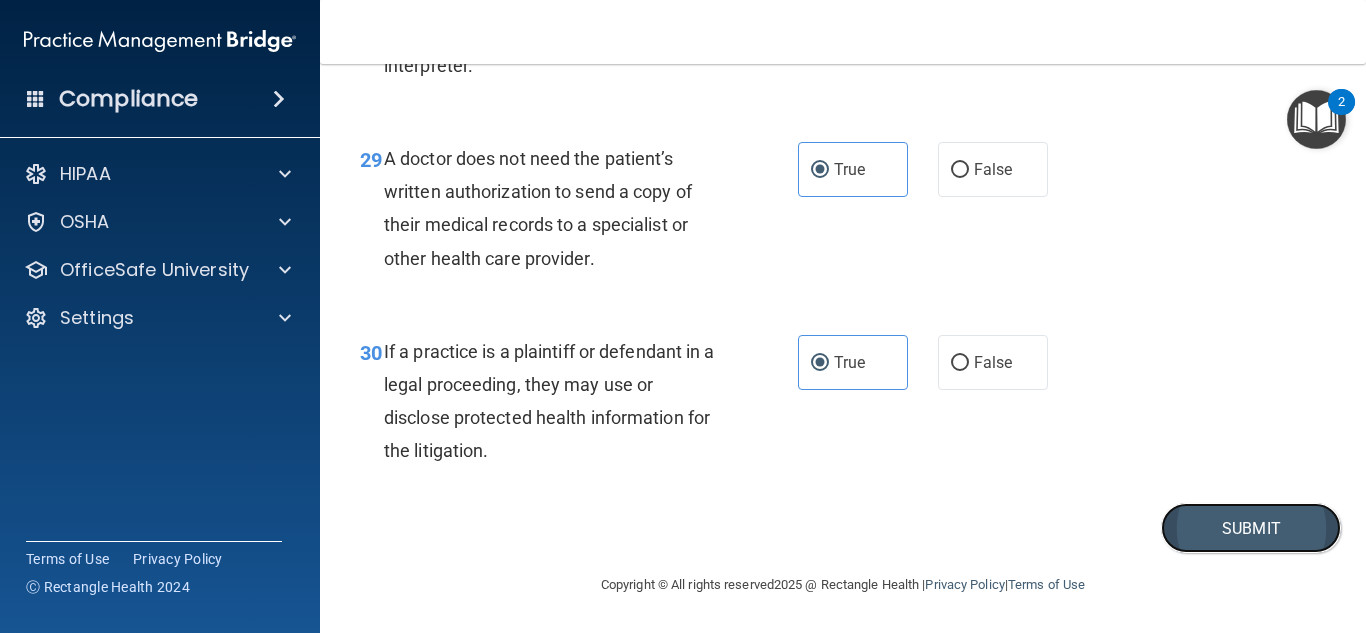 click on "Submit" at bounding box center (1251, 528) 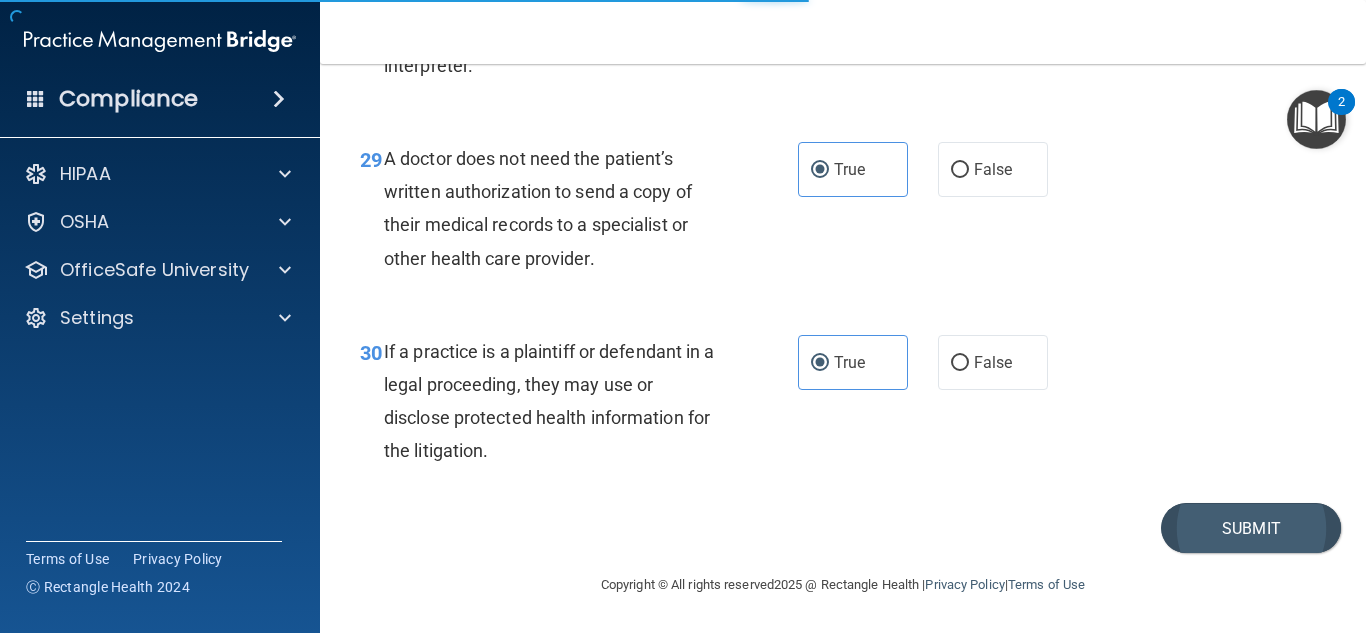 scroll, scrollTop: 0, scrollLeft: 0, axis: both 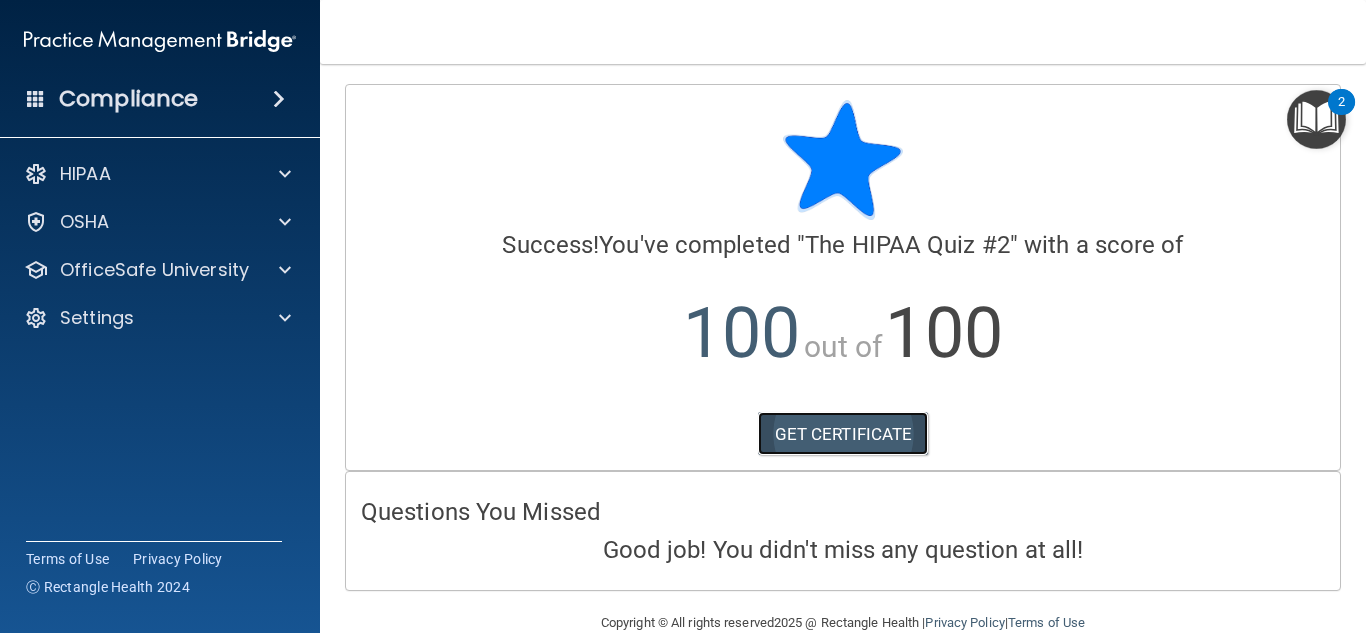 click on "GET CERTIFICATE" at bounding box center (843, 434) 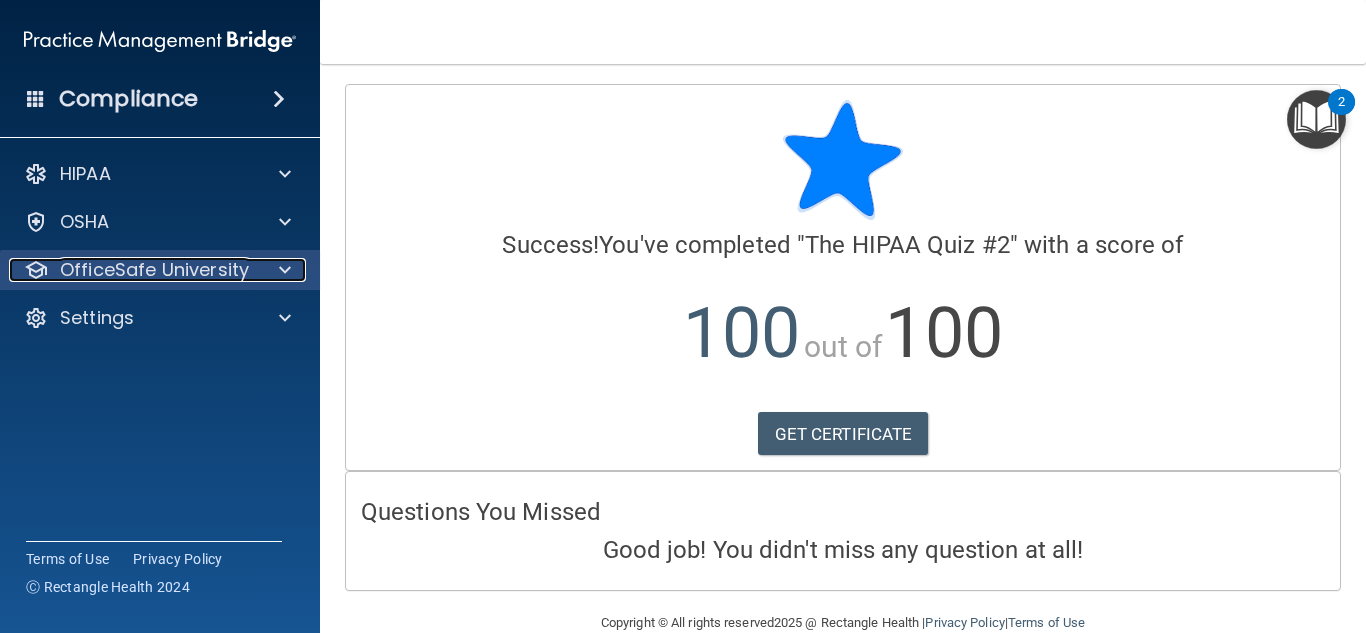 click at bounding box center [282, 270] 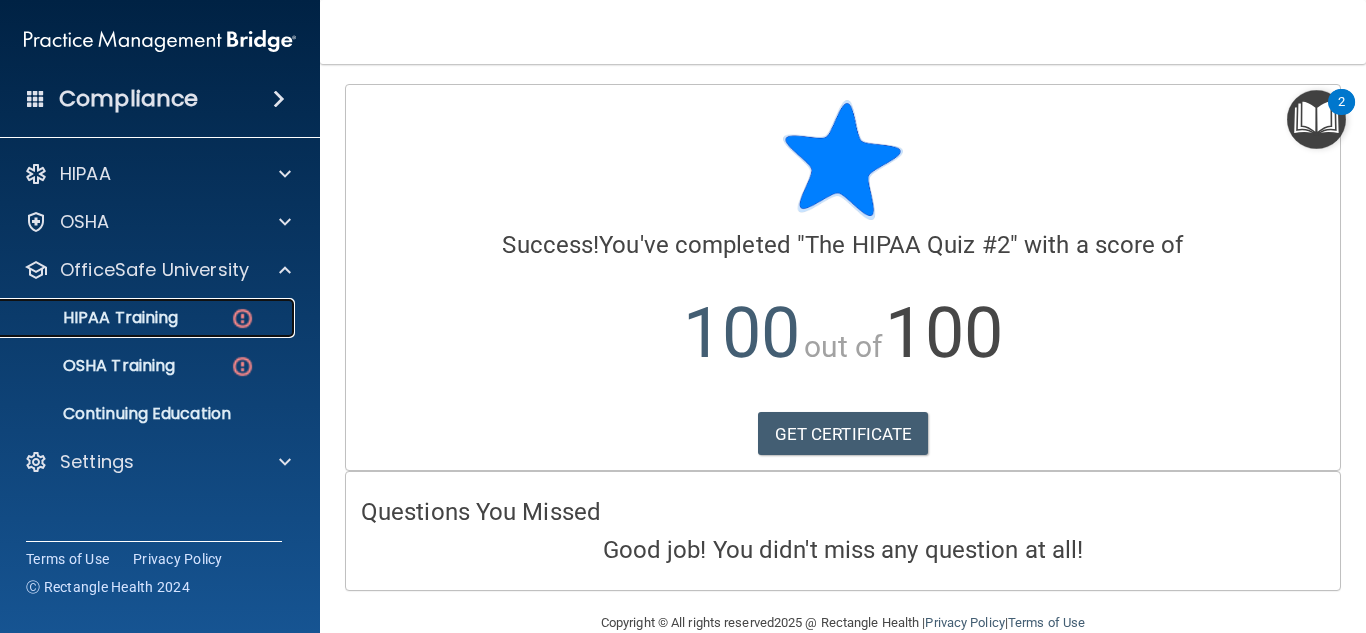 click on "HIPAA Training" at bounding box center [149, 318] 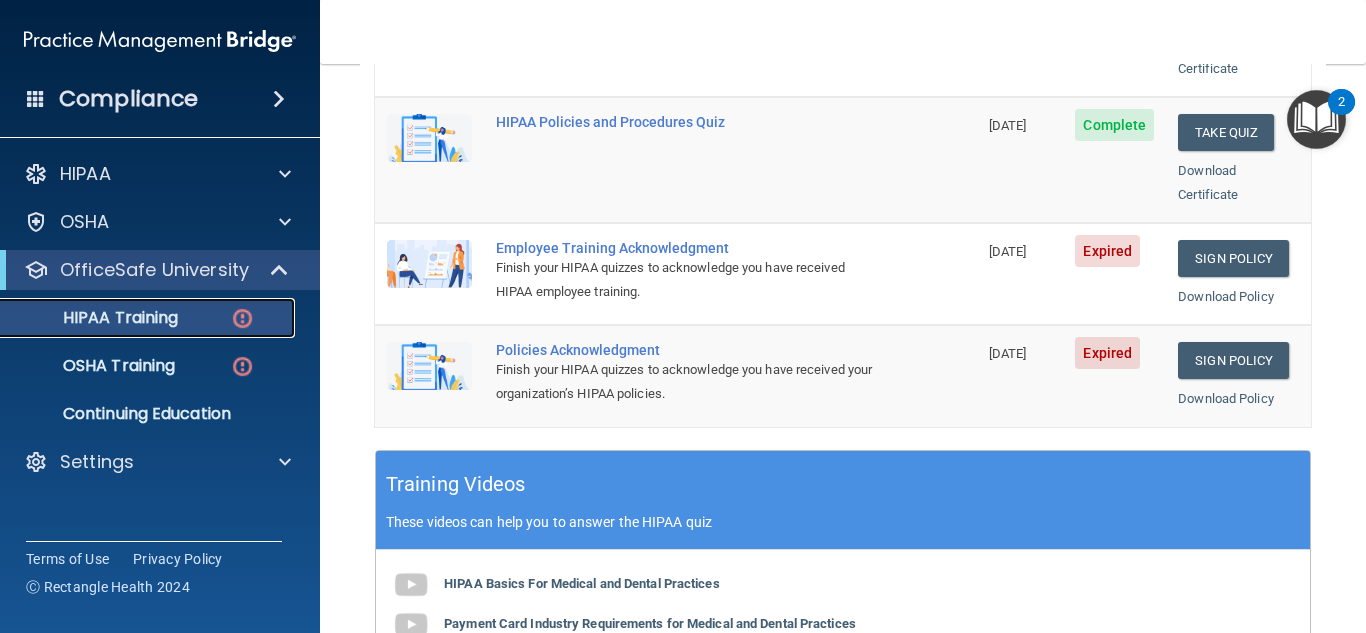 scroll, scrollTop: 534, scrollLeft: 0, axis: vertical 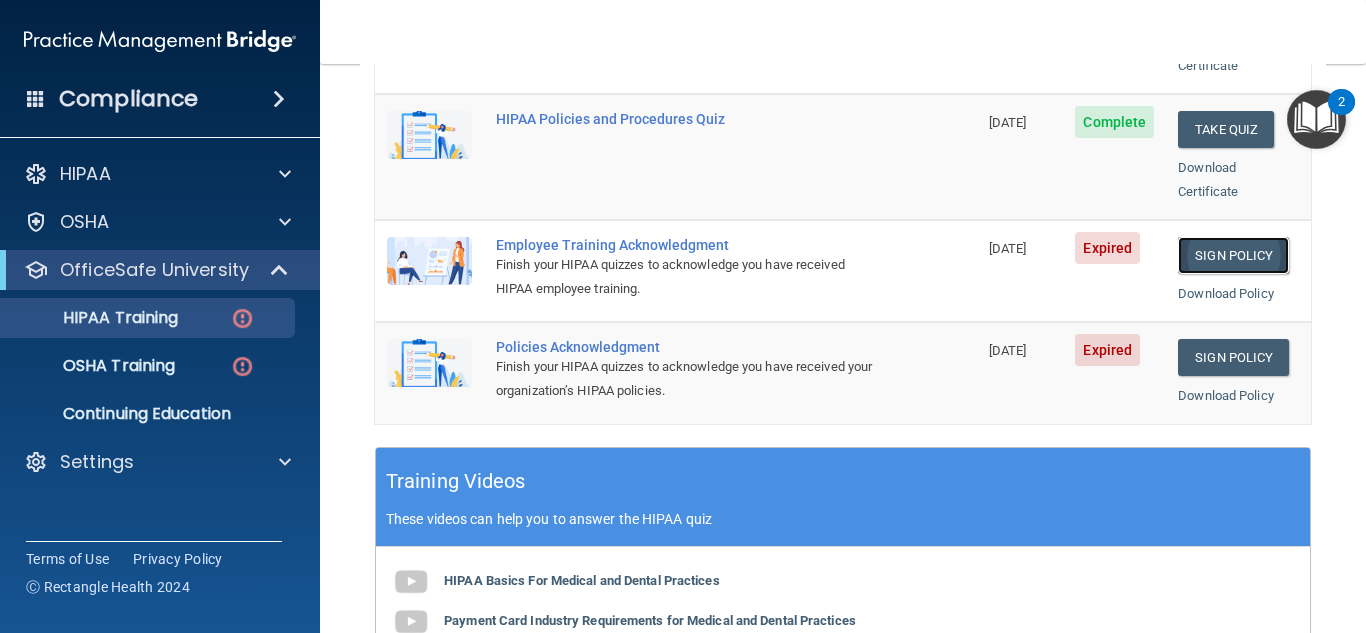 click on "Sign Policy" at bounding box center [1233, 255] 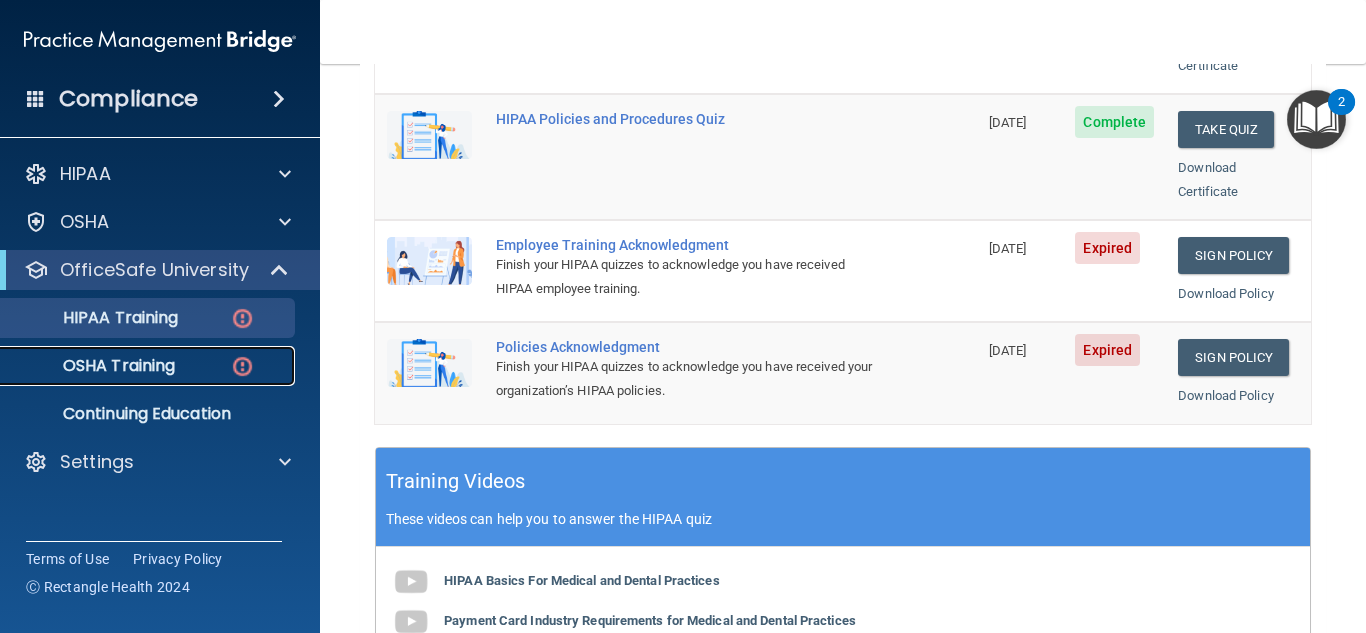 click on "OSHA Training" at bounding box center [149, 366] 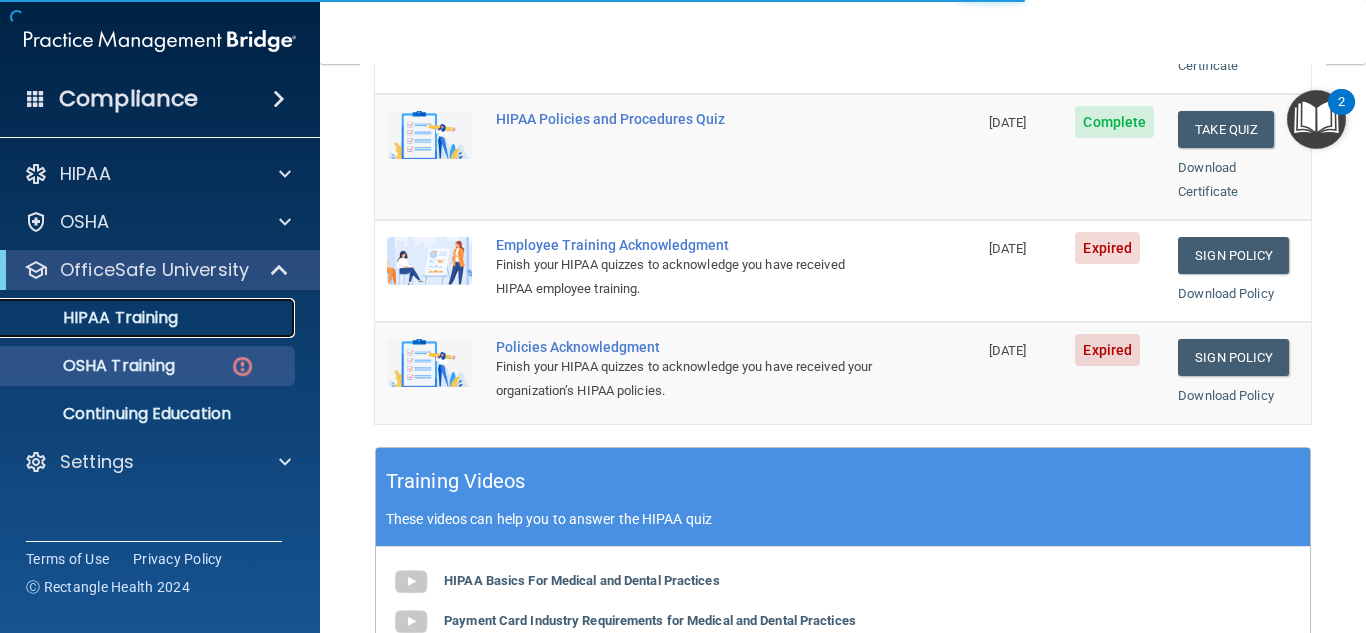 click on "HIPAA Training" at bounding box center [149, 318] 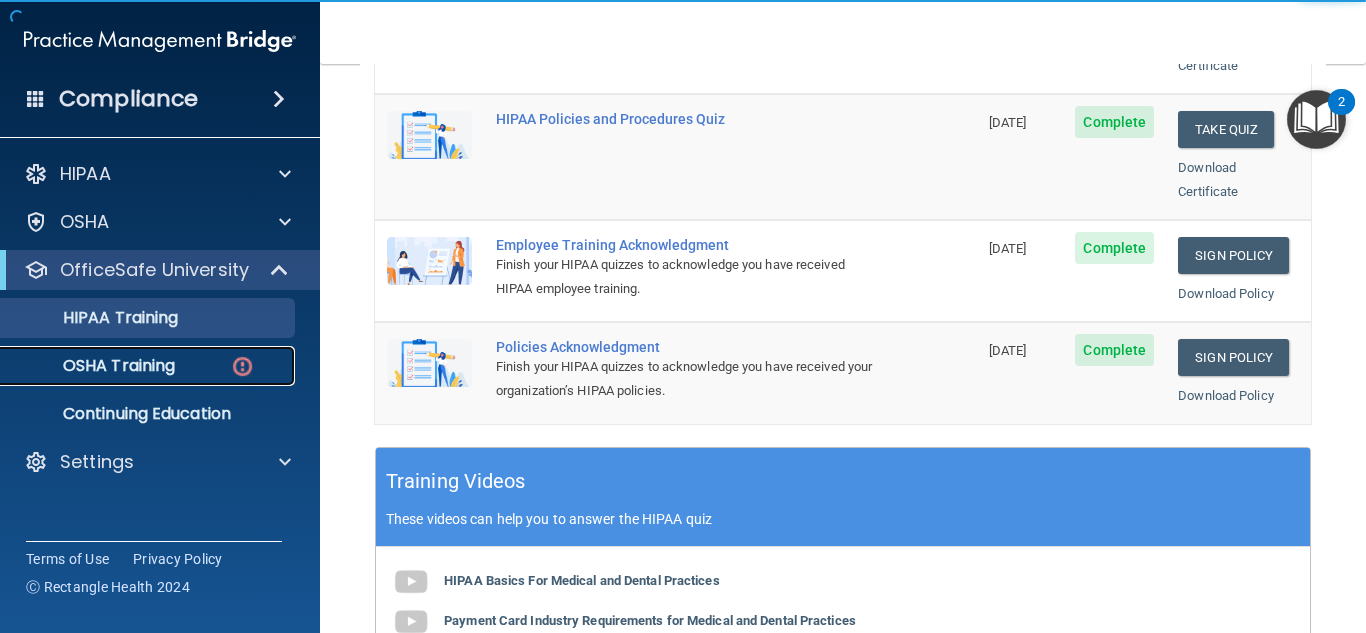 click on "OSHA Training" at bounding box center [149, 366] 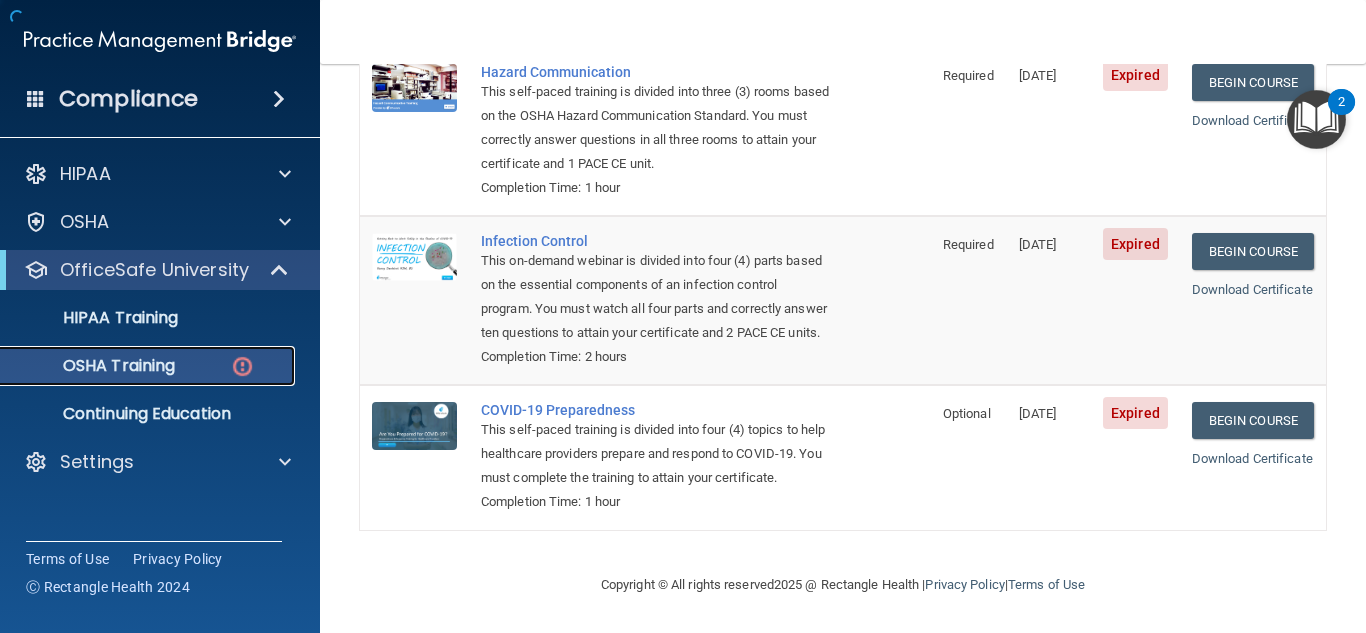 scroll, scrollTop: 503, scrollLeft: 0, axis: vertical 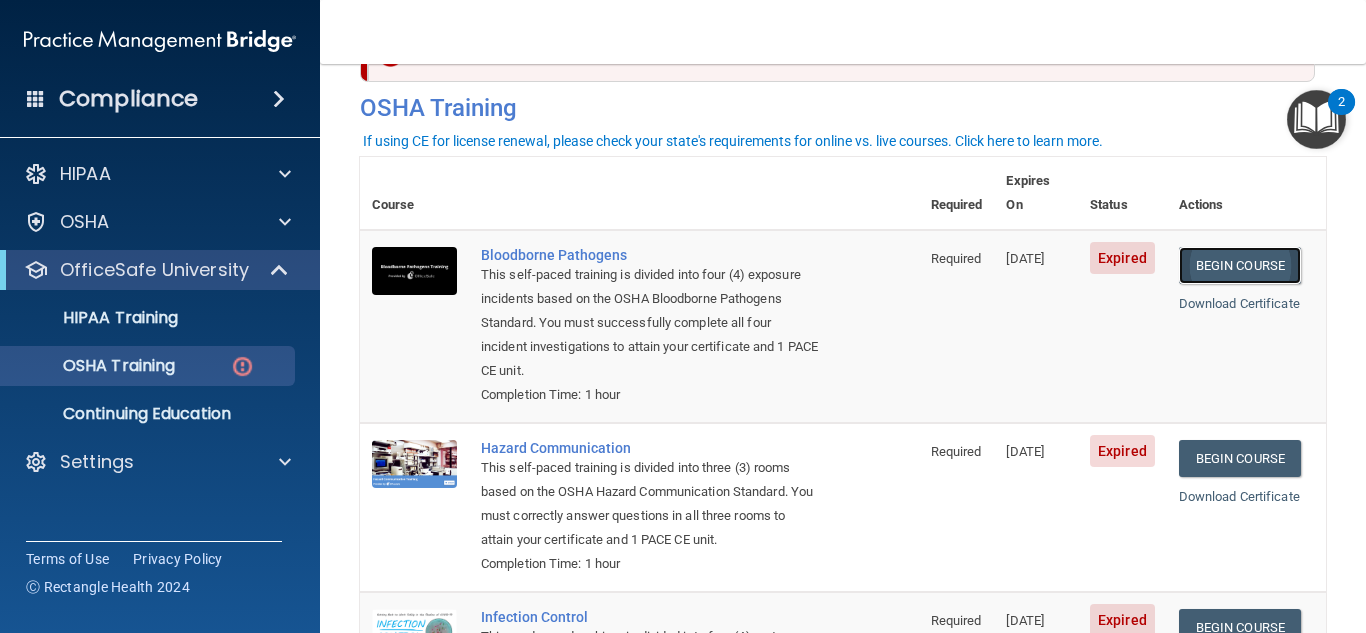 click on "Begin Course" at bounding box center [1240, 265] 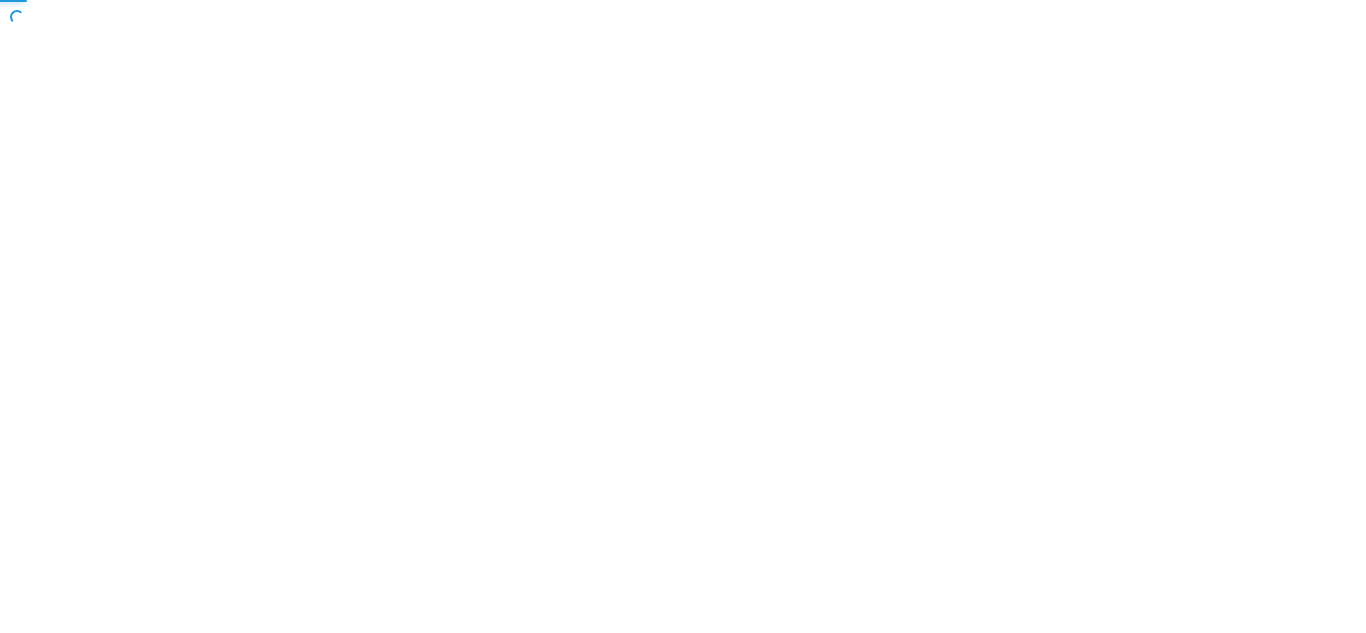scroll, scrollTop: 0, scrollLeft: 0, axis: both 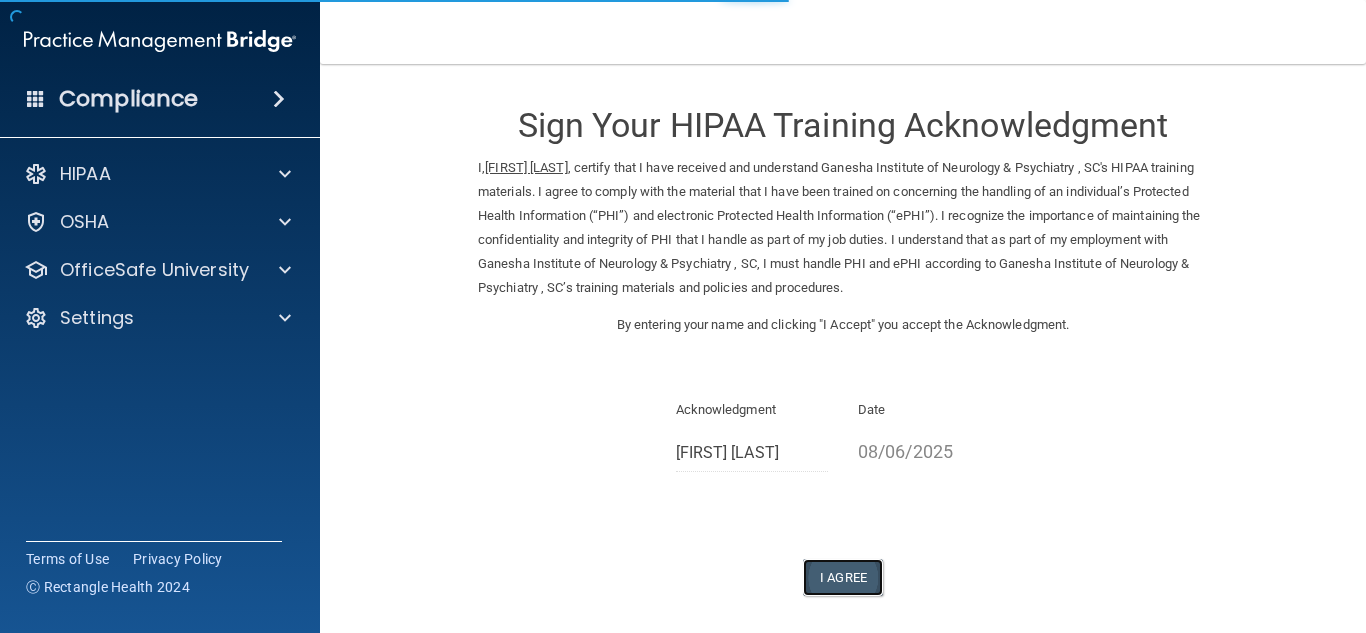 click on "I Agree" at bounding box center [843, 577] 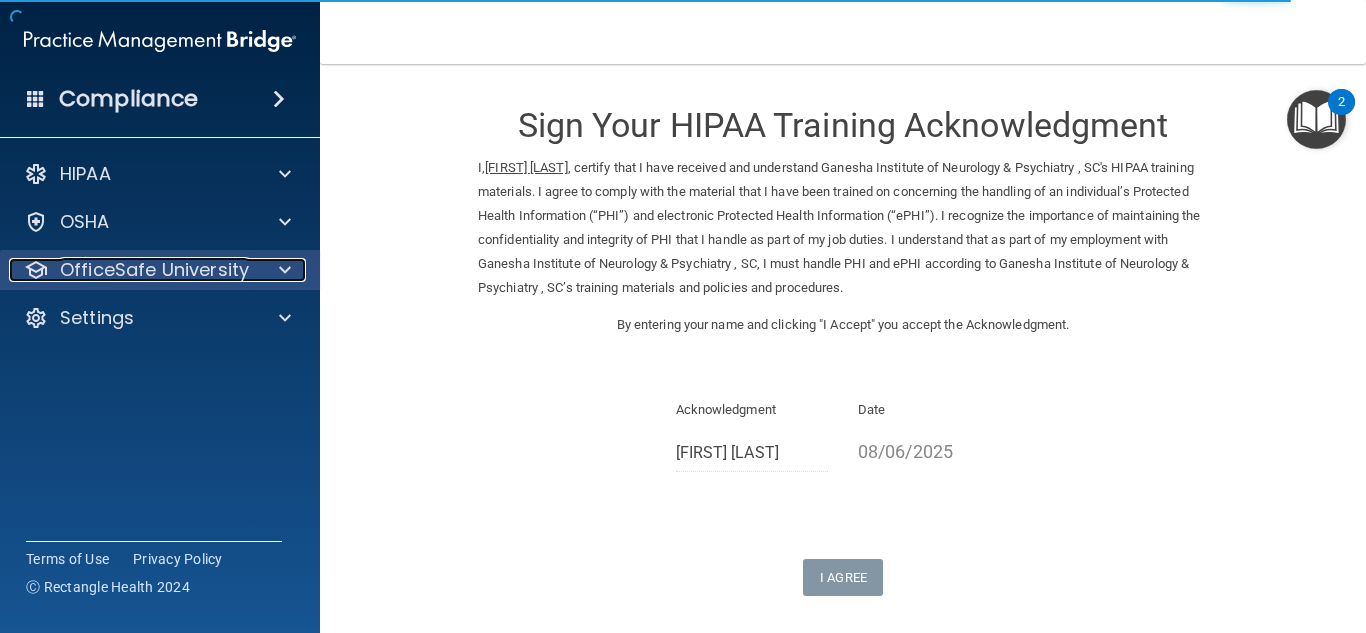click on "OfficeSafe University" at bounding box center [154, 270] 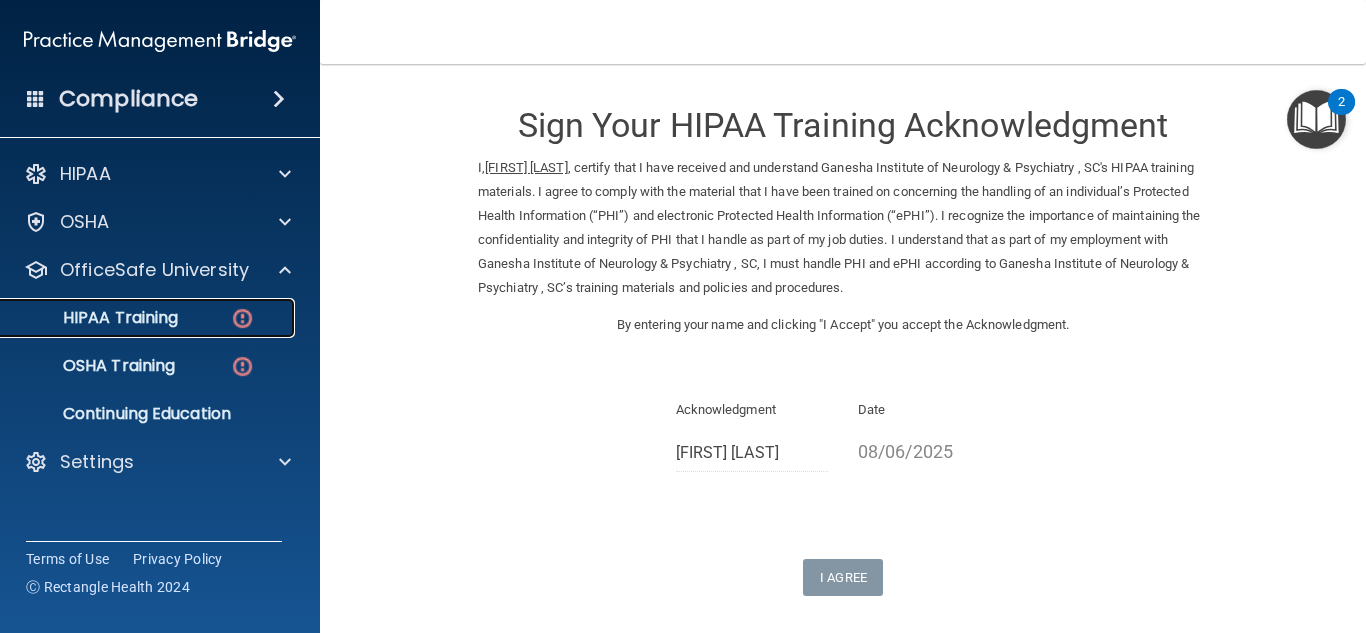 click on "HIPAA Training" at bounding box center [149, 318] 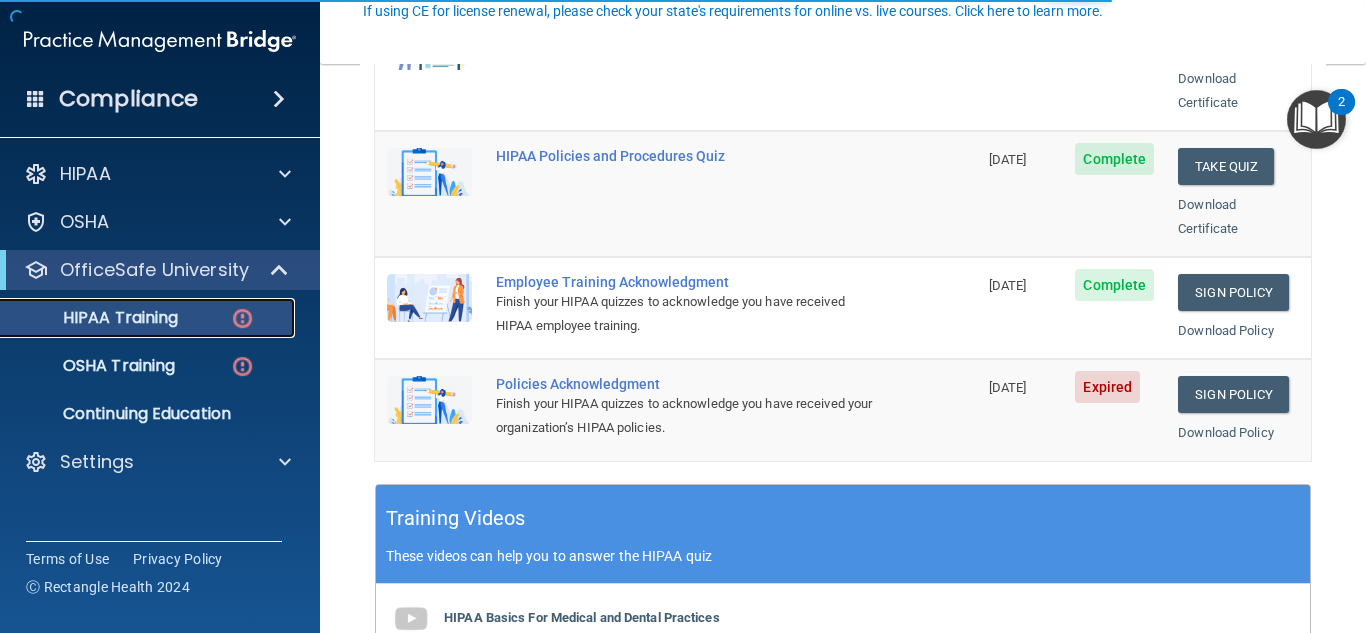 scroll, scrollTop: 545, scrollLeft: 0, axis: vertical 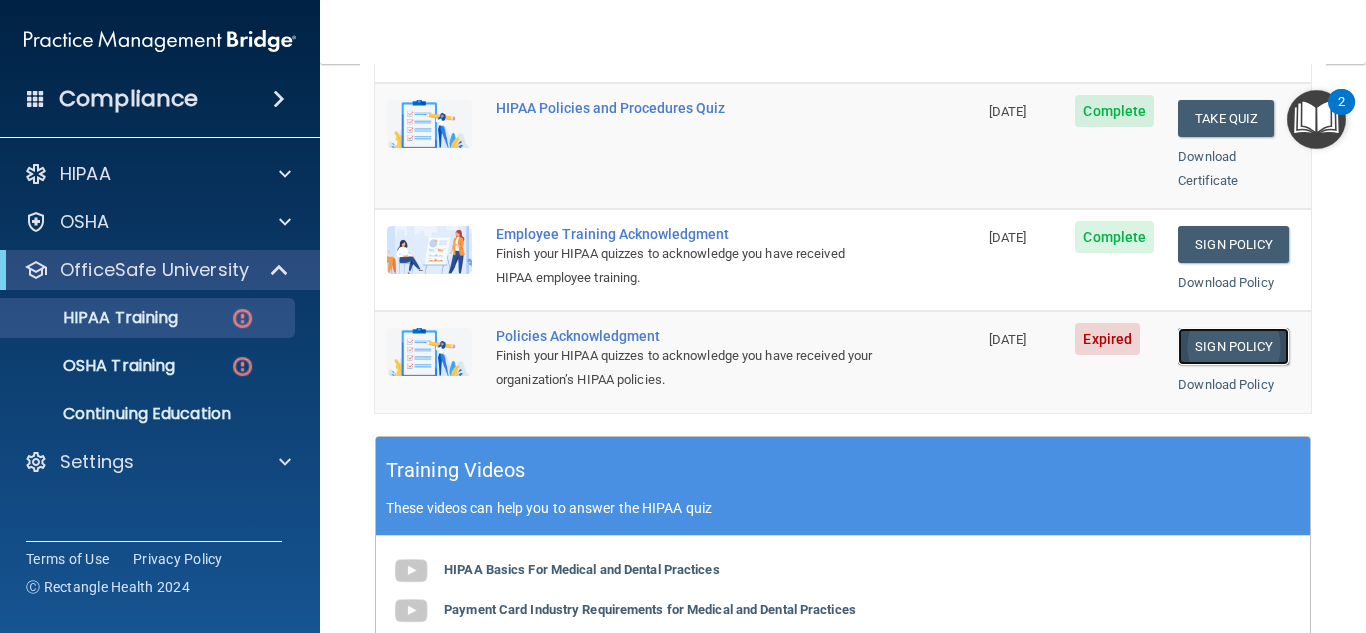 click on "Sign Policy" at bounding box center (1233, 346) 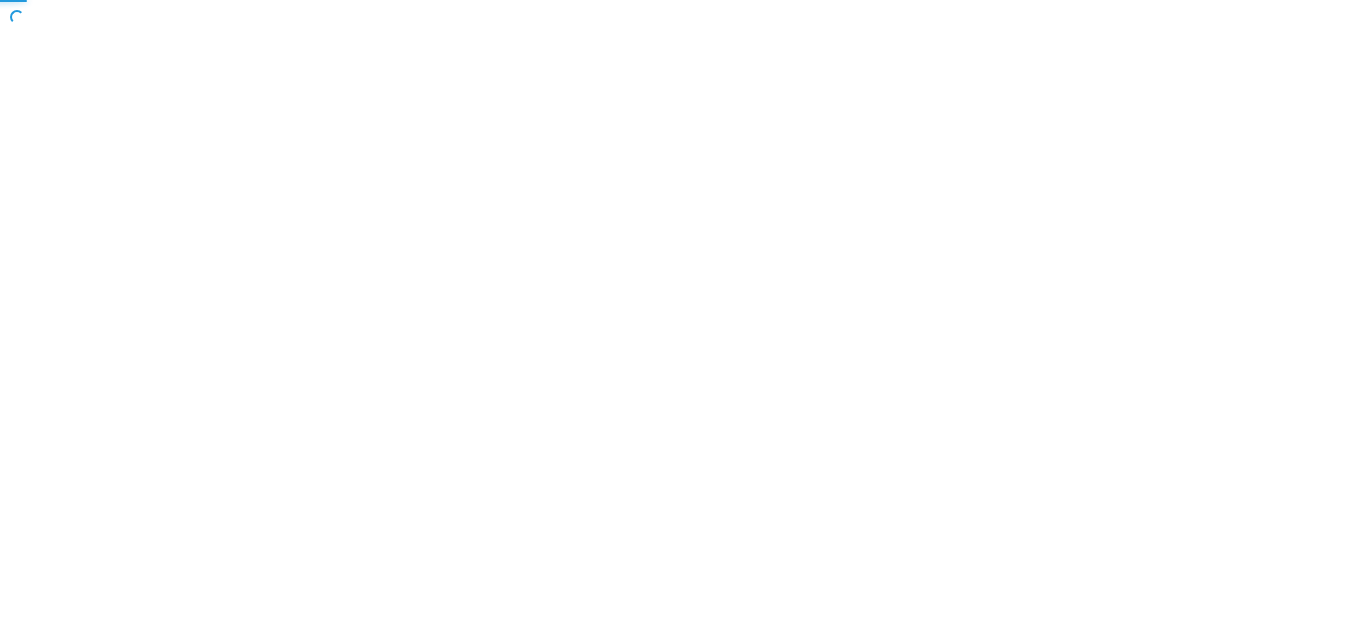 scroll, scrollTop: 0, scrollLeft: 0, axis: both 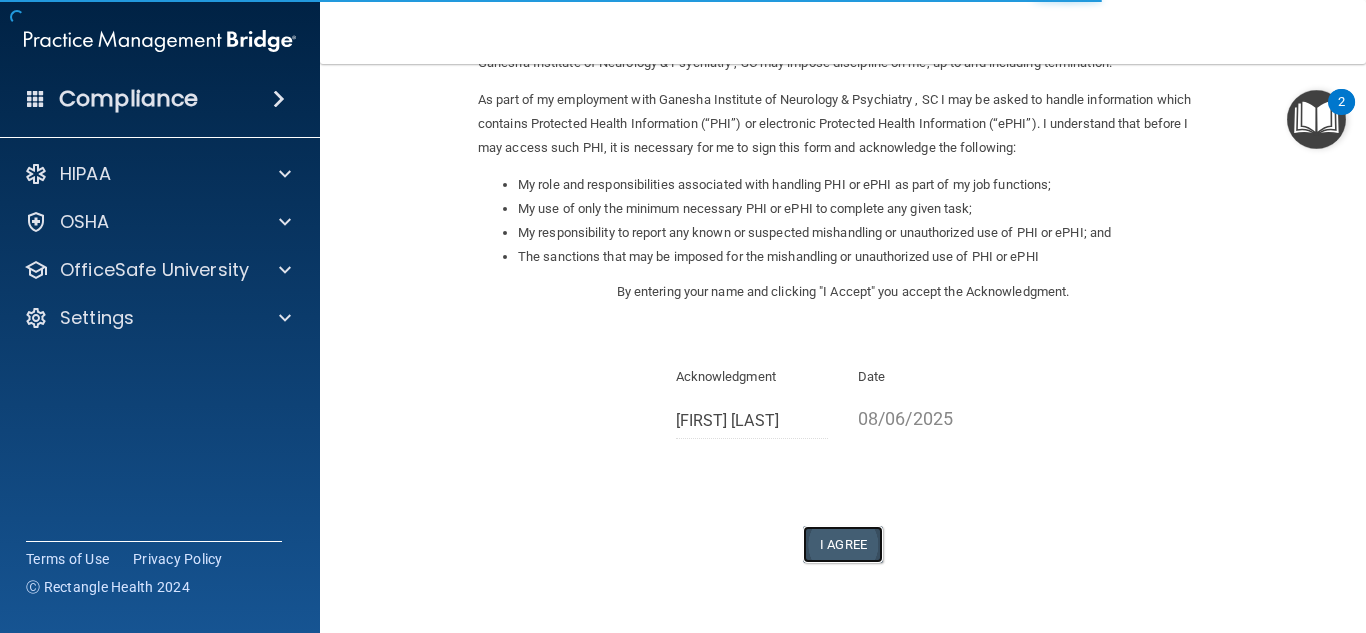 click on "I Agree" at bounding box center (843, 544) 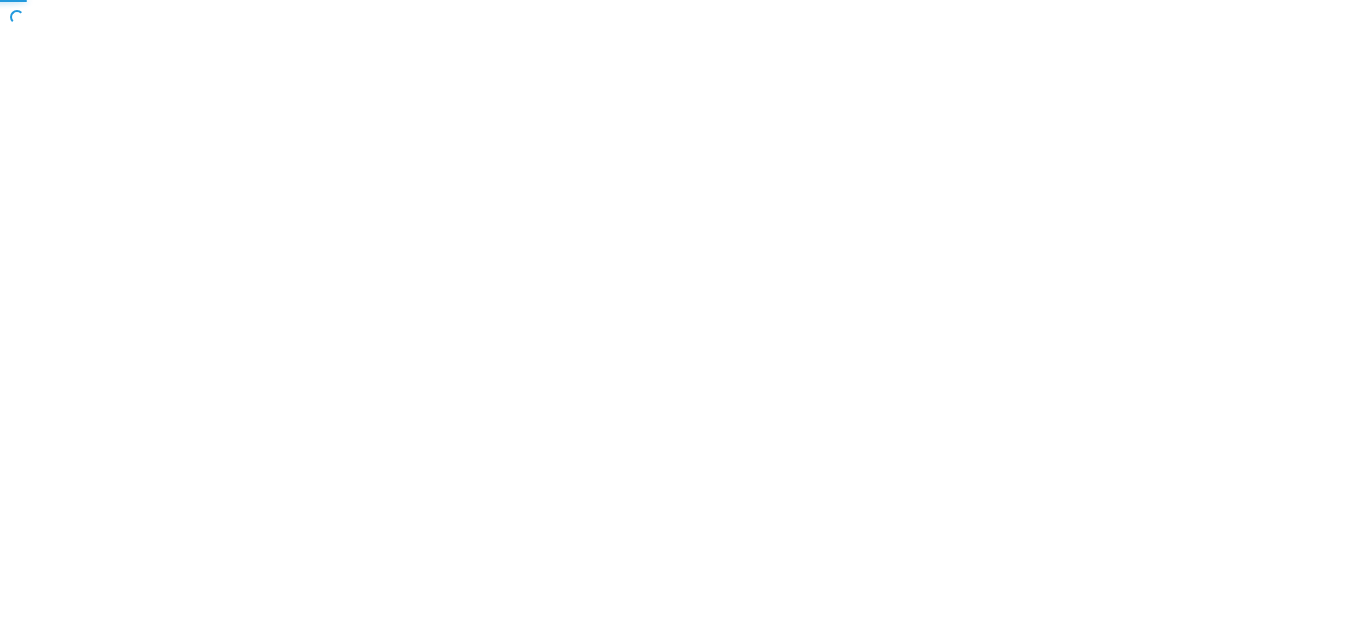 scroll, scrollTop: 0, scrollLeft: 0, axis: both 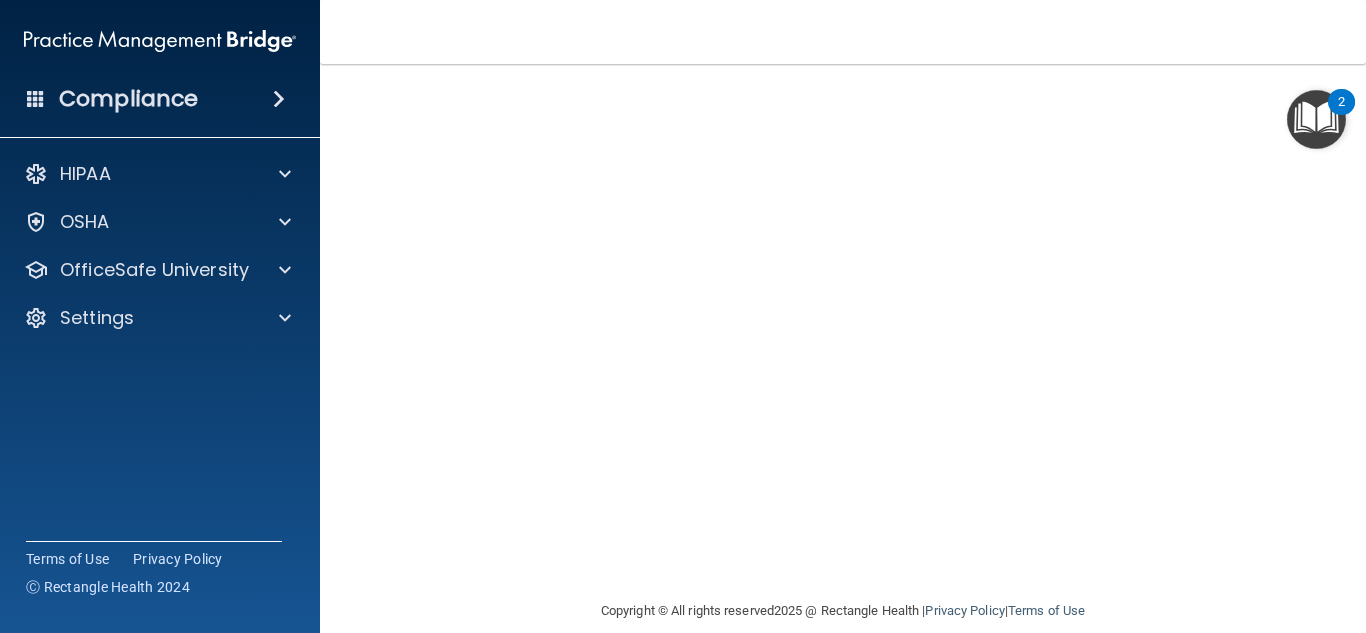 drag, startPoint x: 1348, startPoint y: 331, endPoint x: 1363, endPoint y: 280, distance: 53.160137 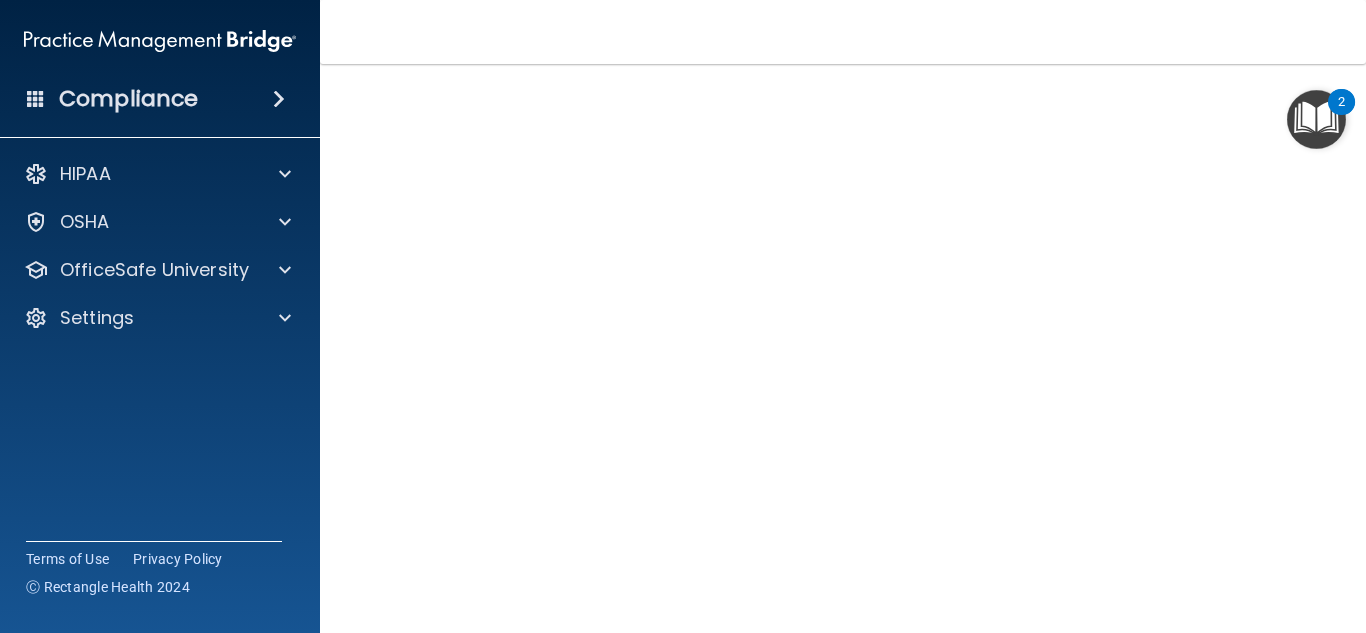 scroll, scrollTop: 96, scrollLeft: 0, axis: vertical 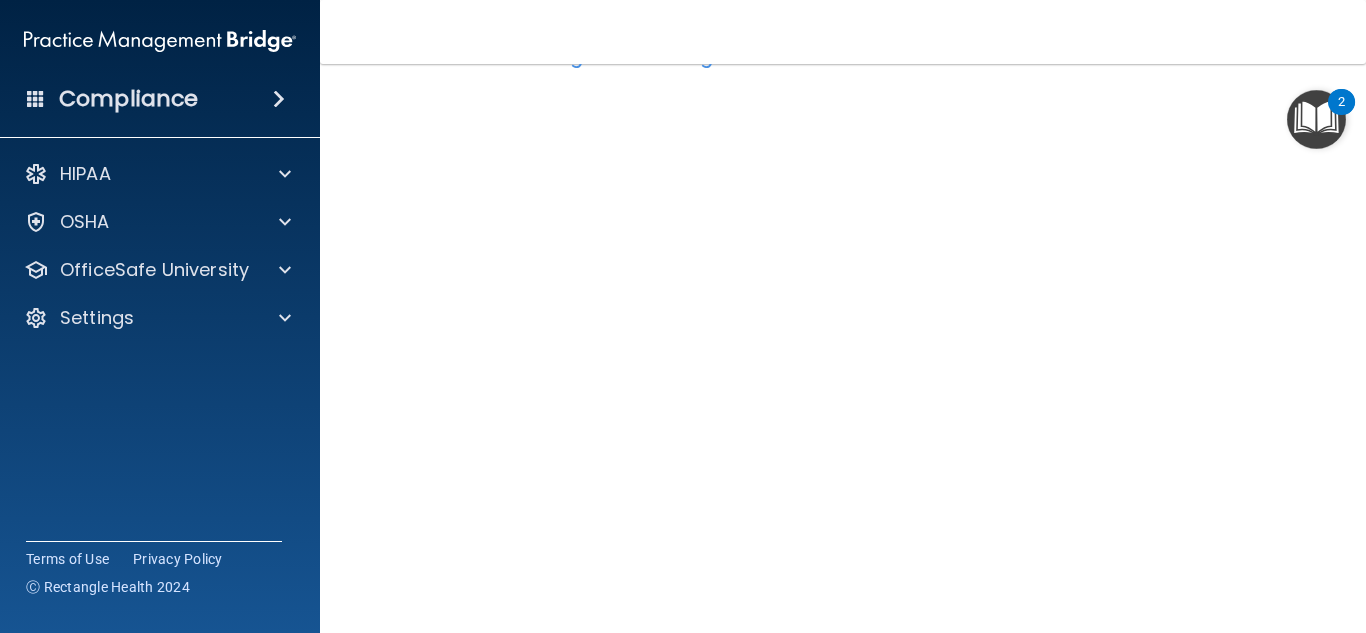 drag, startPoint x: 1347, startPoint y: 386, endPoint x: 1351, endPoint y: 414, distance: 28.284271 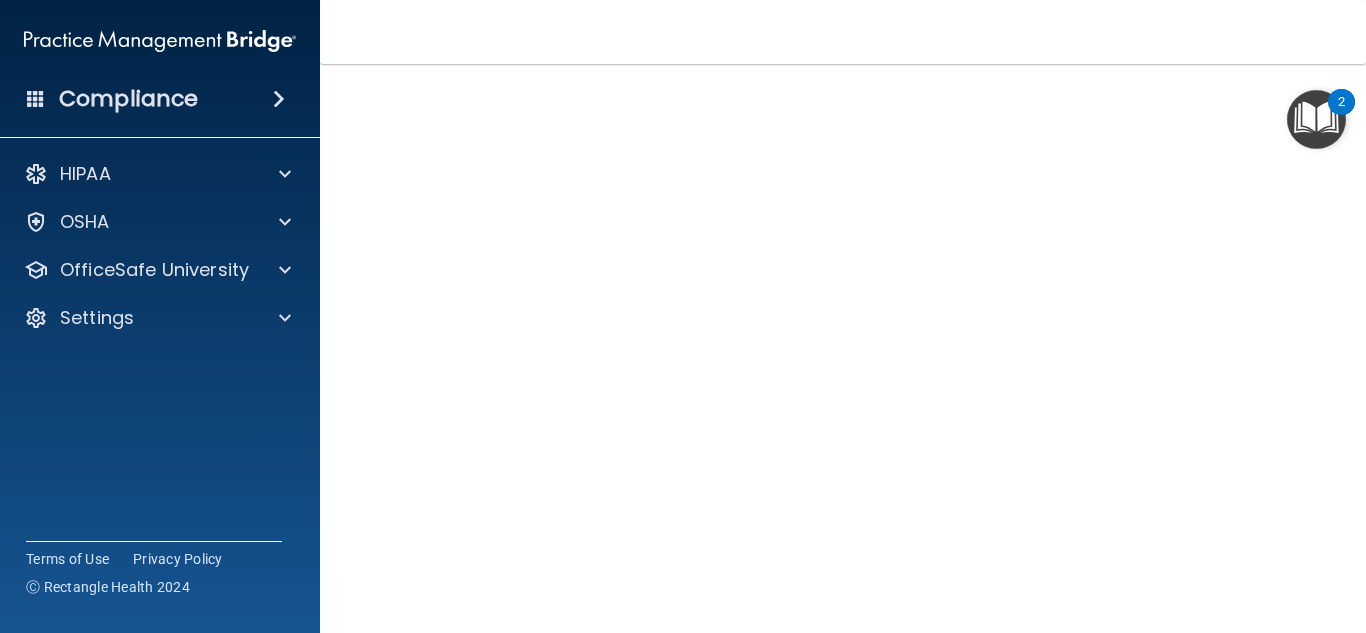 scroll, scrollTop: 146, scrollLeft: 0, axis: vertical 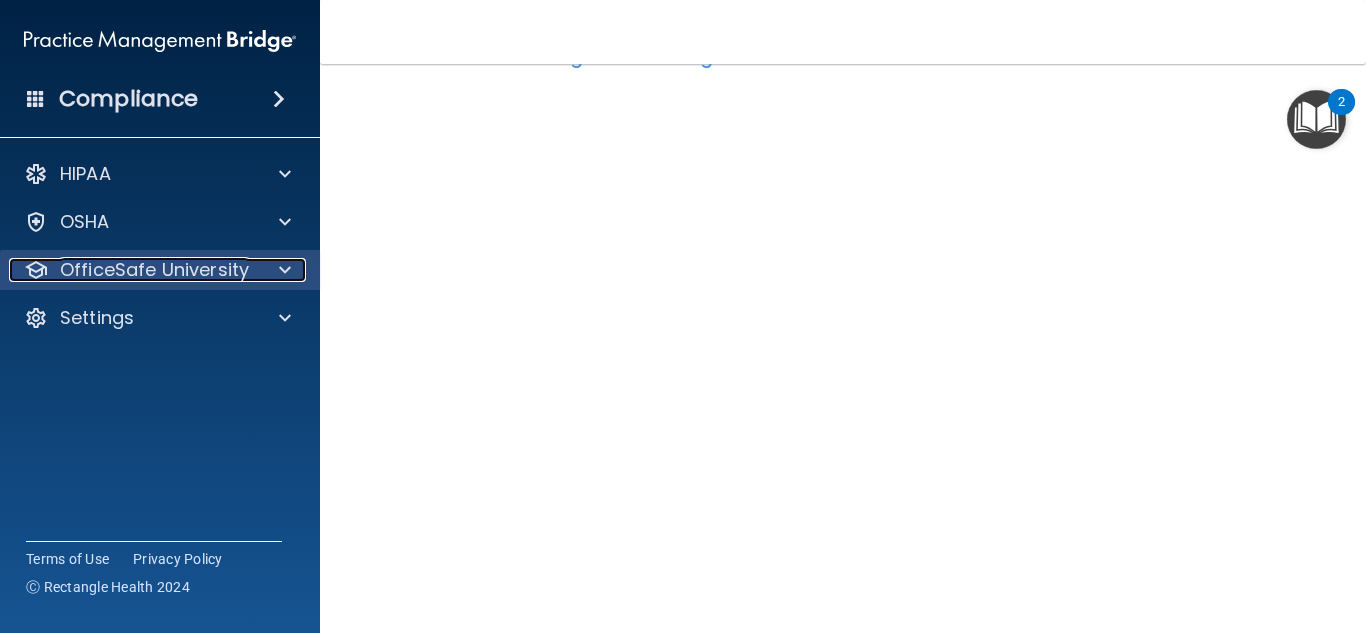 click on "OfficeSafe University" at bounding box center [154, 270] 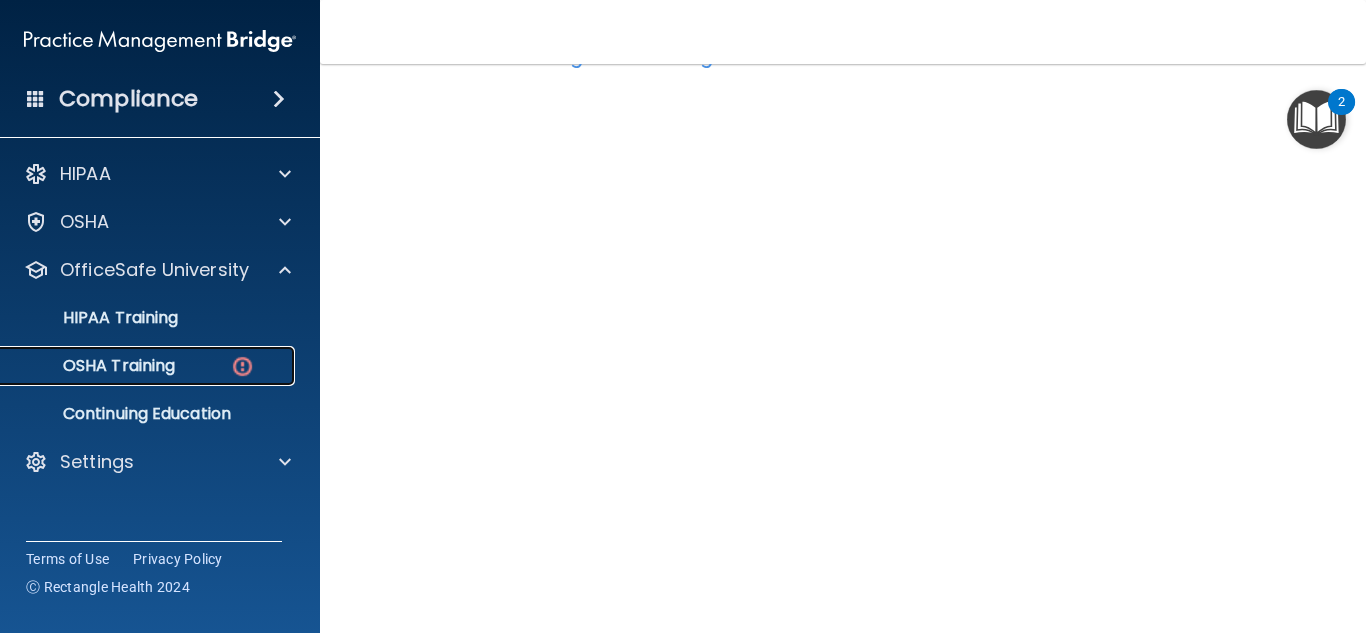 click on "OSHA Training" at bounding box center (149, 366) 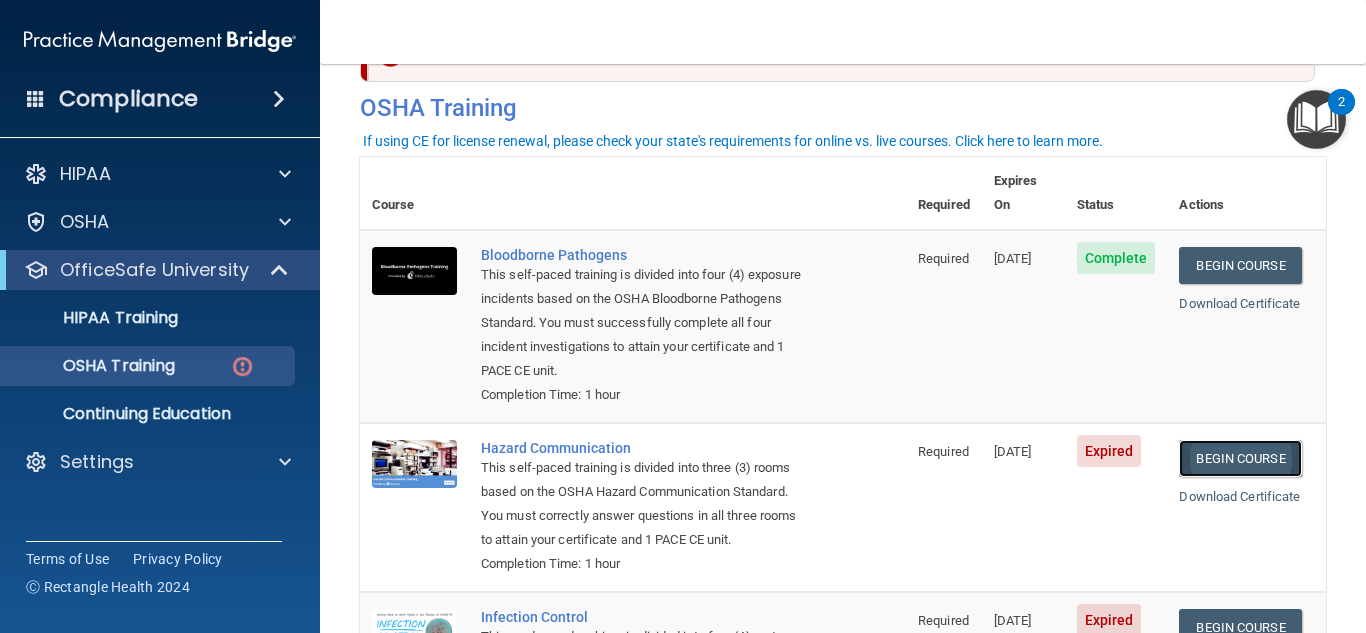 click on "Begin Course" at bounding box center [1240, 458] 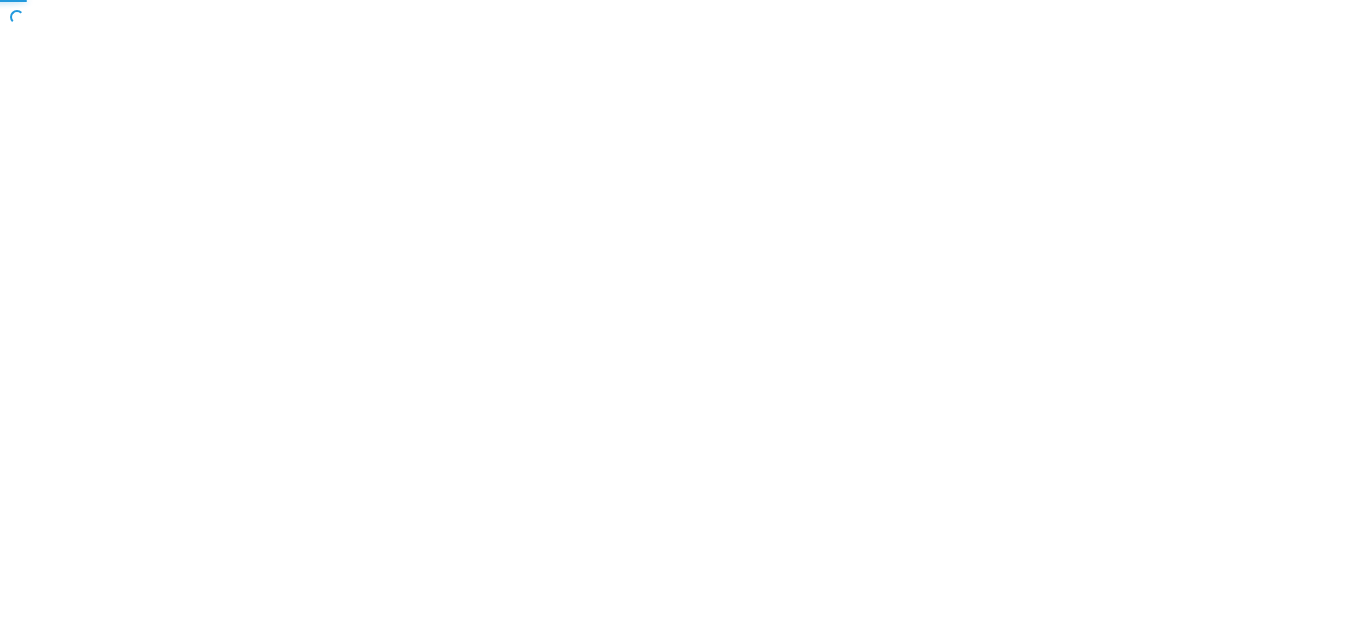 scroll, scrollTop: 0, scrollLeft: 0, axis: both 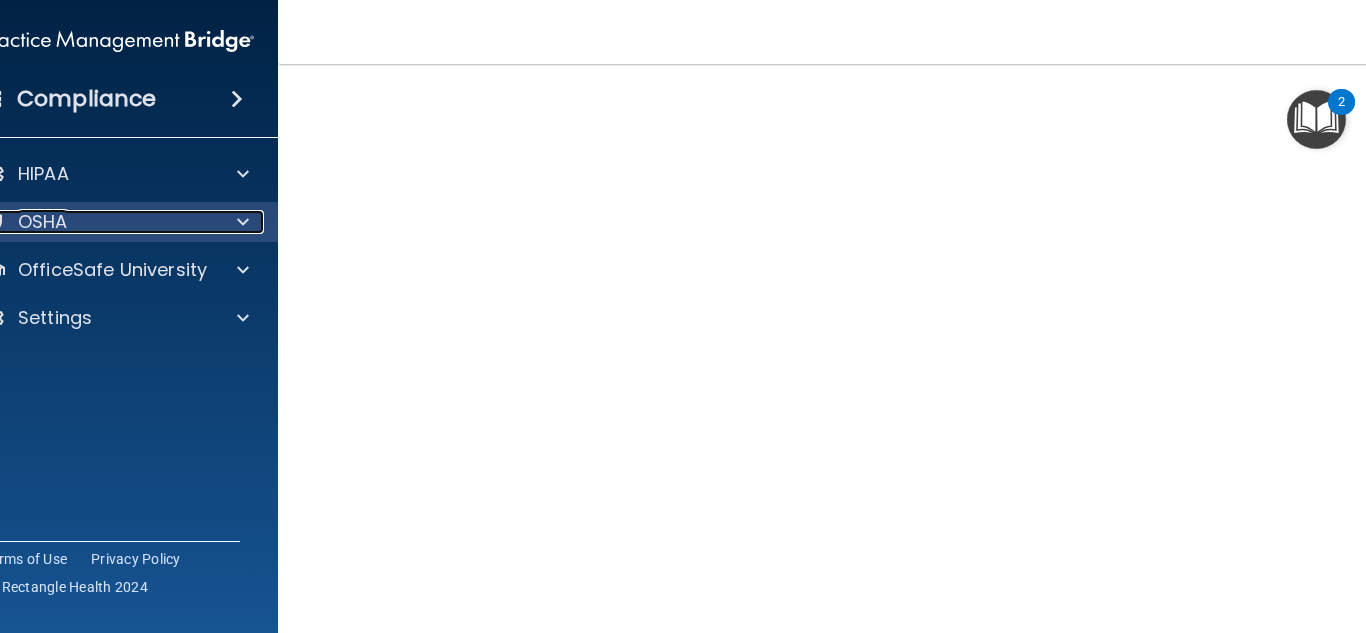click on "OSHA" at bounding box center [91, 222] 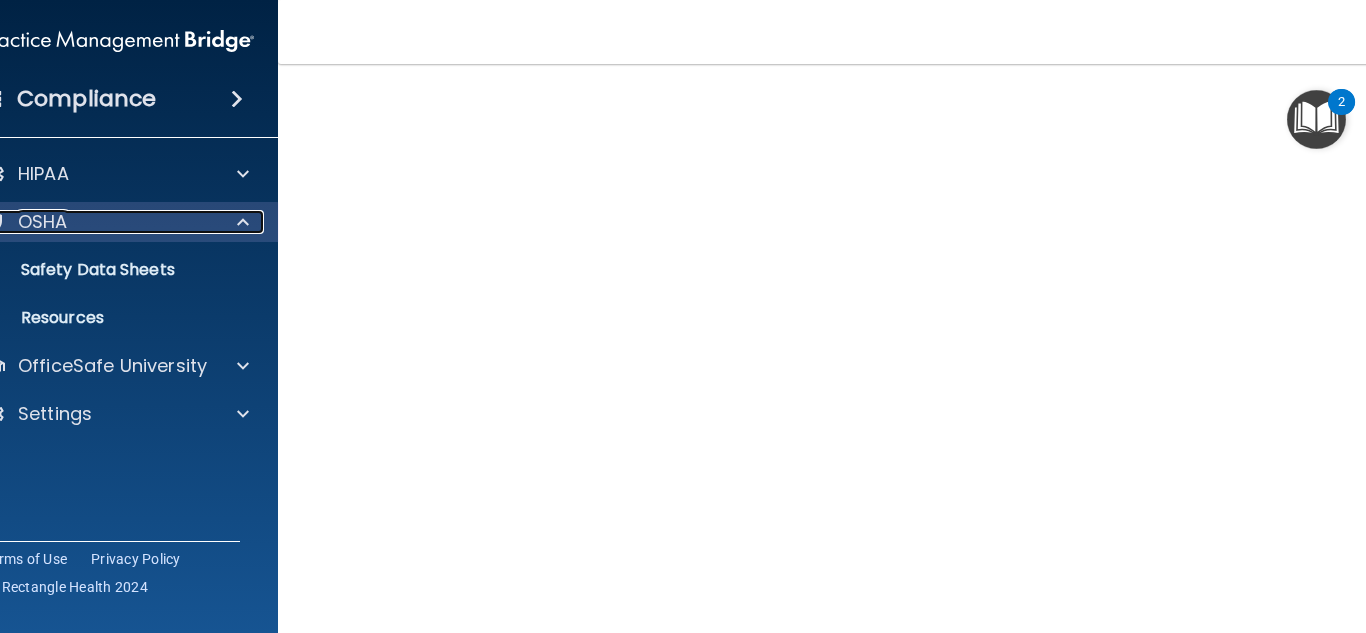 click on "OSHA" at bounding box center (91, 222) 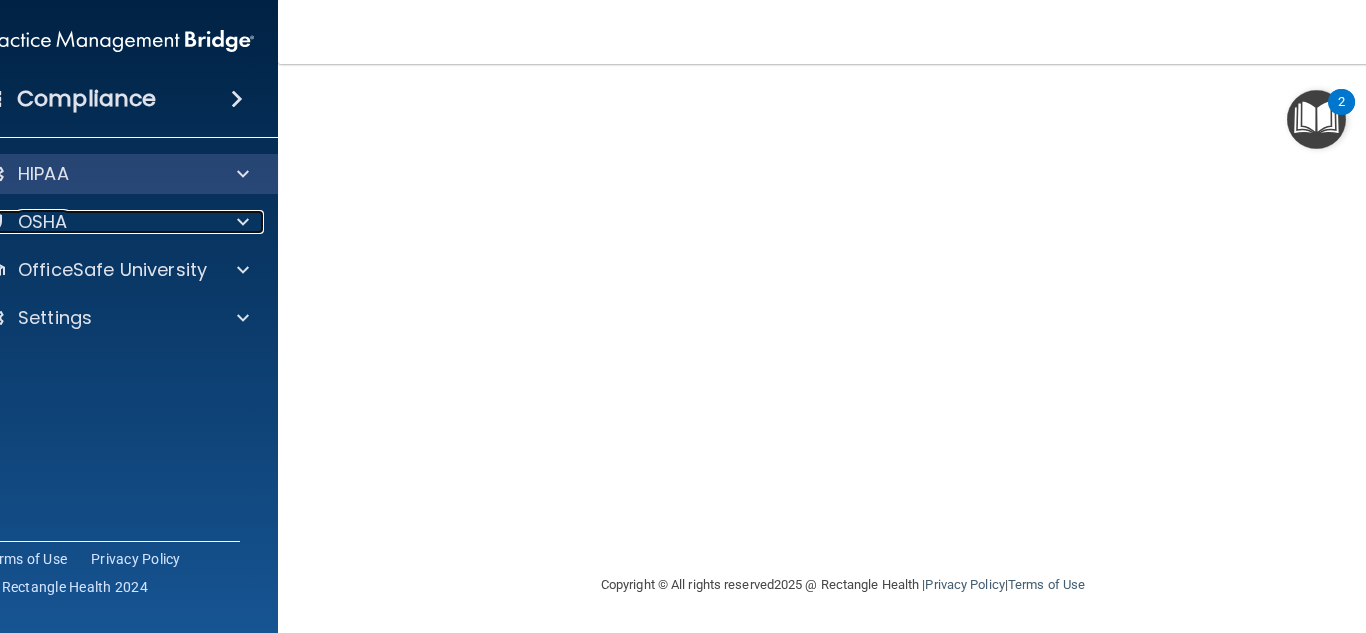 scroll, scrollTop: 265, scrollLeft: 0, axis: vertical 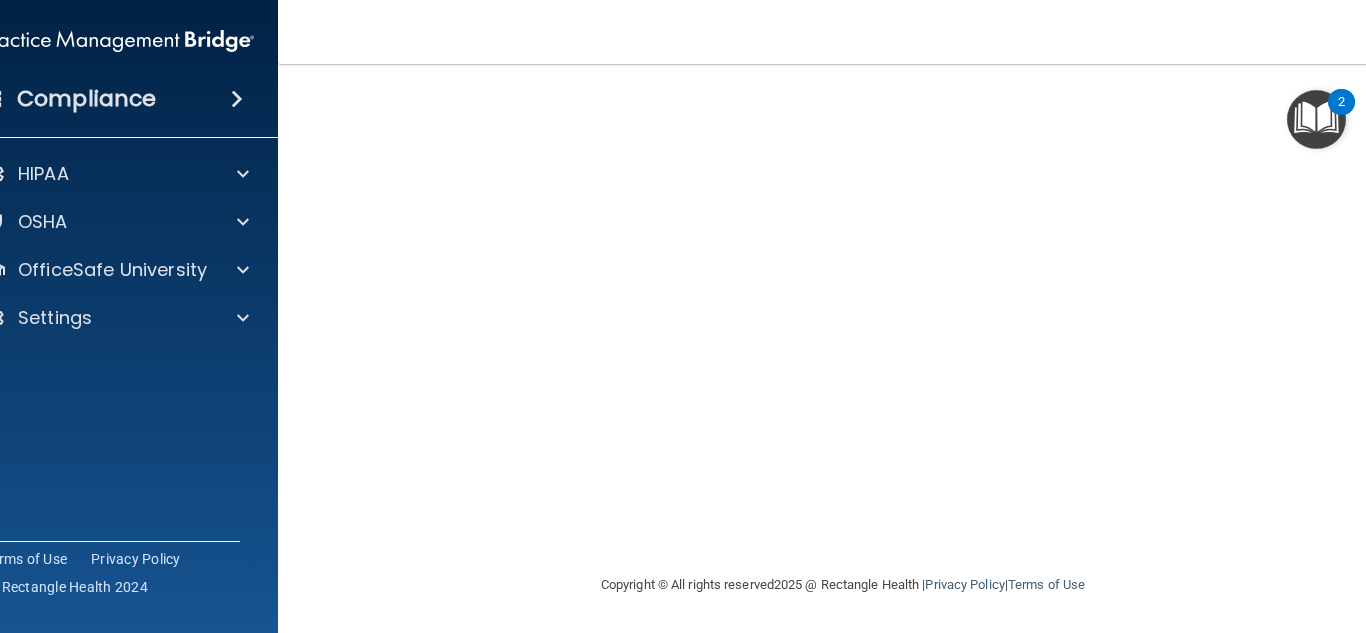 click at bounding box center [1304, 533] 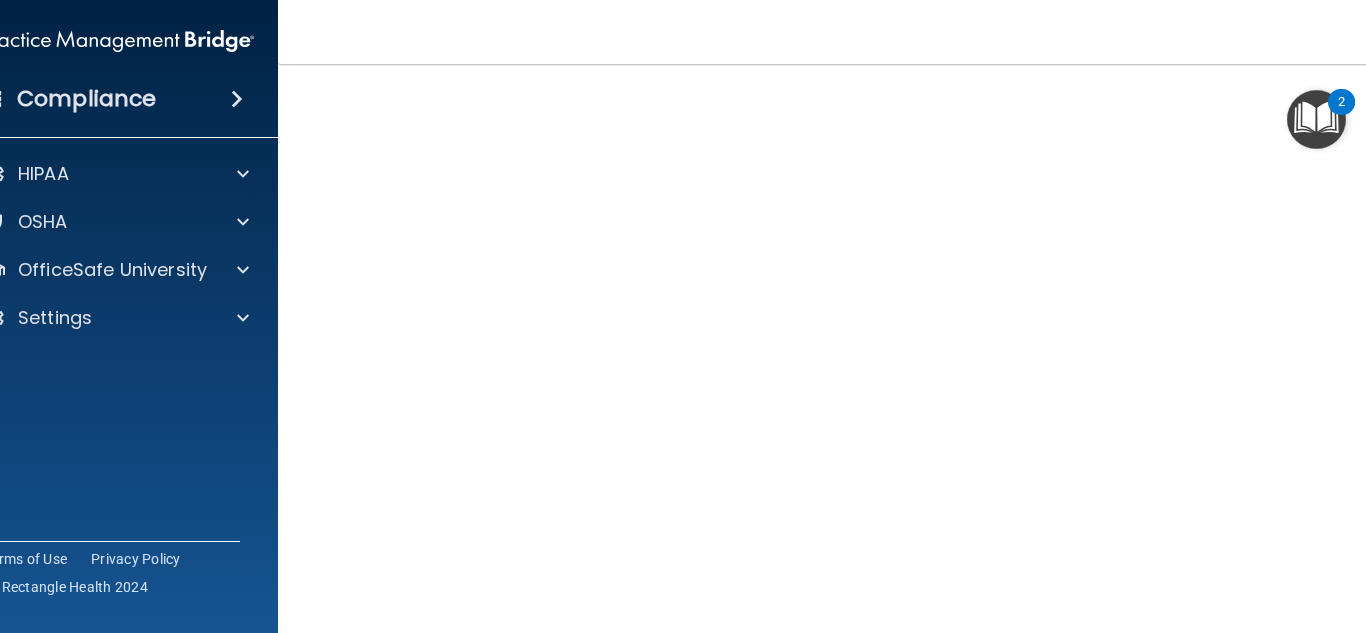 scroll, scrollTop: 268, scrollLeft: 0, axis: vertical 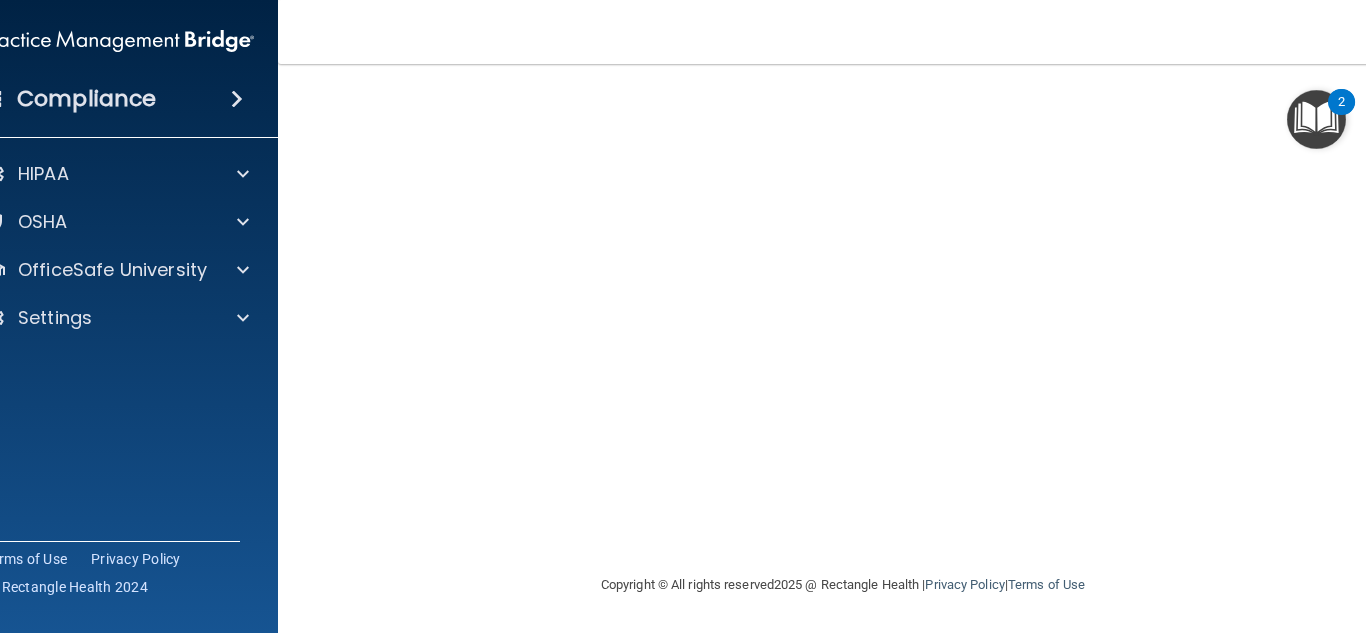 click at bounding box center [1304, 533] 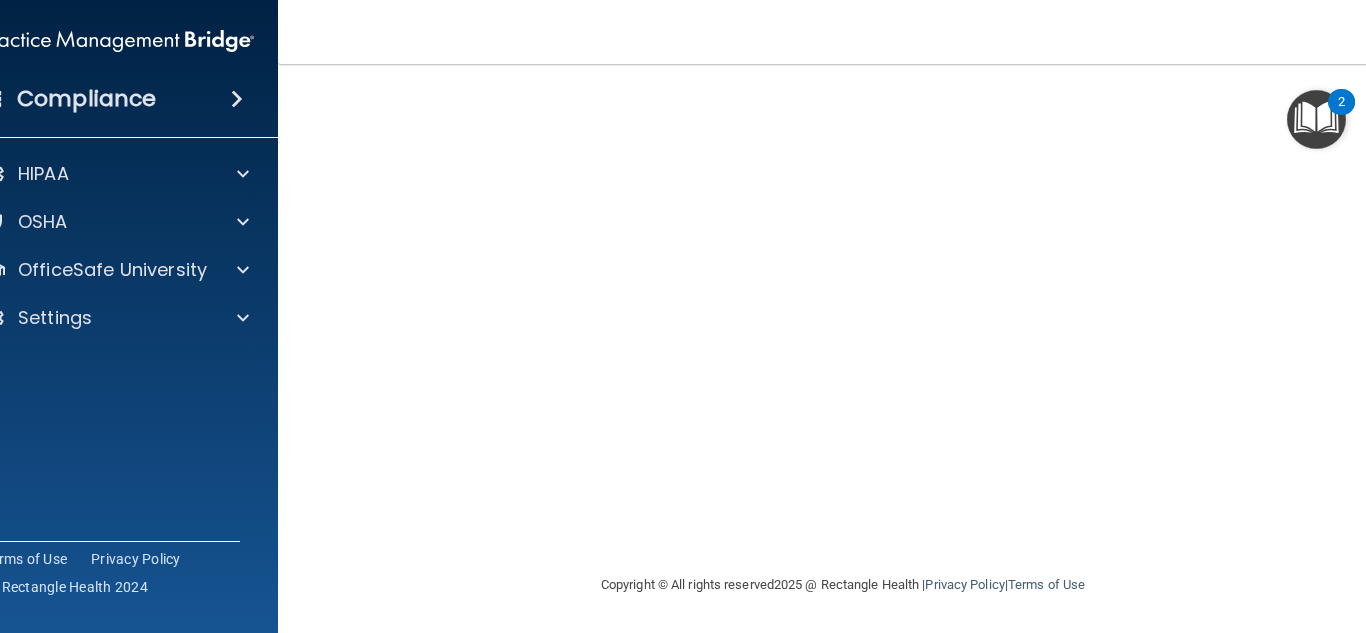 scroll, scrollTop: 263, scrollLeft: 0, axis: vertical 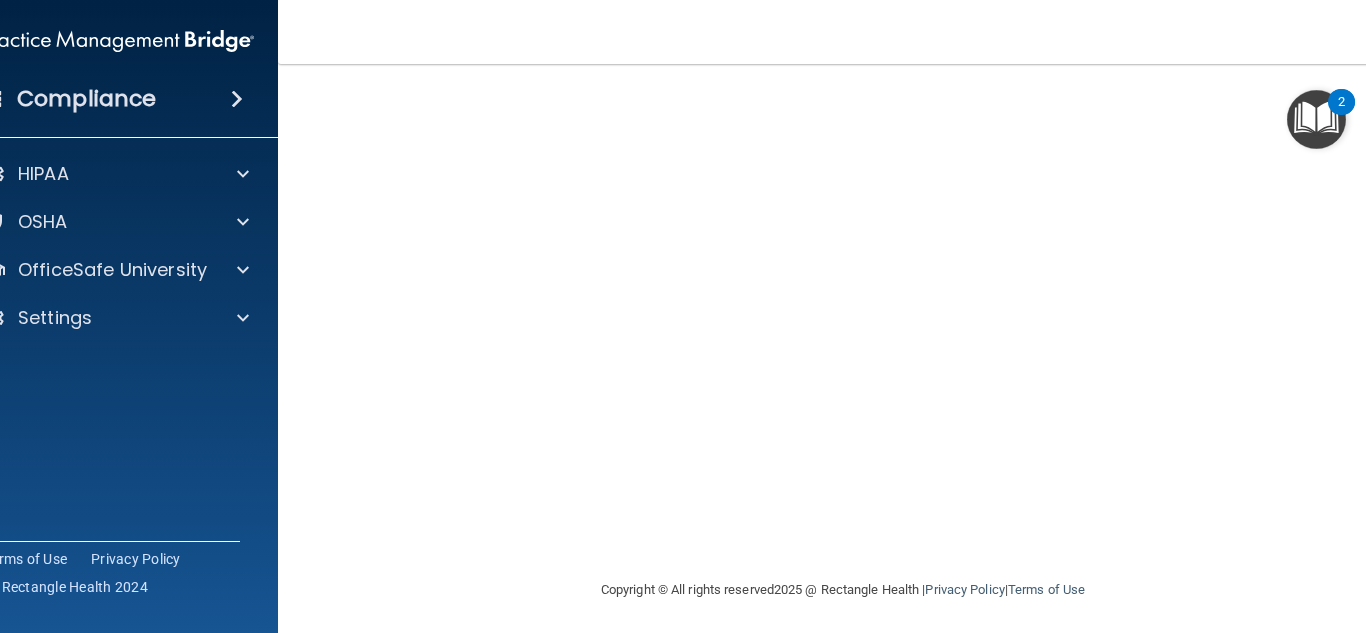 click at bounding box center [1304, 533] 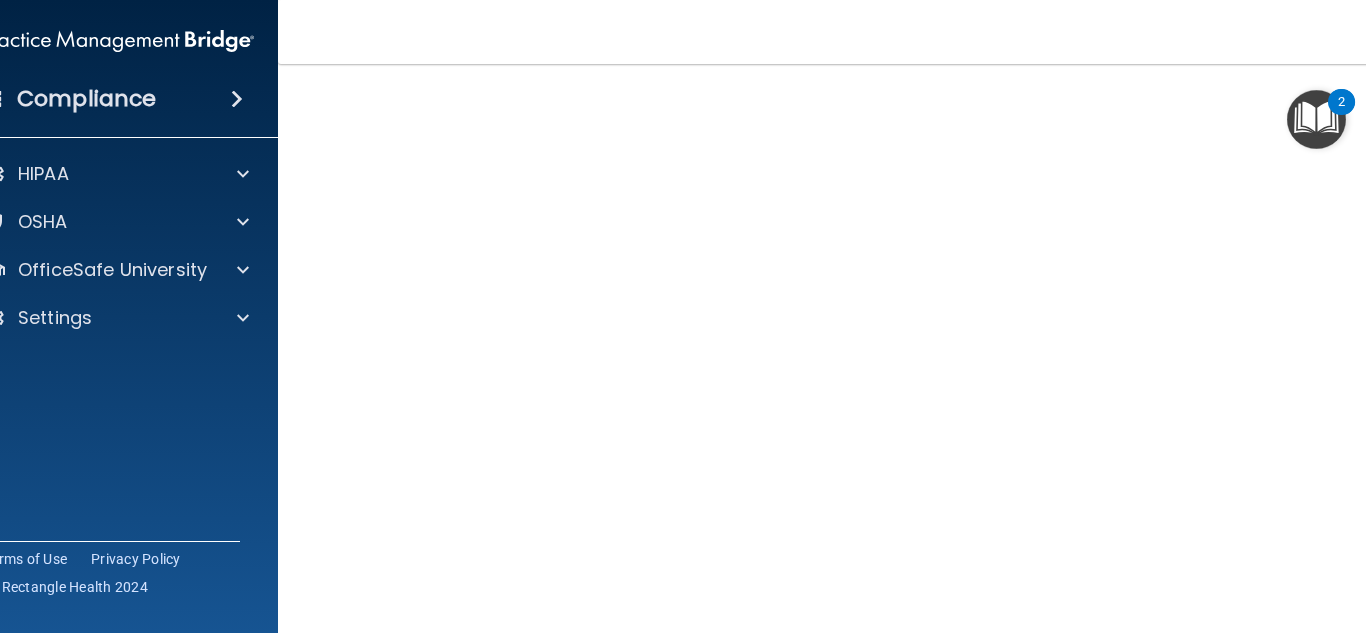 scroll, scrollTop: 119, scrollLeft: 0, axis: vertical 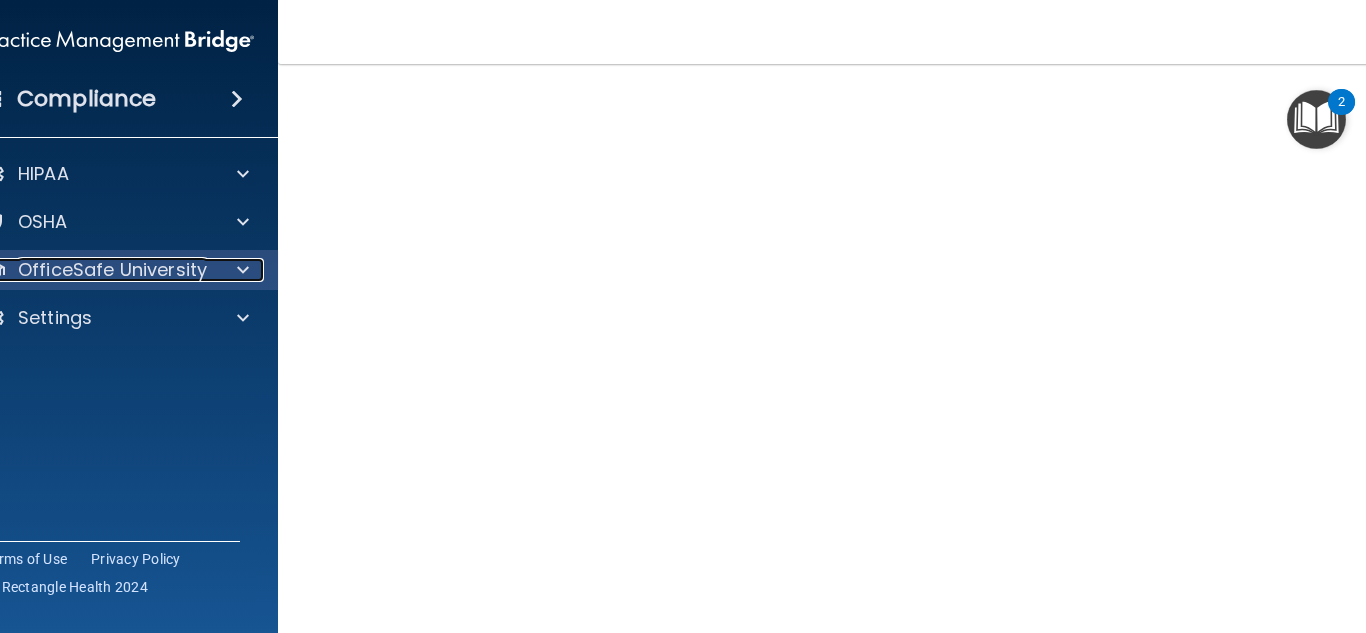 click on "OfficeSafe University" at bounding box center (112, 270) 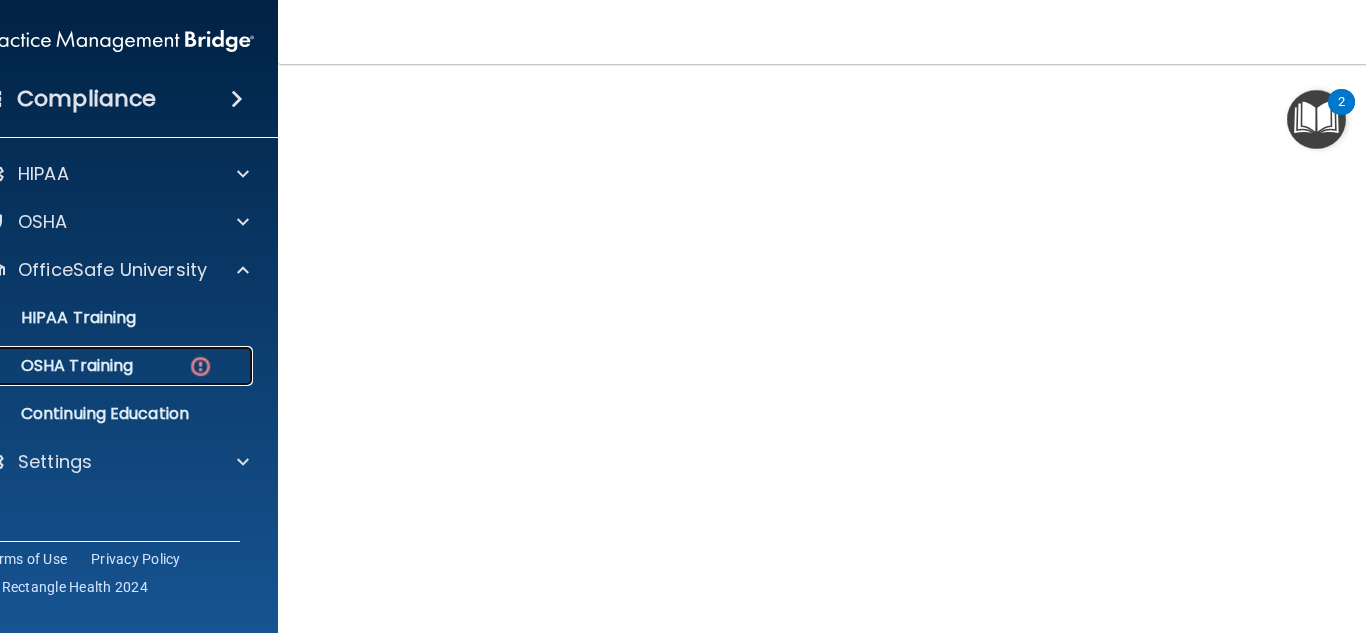 click on "OSHA Training" at bounding box center [95, 366] 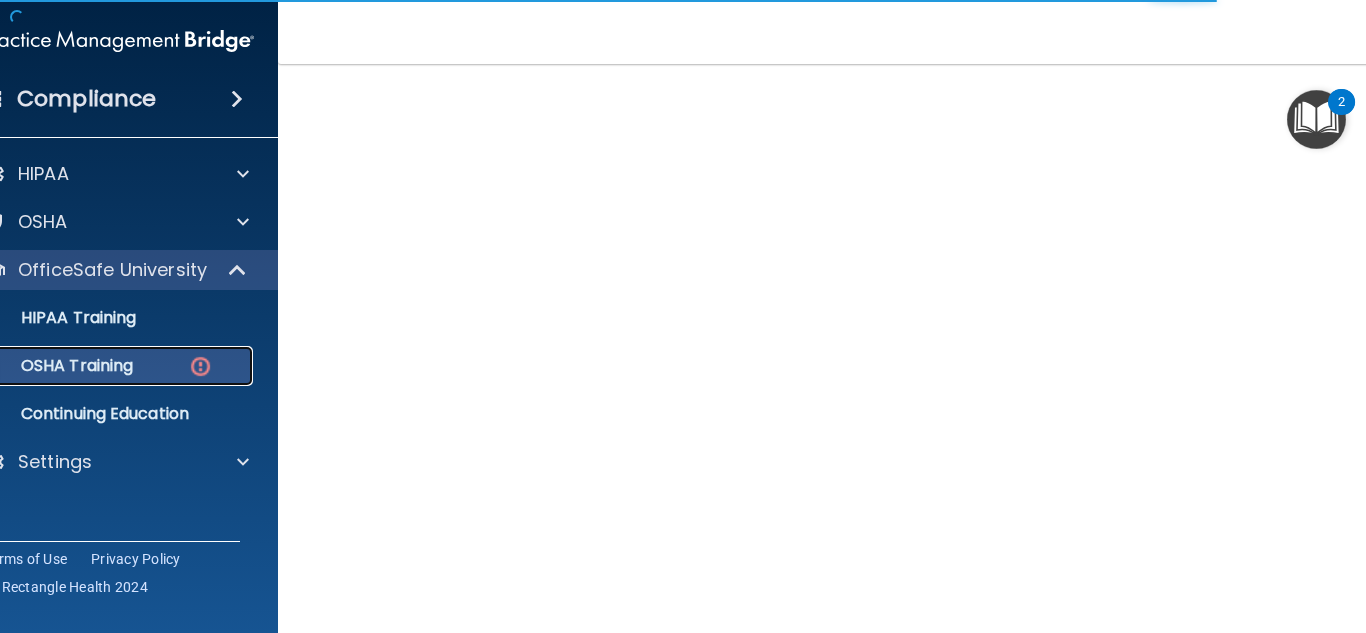 click on "OSHA Training" at bounding box center [107, 366] 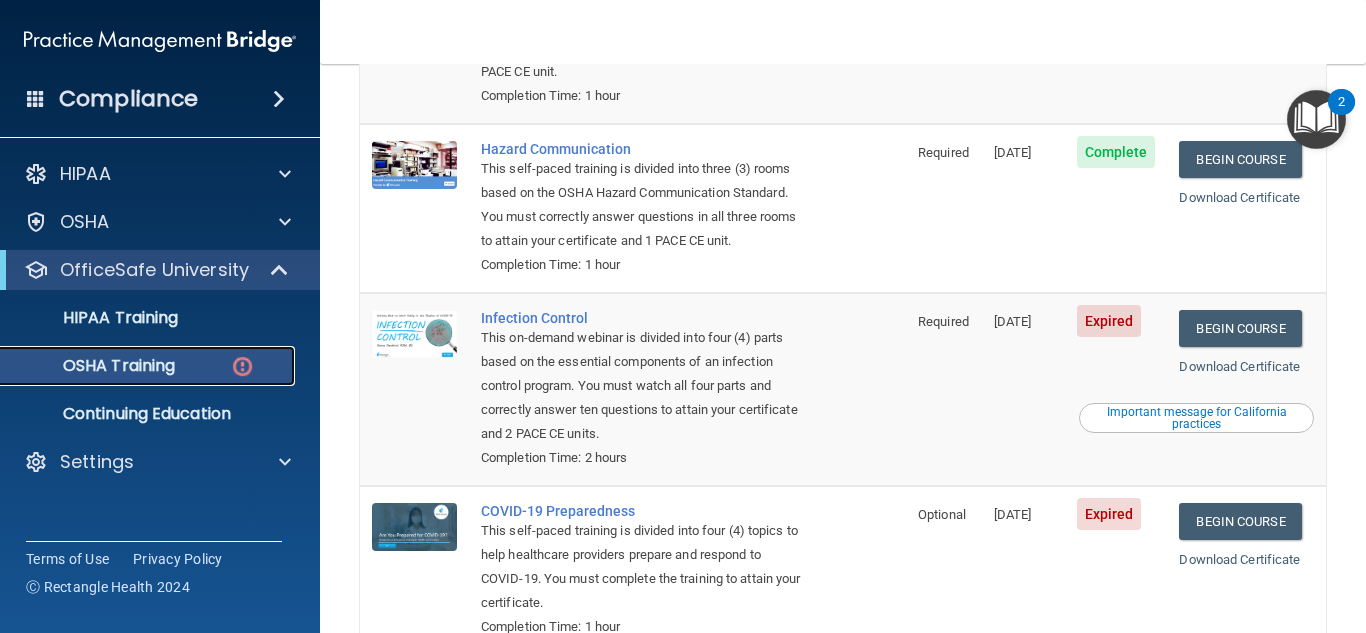 scroll, scrollTop: 453, scrollLeft: 0, axis: vertical 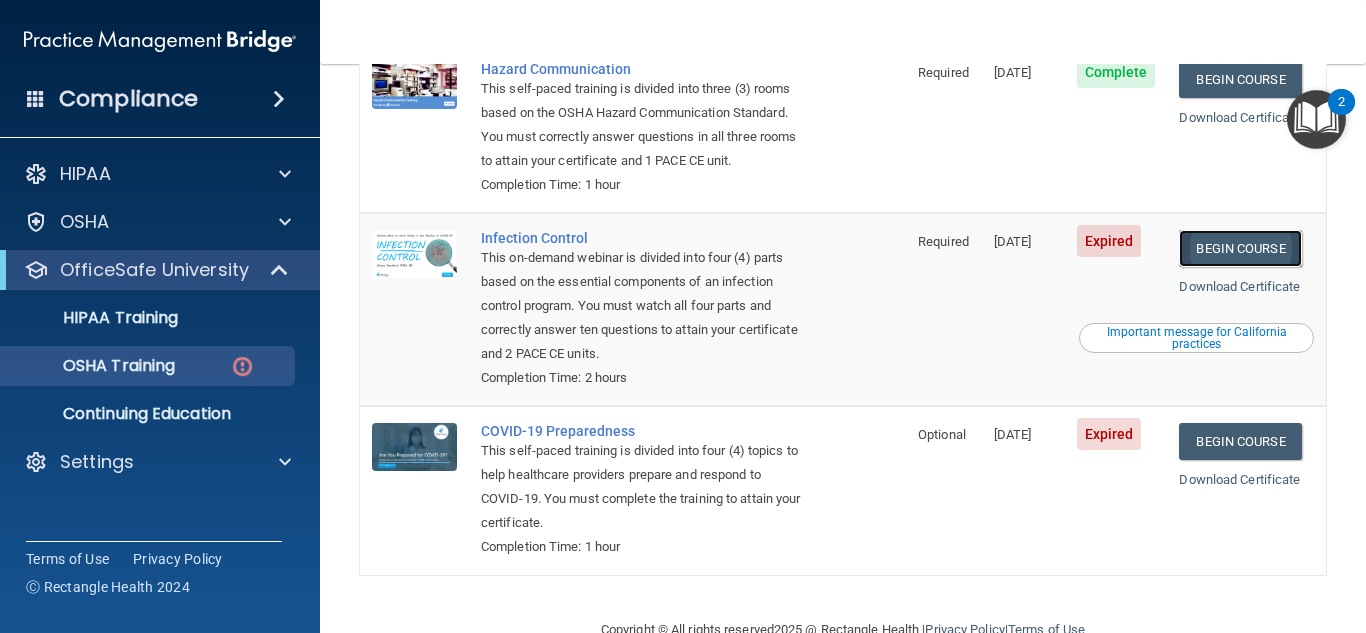 click on "Begin Course" at bounding box center (1240, 248) 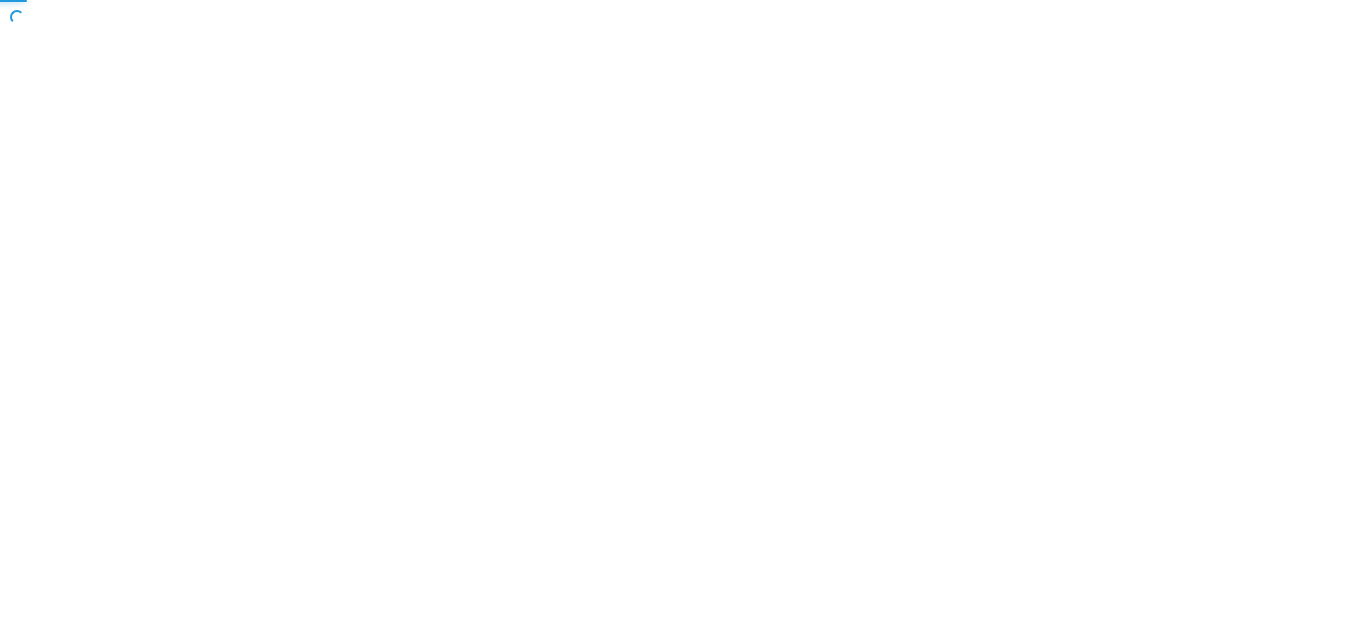 scroll, scrollTop: 0, scrollLeft: 0, axis: both 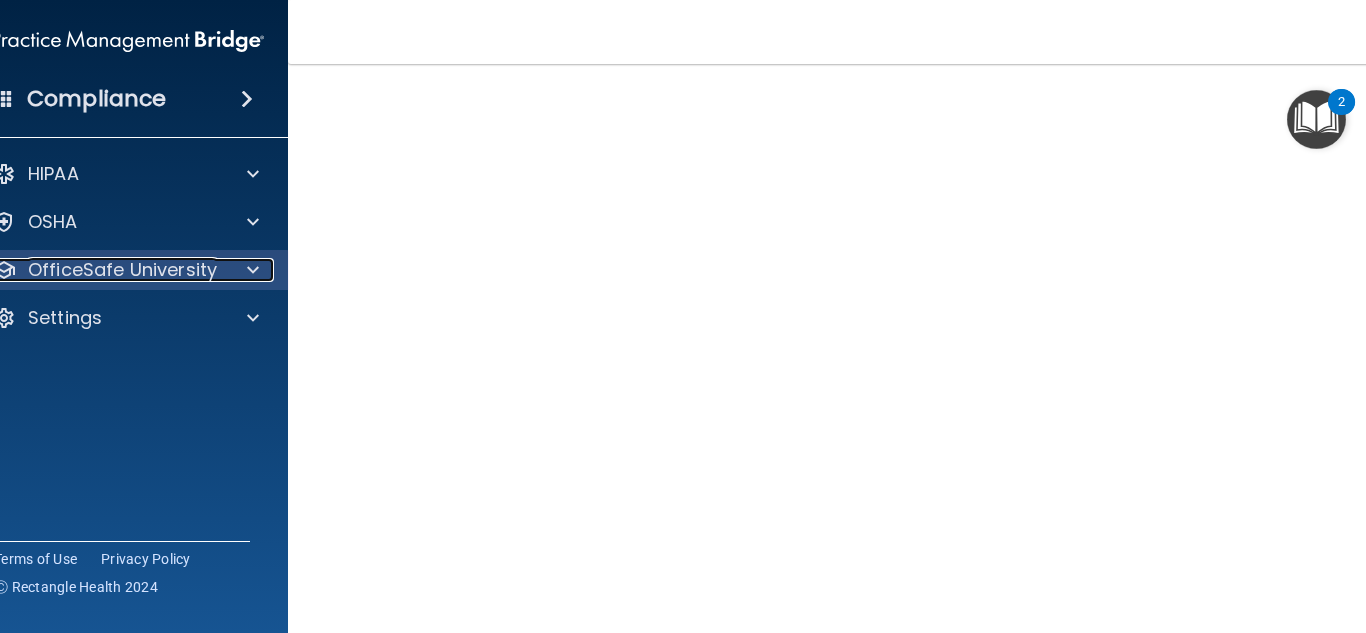 click on "OfficeSafe University" at bounding box center (122, 270) 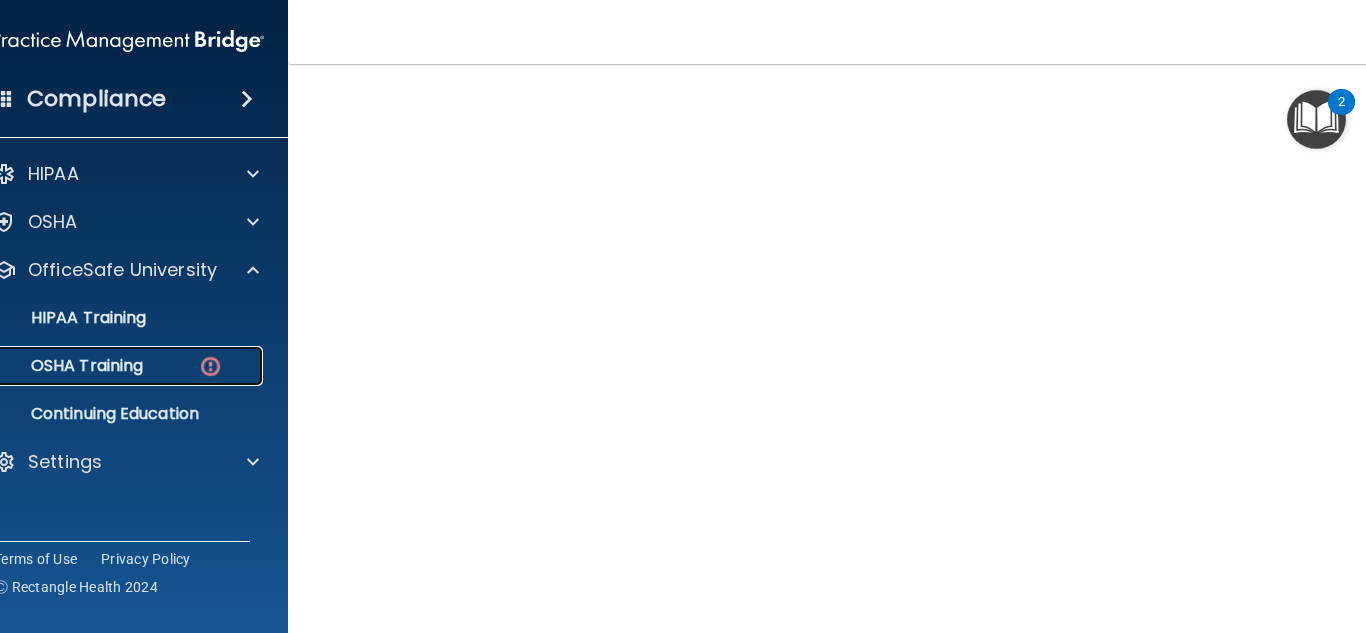 click on "OSHA Training" at bounding box center [117, 366] 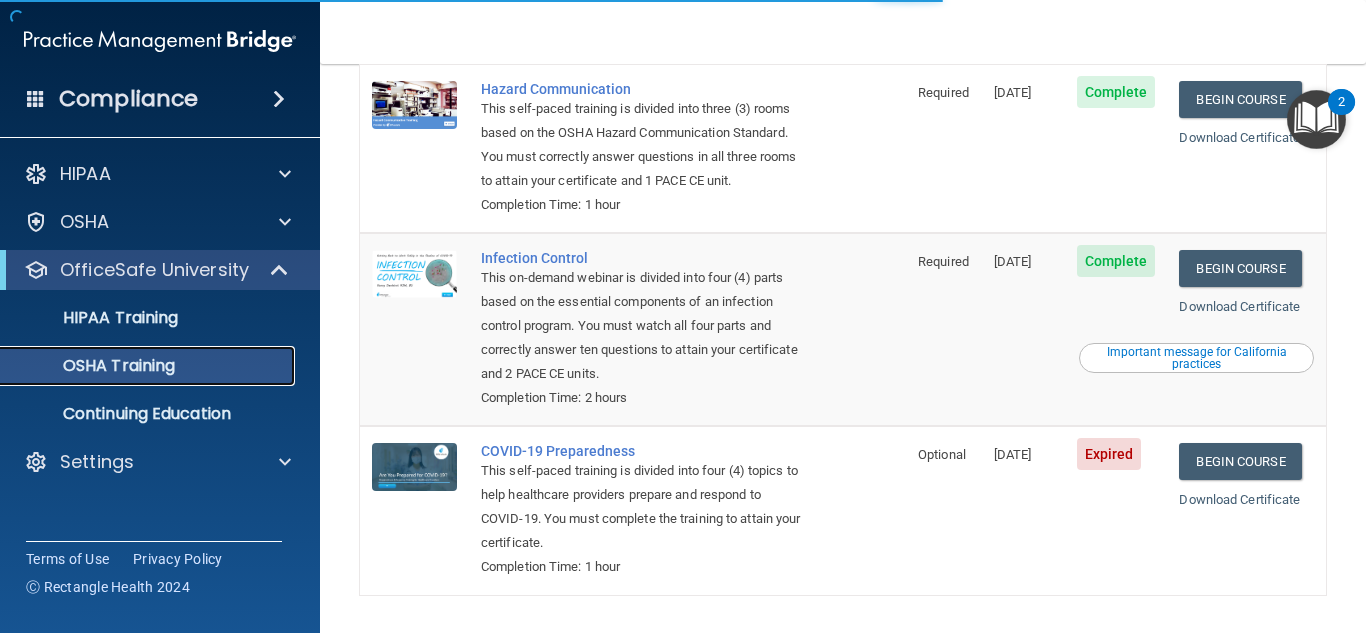 scroll, scrollTop: 419, scrollLeft: 0, axis: vertical 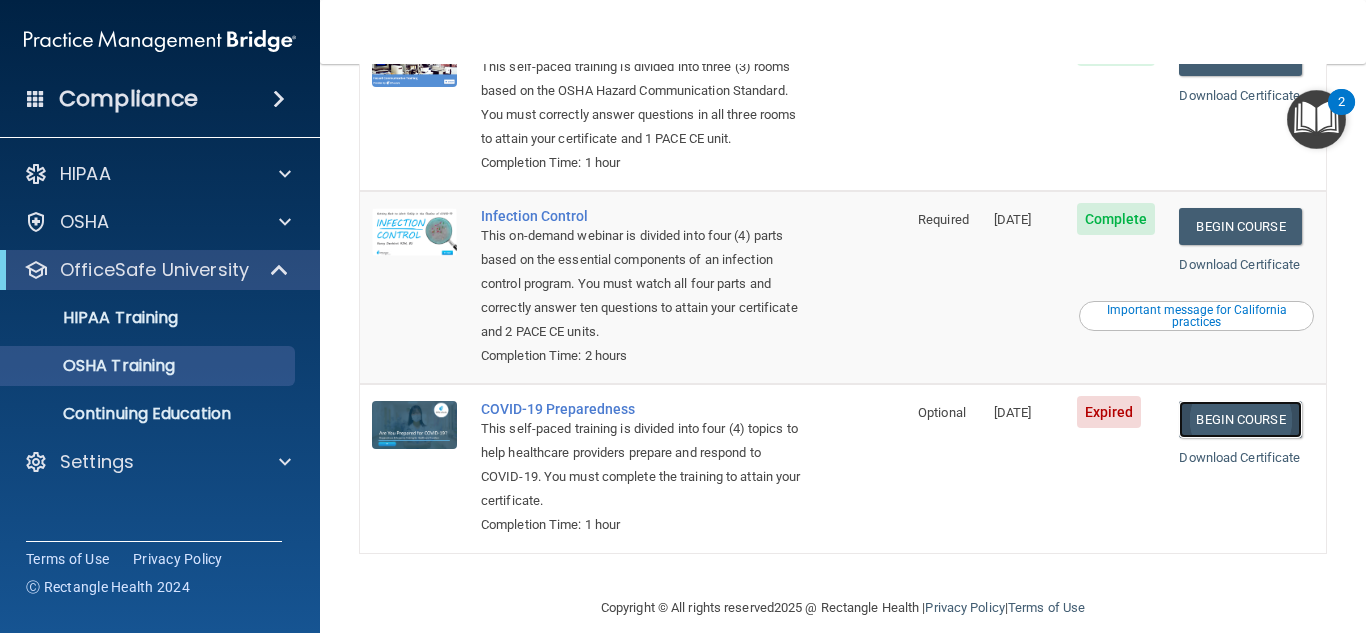 click on "Begin Course" at bounding box center (1240, 419) 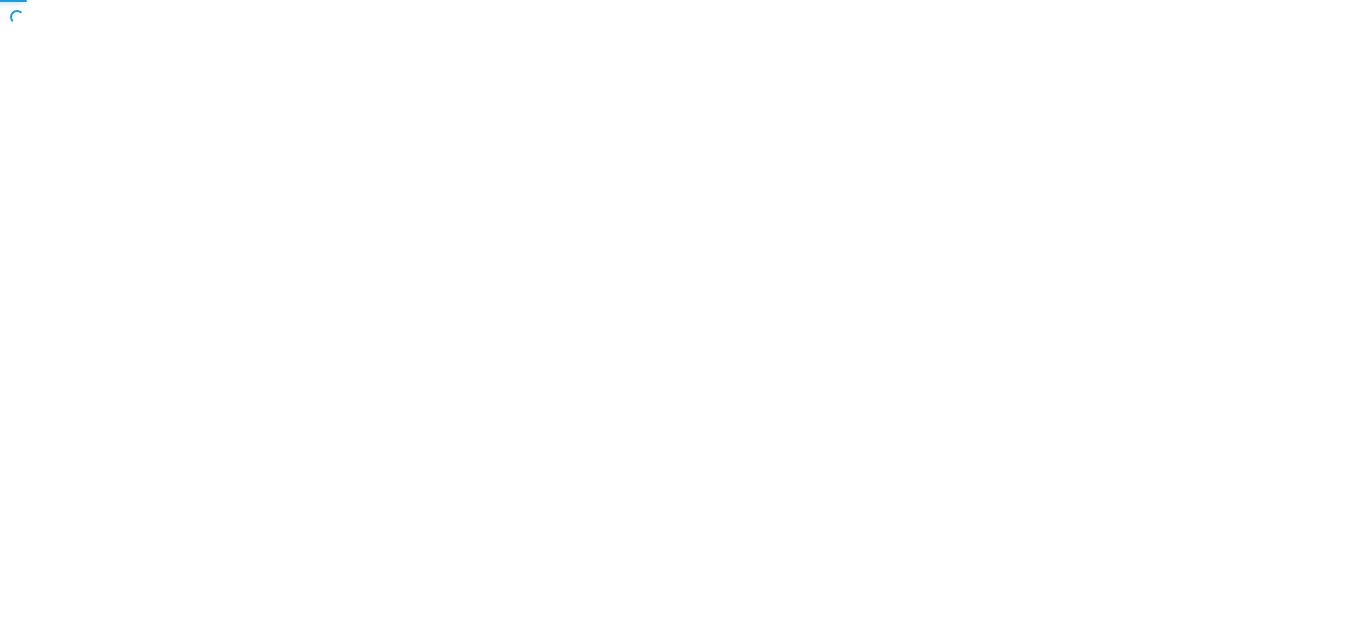 scroll, scrollTop: 0, scrollLeft: 0, axis: both 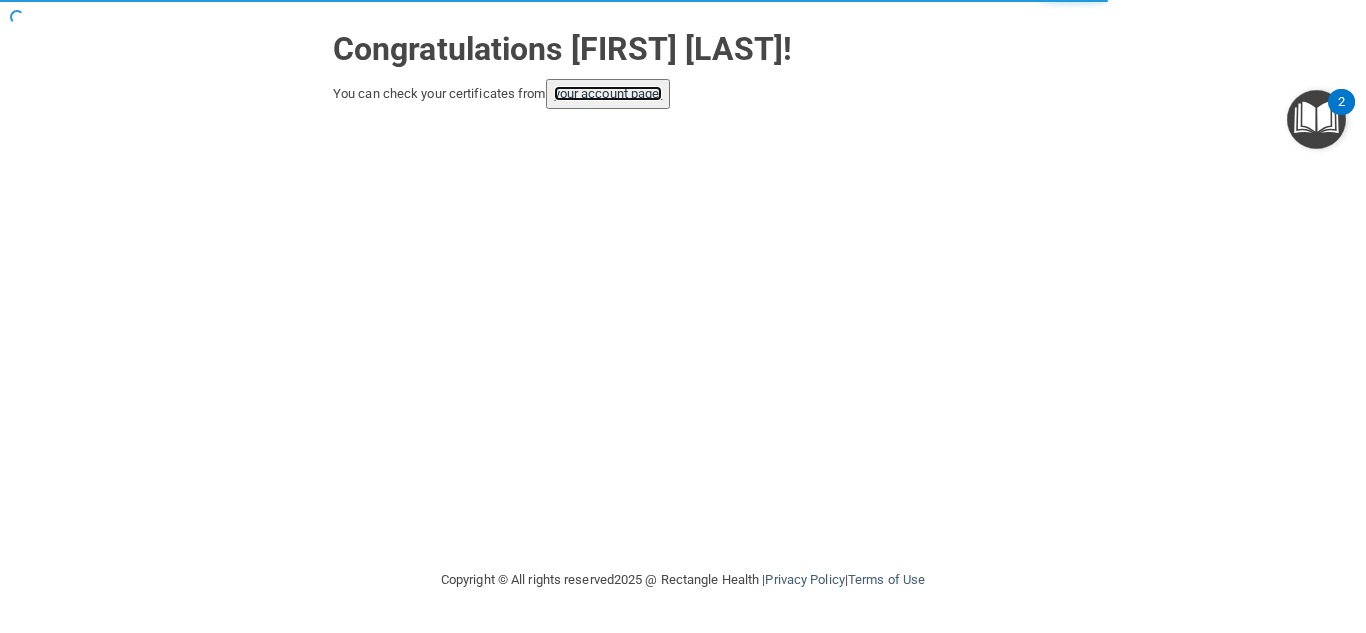 click on "your account page!" at bounding box center (608, 93) 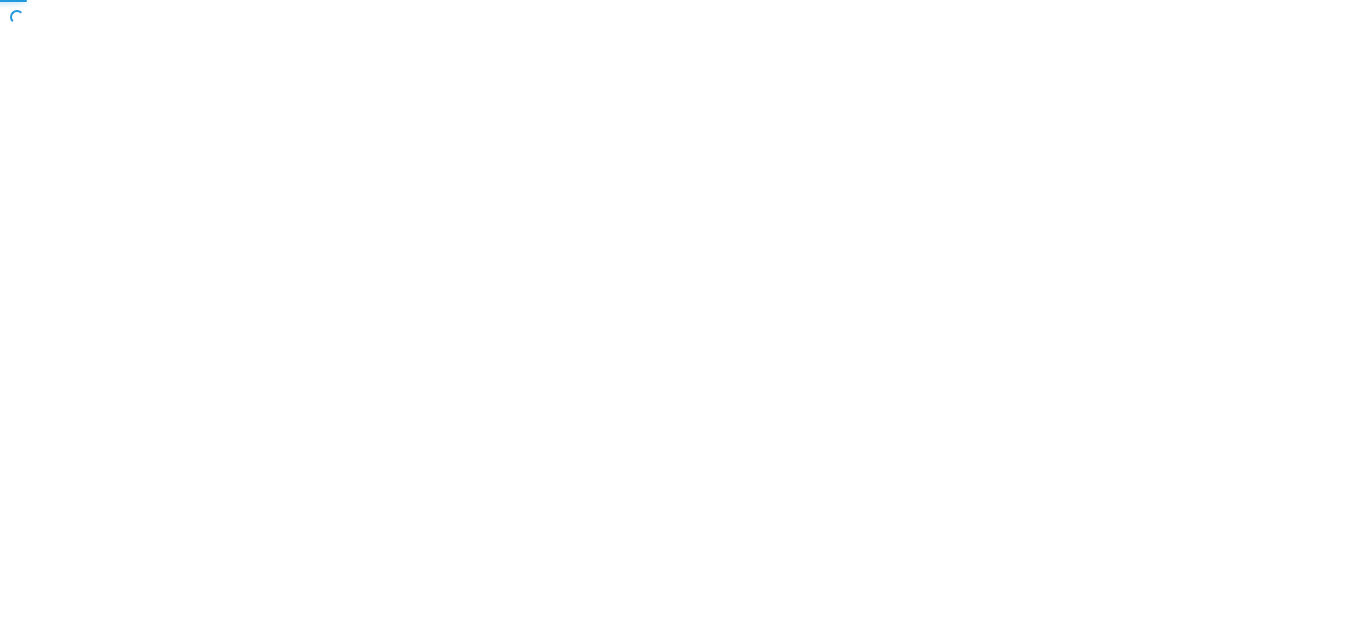 scroll, scrollTop: 0, scrollLeft: 0, axis: both 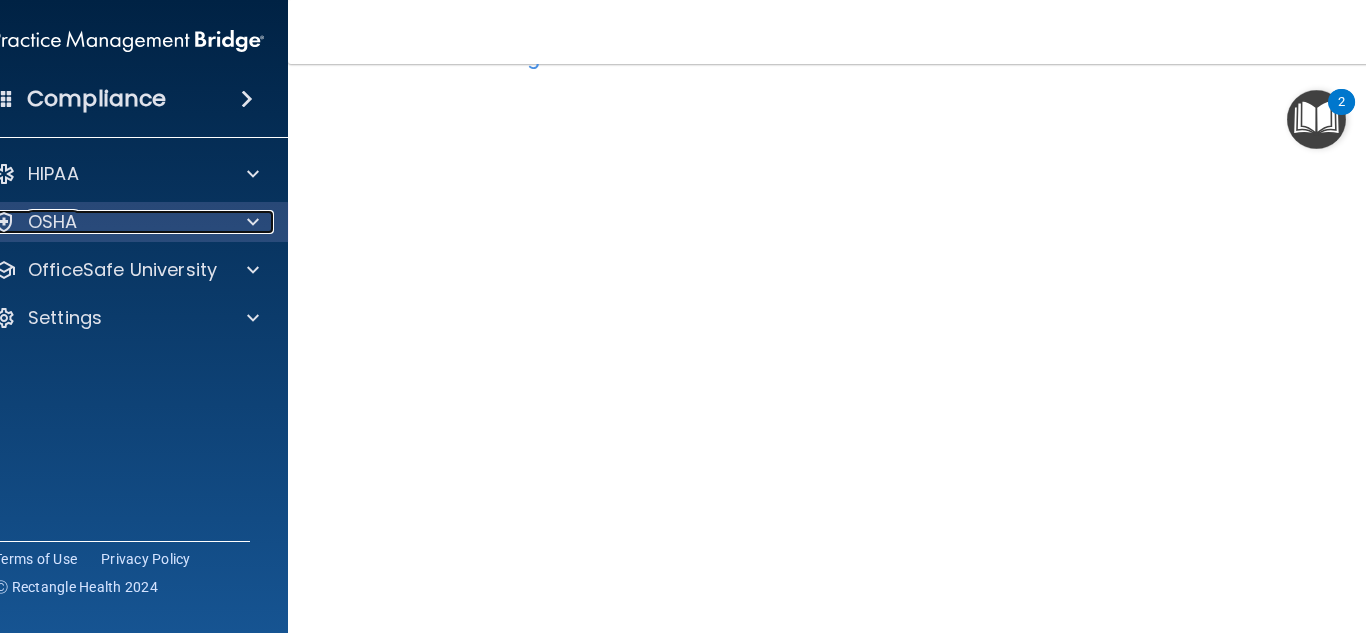 click on "OSHA" at bounding box center (101, 222) 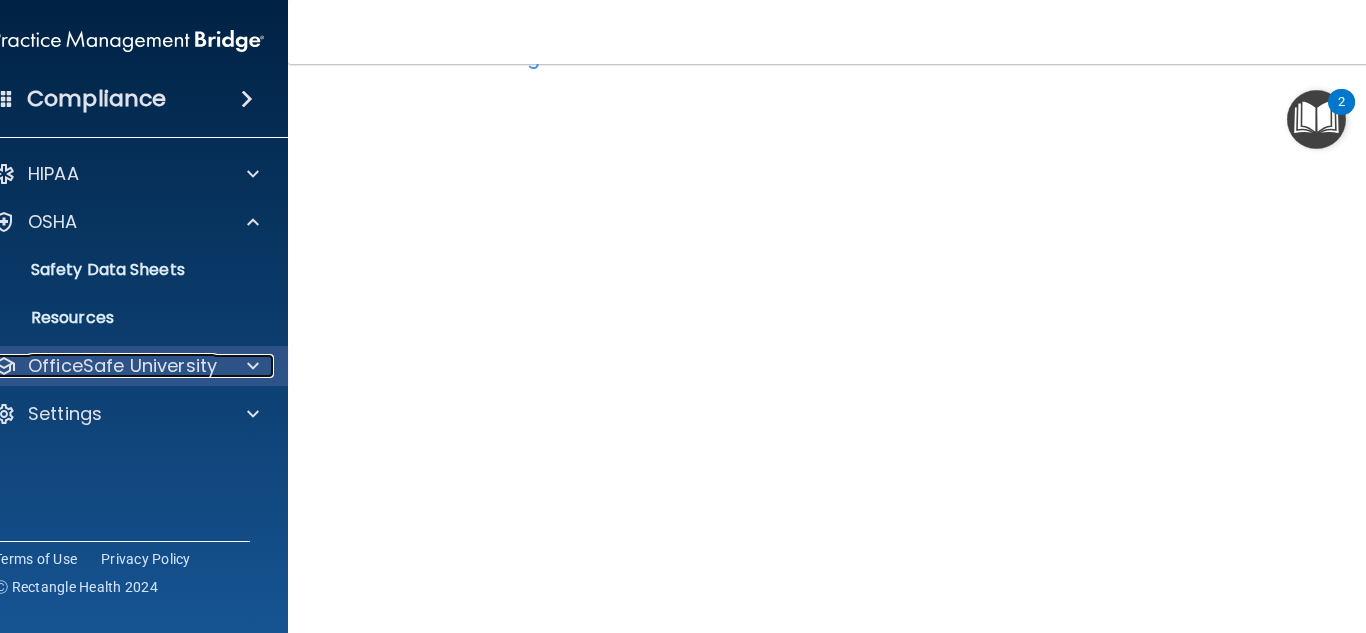 click on "OfficeSafe University" at bounding box center (122, 366) 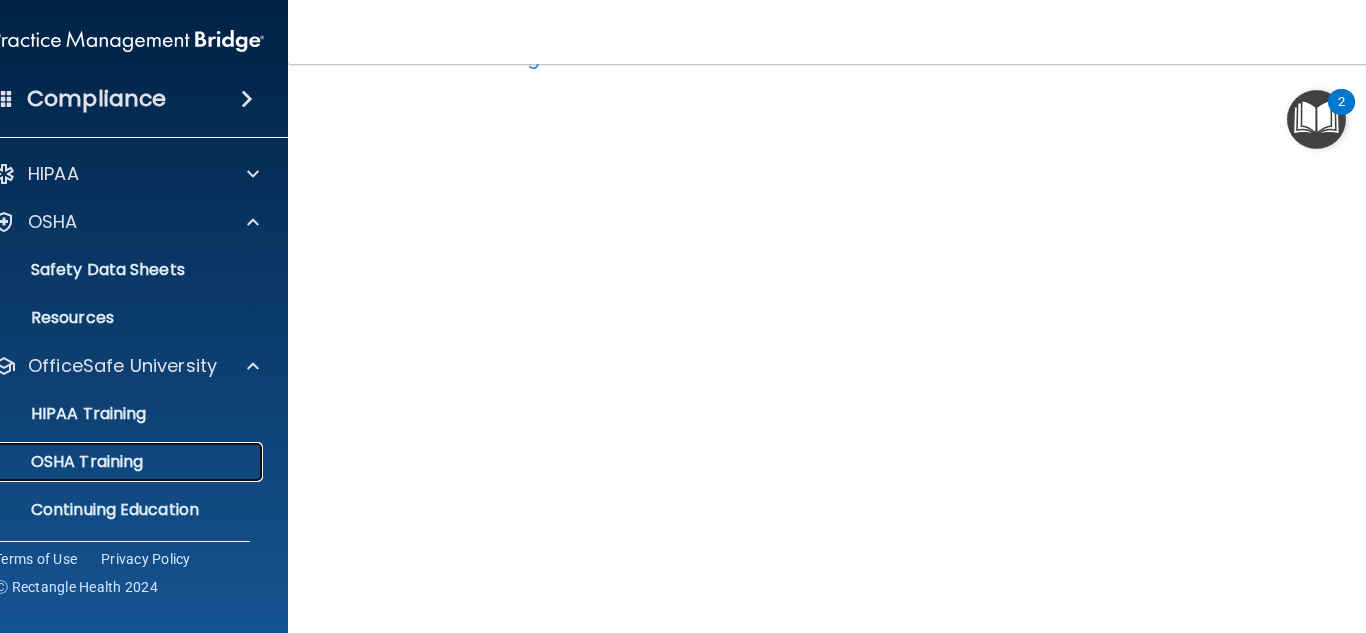 click on "OSHA Training" at bounding box center (117, 462) 